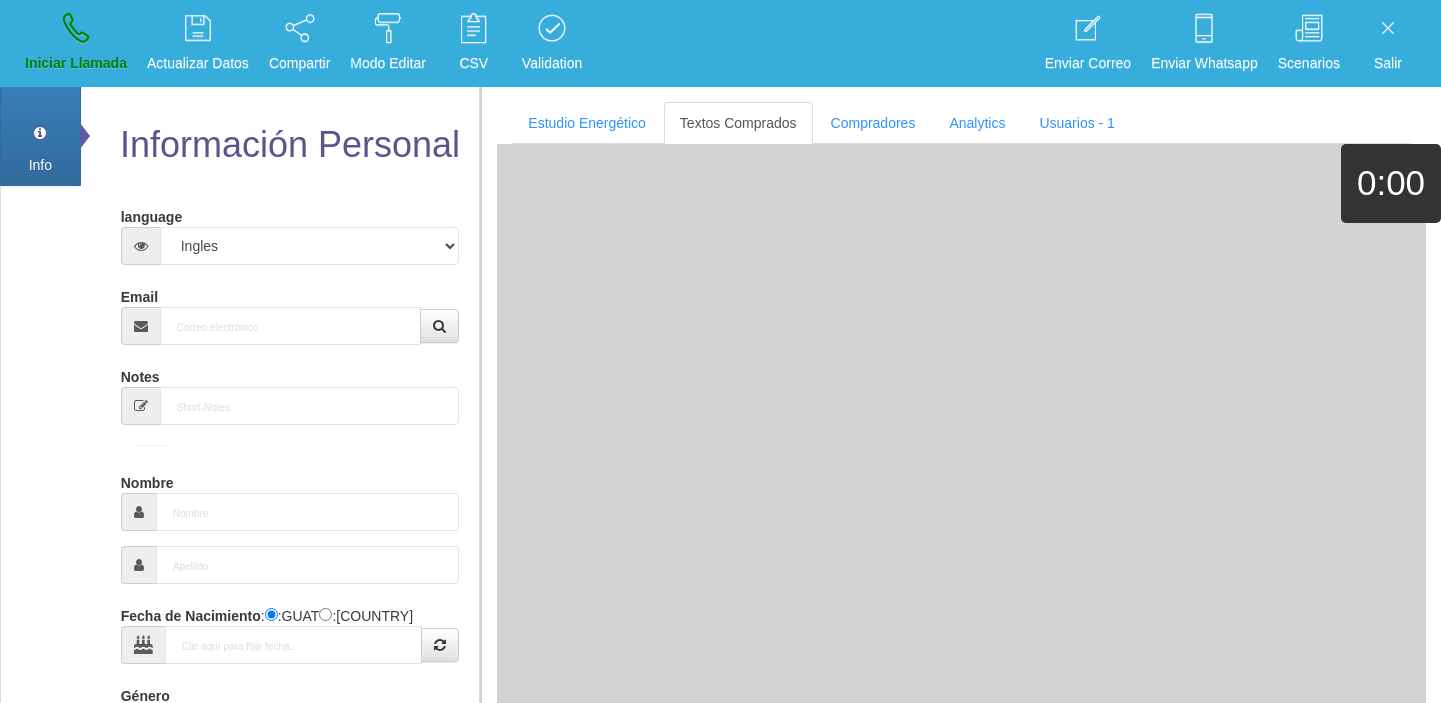 select on "4" 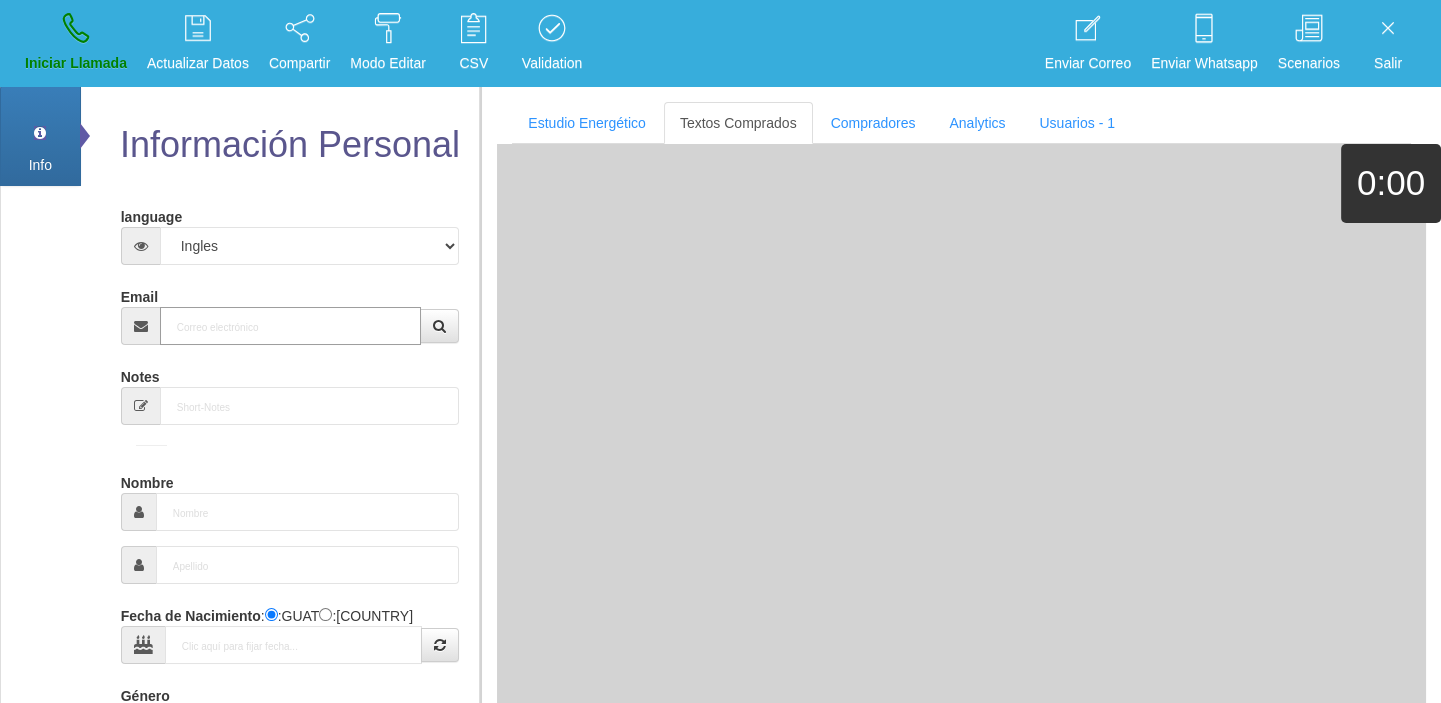 click on "Email" at bounding box center (291, 326) 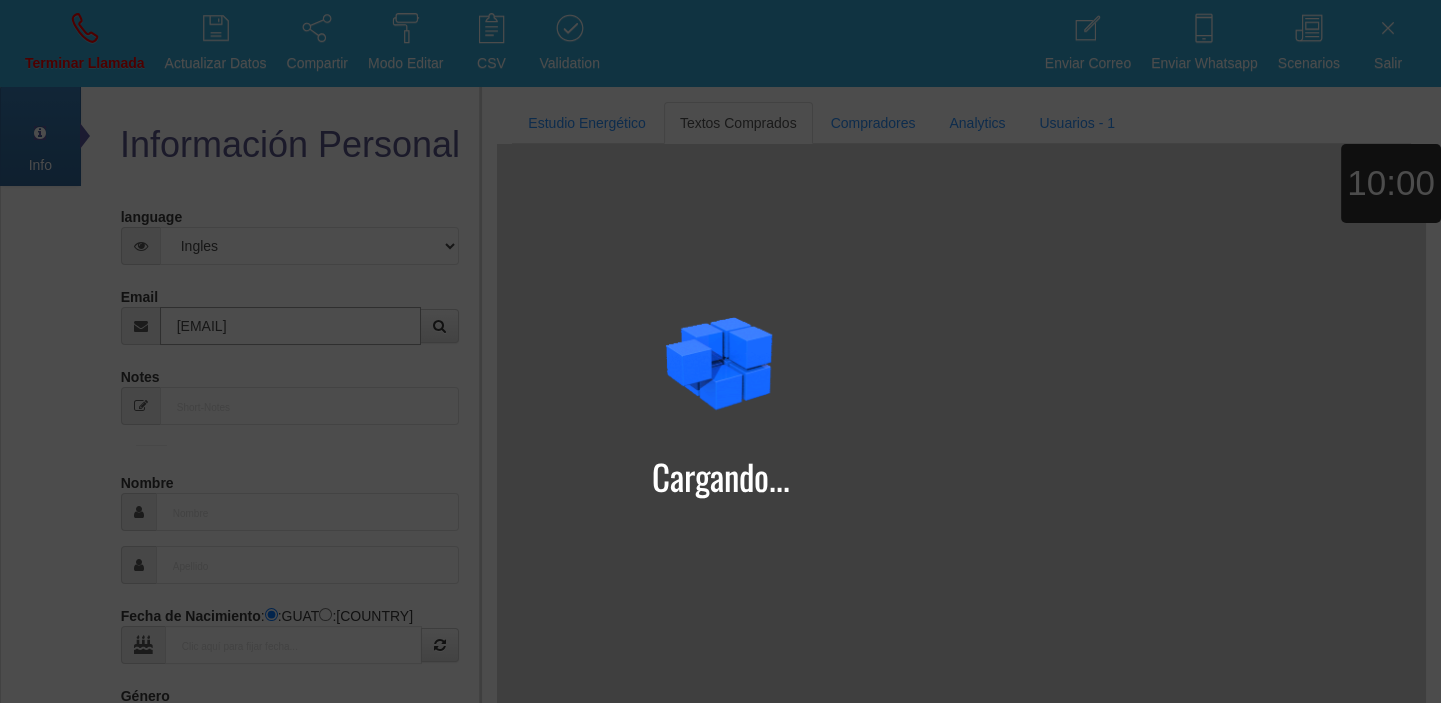 type on "[EMAIL]" 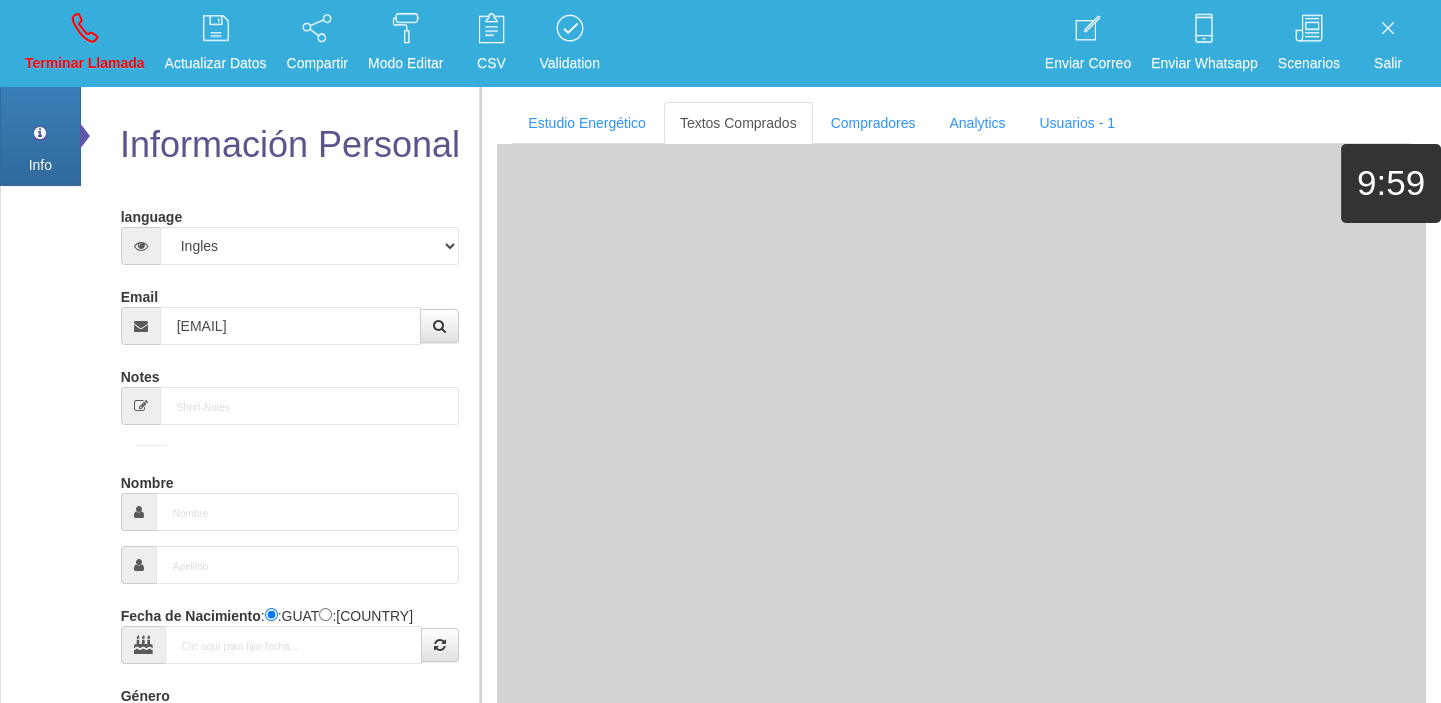 type on "[DD] [MONTH] [YYYY]" 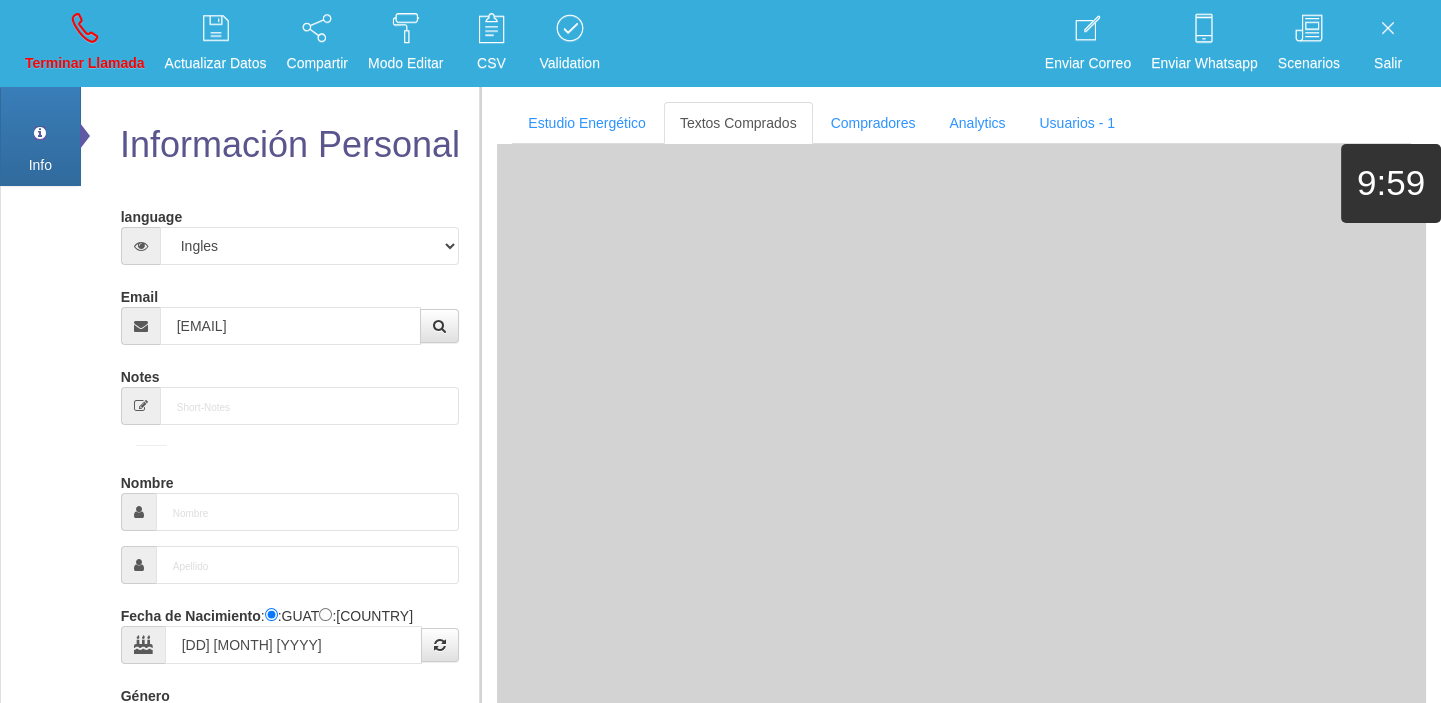 type on "Comprador bajo" 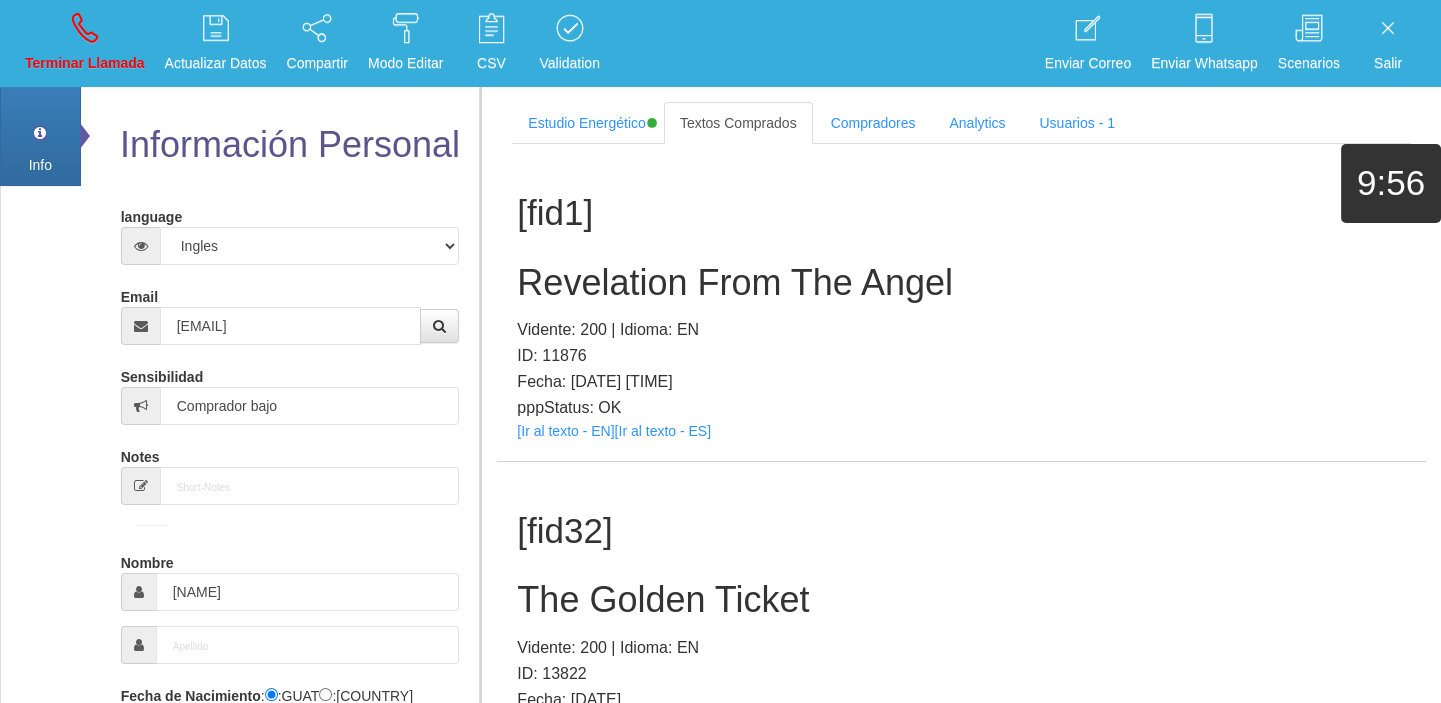 click on "[TEXT] From The Angel Vidente: [NUMBER] | Idioma: EN ID: [NUMBER] Fecha: [DATE] pppStatus: OK [Ir al texto - EN] [Ir al texto - ES]" at bounding box center (961, 302) 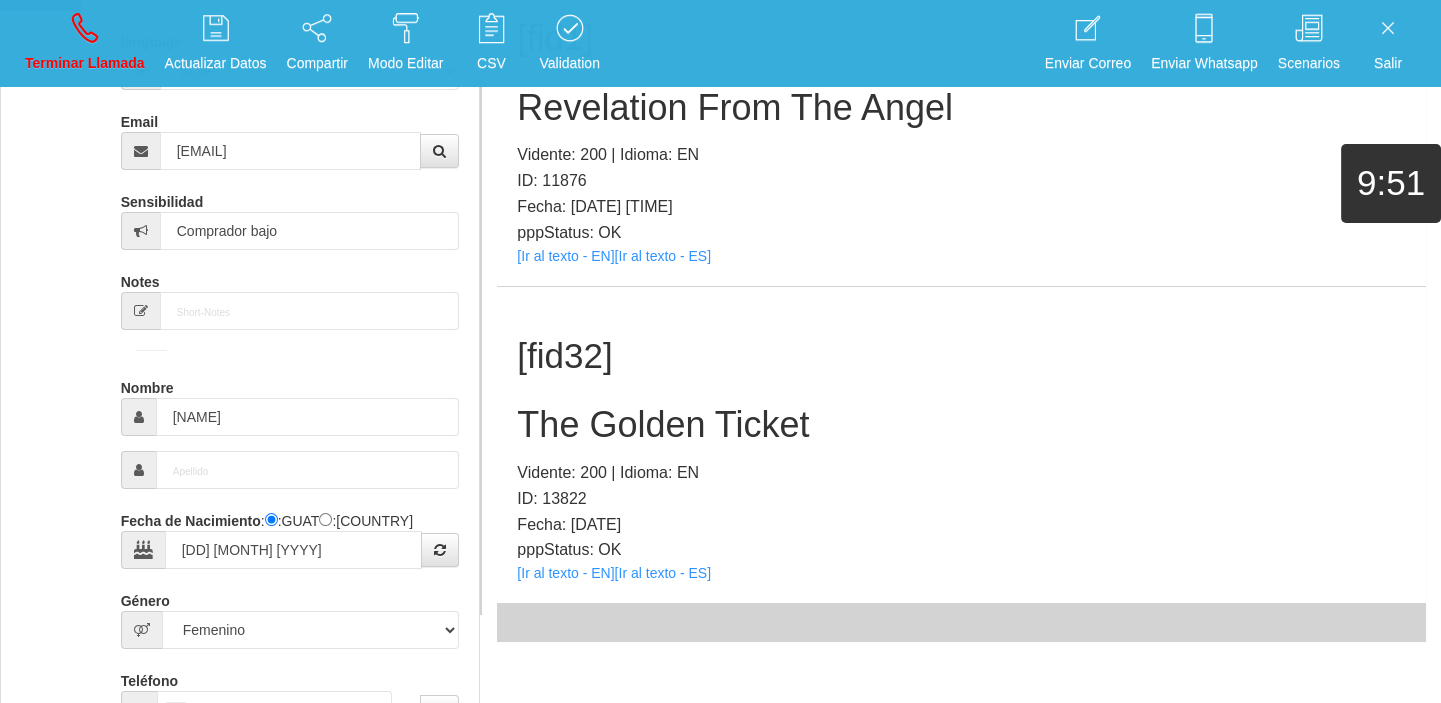 scroll, scrollTop: 369, scrollLeft: 0, axis: vertical 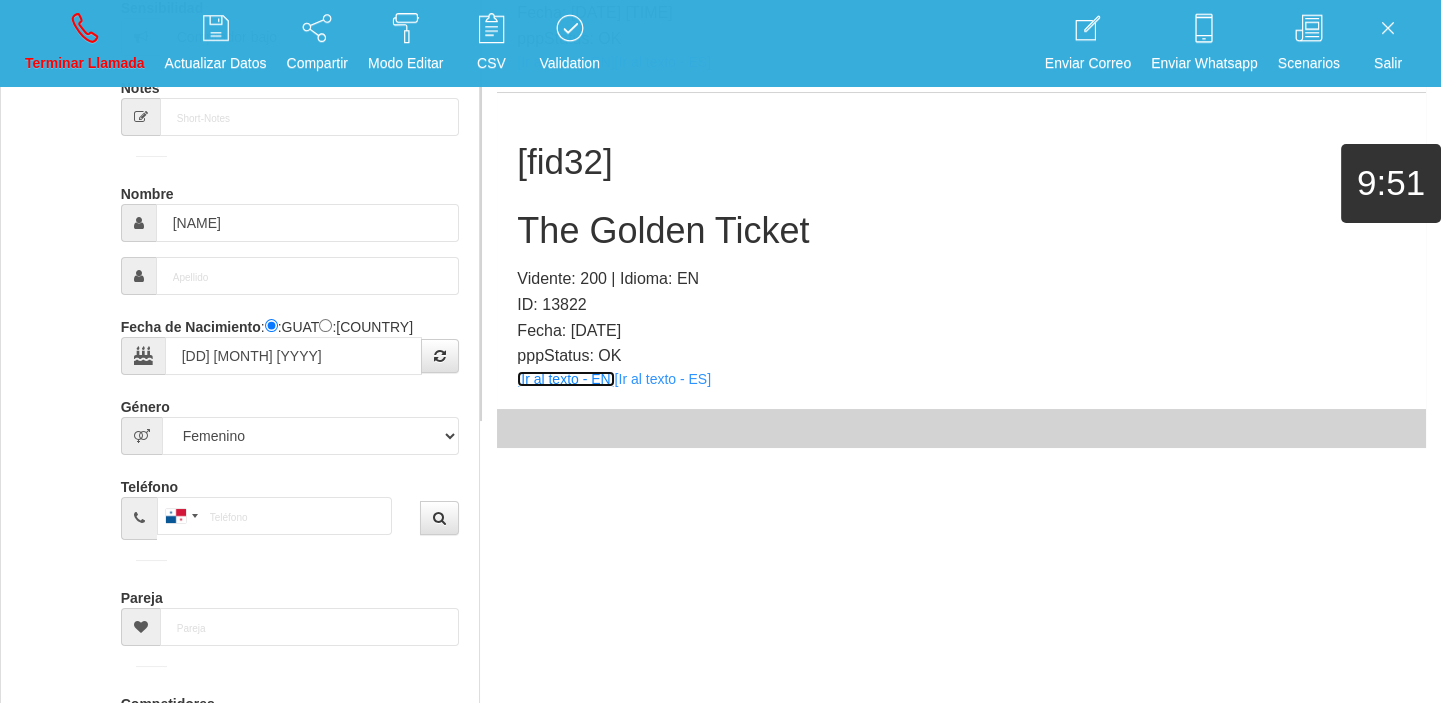 click on "[Ir al texto - EN]" at bounding box center (565, 379) 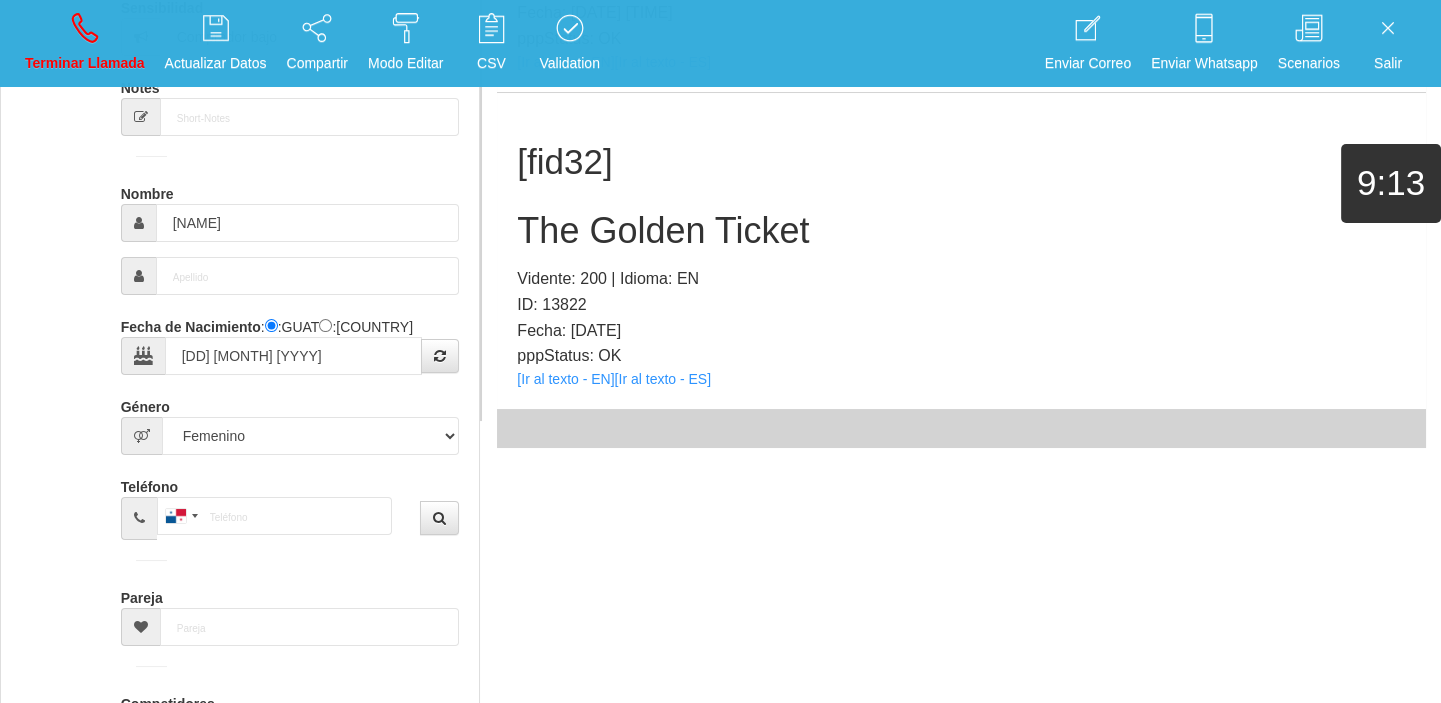click on "The Golden Ticket" at bounding box center (961, 231) 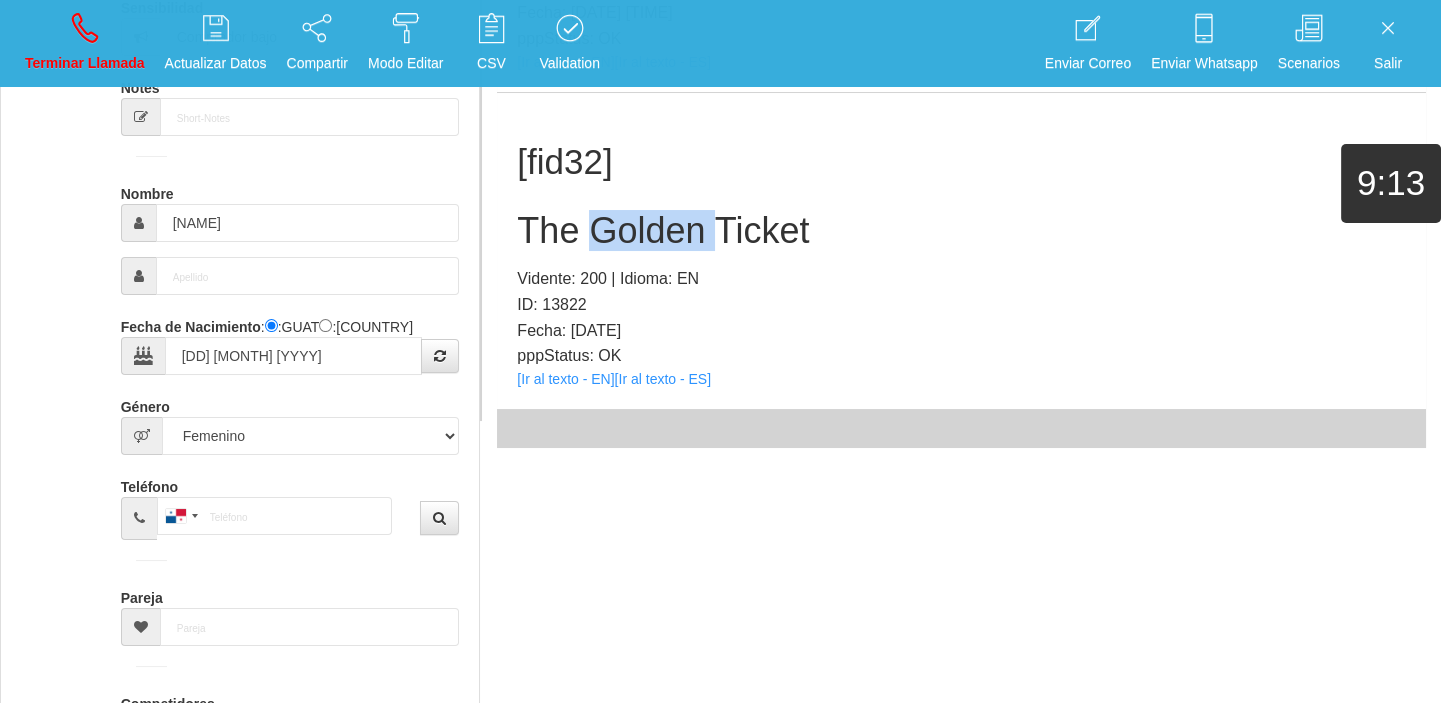 click on "The Golden Ticket" at bounding box center [961, 231] 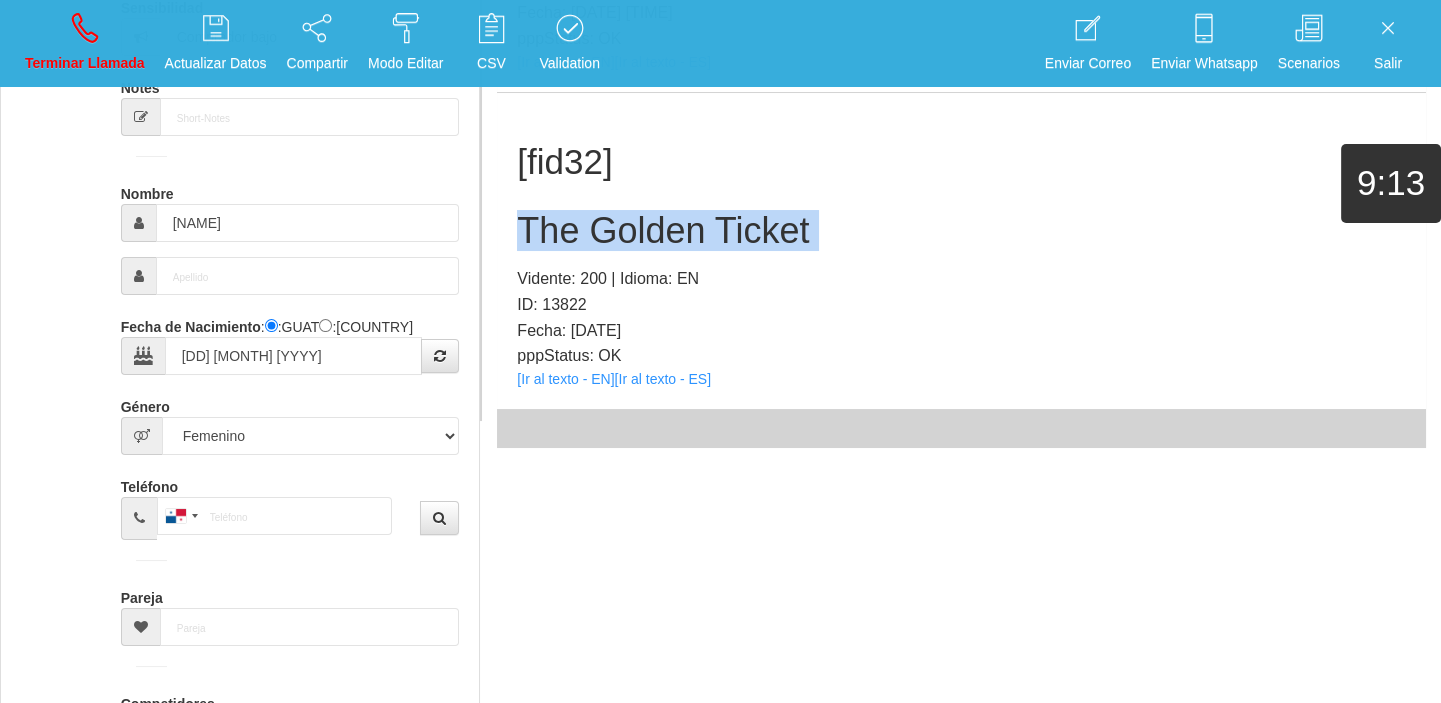 drag, startPoint x: 678, startPoint y: 228, endPoint x: 610, endPoint y: 239, distance: 68.88396 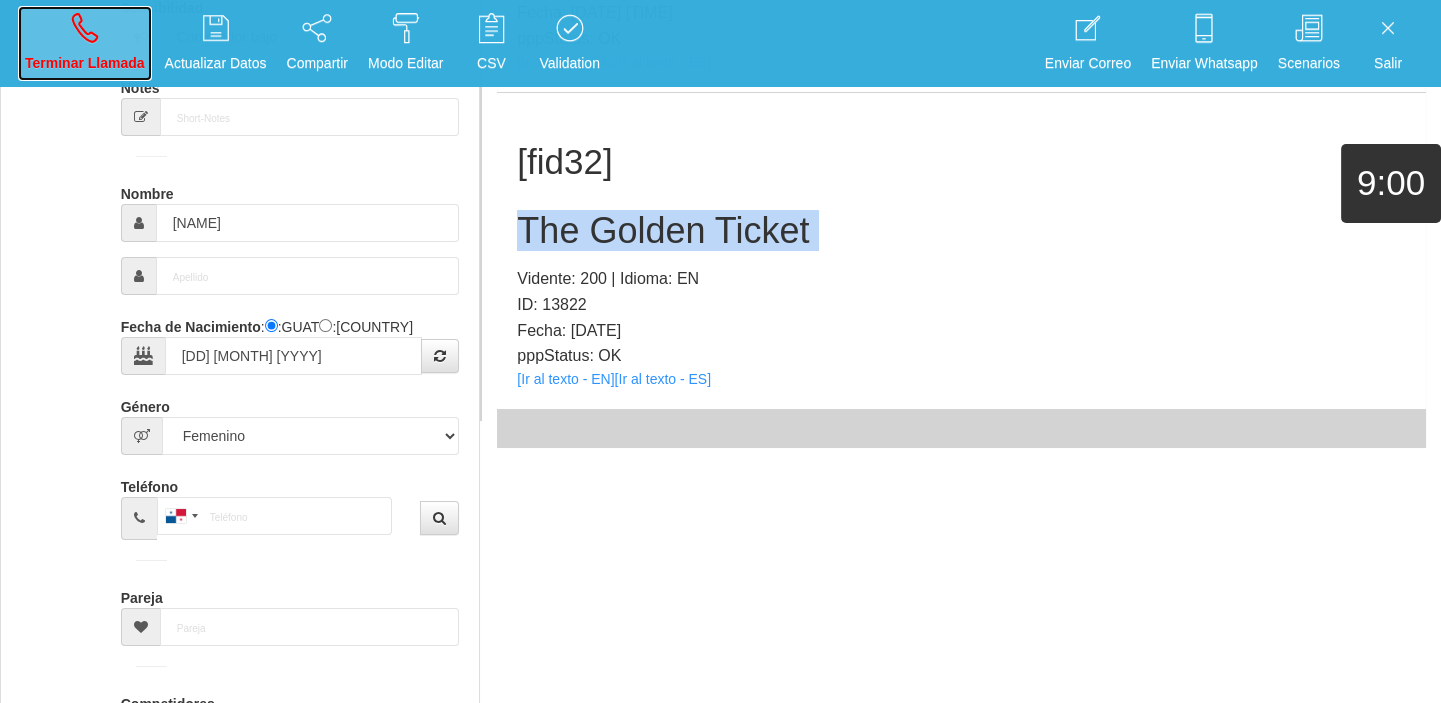 drag, startPoint x: 108, startPoint y: 23, endPoint x: 116, endPoint y: 39, distance: 17.888544 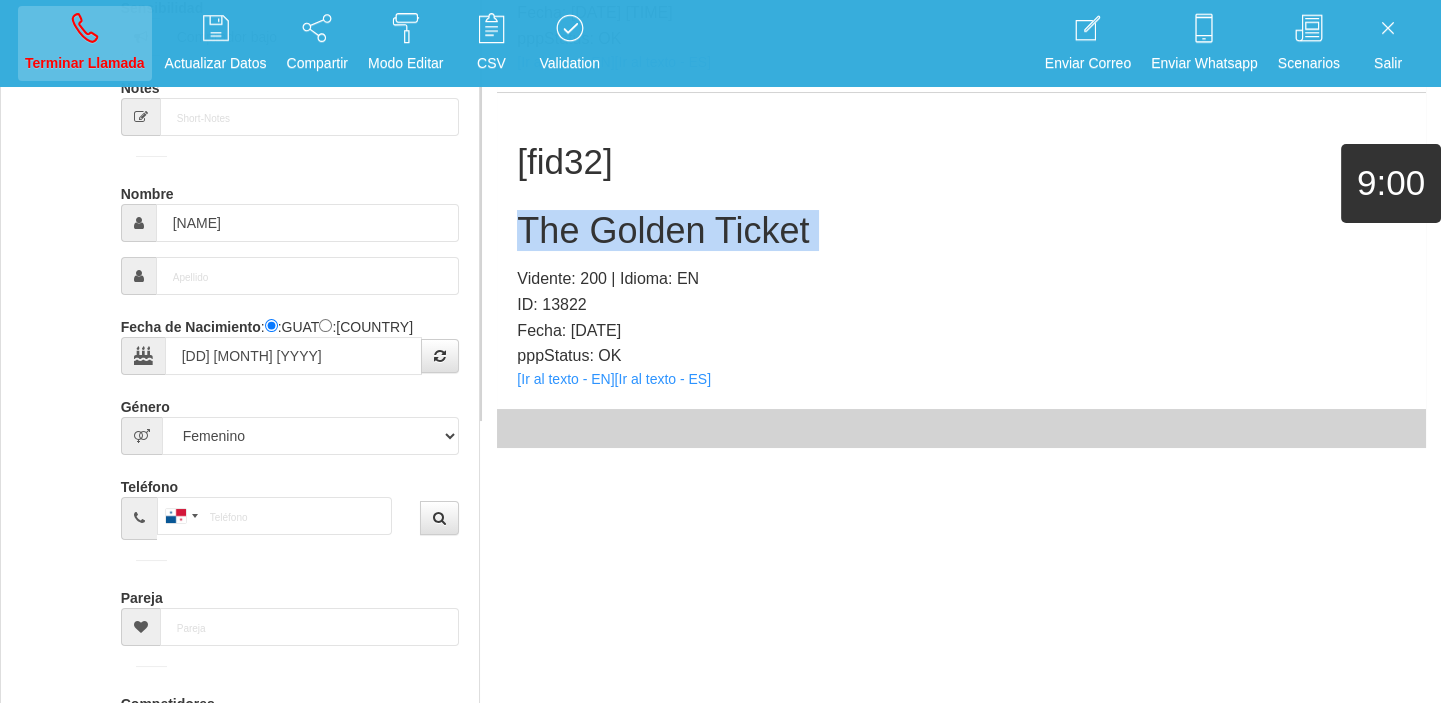 type 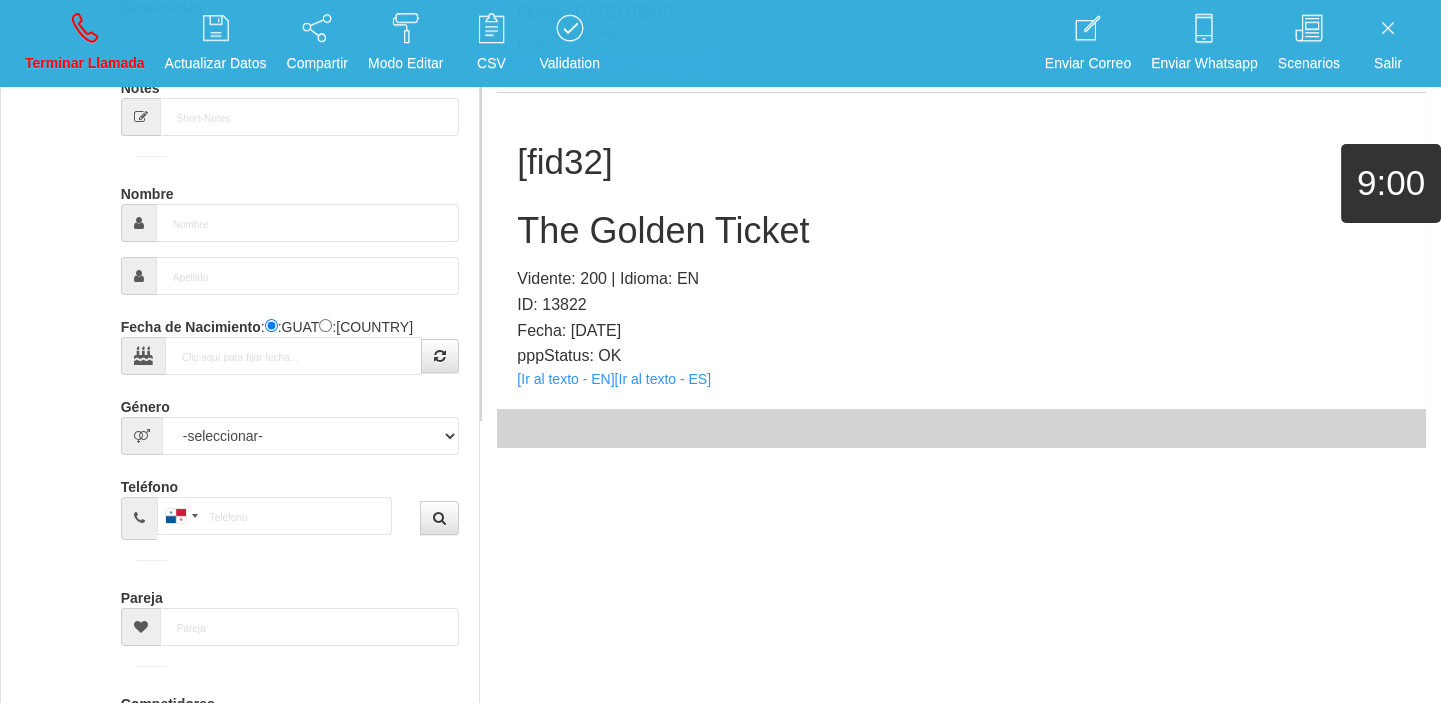 scroll, scrollTop: 0, scrollLeft: 0, axis: both 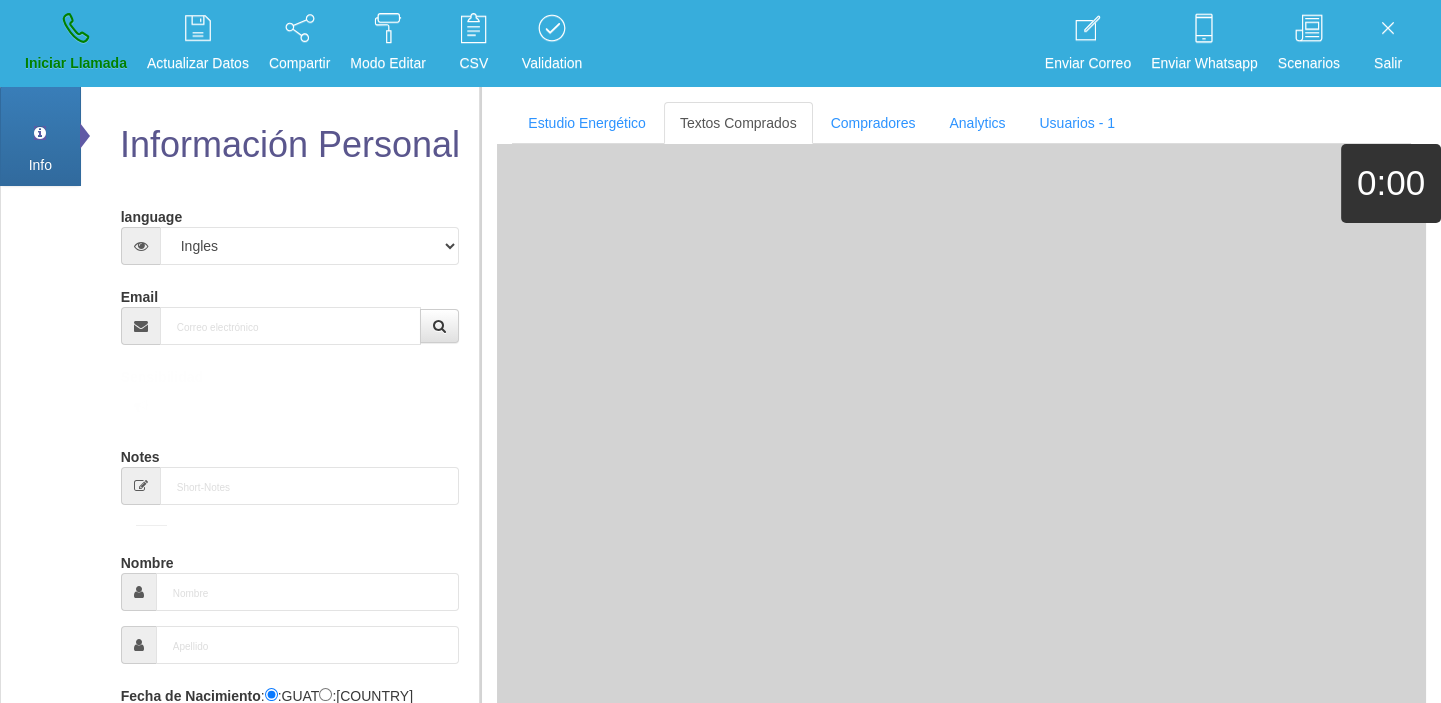 drag, startPoint x: 292, startPoint y: 347, endPoint x: 273, endPoint y: 335, distance: 22.472204 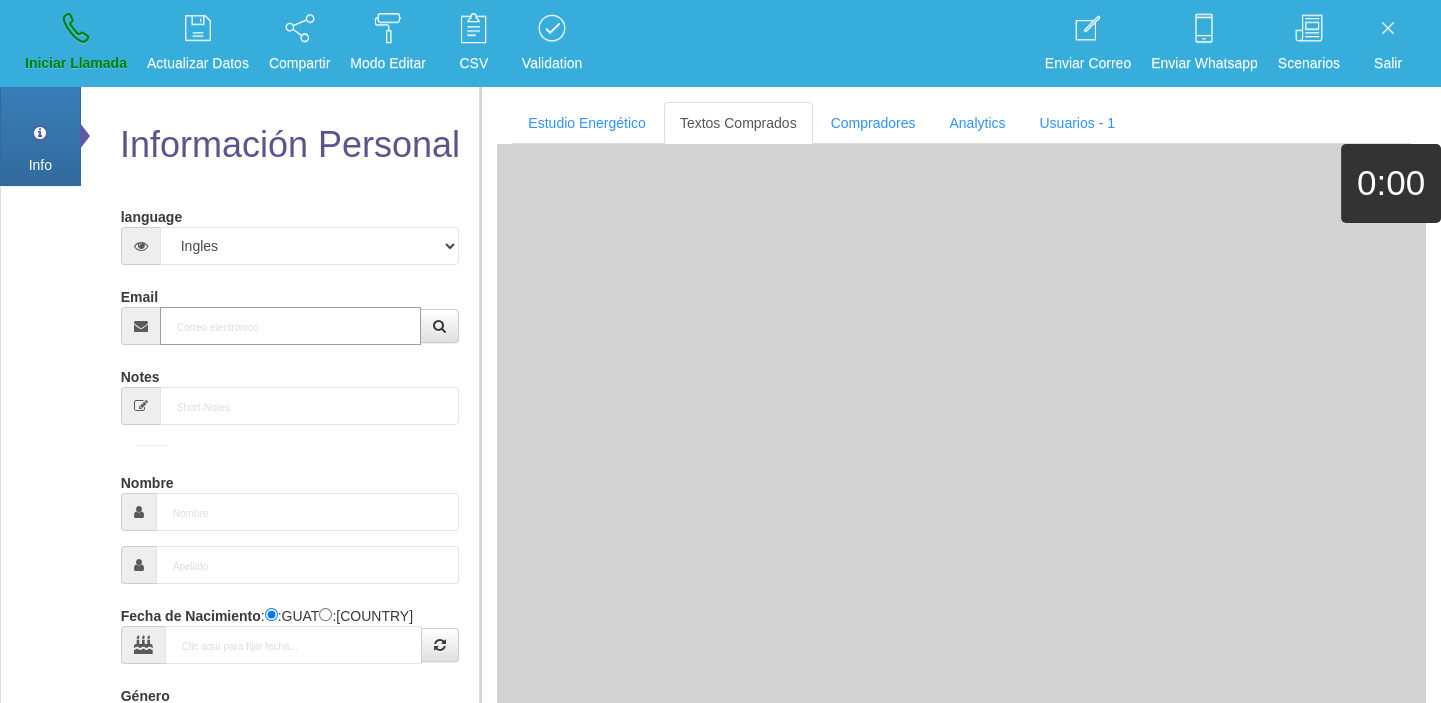 paste on "[EMAIL]" 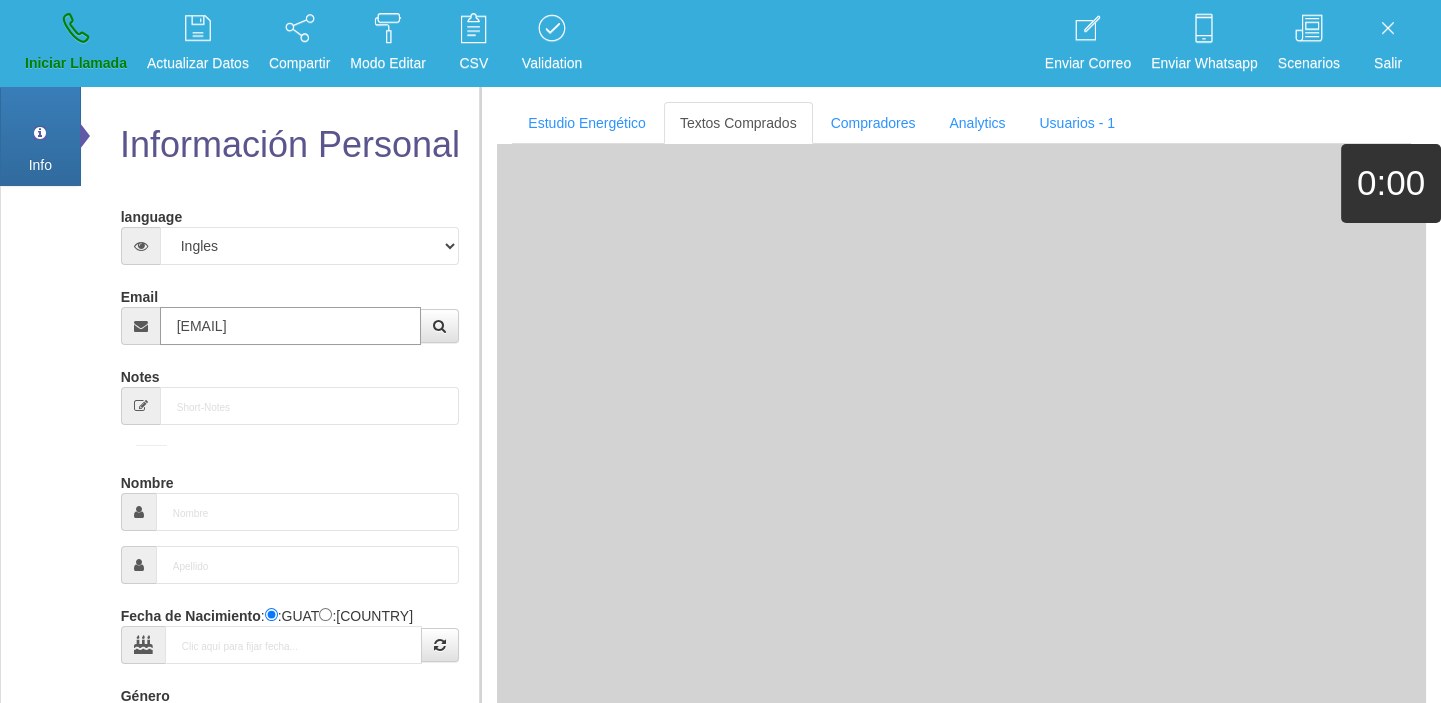 click on "[EMAIL]" at bounding box center [291, 326] 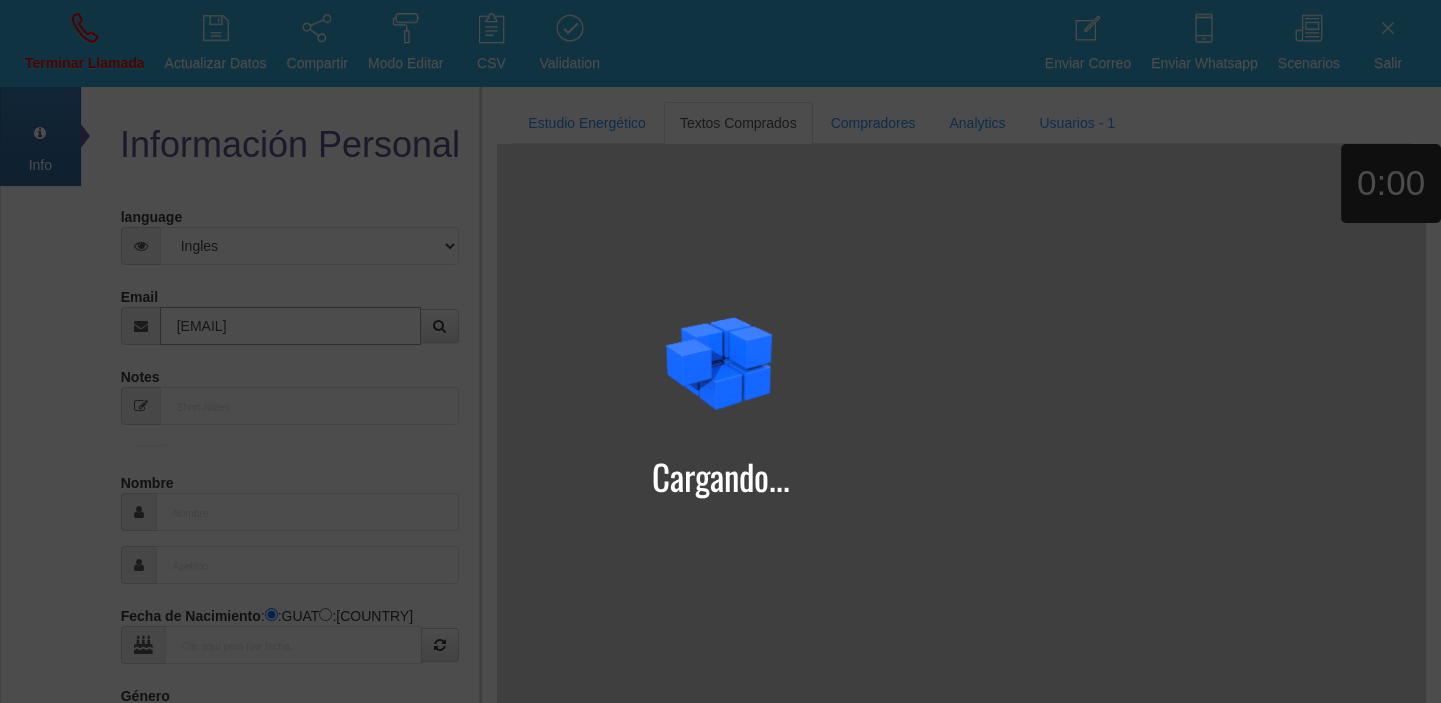type on "[EMAIL]" 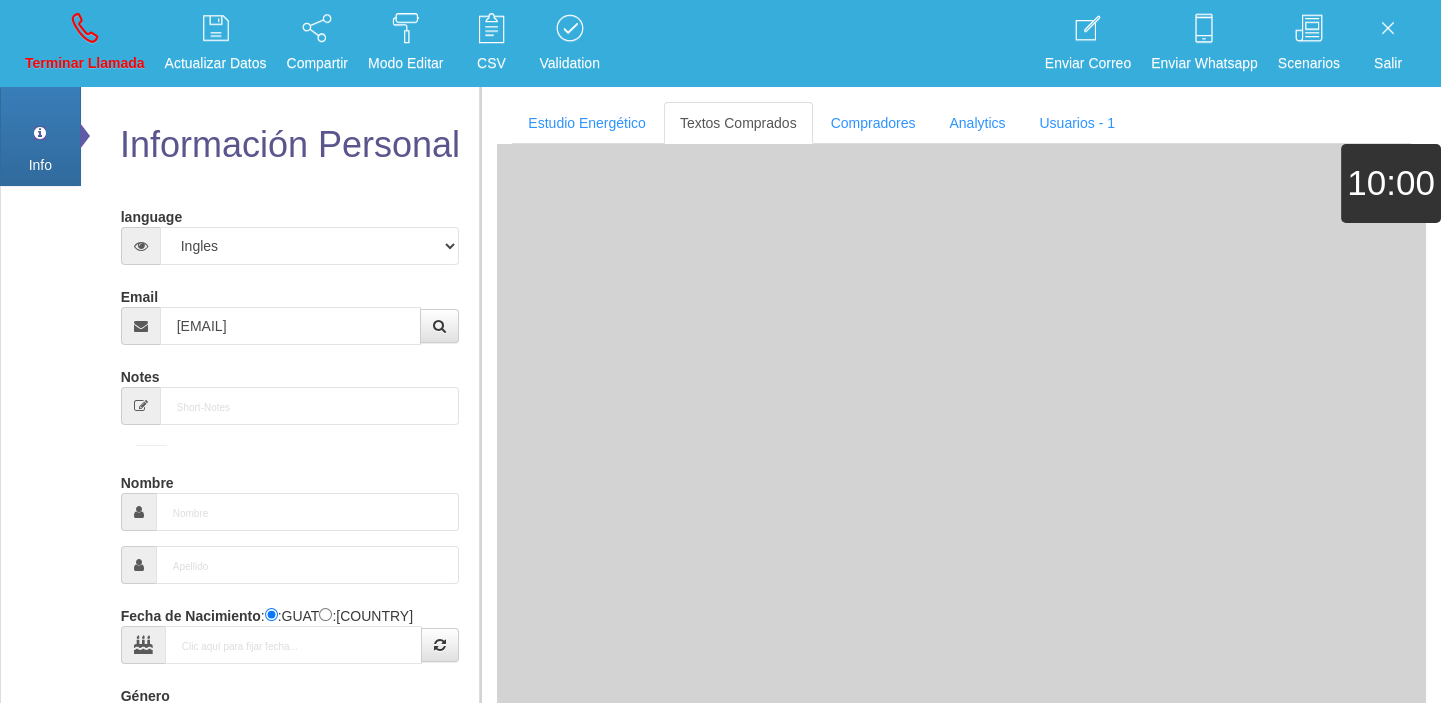 type on "[DAY] [MONTH] [YEAR]" 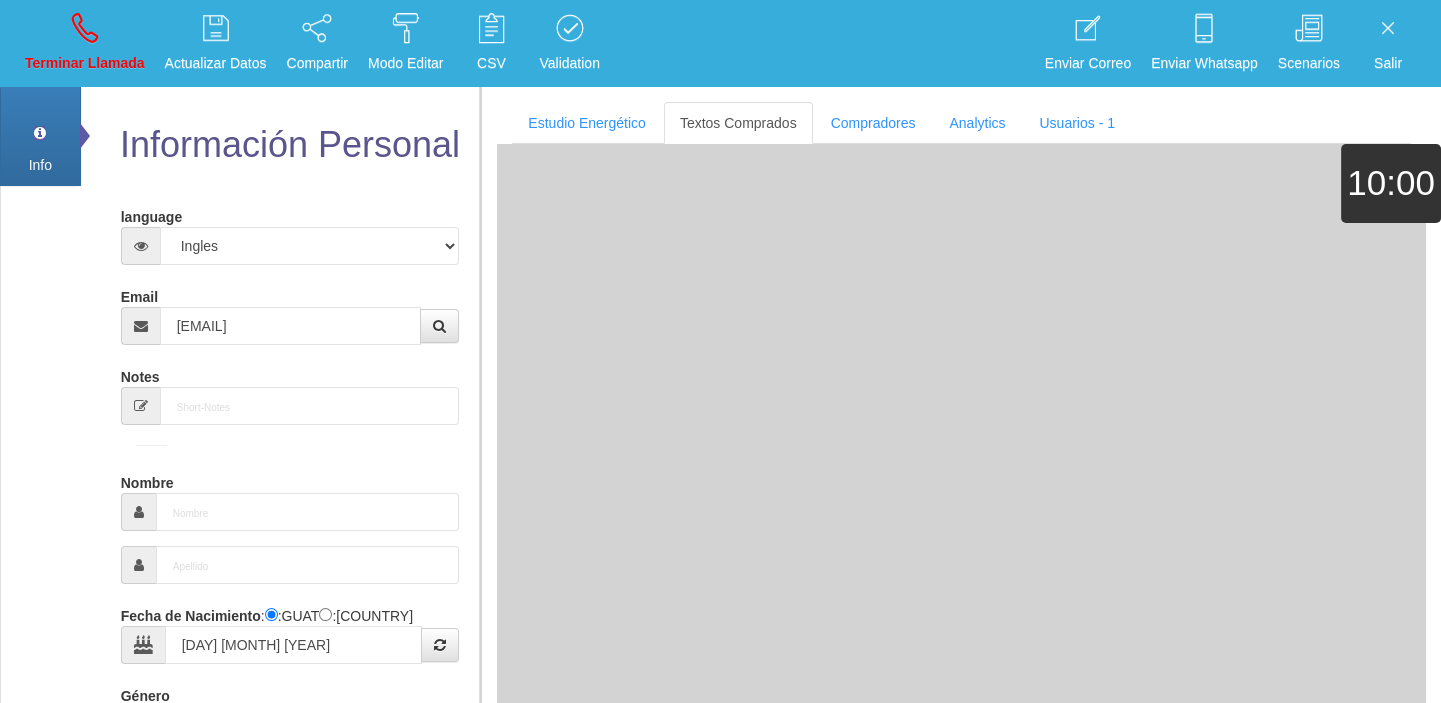 type on "Buen Comprador" 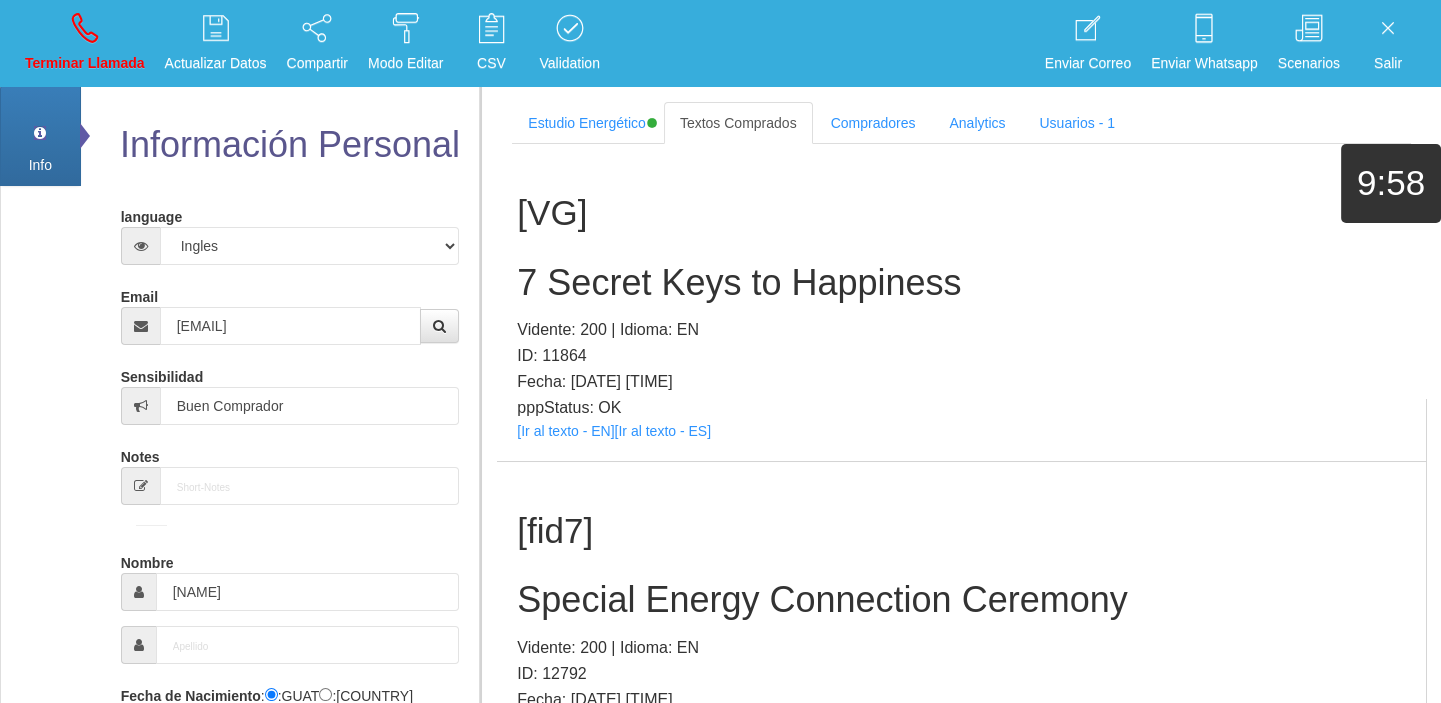 scroll, scrollTop: 5, scrollLeft: 0, axis: vertical 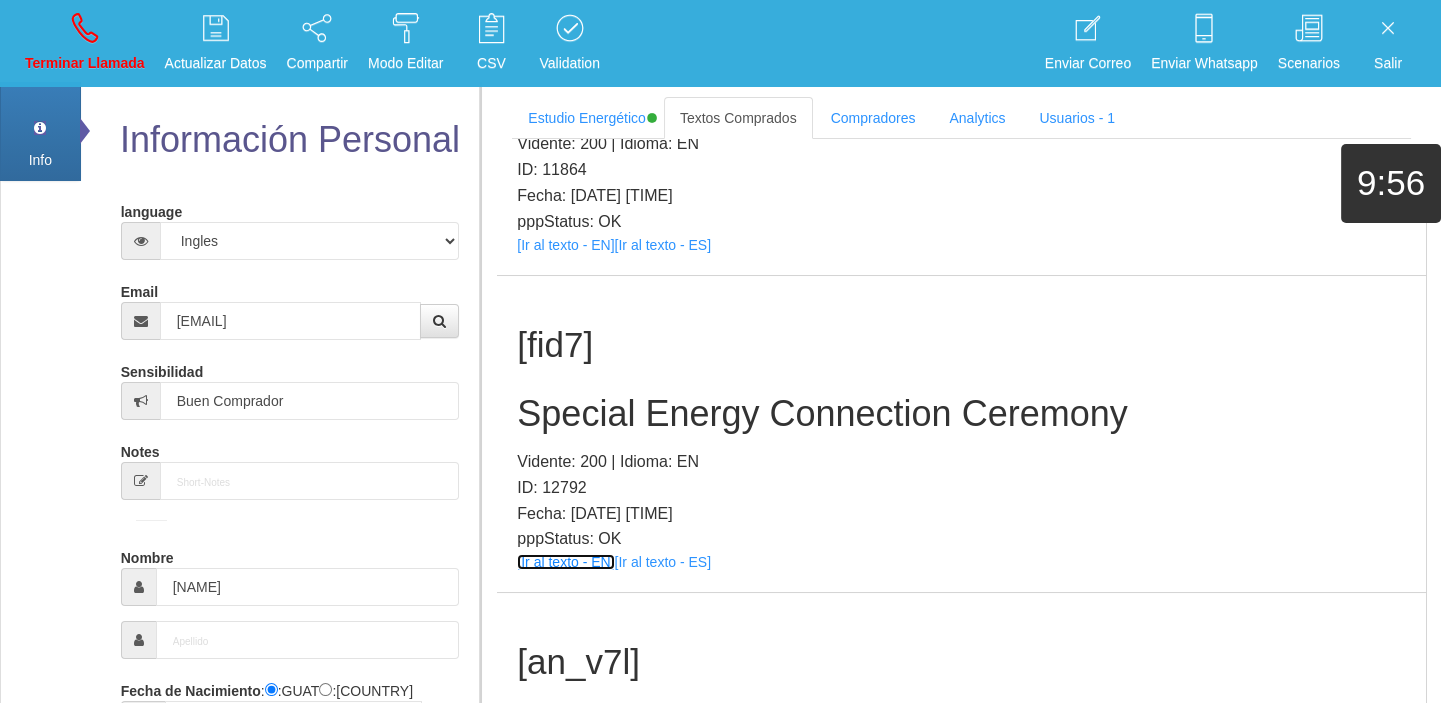 click on "[Ir al texto - EN]" at bounding box center (565, 562) 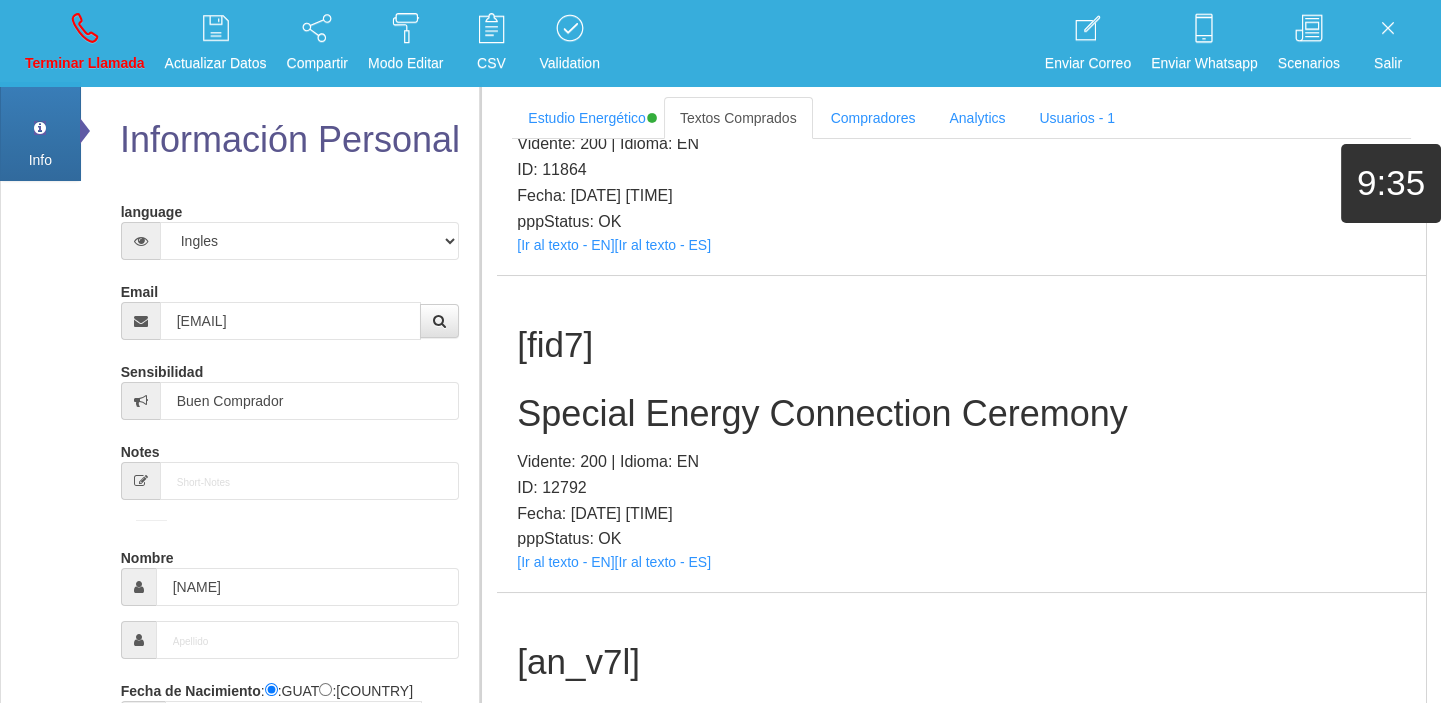 click on "Special Energy Connection Ceremony" at bounding box center [961, 414] 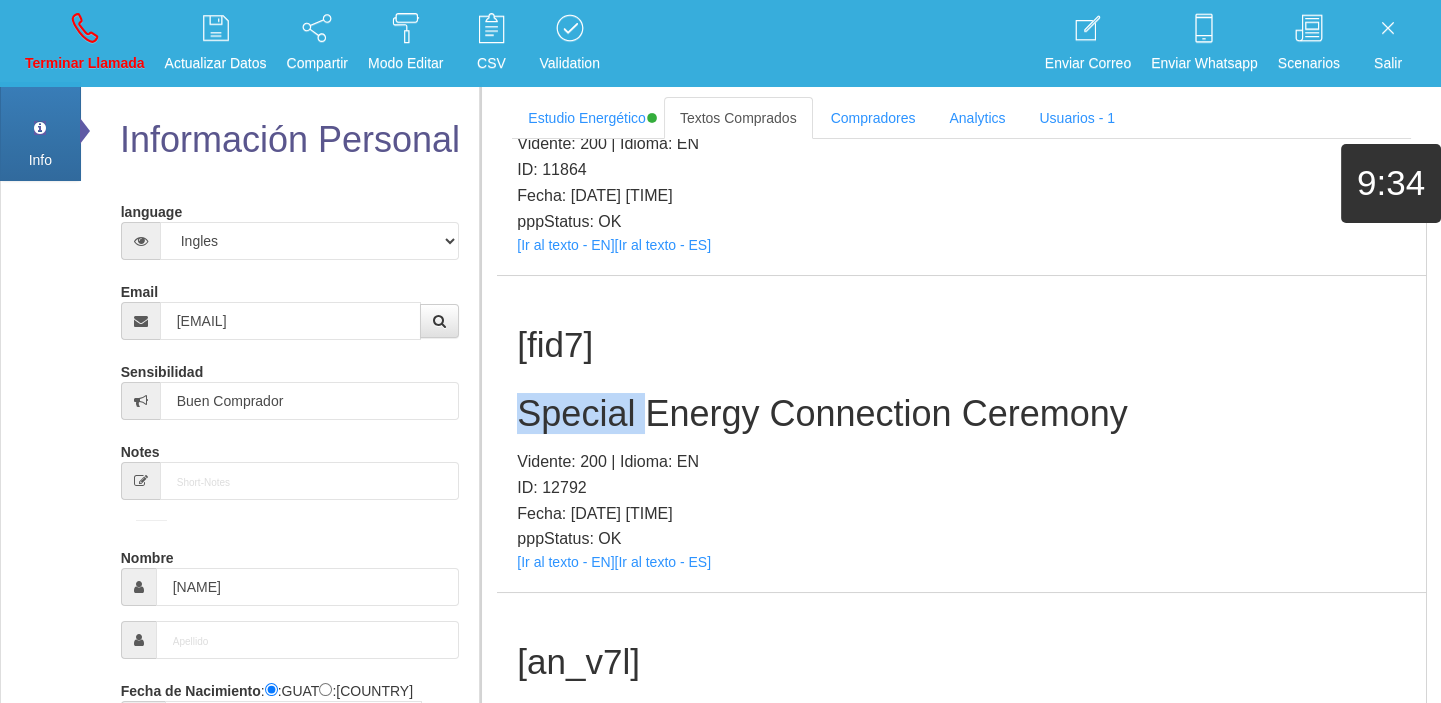 click on "Special Energy Connection Ceremony" at bounding box center (961, 414) 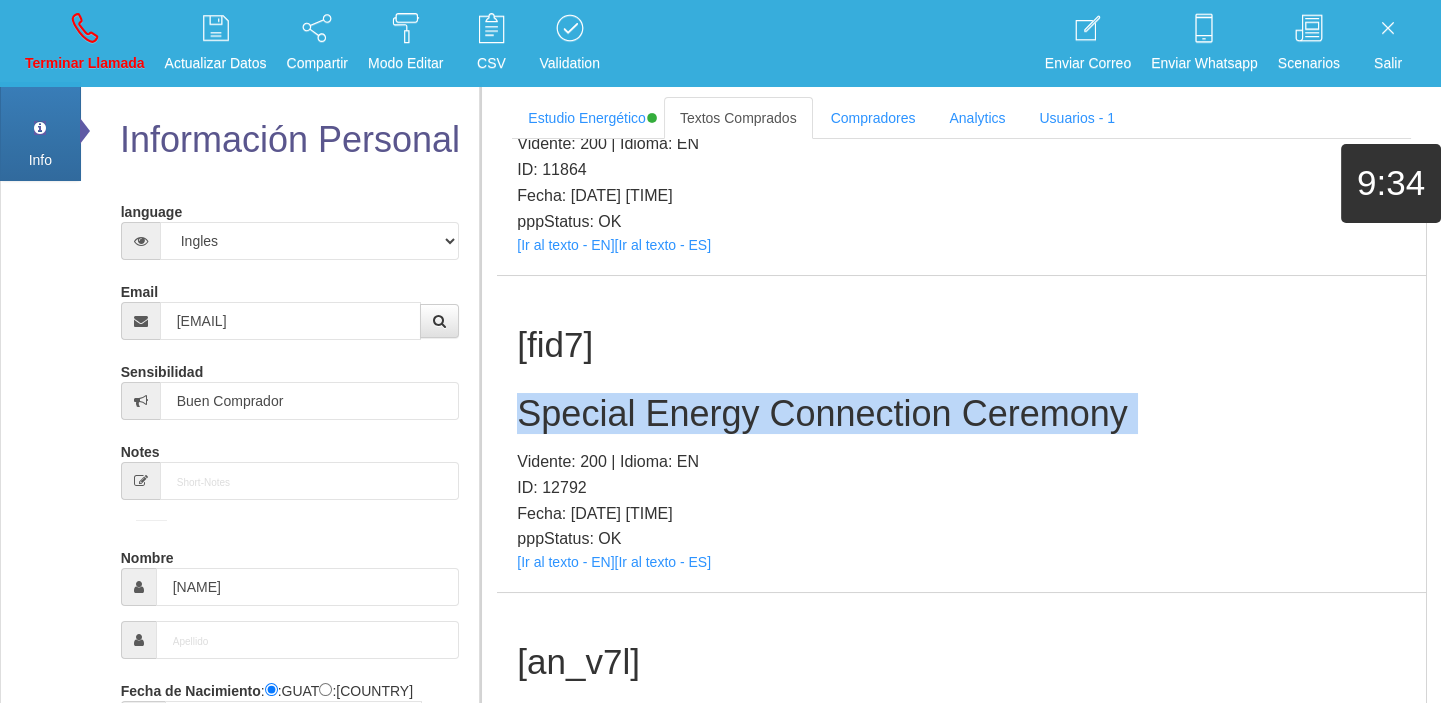 click on "Special Energy Connection Ceremony" at bounding box center (961, 414) 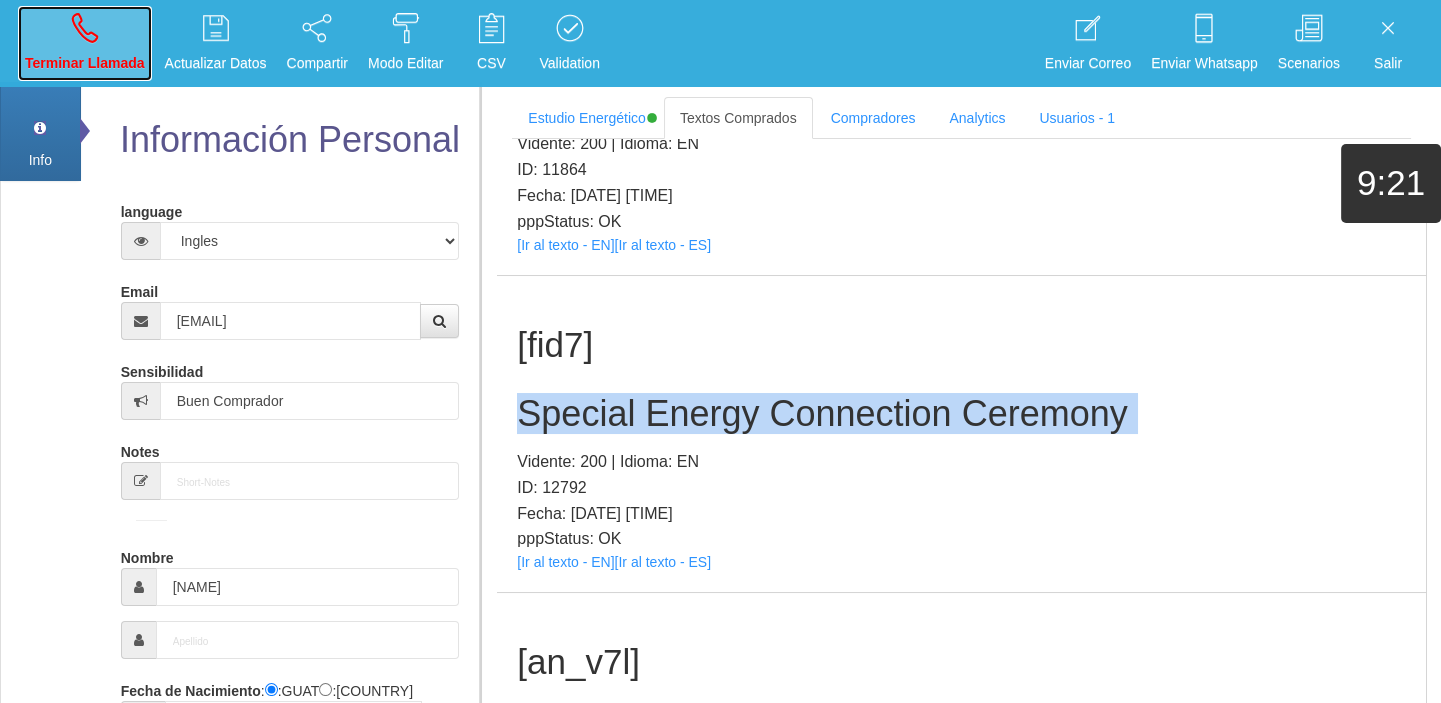 drag, startPoint x: 85, startPoint y: 10, endPoint x: 91, endPoint y: 40, distance: 30.594116 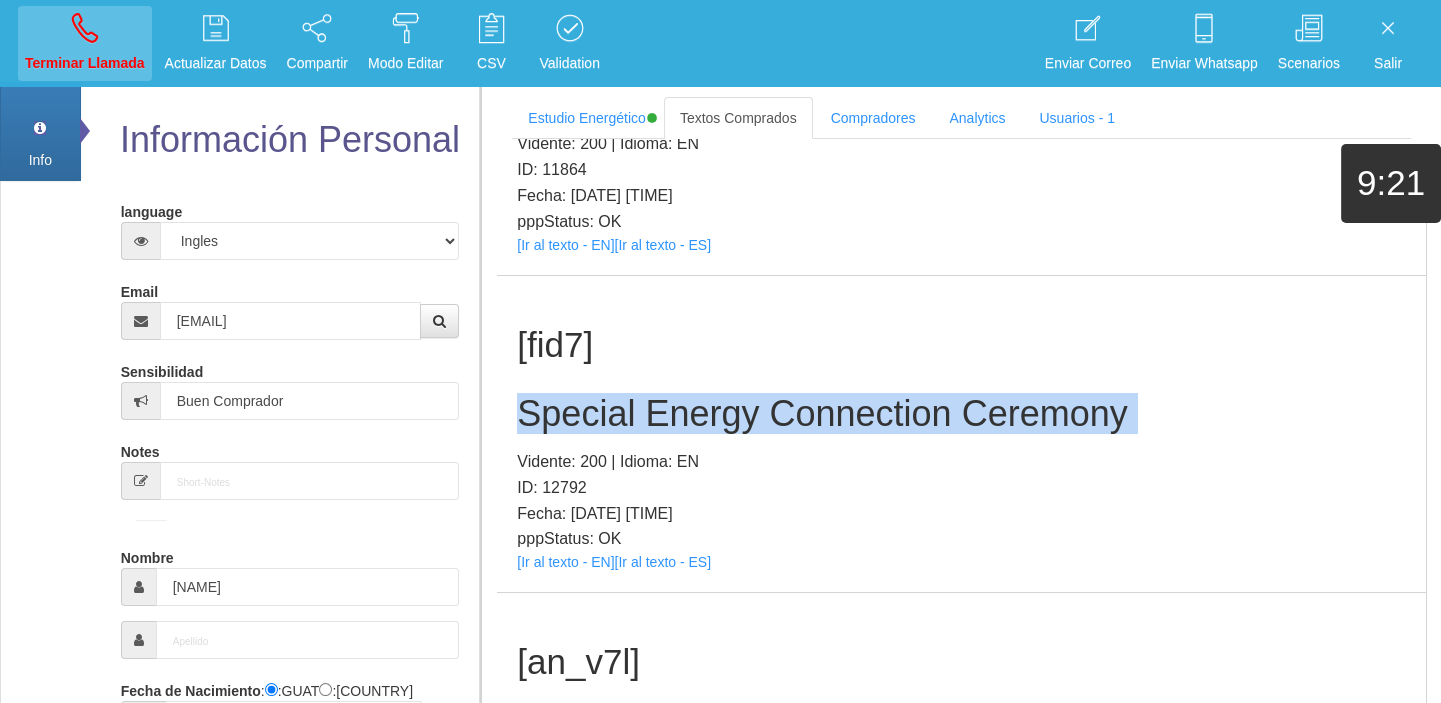 type 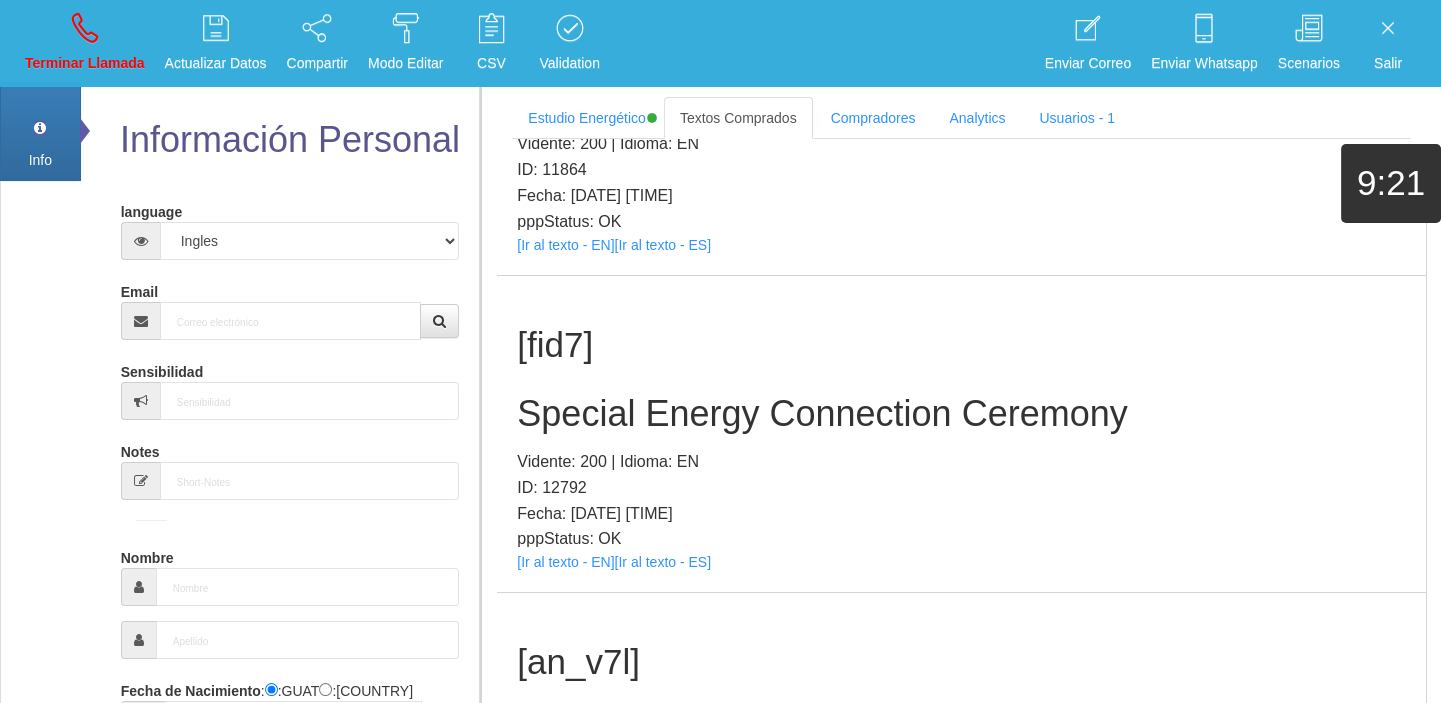 scroll, scrollTop: 0, scrollLeft: 0, axis: both 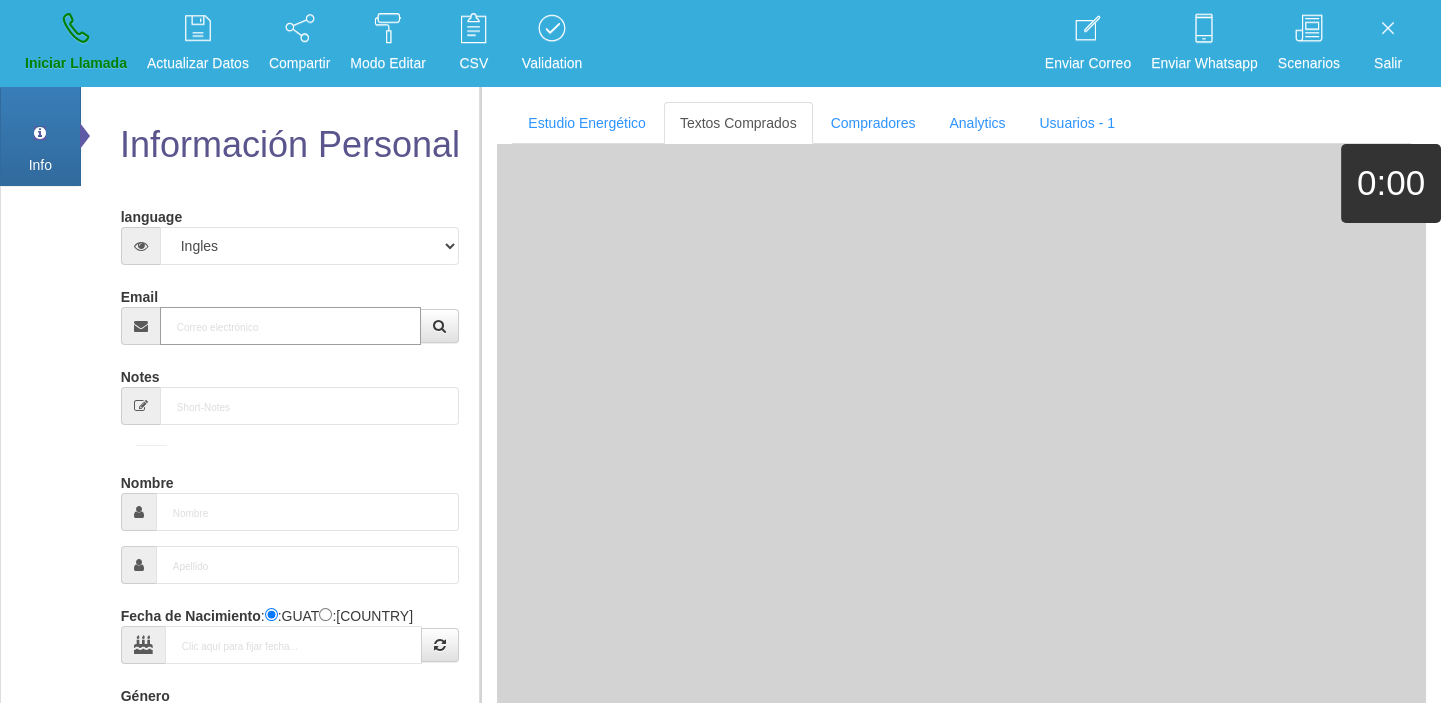 paste on "[EMAIL]" 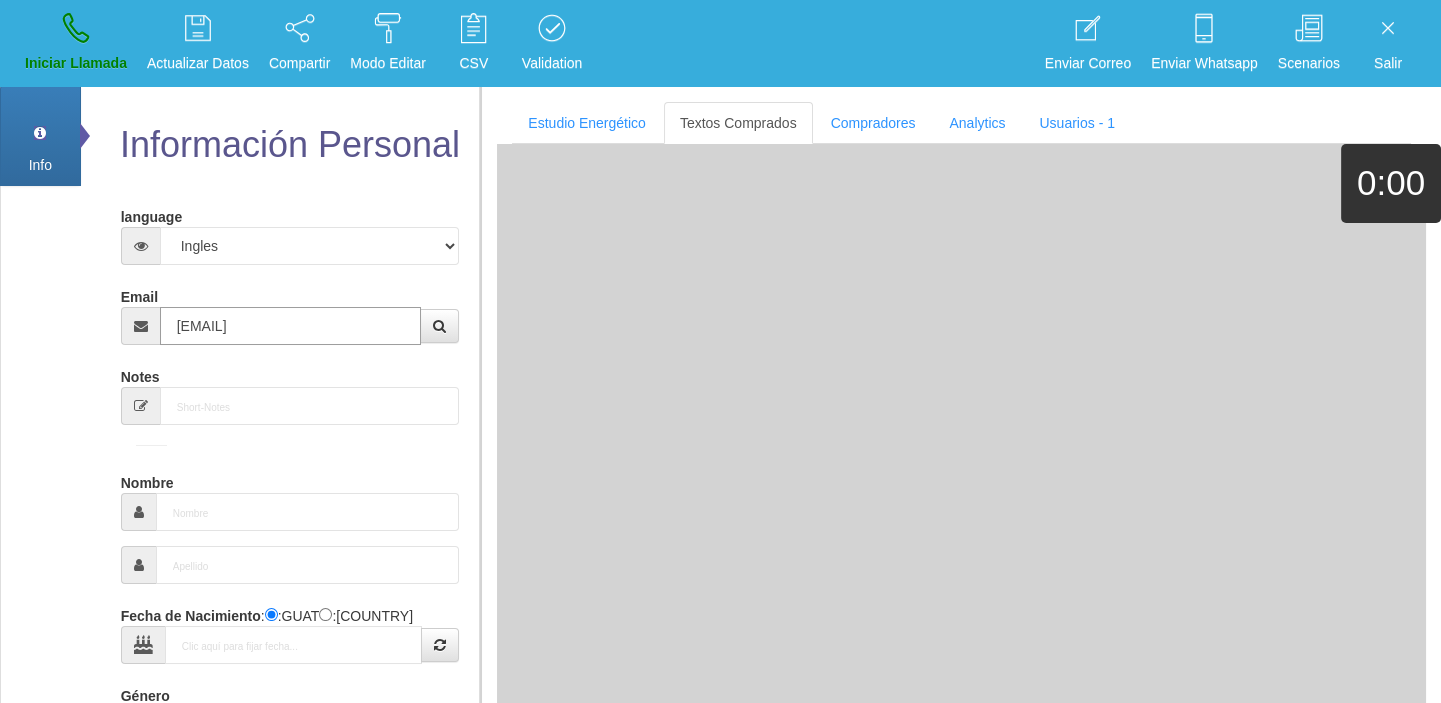 click on "[EMAIL]" at bounding box center [291, 326] 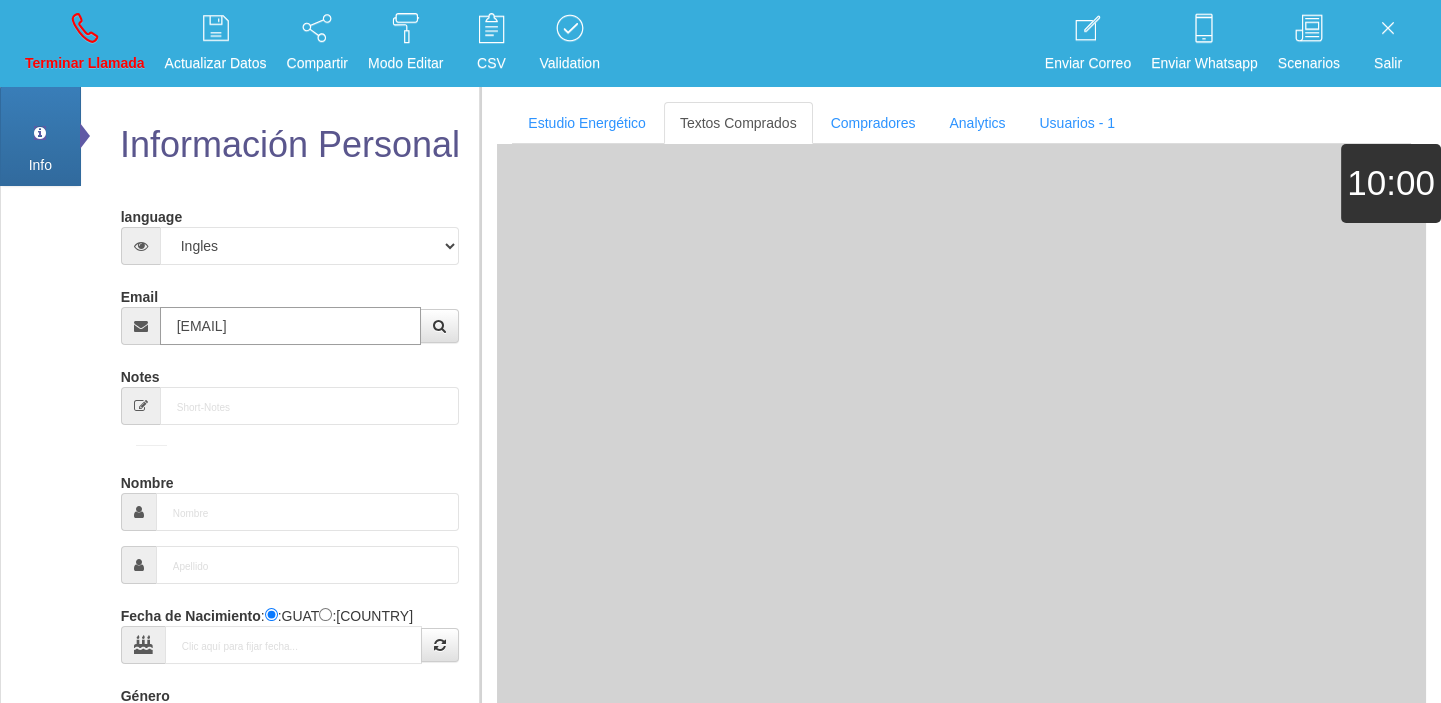 type on "[DAY] [MONTH] [YEAR]" 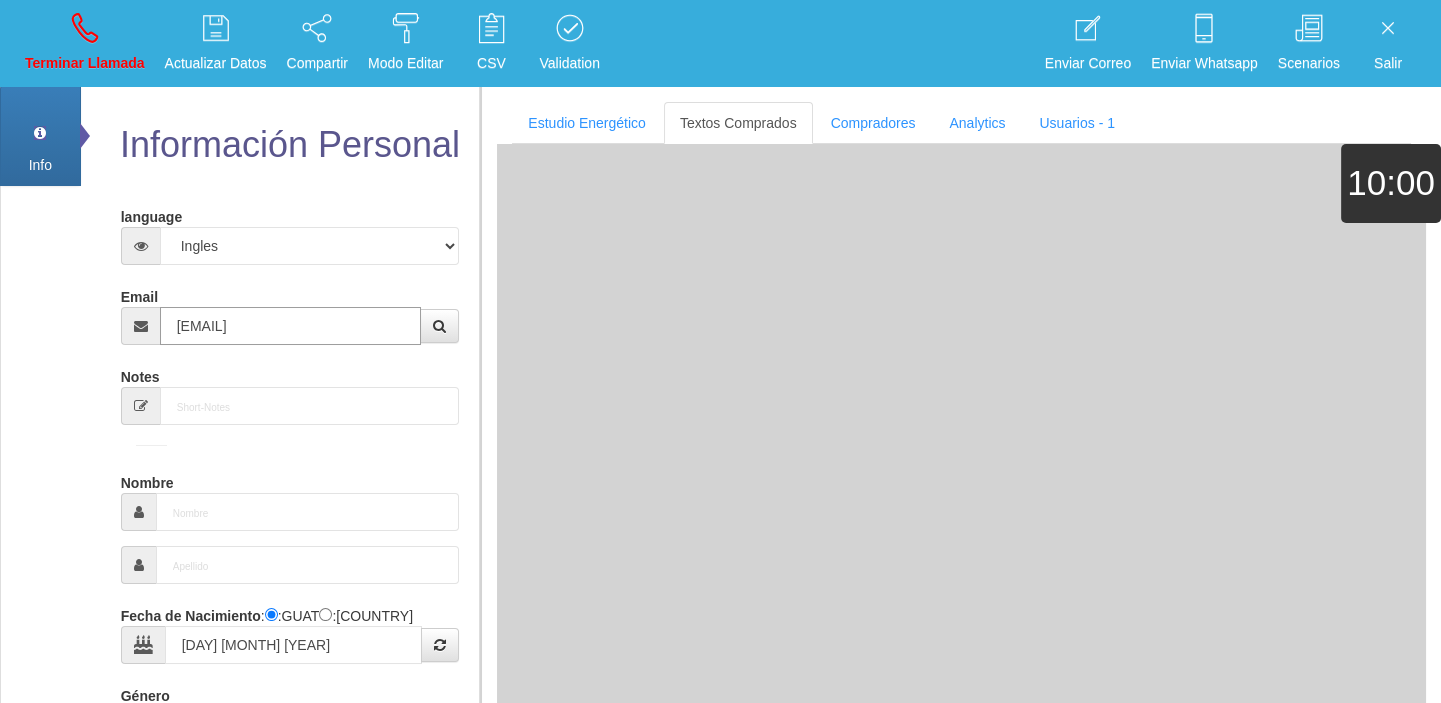 type on "Excelente Comprador" 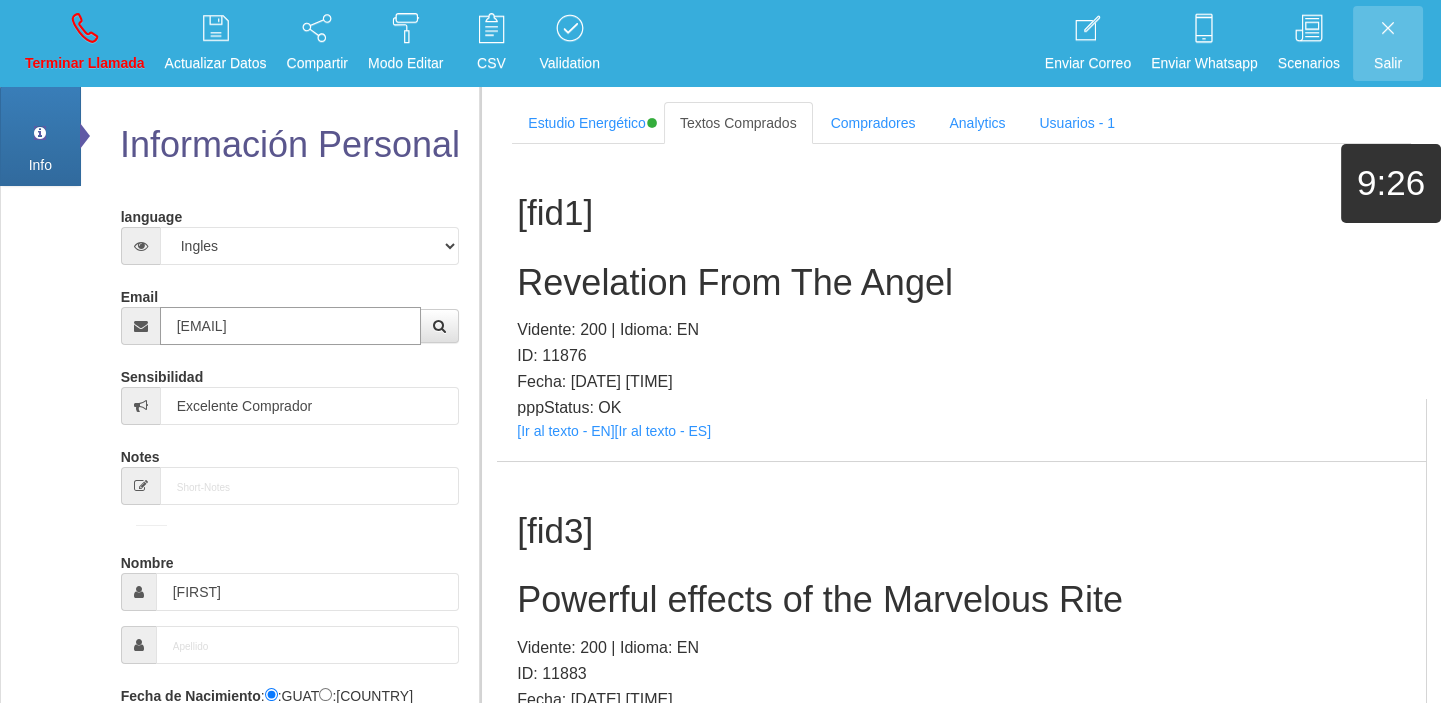 type on "[EMAIL]" 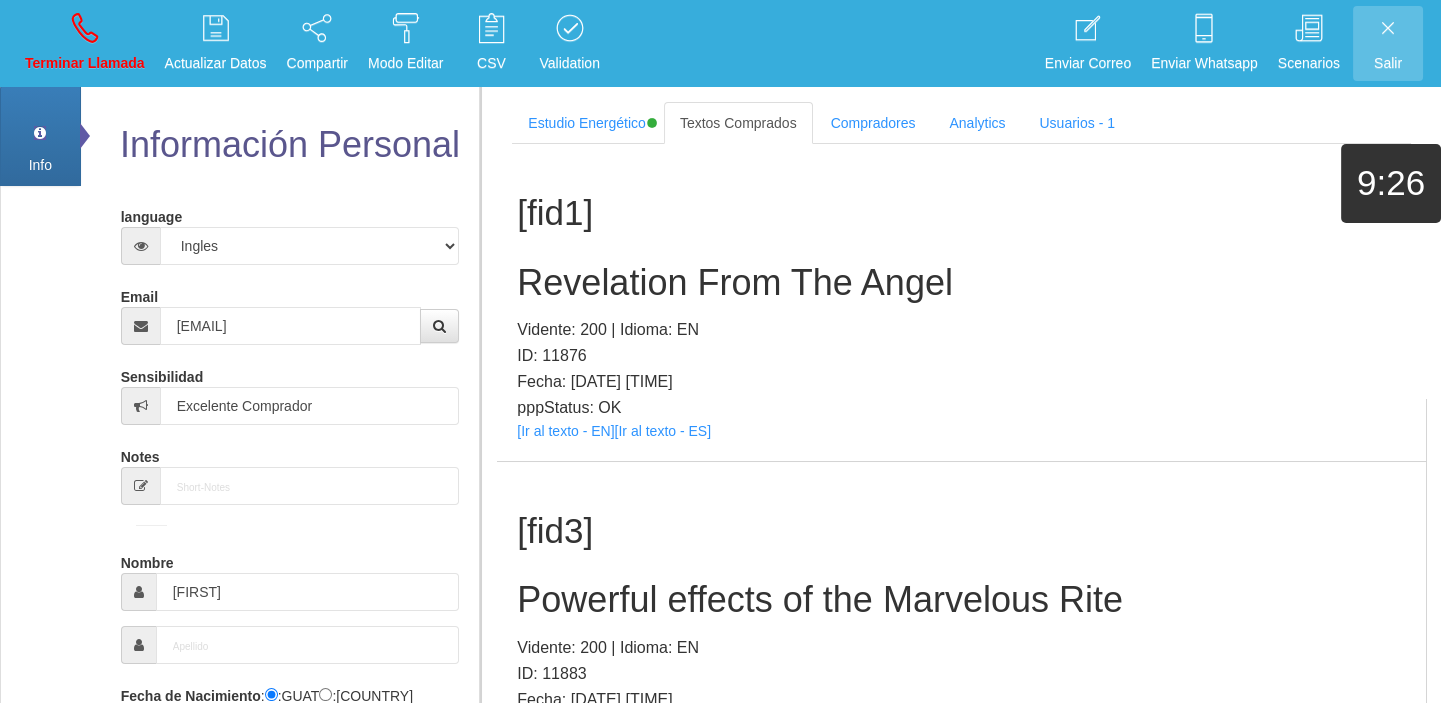 scroll, scrollTop: 11019, scrollLeft: 0, axis: vertical 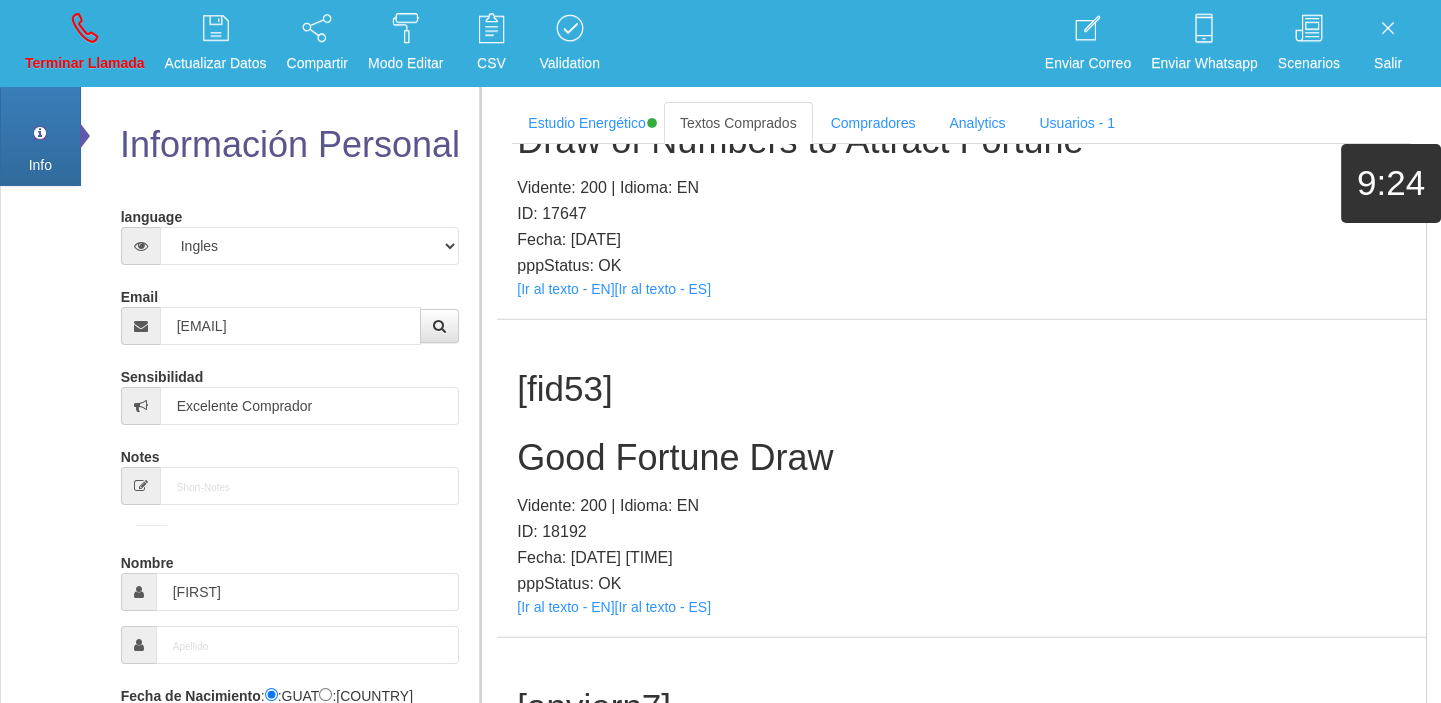 click on "[fid53] Good Fortune Draw Vidente: [NUMBER] | Idioma: EN ID: [NUMBER] Fecha: [DATE] [TIME] pppStatus: OK [Ir al texto - EN] [Ir al texto - ES]" at bounding box center (961, 478) 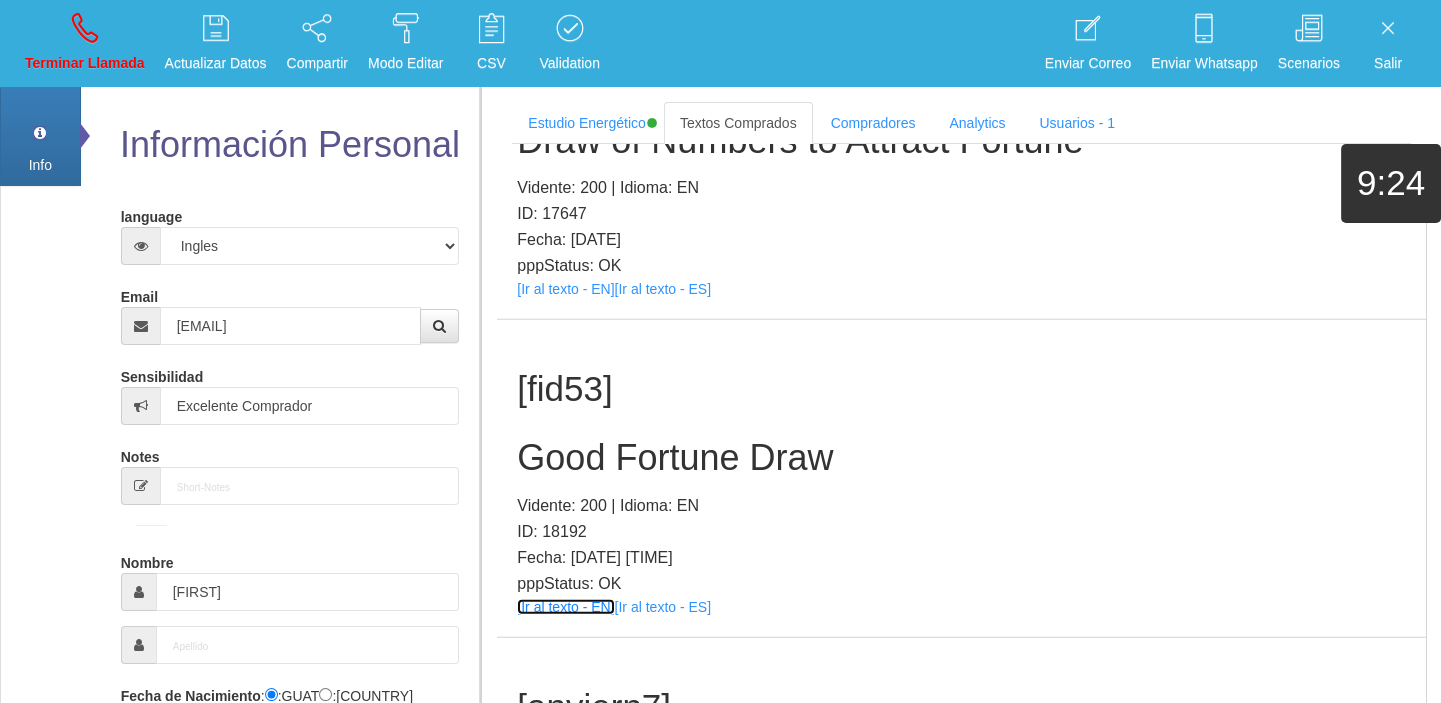 click on "[Ir al texto - EN]" at bounding box center [565, 607] 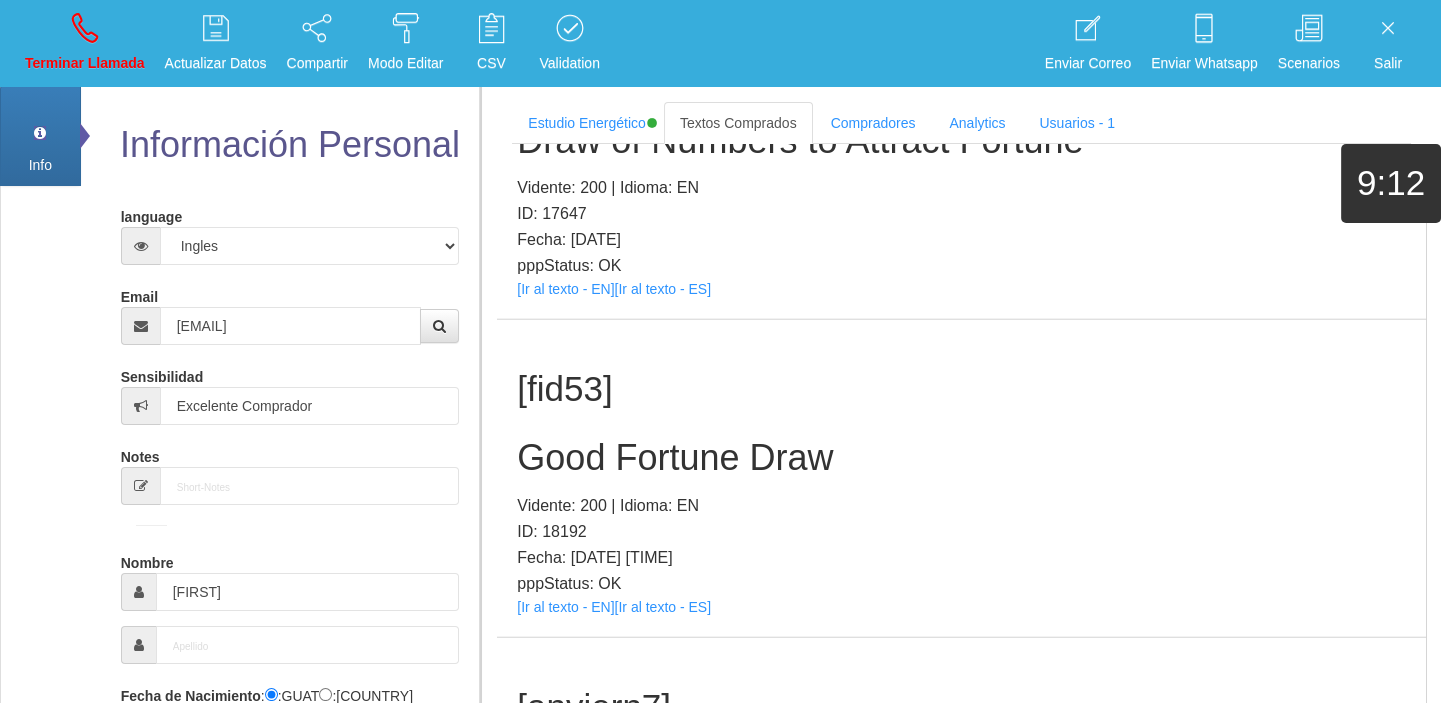click on "[fid53] Good Fortune Draw Vidente: [NUMBER] | Idioma: EN ID: [NUMBER] Fecha: [DATE] [TIME] pppStatus: OK [Ir al texto - EN] [Ir al texto - ES]" at bounding box center (961, 478) 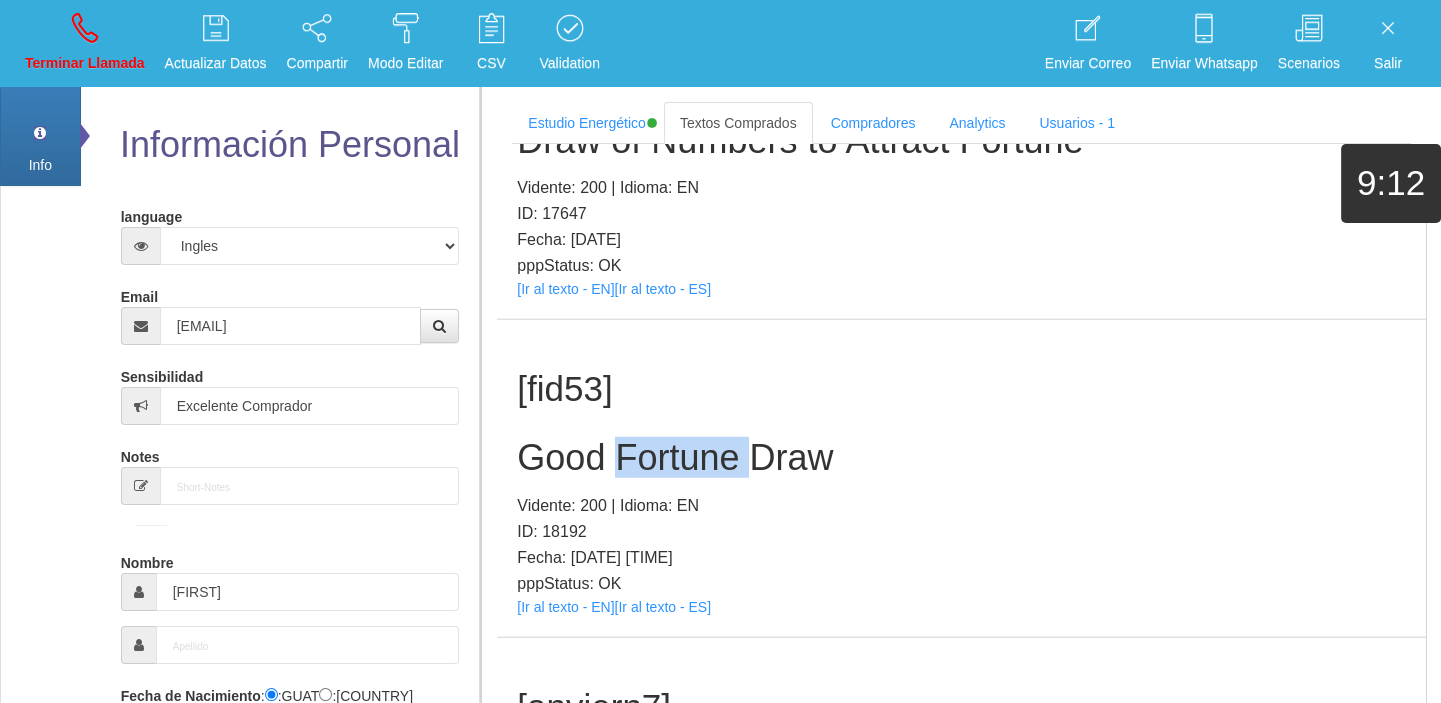 click on "[fid53] Good Fortune Draw Vidente: [NUMBER] | Idioma: EN ID: [NUMBER] Fecha: [DATE] [TIME] pppStatus: OK [Ir al texto - EN] [Ir al texto - ES]" at bounding box center (961, 478) 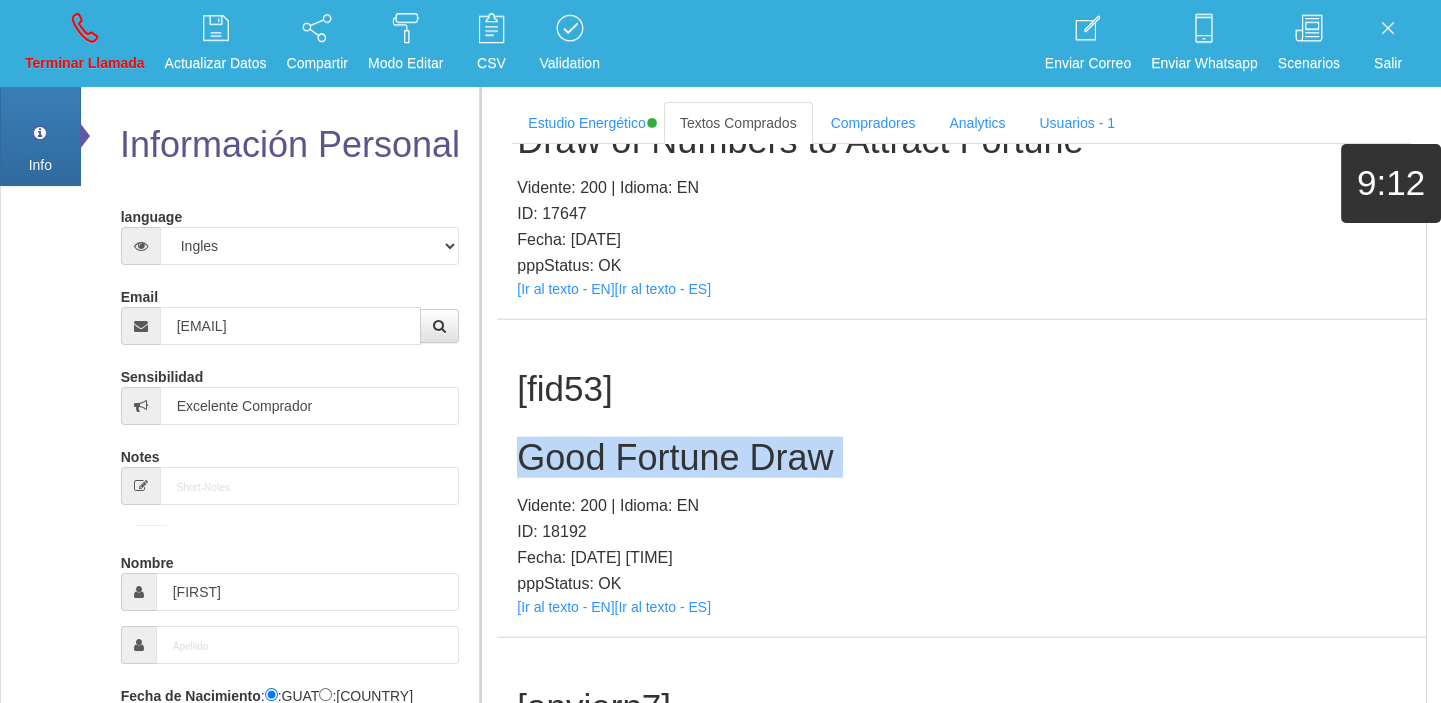 click on "[fid53] Good Fortune Draw Vidente: [NUMBER] | Idioma: EN ID: [NUMBER] Fecha: [DATE] [TIME] pppStatus: OK [Ir al texto - EN] [Ir al texto - ES]" at bounding box center [961, 478] 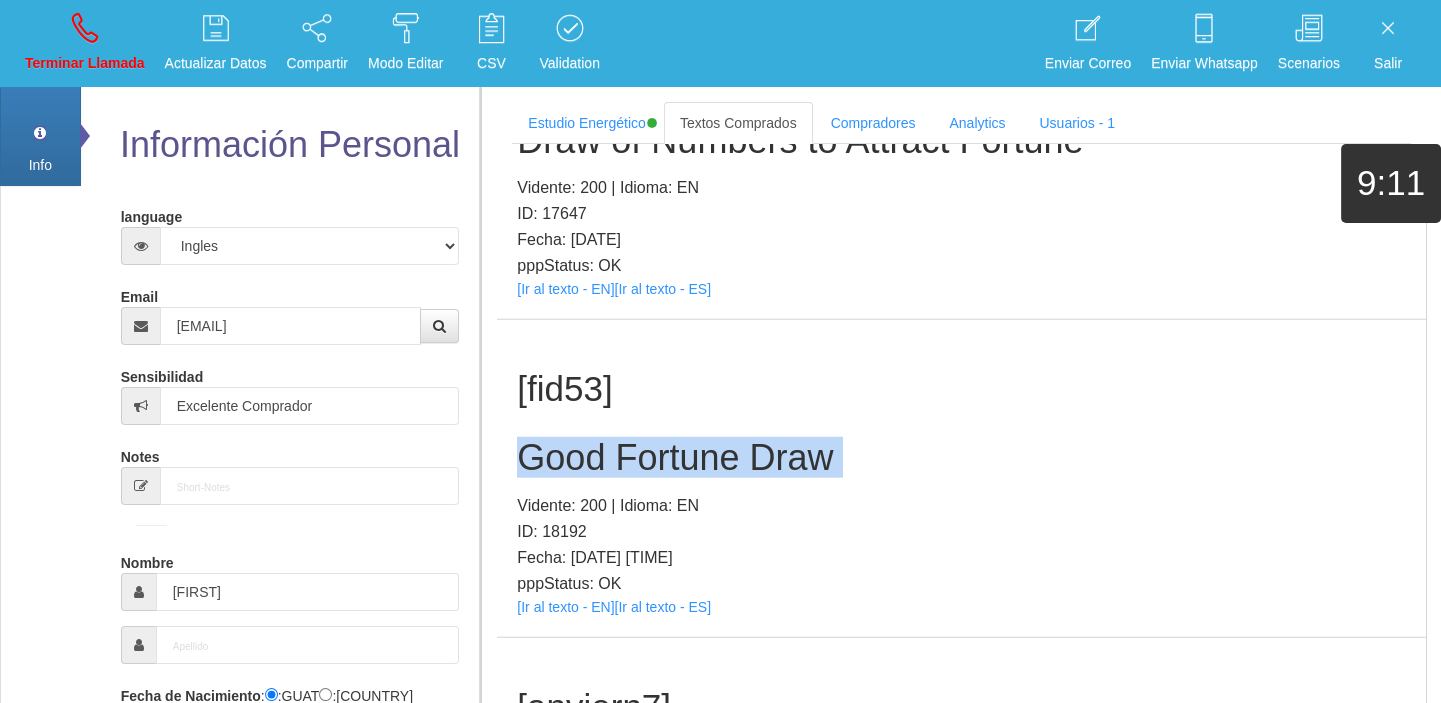 copy on "Good Fortune Draw" 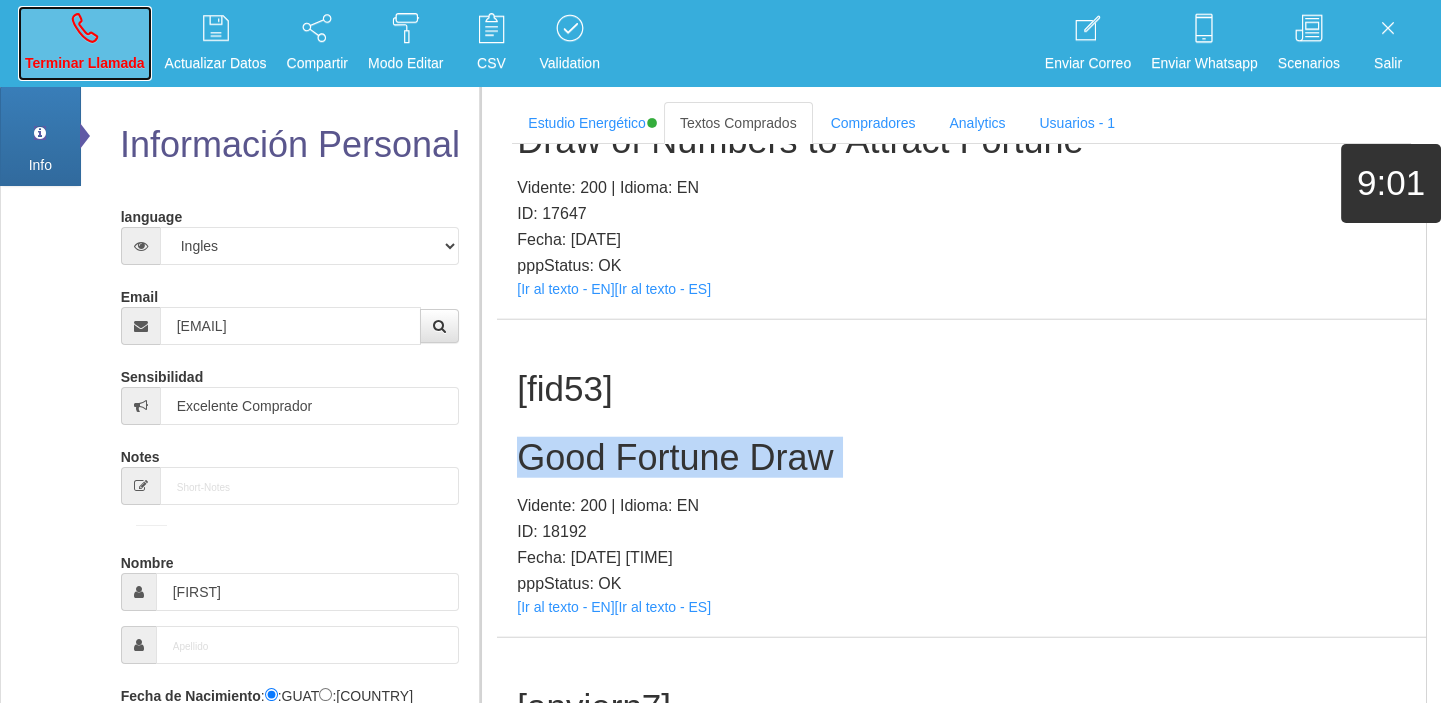click on "Terminar Llamada" at bounding box center (85, 63) 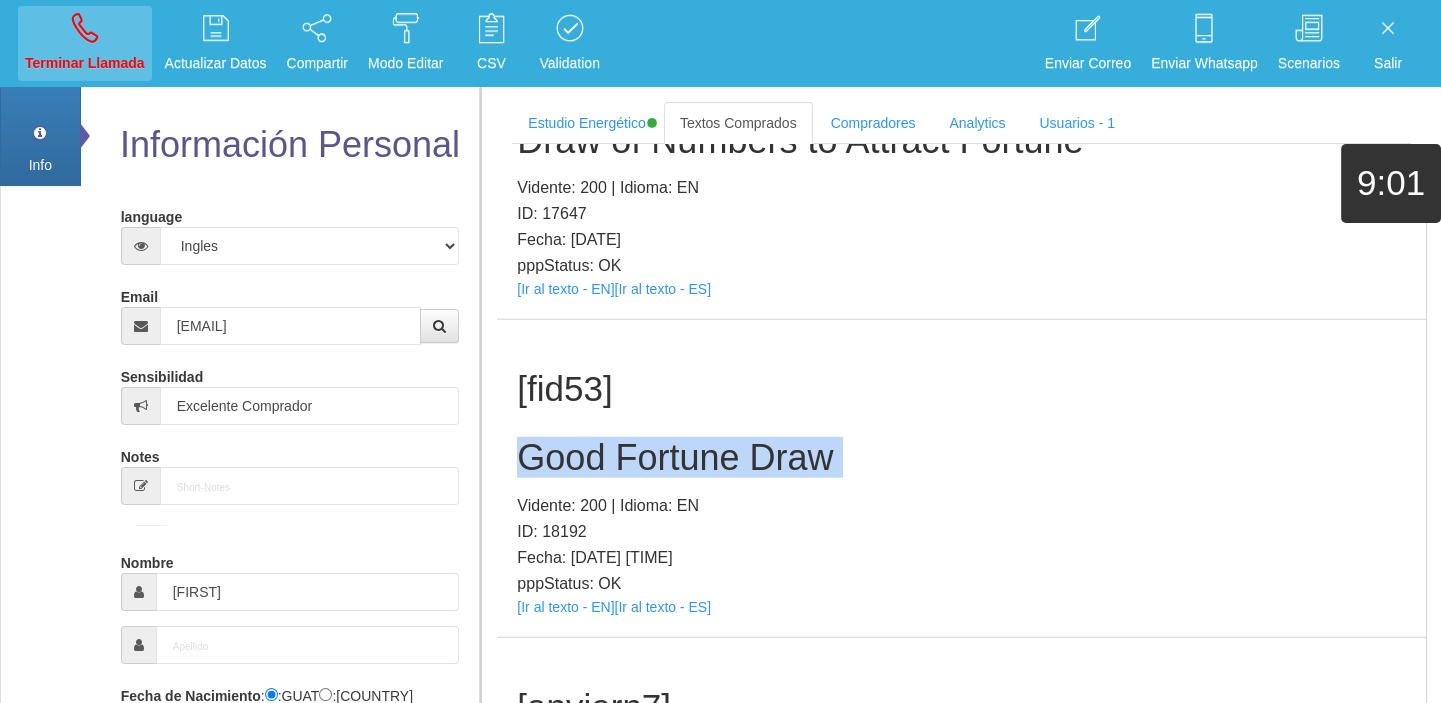 type 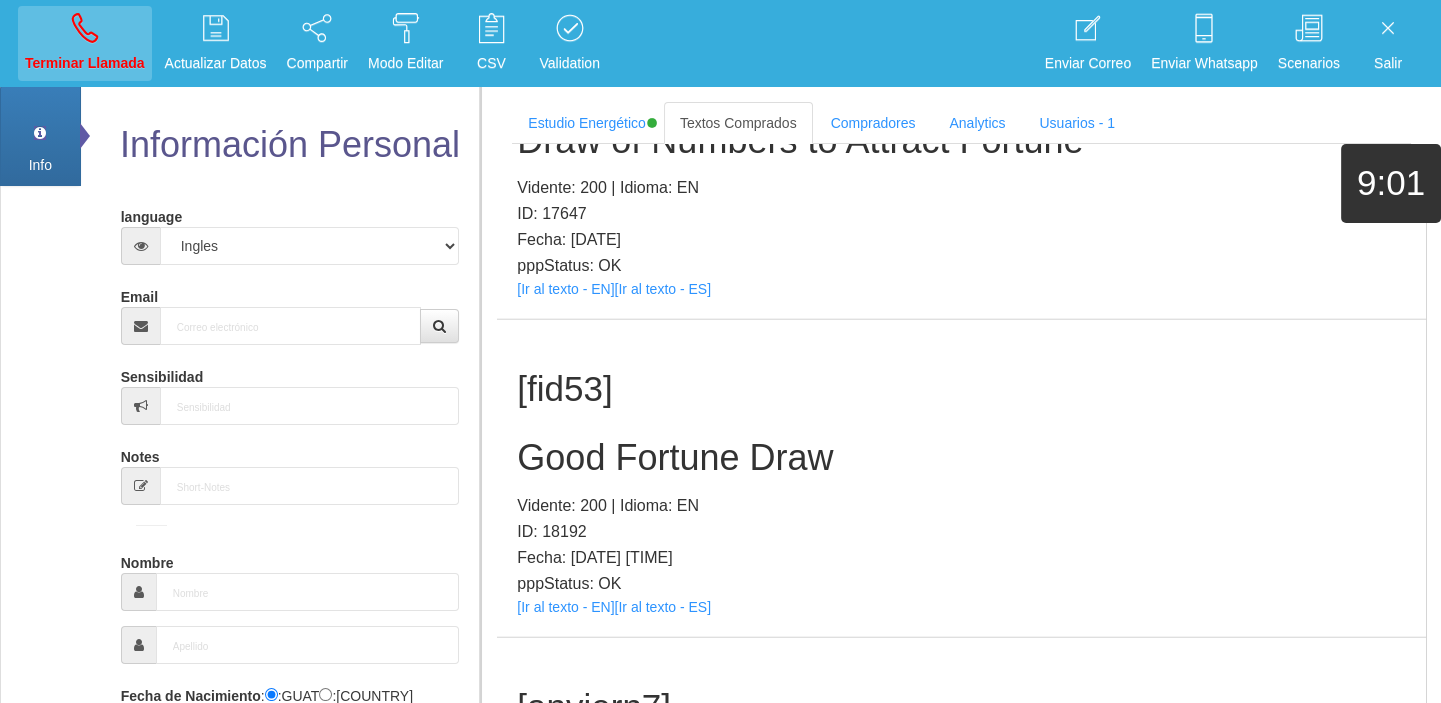 scroll, scrollTop: 0, scrollLeft: 0, axis: both 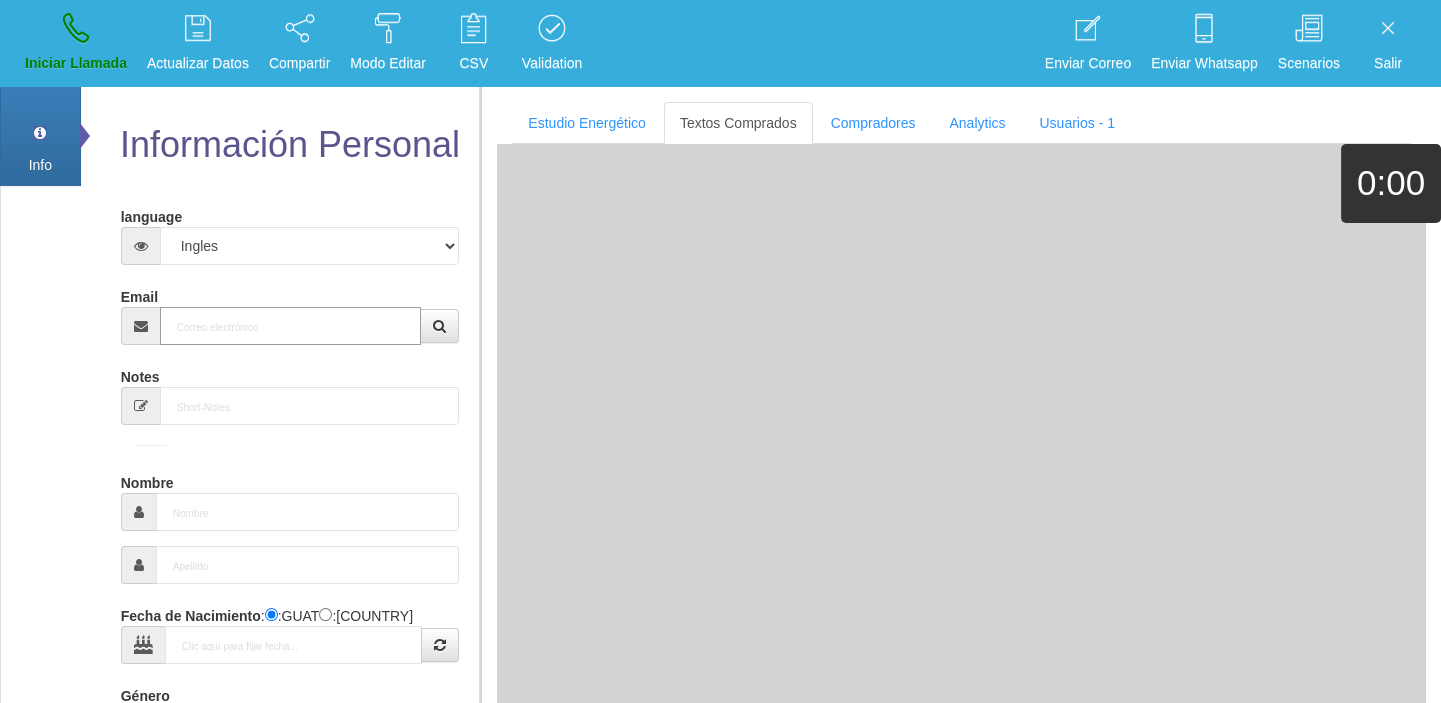 click on "Email" at bounding box center [291, 326] 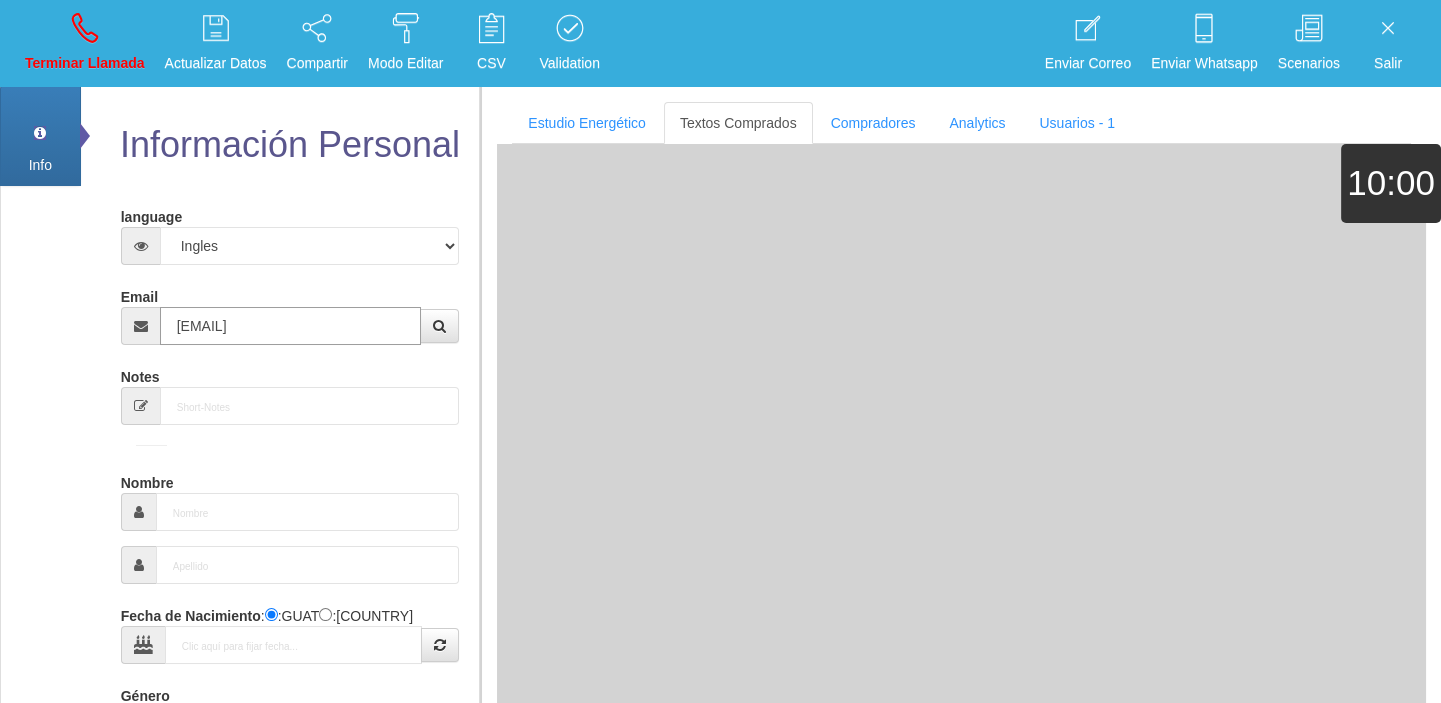 type on "[DAY] [MONTH] [YEAR]" 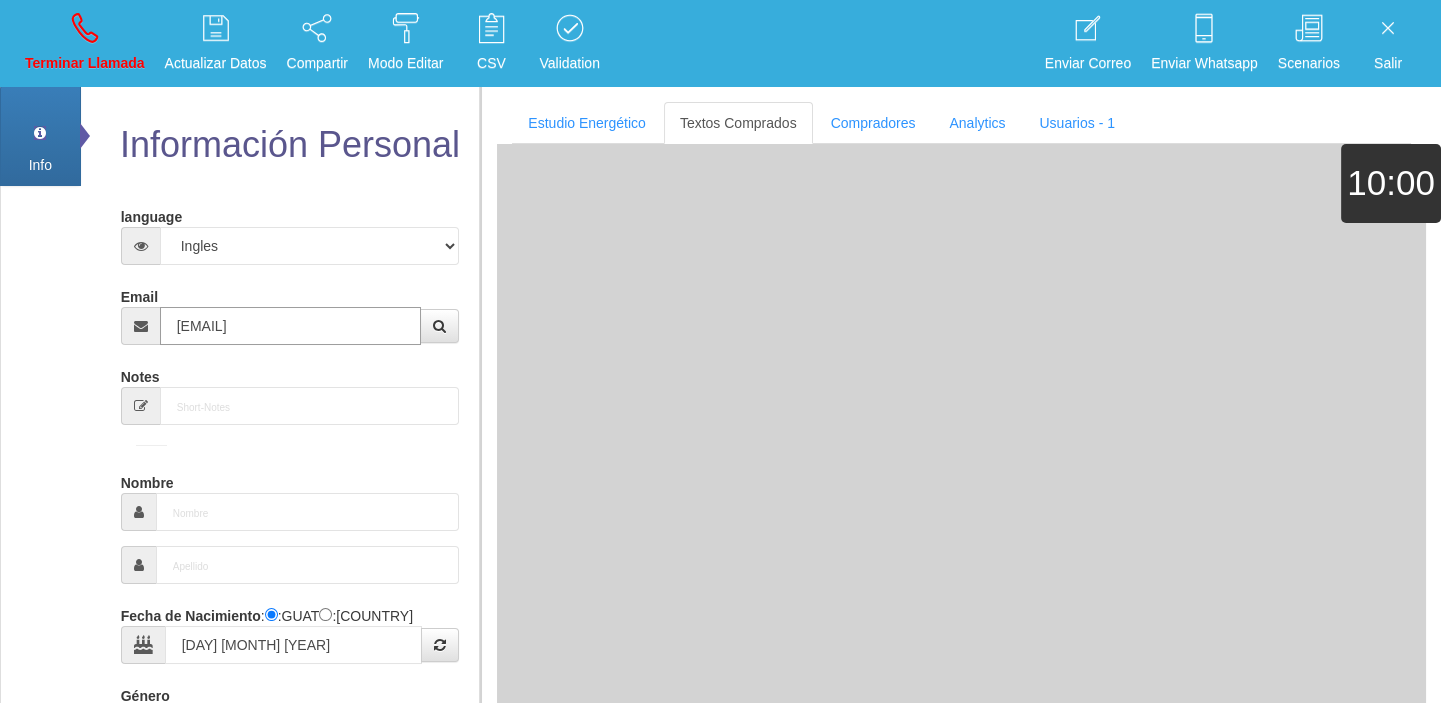 type on "Comprador simple" 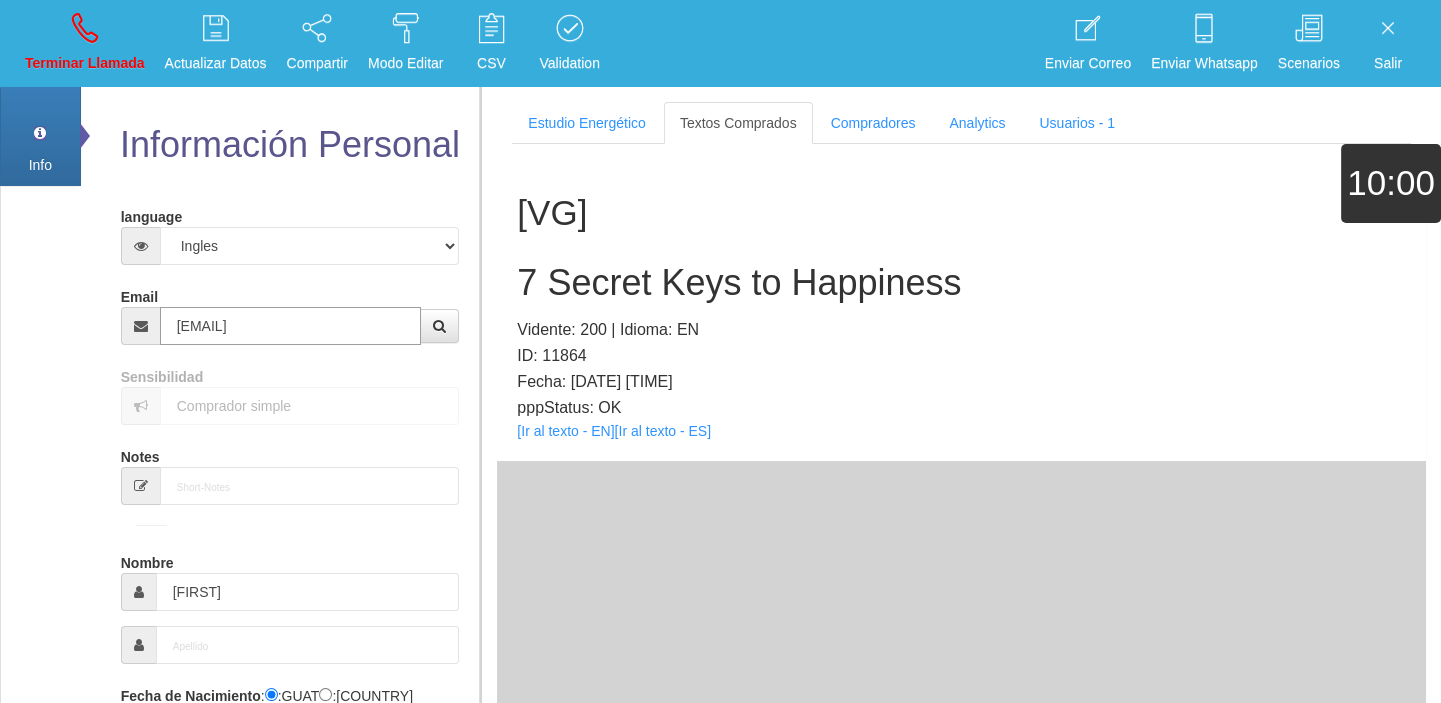 type on "[EMAIL]" 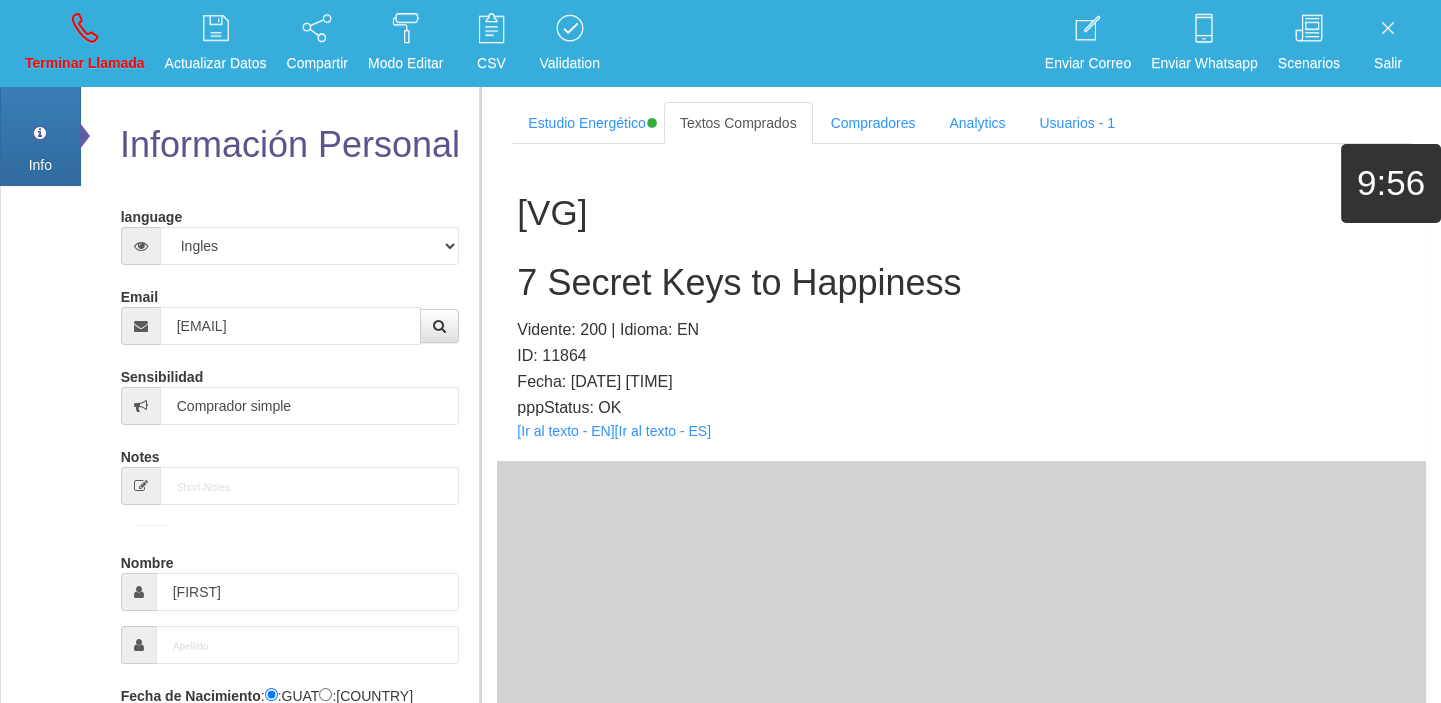 click on "[COUNTRY_CODE] [NUMBER] Secret Keys to Happiness Vidente: [NUMBER] | Idioma: [LANG] ID: [NUMBER] Fecha: [DATE] [TIME] pppStatus: OK [Ir al texto - [LANG]] [Ir al texto - [LANG]]" at bounding box center [961, 302] 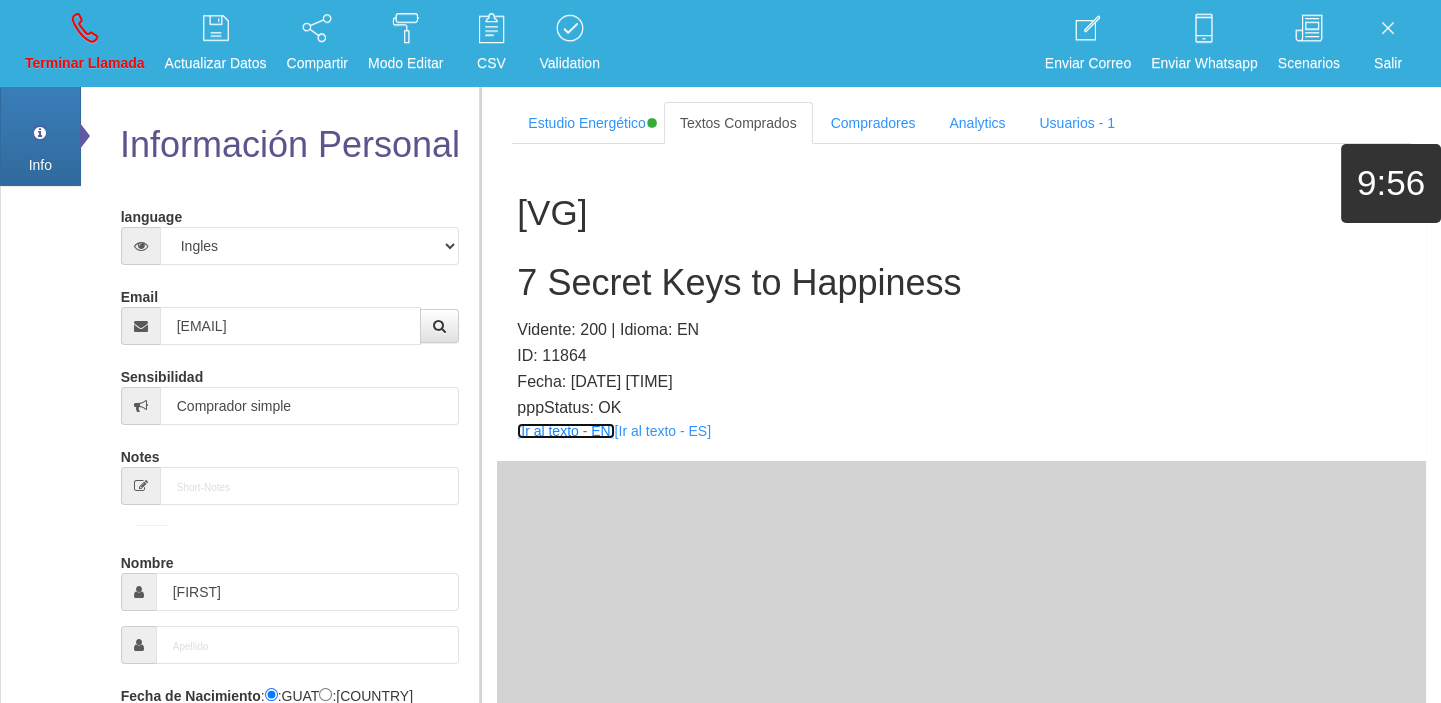 click on "[Ir al texto - EN]" at bounding box center (565, 431) 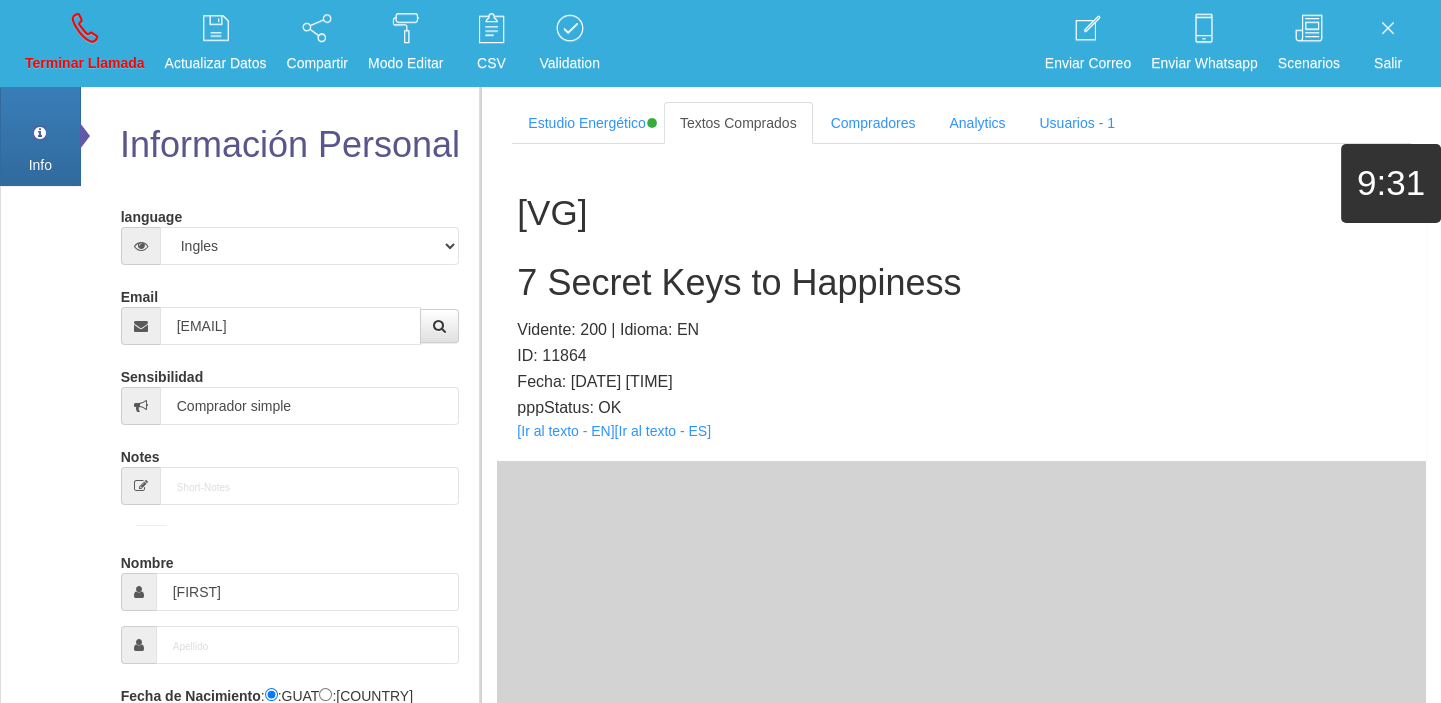 click on "[COUNTRY_CODE] [NUMBER] Secret Keys to Happiness Vidente: [NUMBER] | Idioma: [LANG] ID: [NUMBER] Fecha: [DATE] [TIME] pppStatus: OK [Ir al texto - [LANG]] [Ir al texto - [LANG]]" at bounding box center [961, 302] 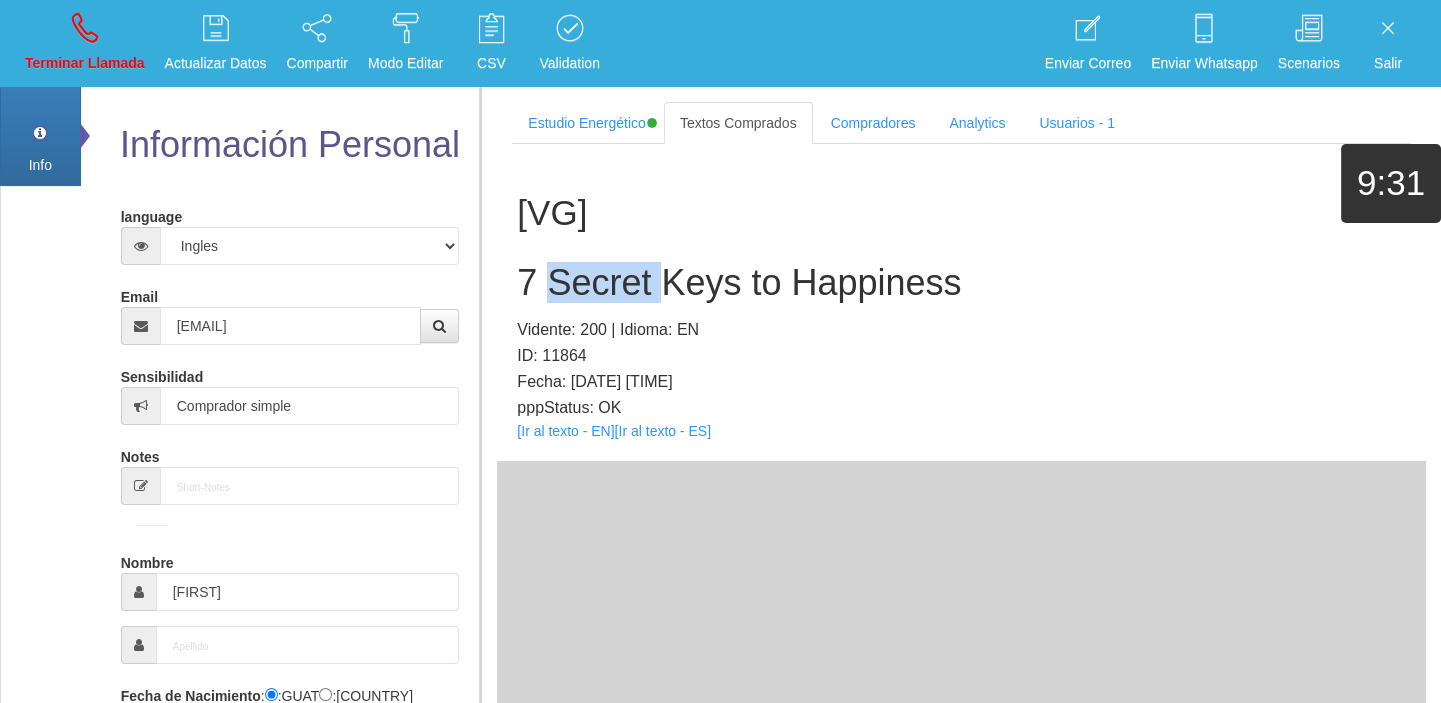 click on "7 Secret Keys to Happiness" at bounding box center (961, 283) 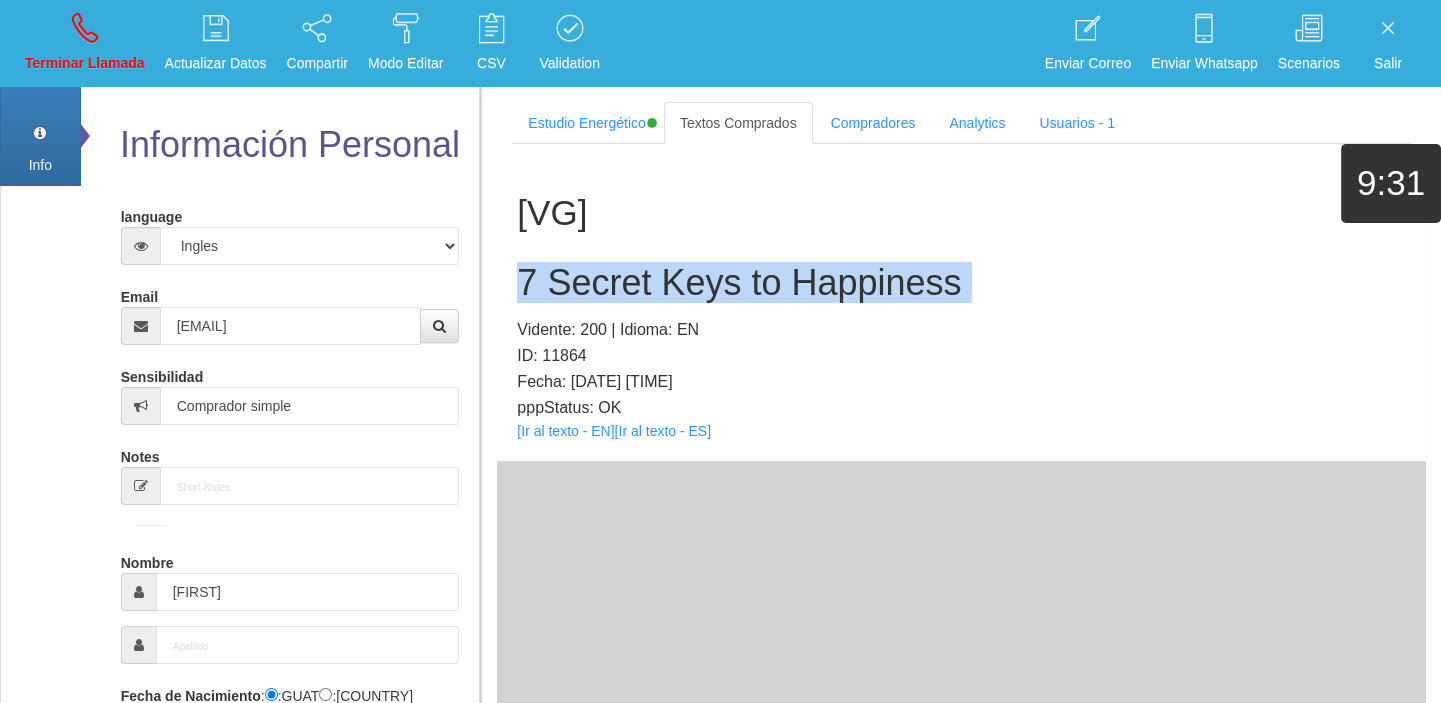 click on "7 Secret Keys to Happiness" at bounding box center (961, 283) 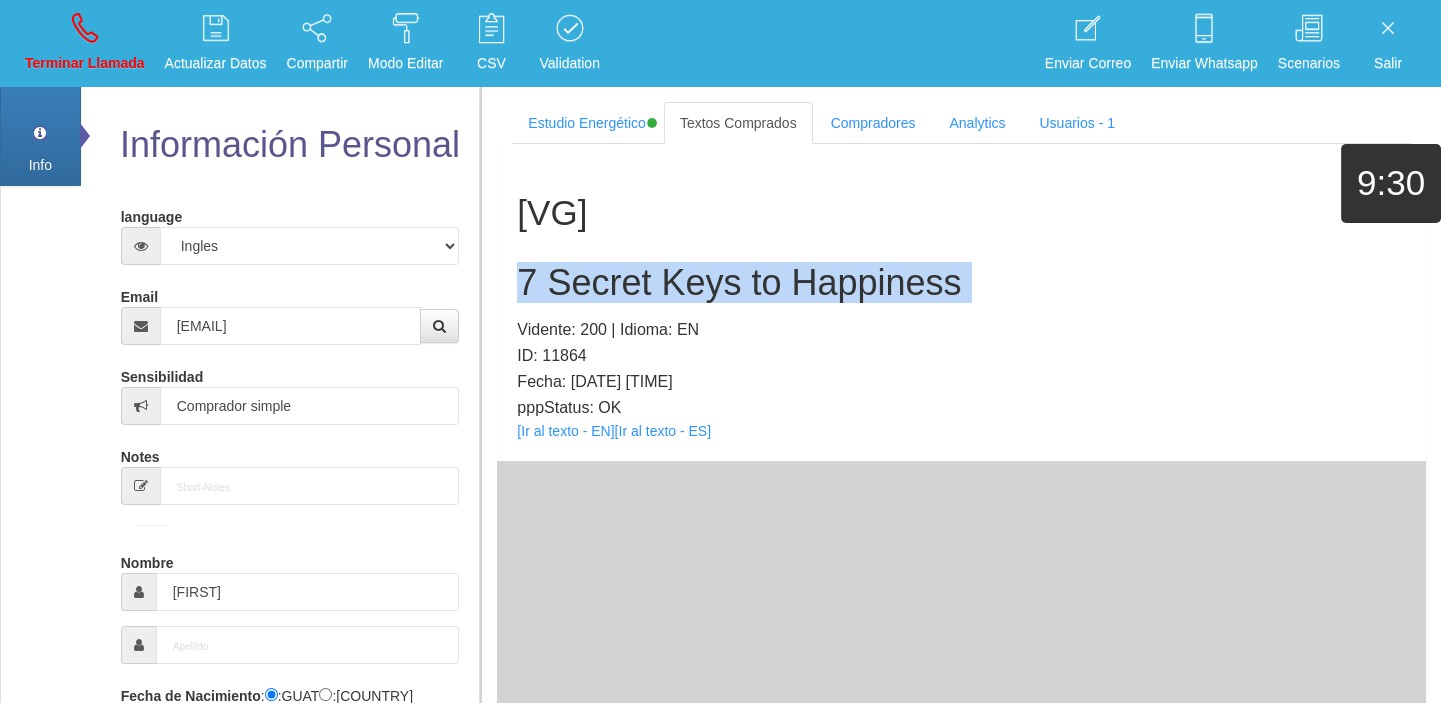 copy on "7 Secret Keys to Happiness" 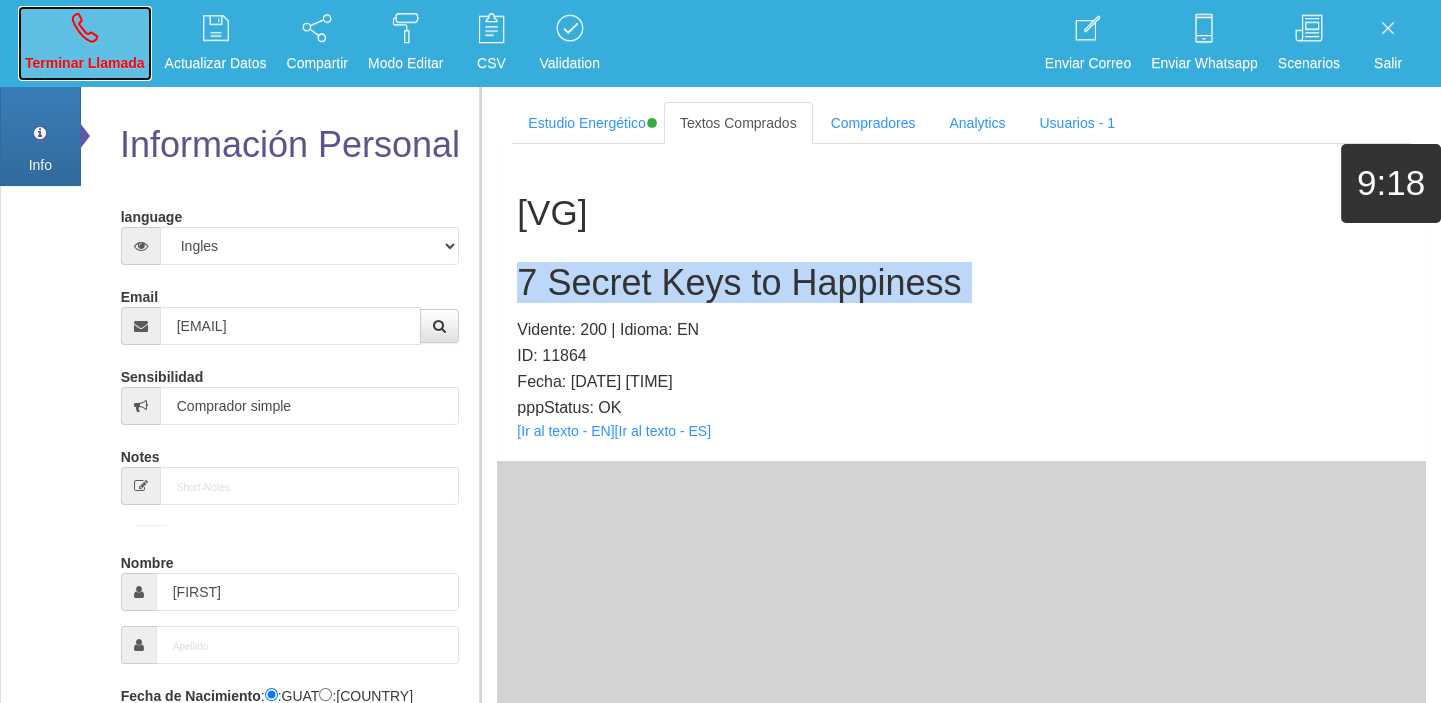 click at bounding box center (85, 28) 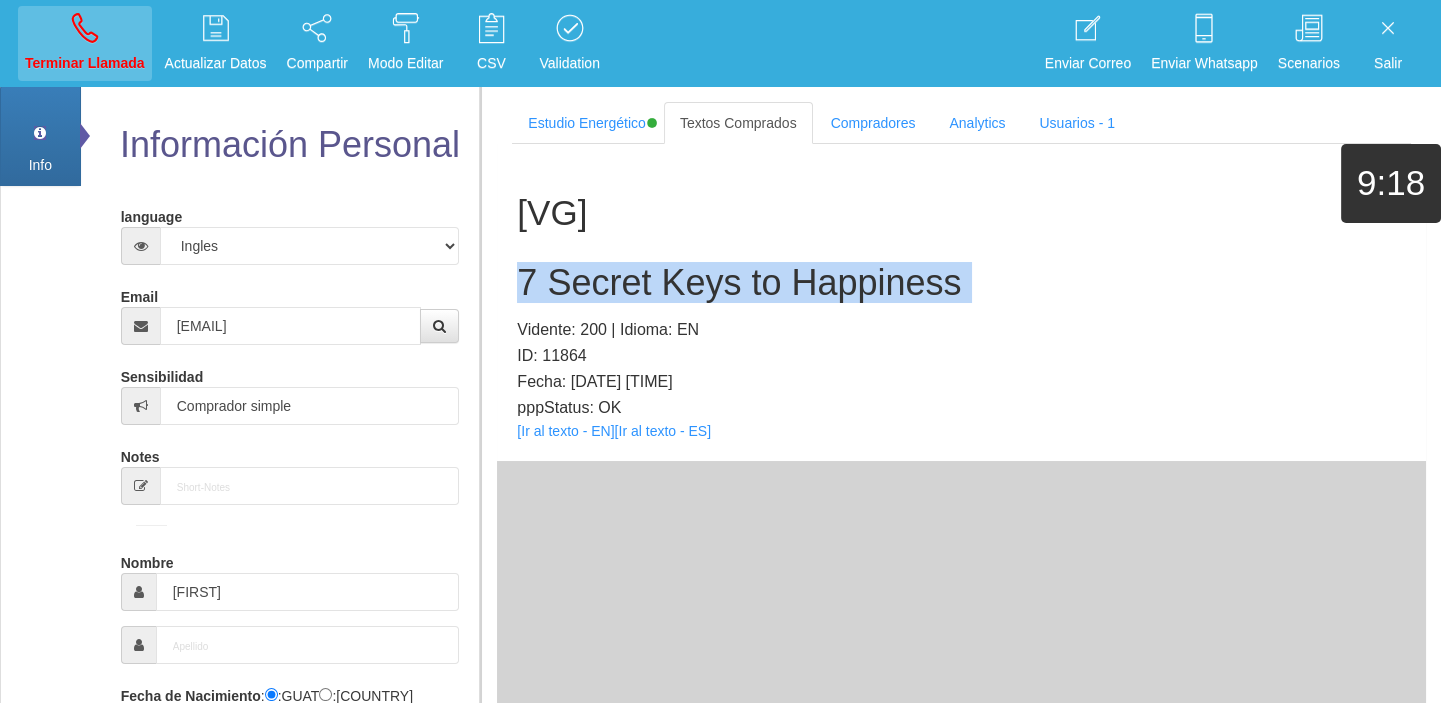 type 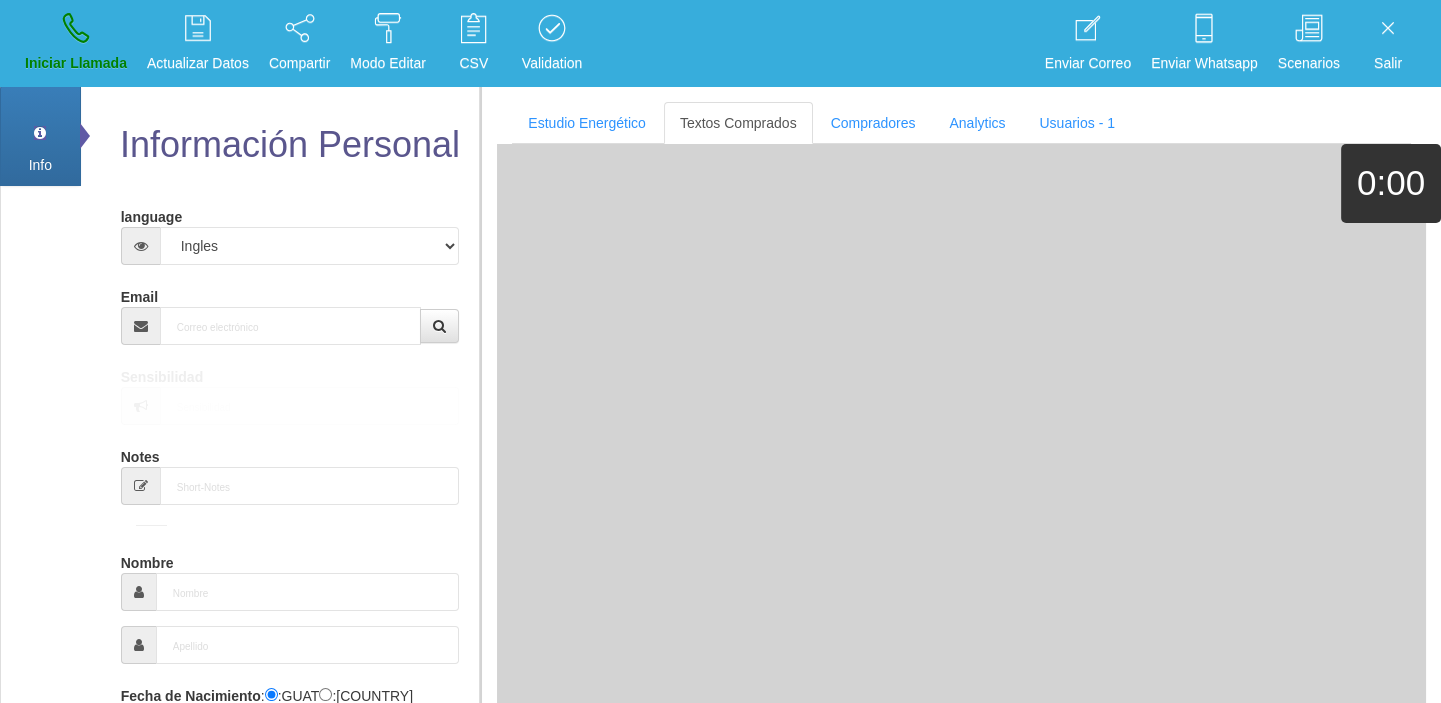 click on "language Español Portugues Frances Ingles
Email
Sensibilidad
Notes
Comprador de lotería
Nombre
Fecha de Nacimiento :  :[COUNTRY]  :[COUNTRY]
Género
-seleccionar-
Masculino
Femenino
Teléfono
[COUNTRY] +[PHONE] [COUNTRY] +[PHONE] [COUNTRY] +[PHONE] [COUNTRY] +[PHONE] [COUNTRY] +[PHONE]" at bounding box center [290, 740] 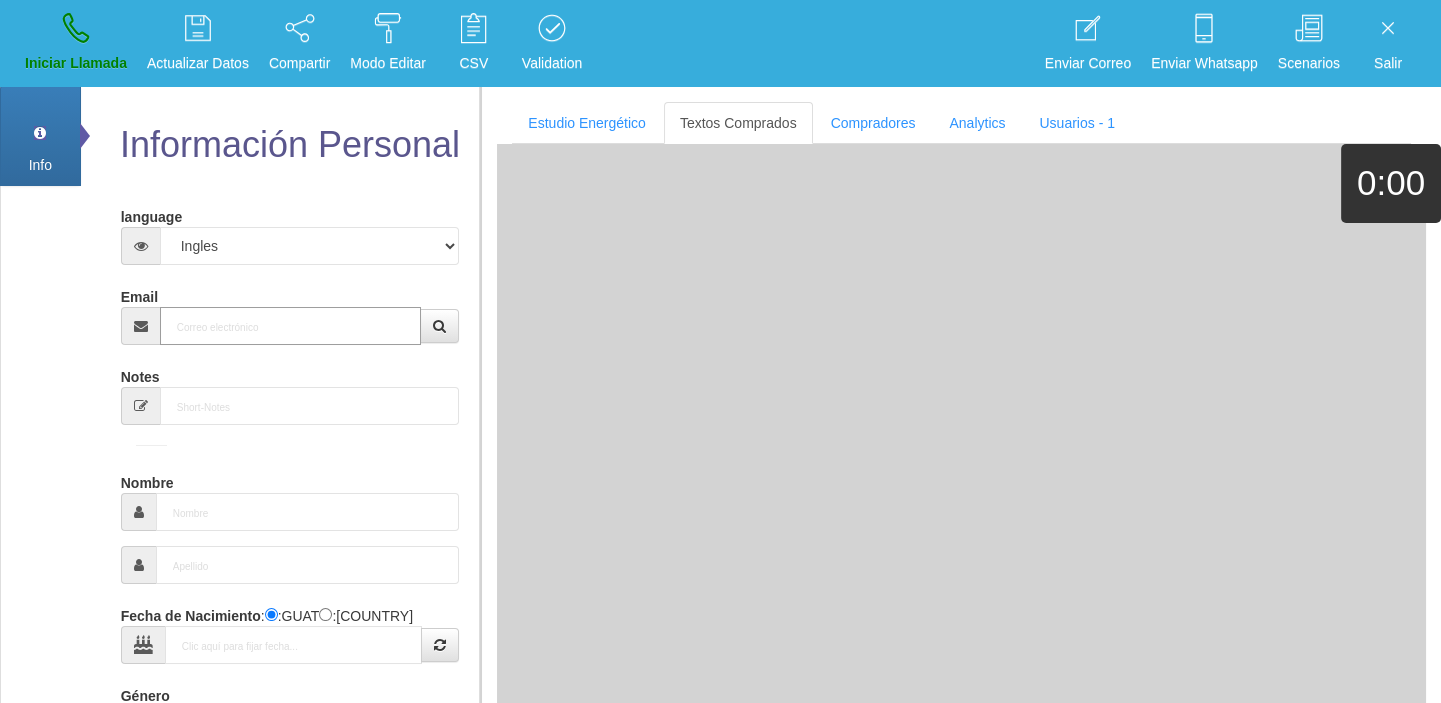 paste on "[EMAIL]" 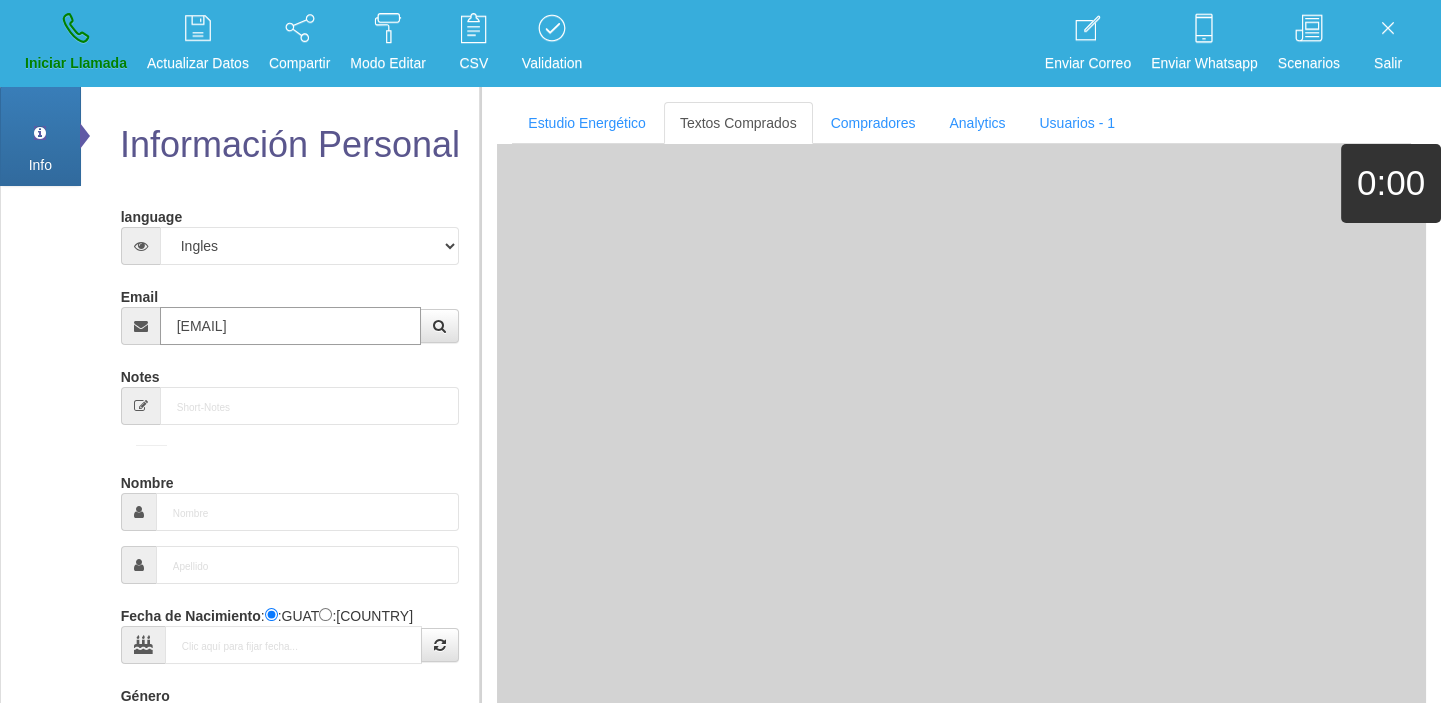 click on "[EMAIL]" at bounding box center (291, 326) 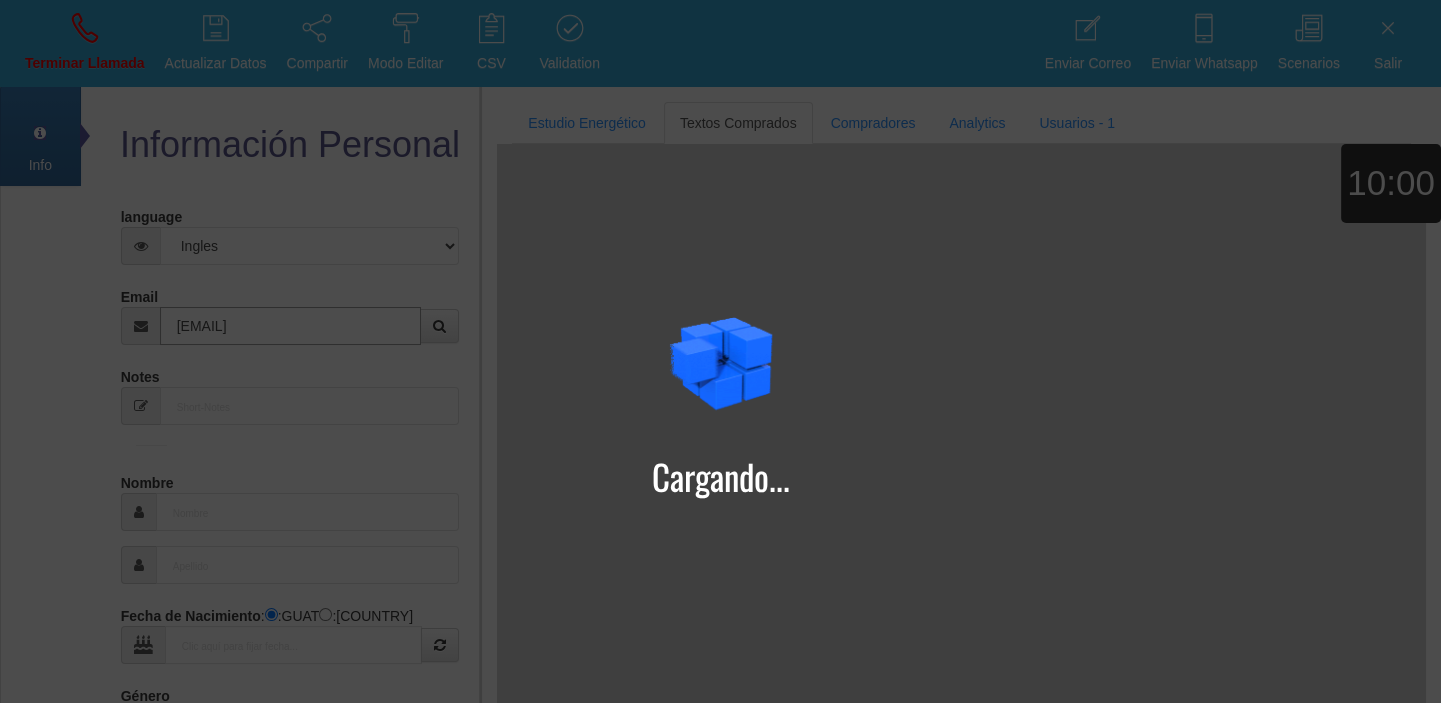 type on "[EMAIL]" 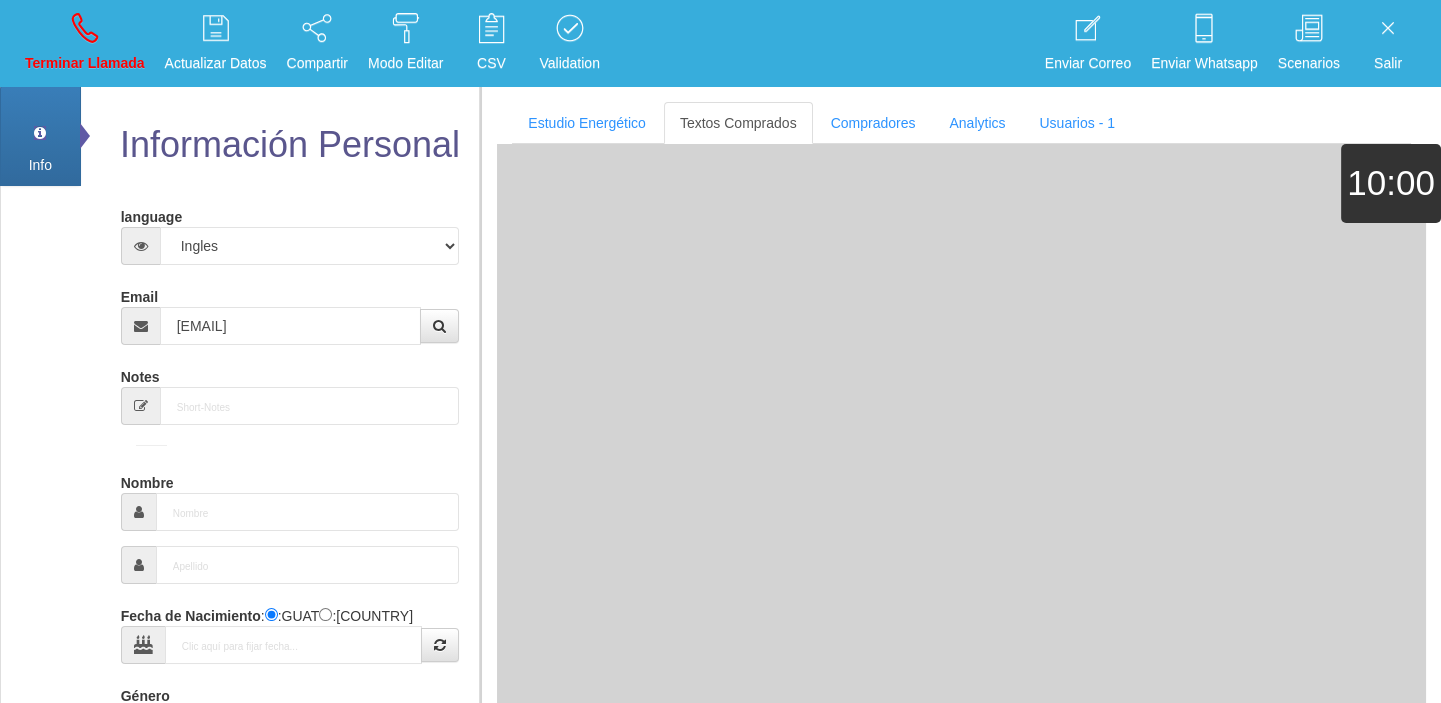 type on "[DD] [MONTH] [YYYY]" 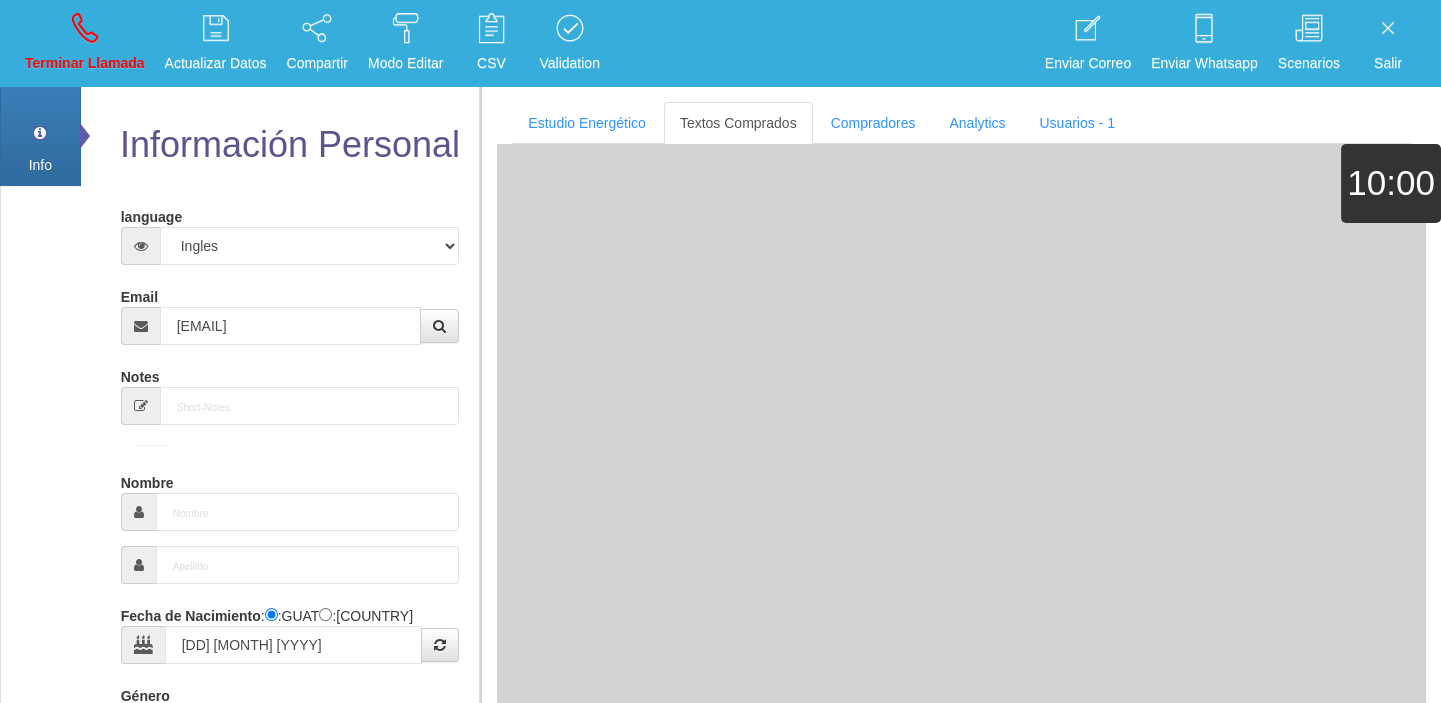 type on "Comprador bajo" 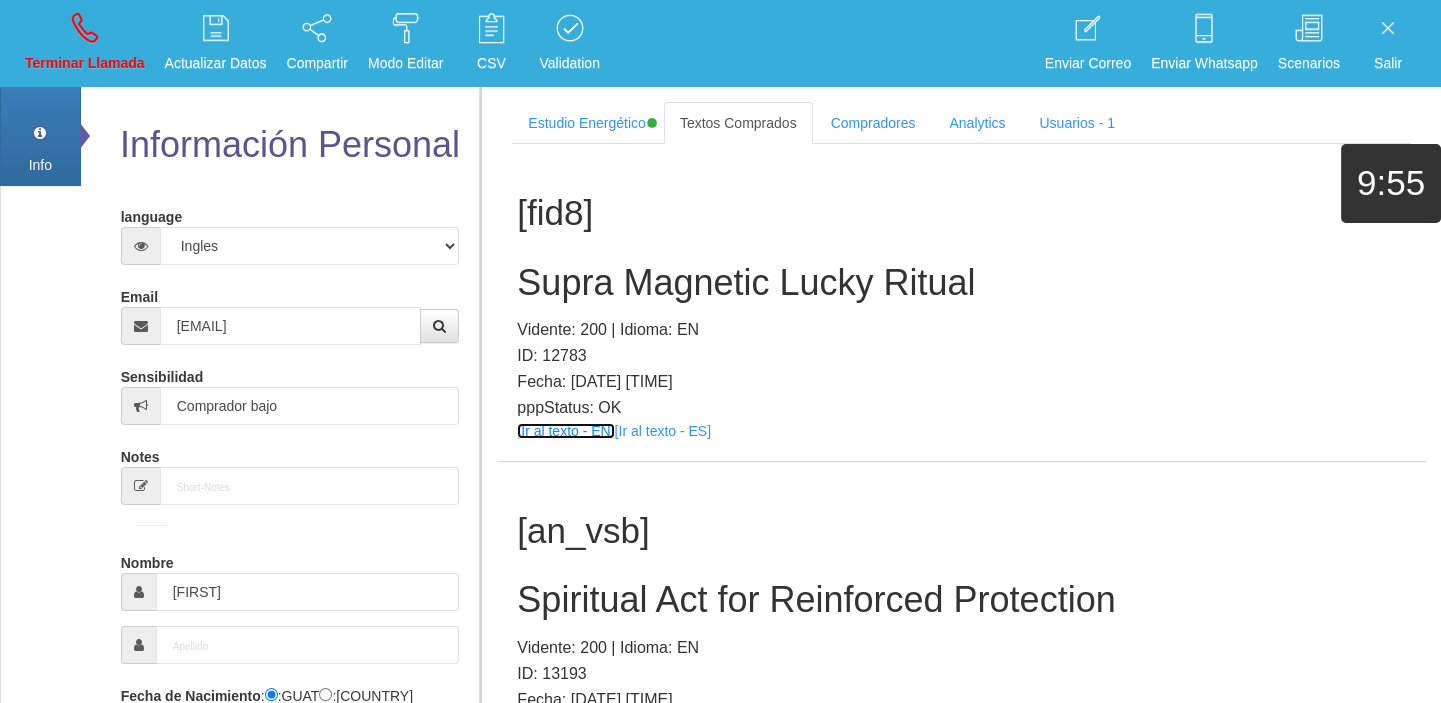 click on "[Ir al texto - EN]" at bounding box center [565, 431] 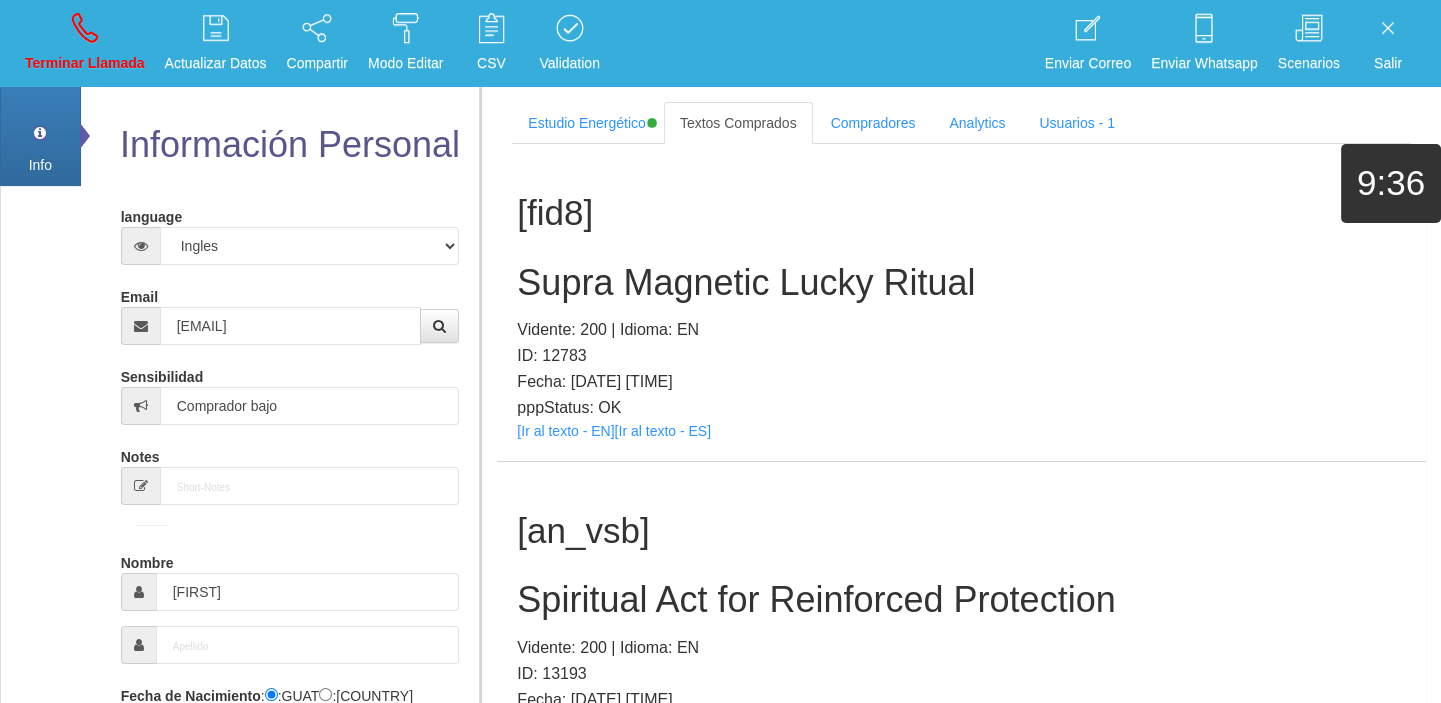 click on "Supra Magnetic Lucky Ritual" at bounding box center (961, 283) 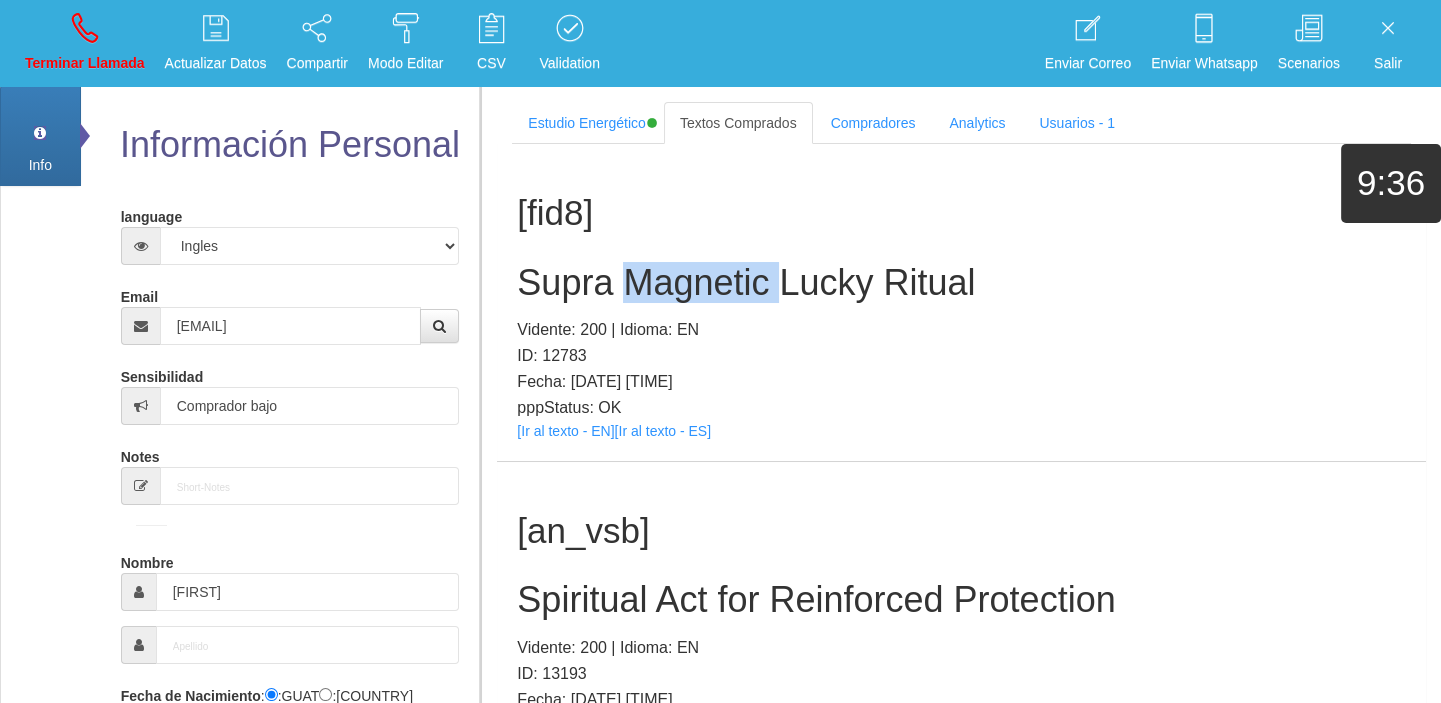 click on "Supra Magnetic Lucky Ritual" at bounding box center [961, 283] 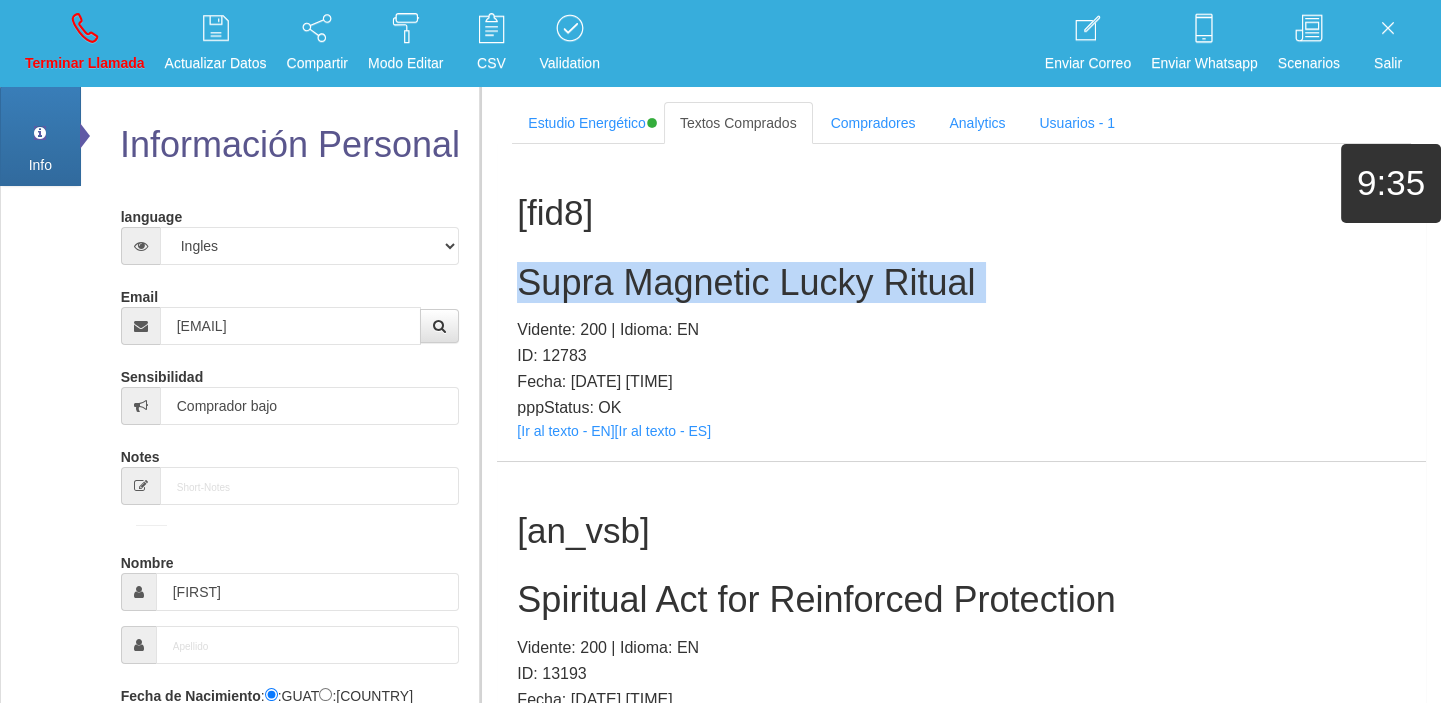 click on "Supra Magnetic Lucky Ritual" at bounding box center [961, 283] 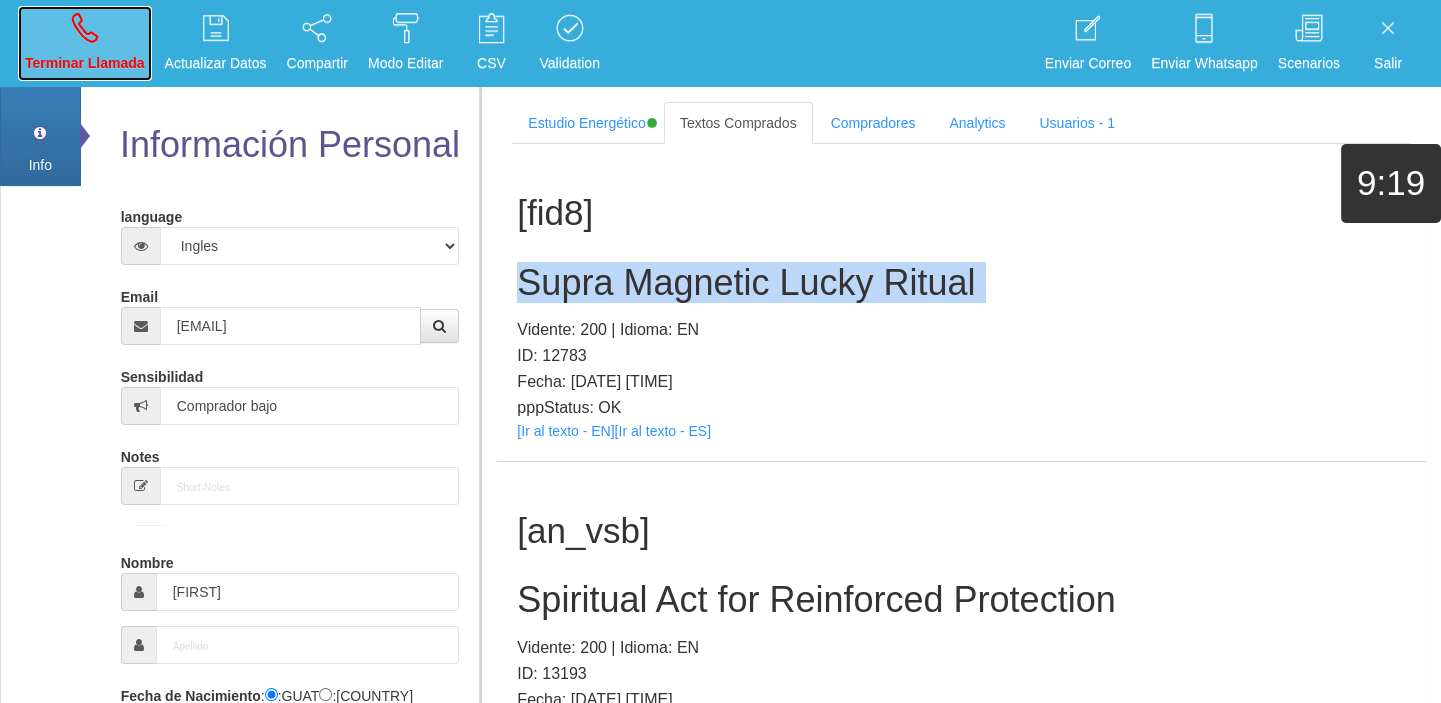 click at bounding box center (85, 28) 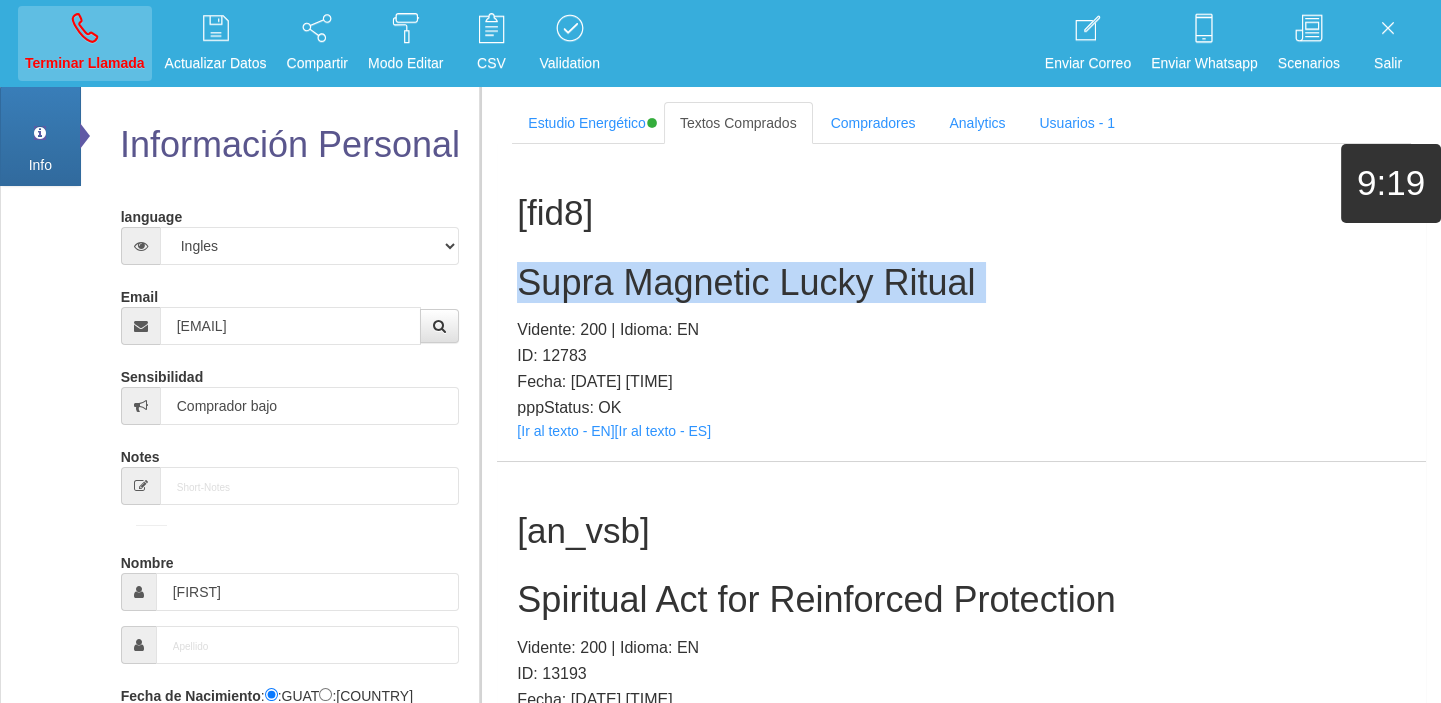type 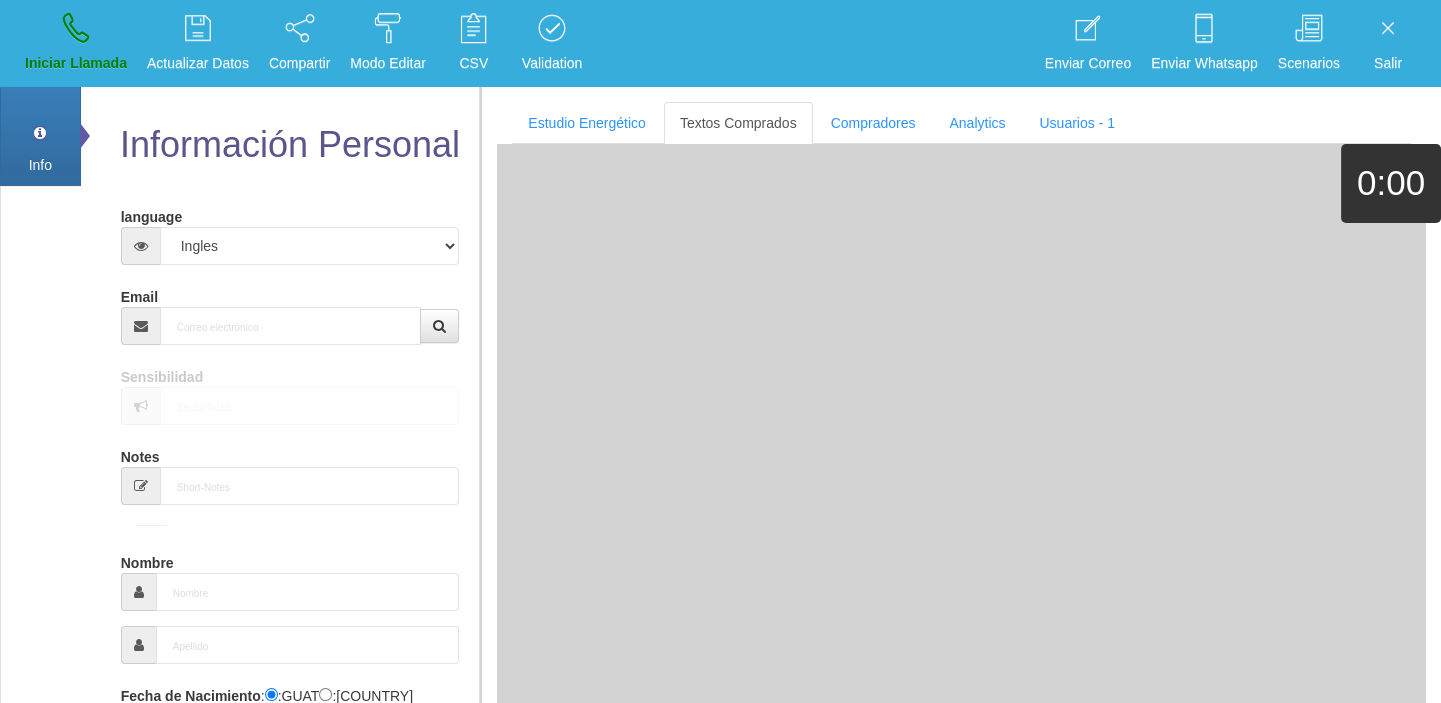 click on "Email" at bounding box center [290, 312] 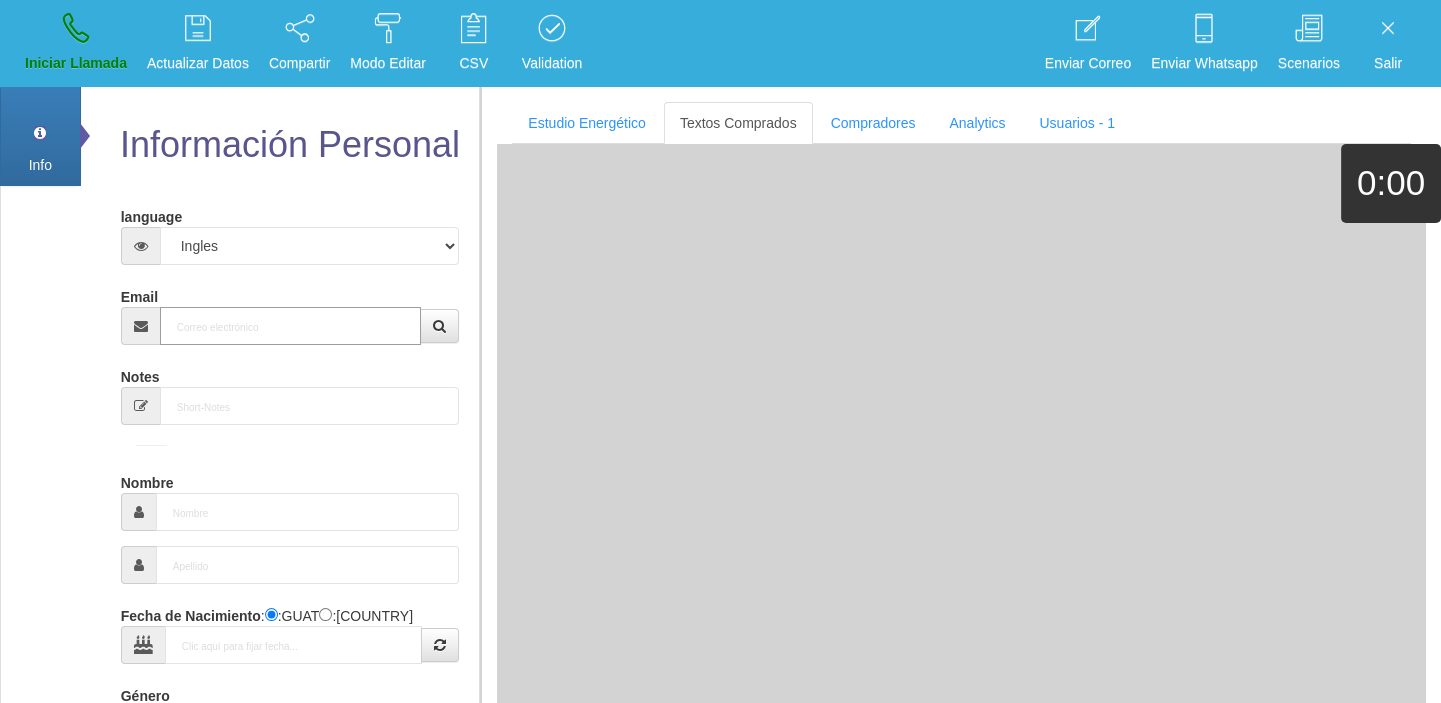 click on "Email" at bounding box center [291, 326] 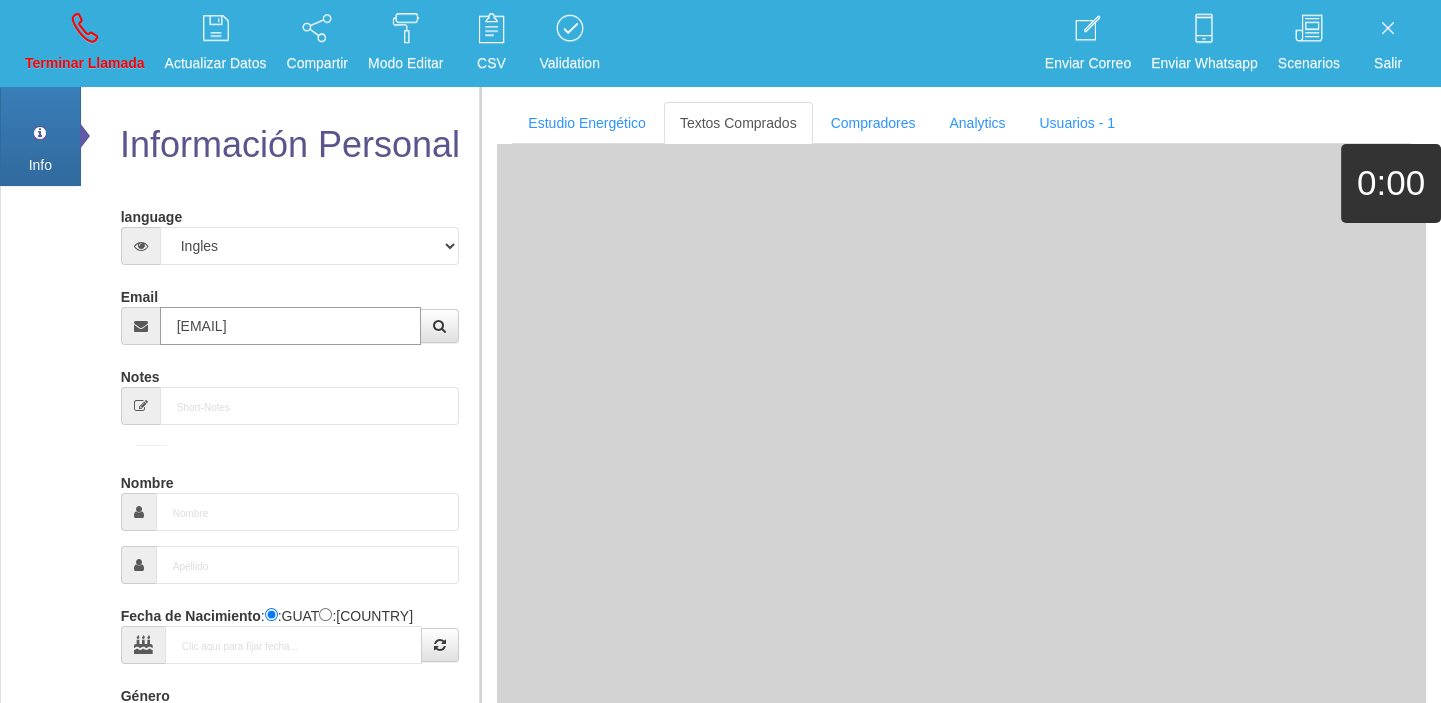 type on "[EMAIL]" 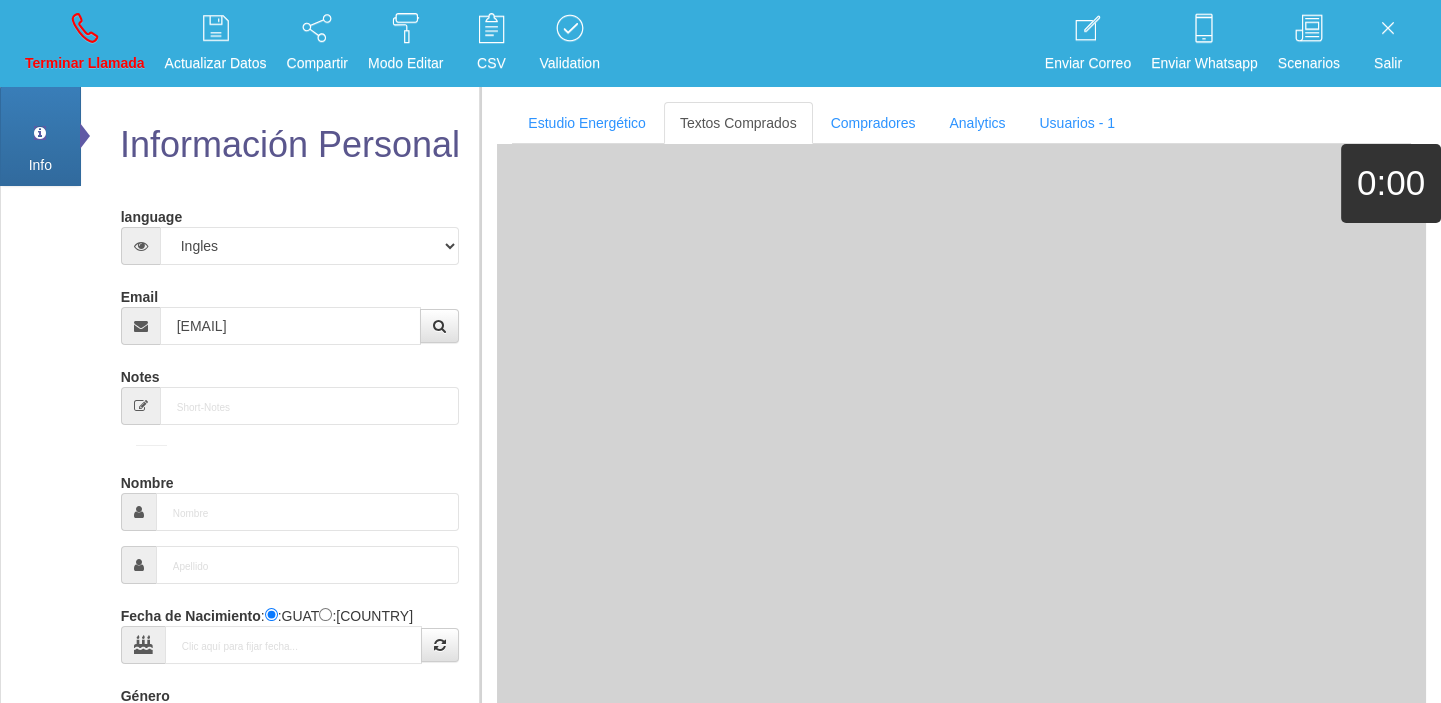 type on "[DD] [MONTH] [YYYY]" 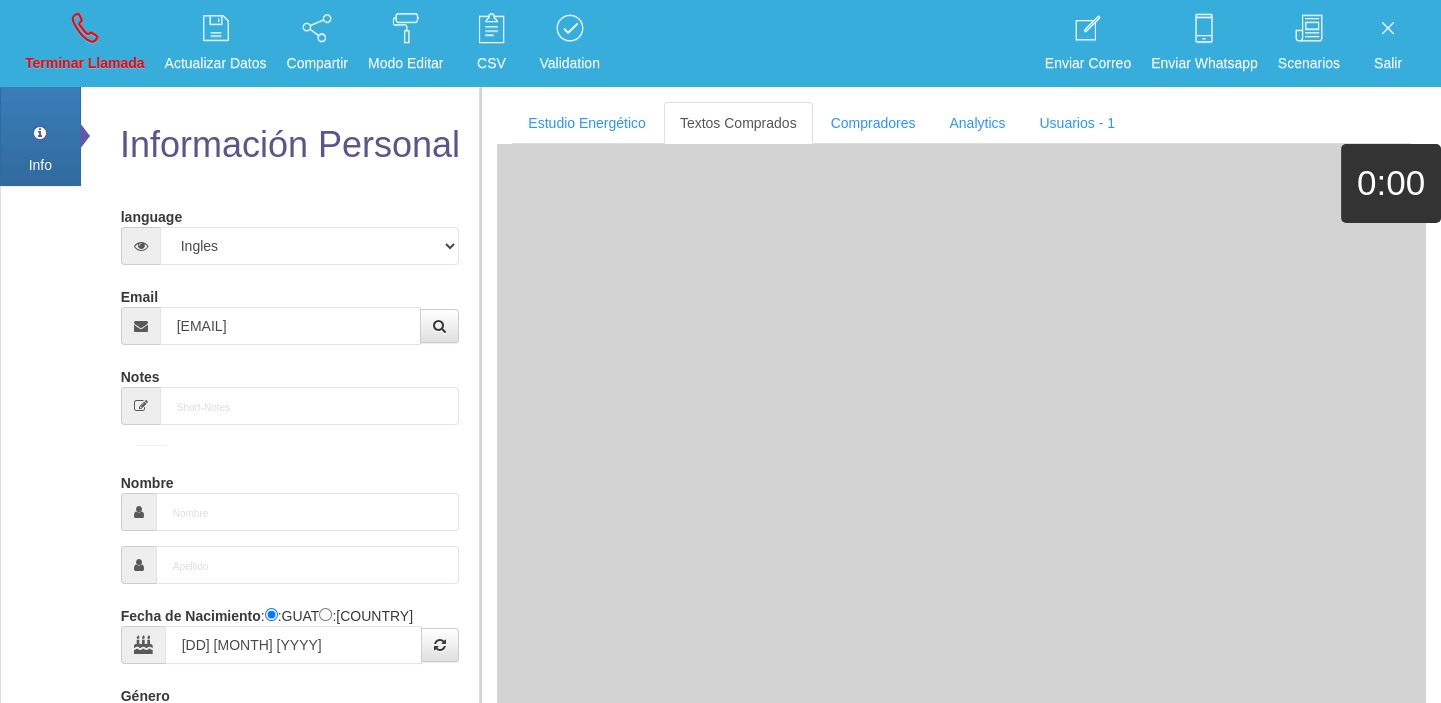 type on "Excelente Comprador" 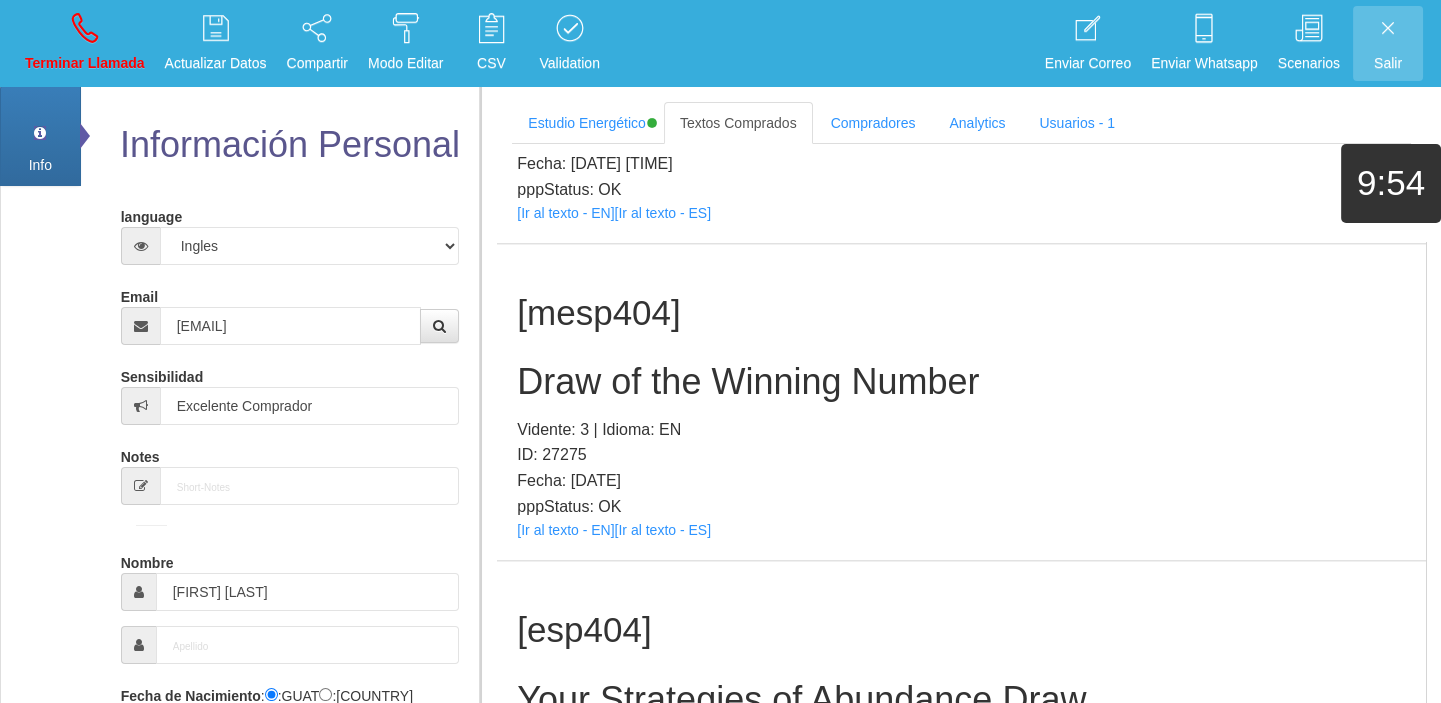 scroll, scrollTop: 5362, scrollLeft: 0, axis: vertical 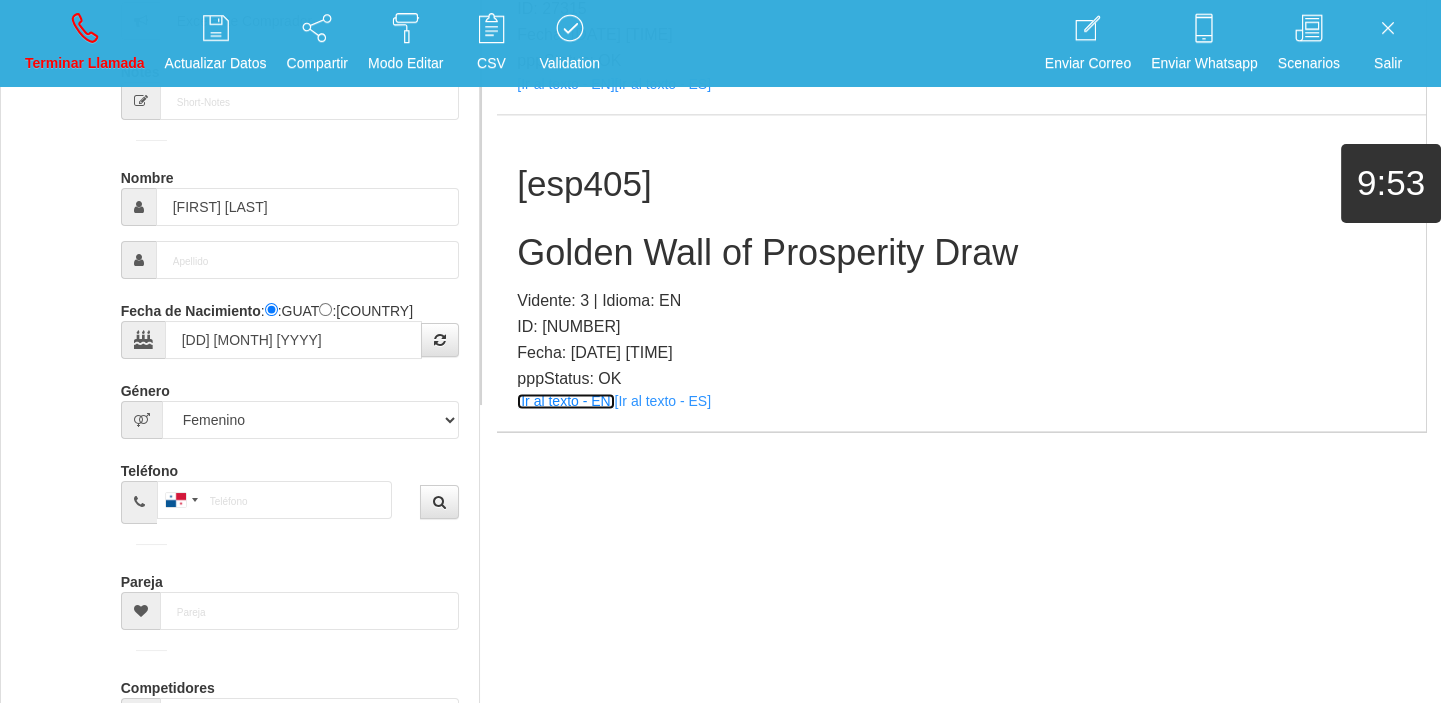 click on "[Ir al texto - EN]" at bounding box center (565, 401) 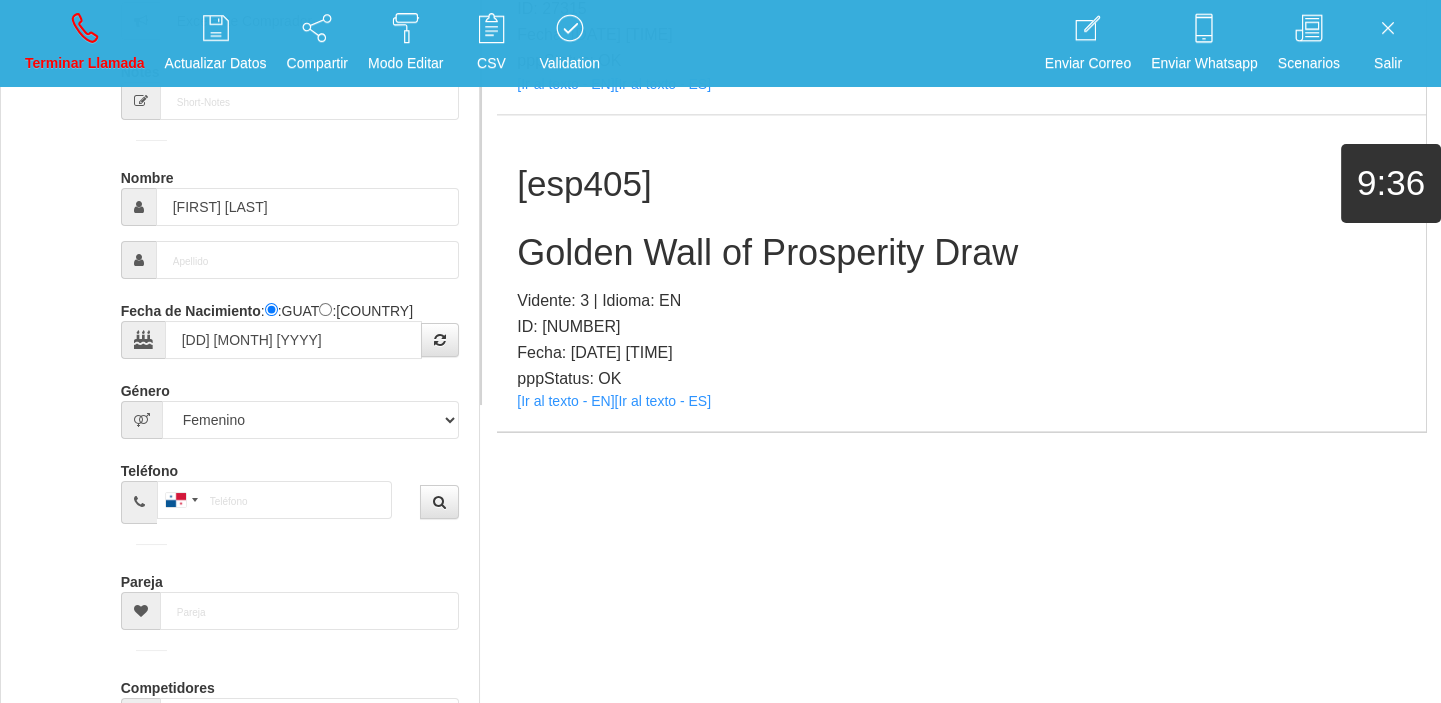 click on "[esp405] Golden Wall of Prosperity Draw Vidente: [NUMBER] | Idioma: EN ID: [NUMBER] Fecha: [DATE] [TIME] pppStatus: OK [Ir al texto - EN] [Ir al texto - ES]" at bounding box center [961, 273] 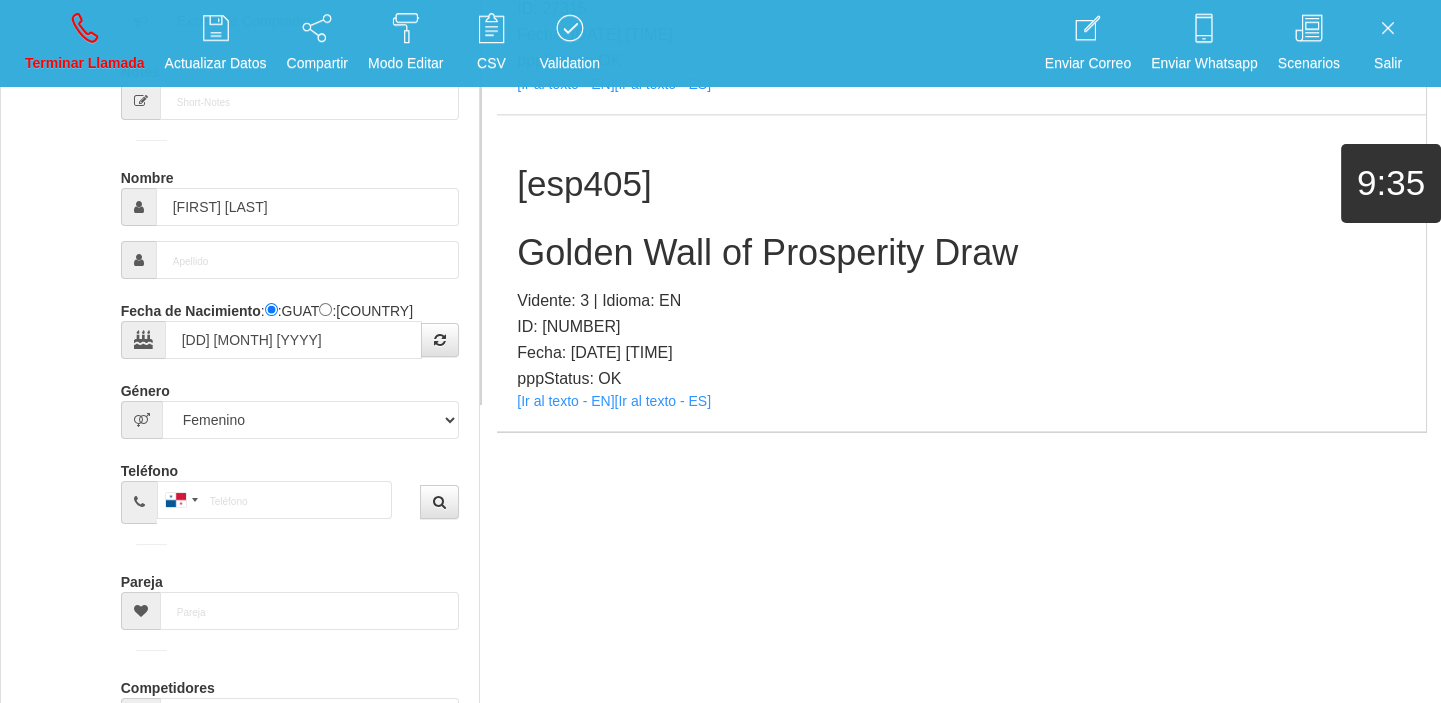 click on "Golden Wall of Prosperity Draw" at bounding box center [961, 253] 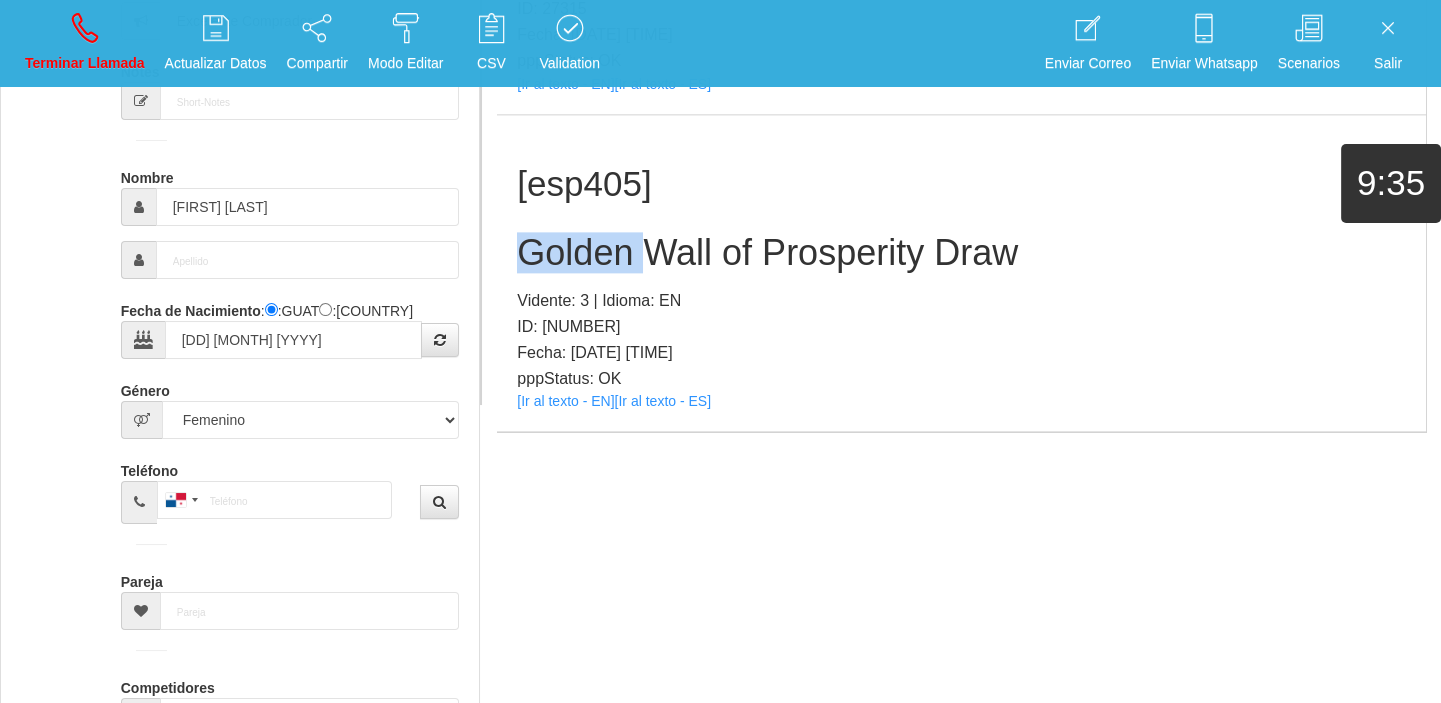 click on "Golden Wall of Prosperity Draw" at bounding box center [961, 253] 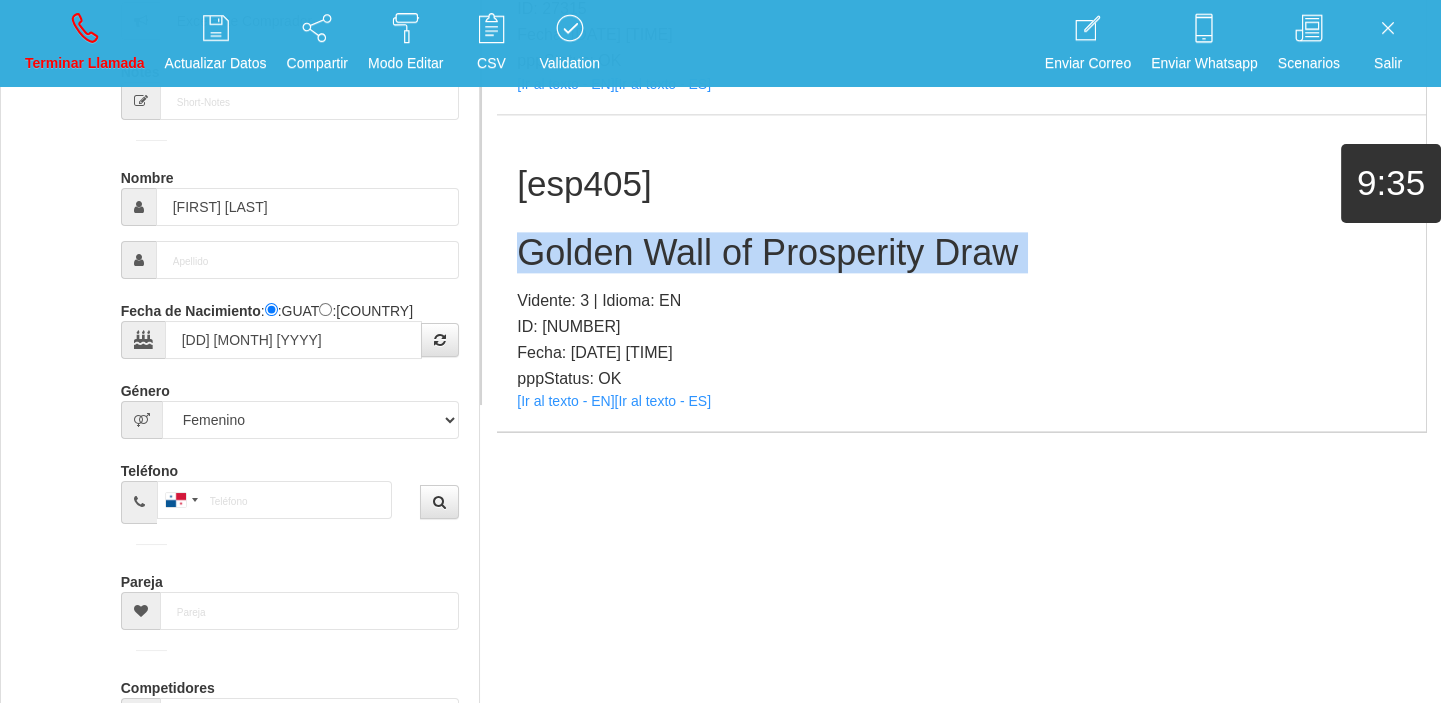 click on "Golden Wall of Prosperity Draw" at bounding box center [961, 253] 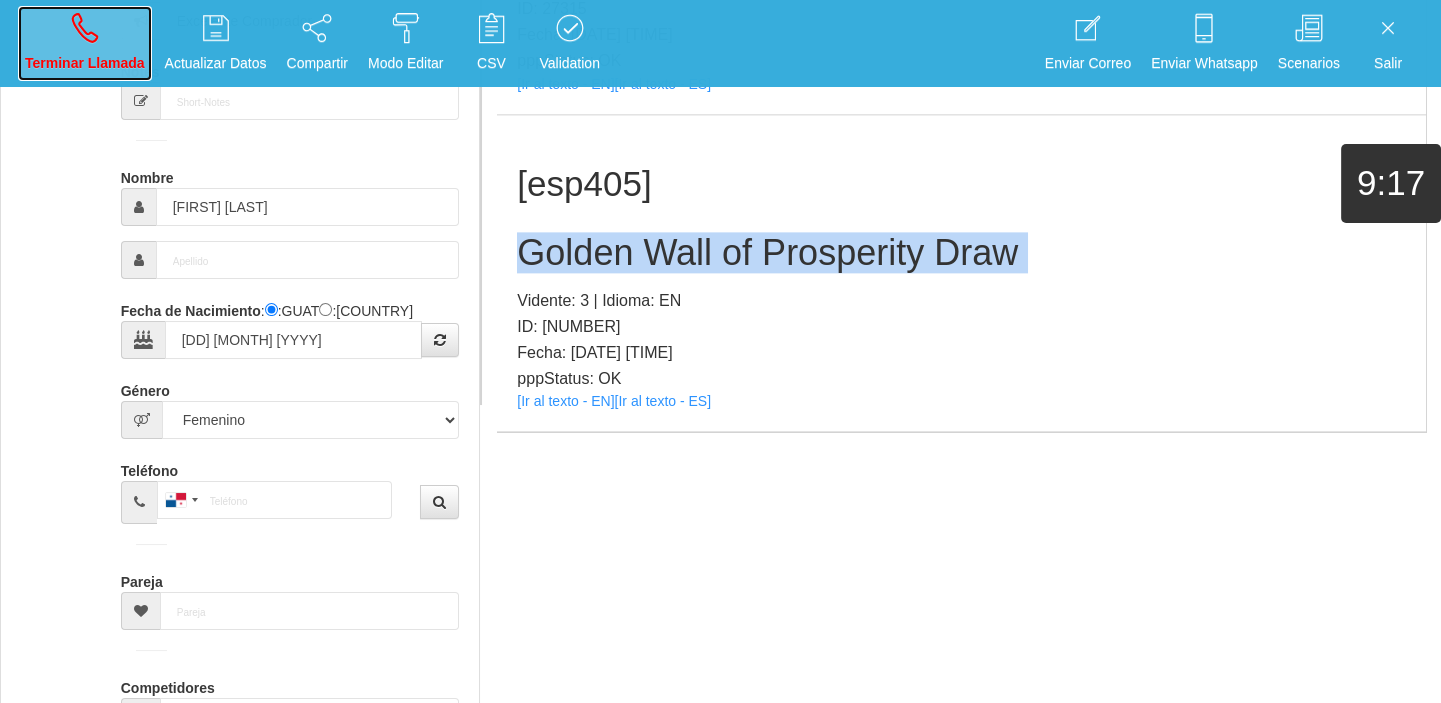 drag, startPoint x: 92, startPoint y: 19, endPoint x: 148, endPoint y: 129, distance: 123.4342 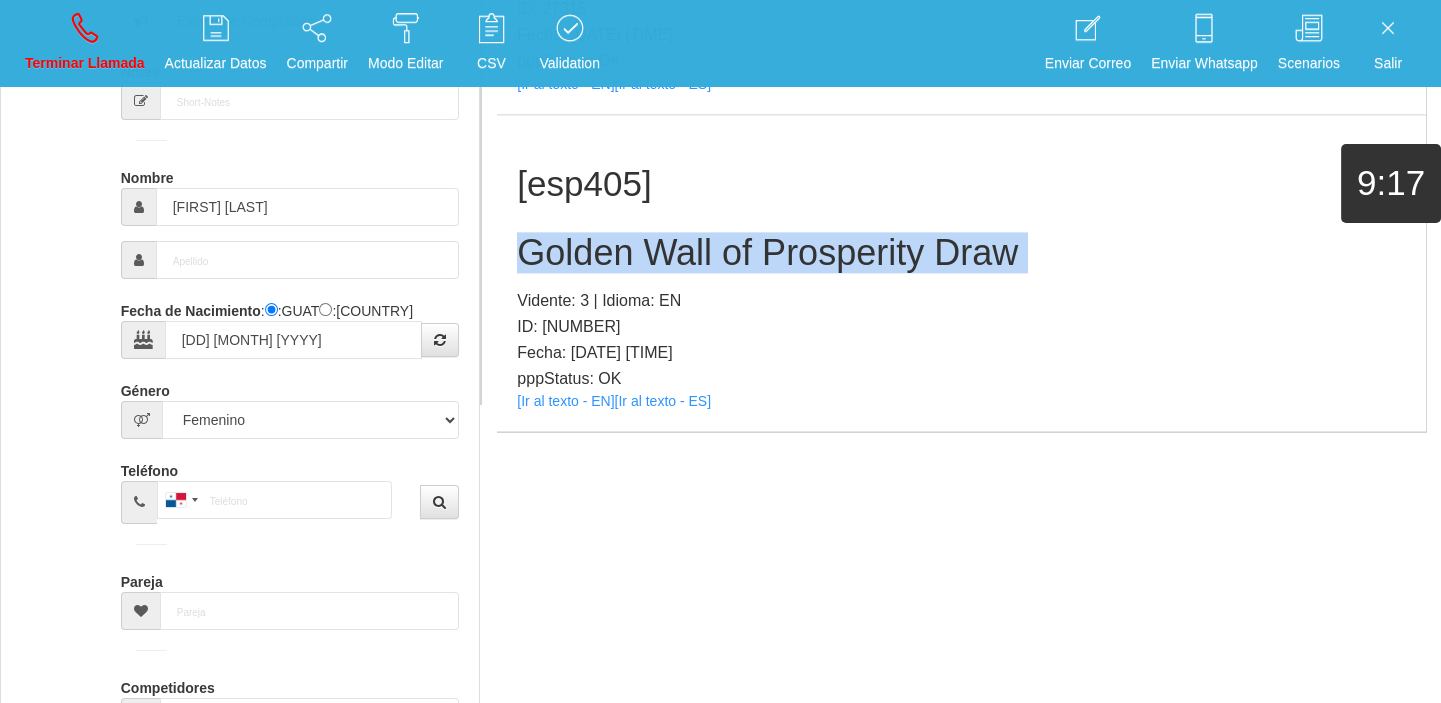 type 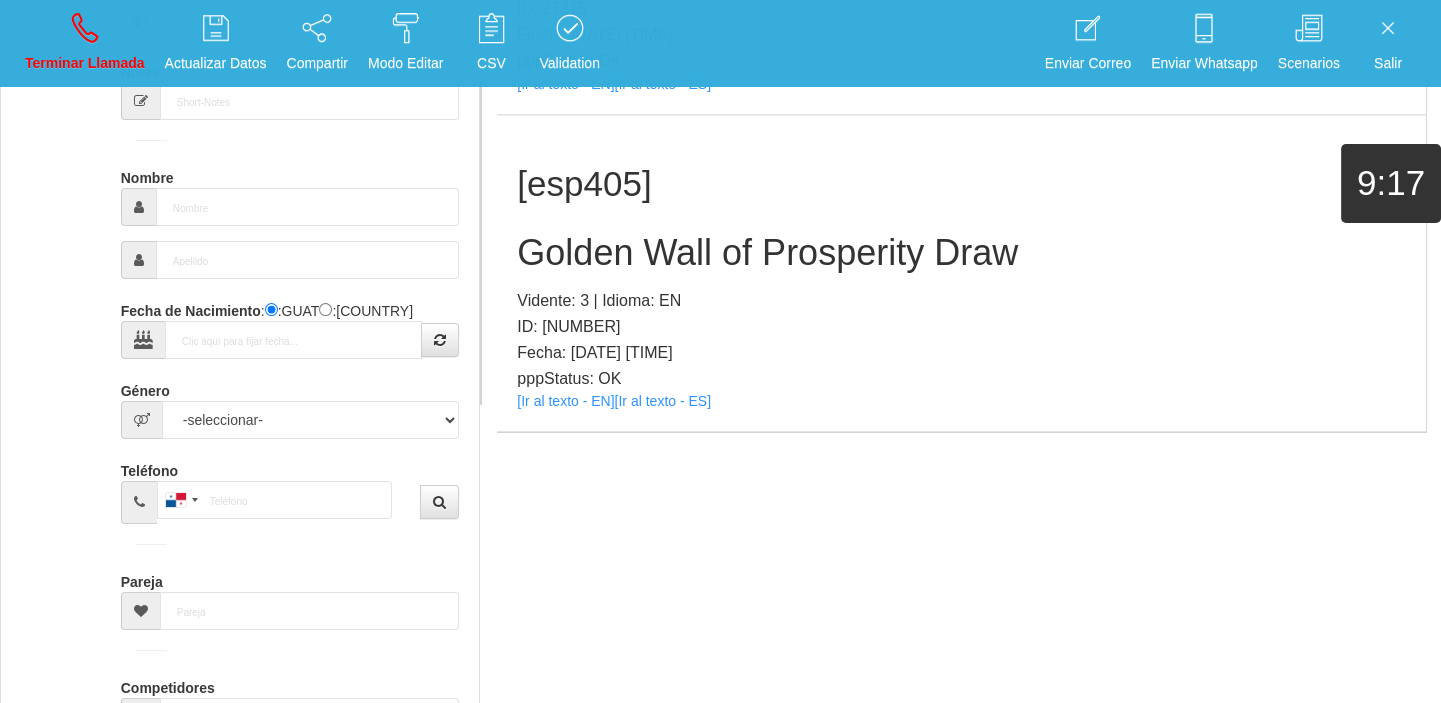 scroll, scrollTop: 0, scrollLeft: 0, axis: both 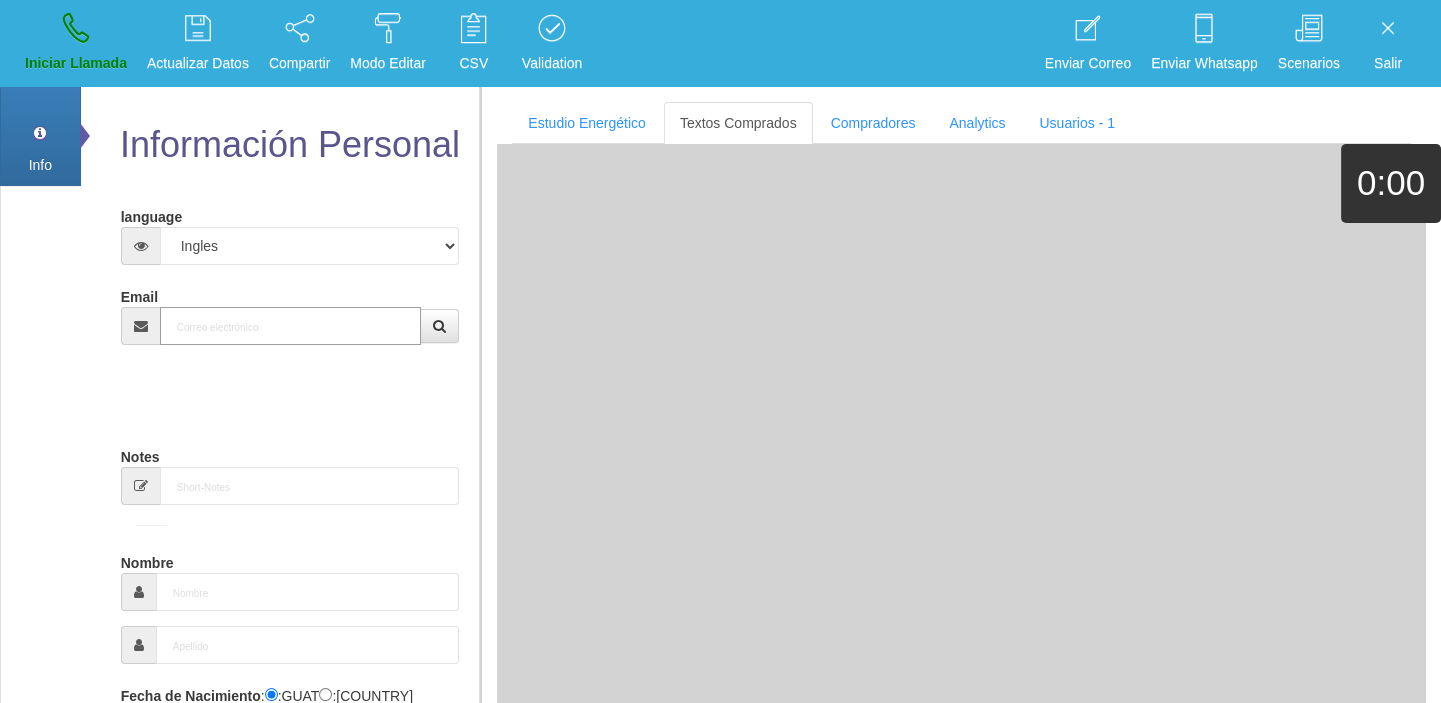 paste on "[EMAIL]" 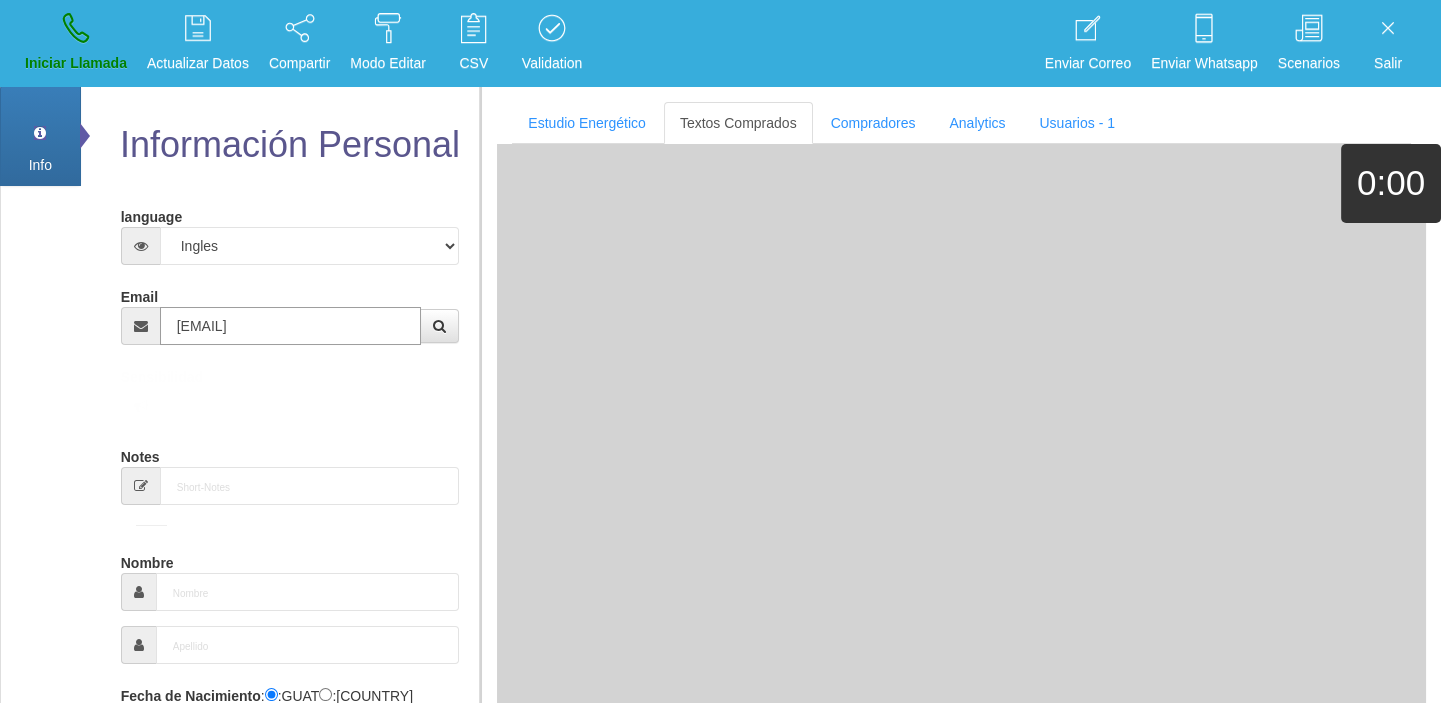 click on "[EMAIL]" at bounding box center [291, 326] 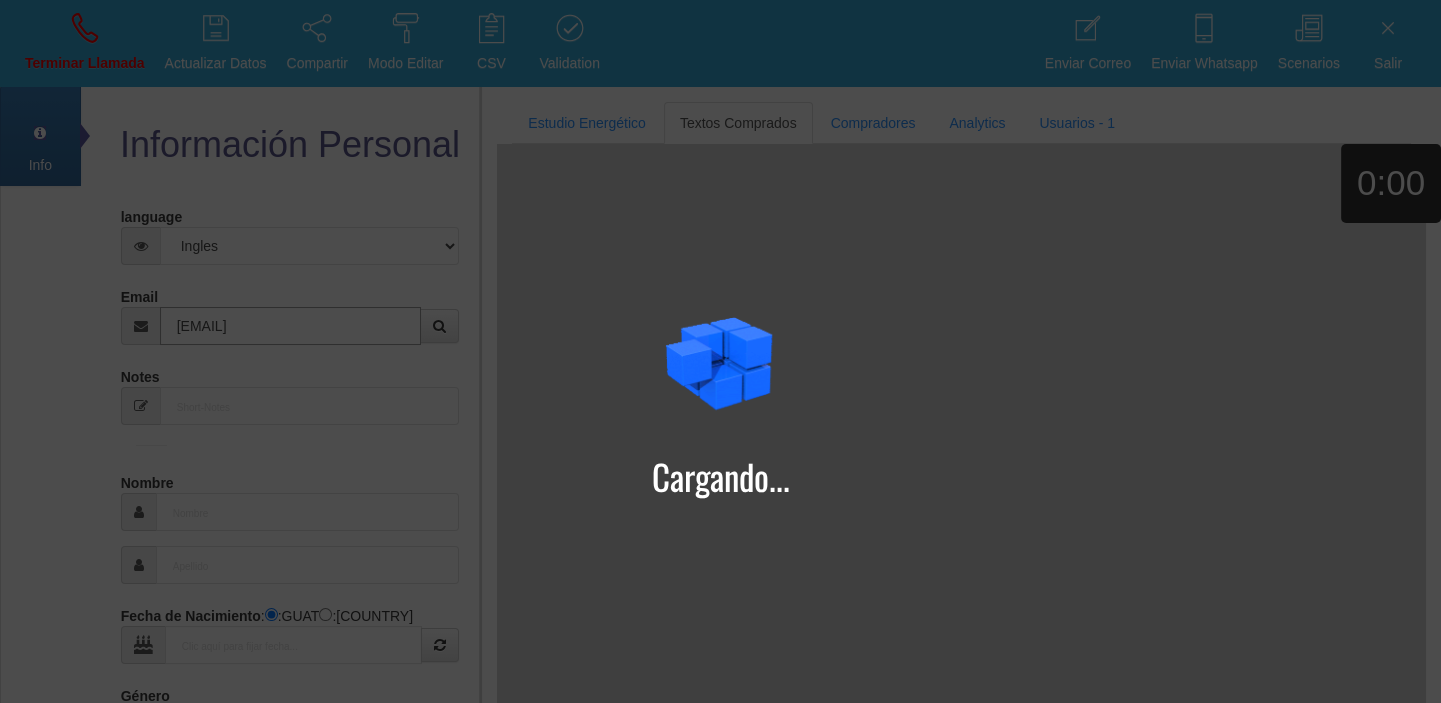type on "[EMAIL]" 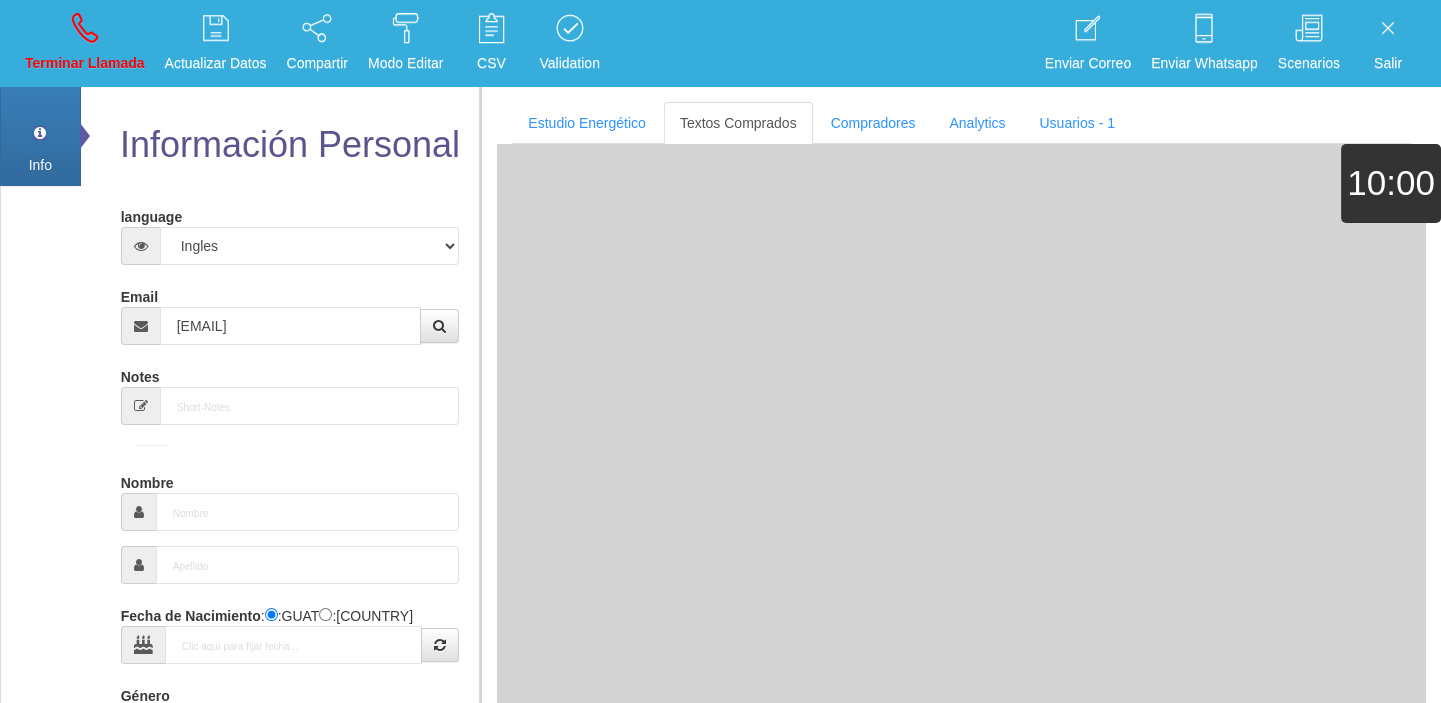type on "[DATE] [MONTH] [YEAR]" 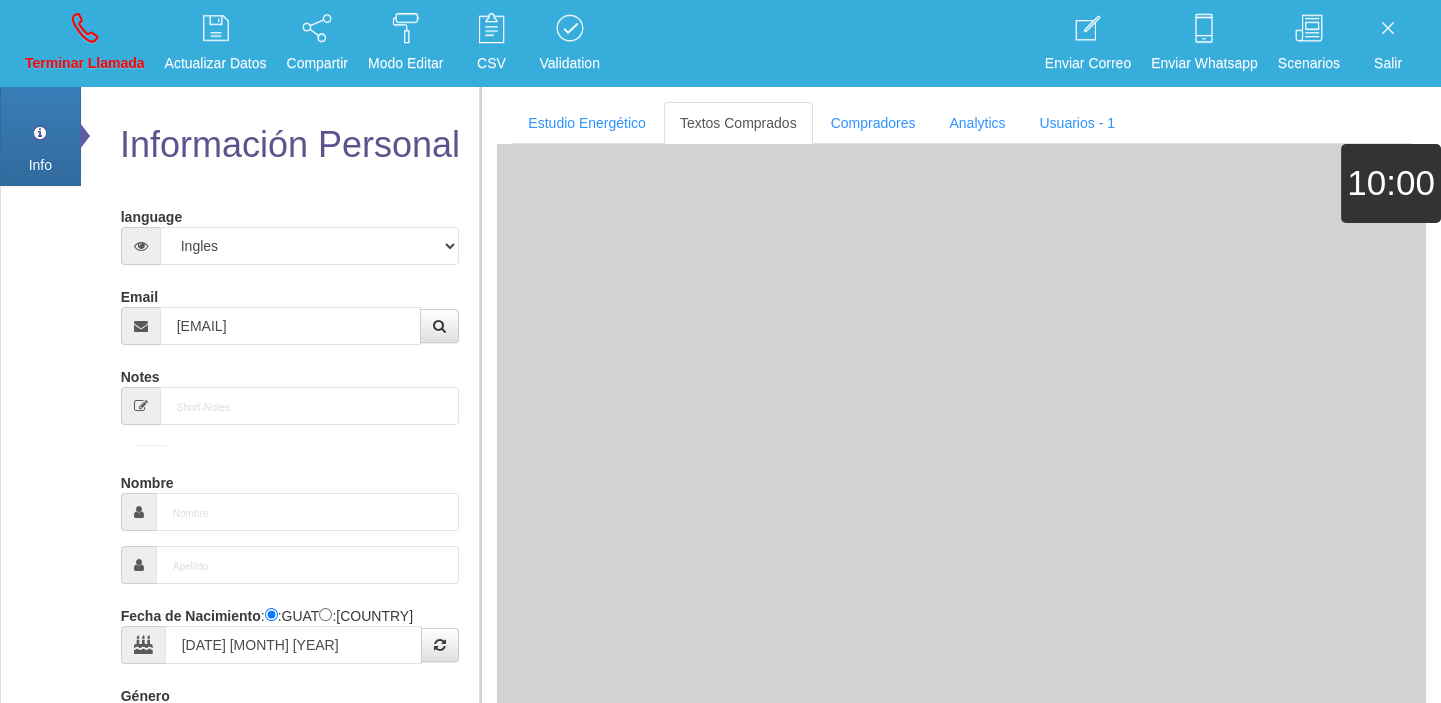 type on "Buen Comprador" 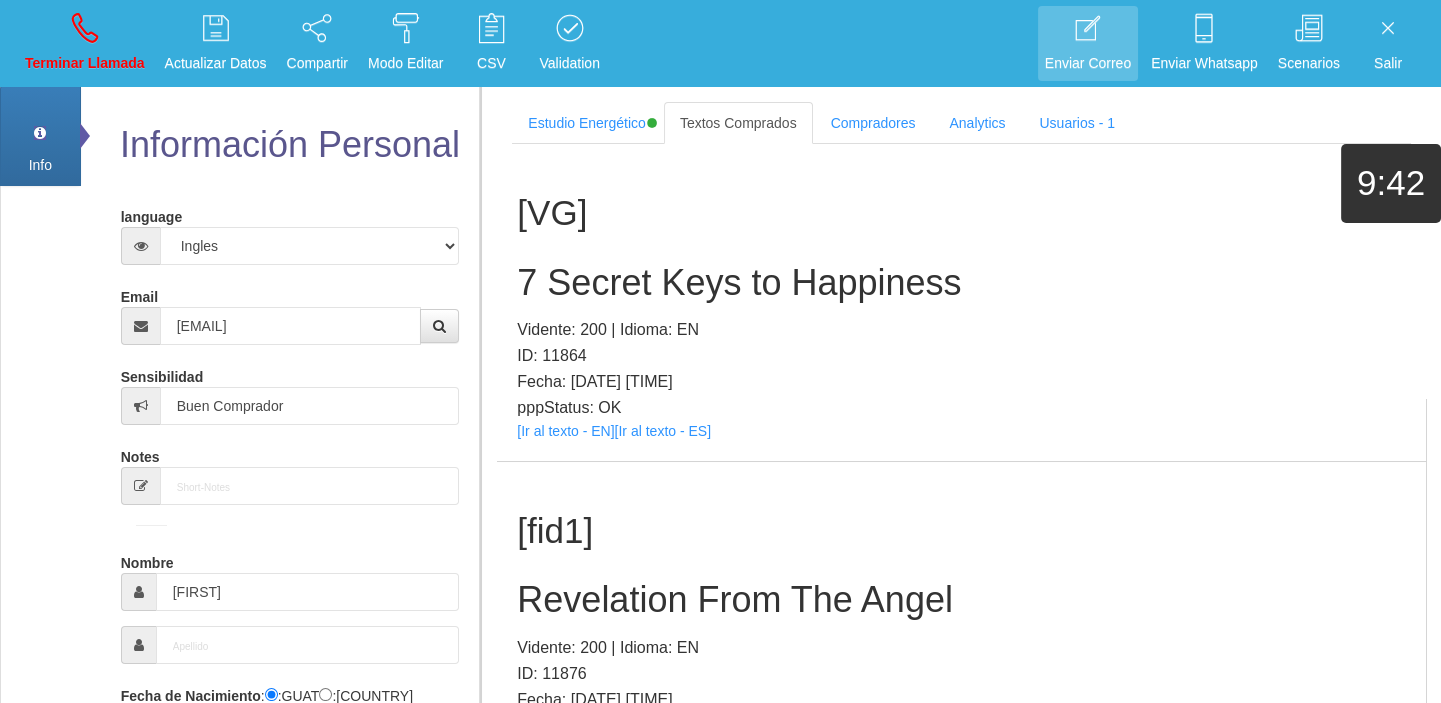 scroll, scrollTop: 1489, scrollLeft: 0, axis: vertical 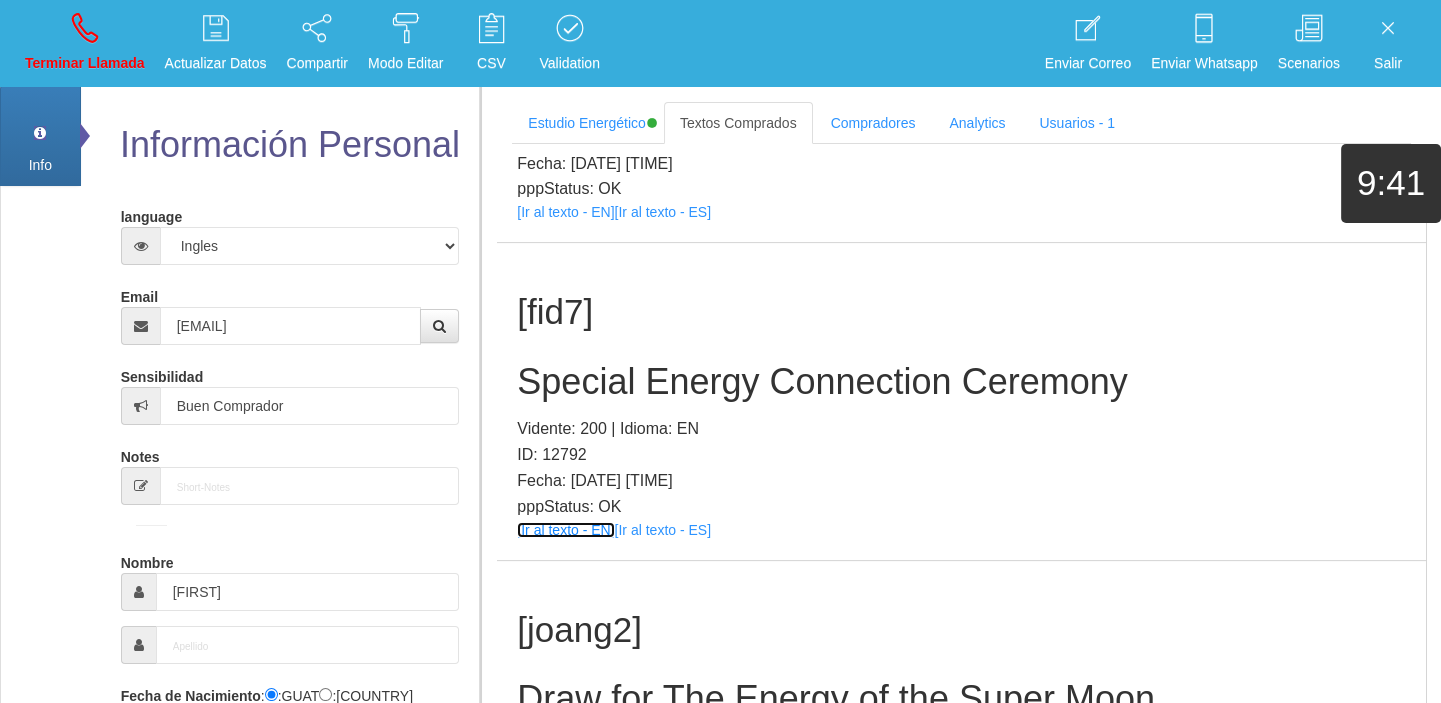 click on "[Ir al texto - EN]" at bounding box center (565, 530) 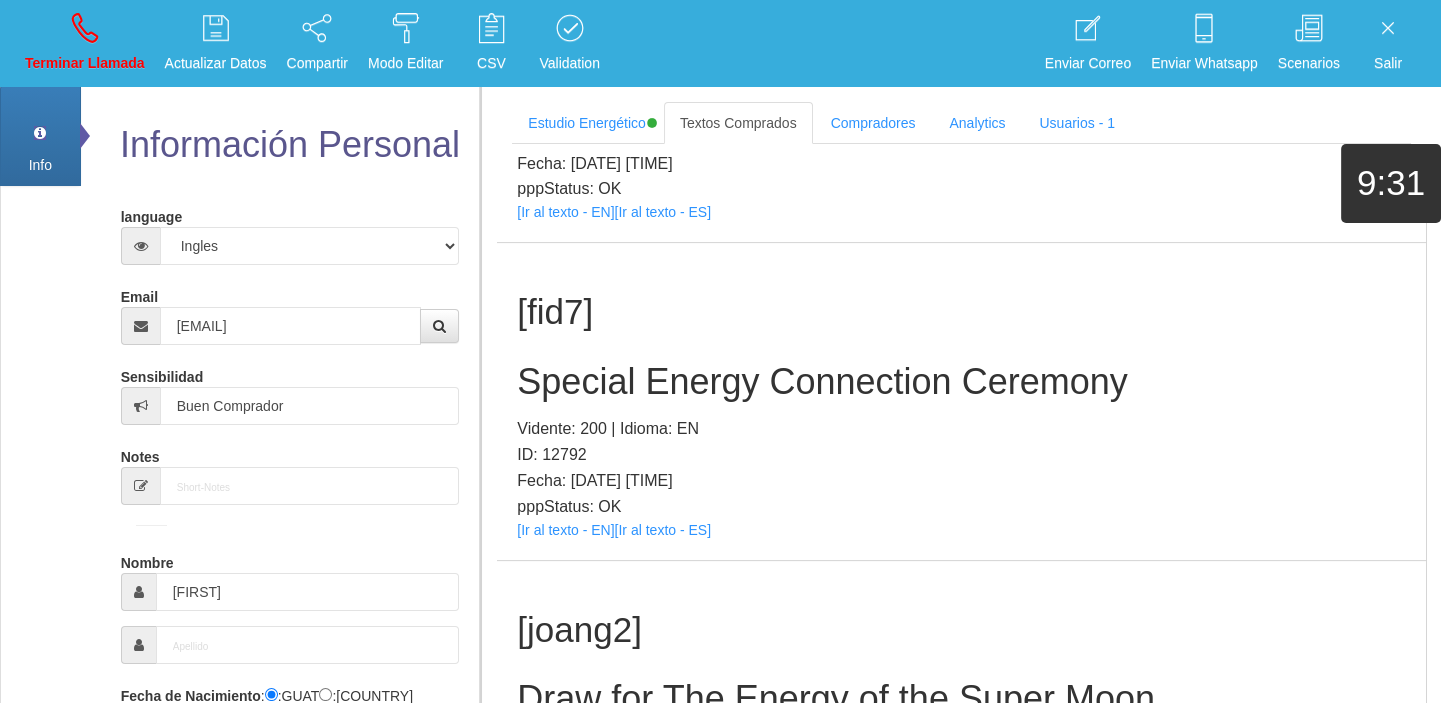 scroll, scrollTop: 1868, scrollLeft: 0, axis: vertical 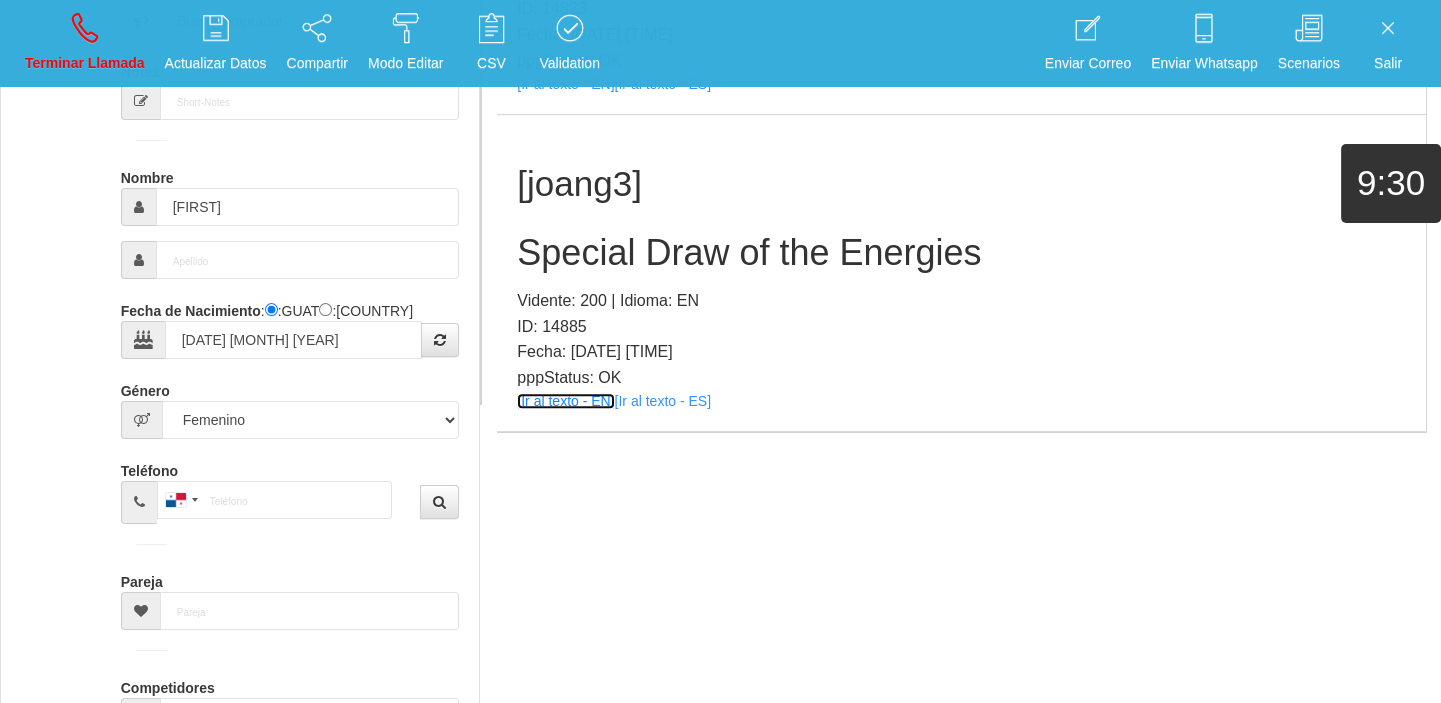 click on "[Ir al texto - EN]" at bounding box center (565, 401) 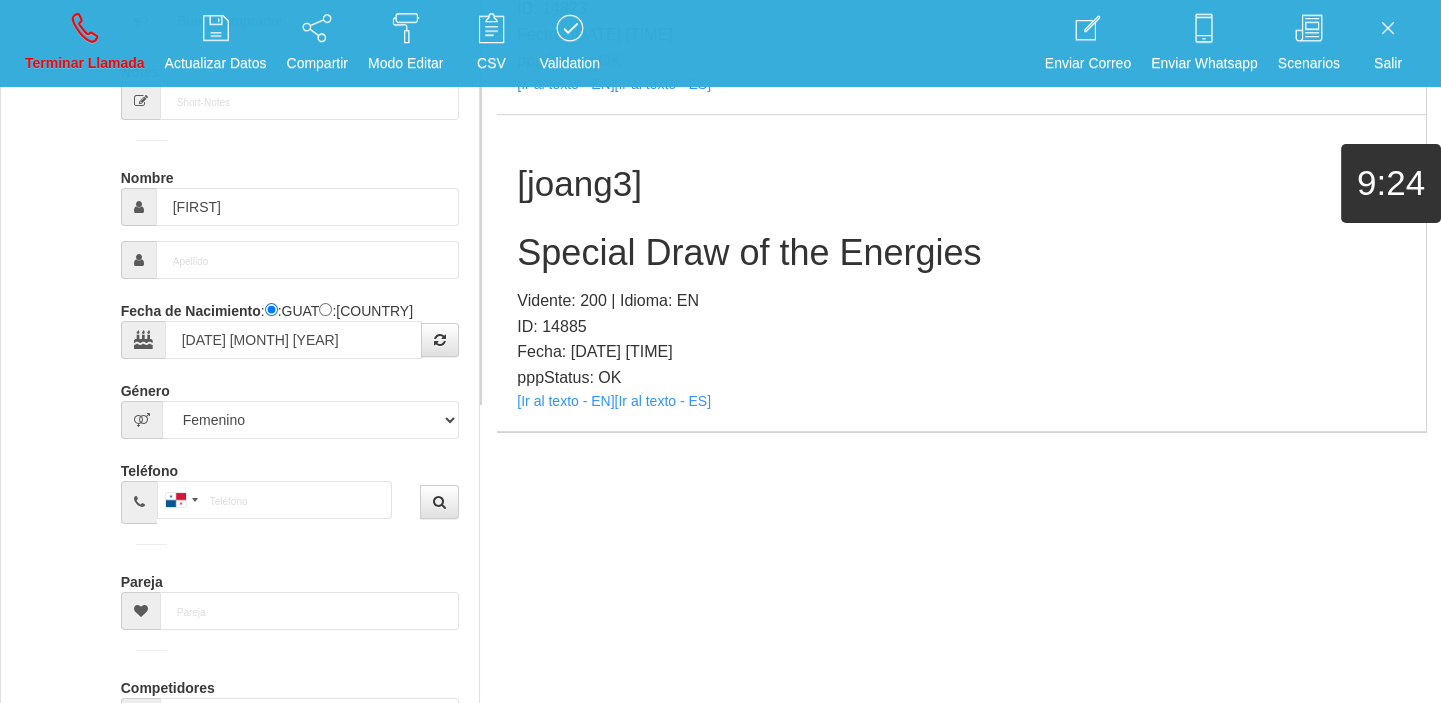 click on "Special Draw of the Energies" at bounding box center [961, 253] 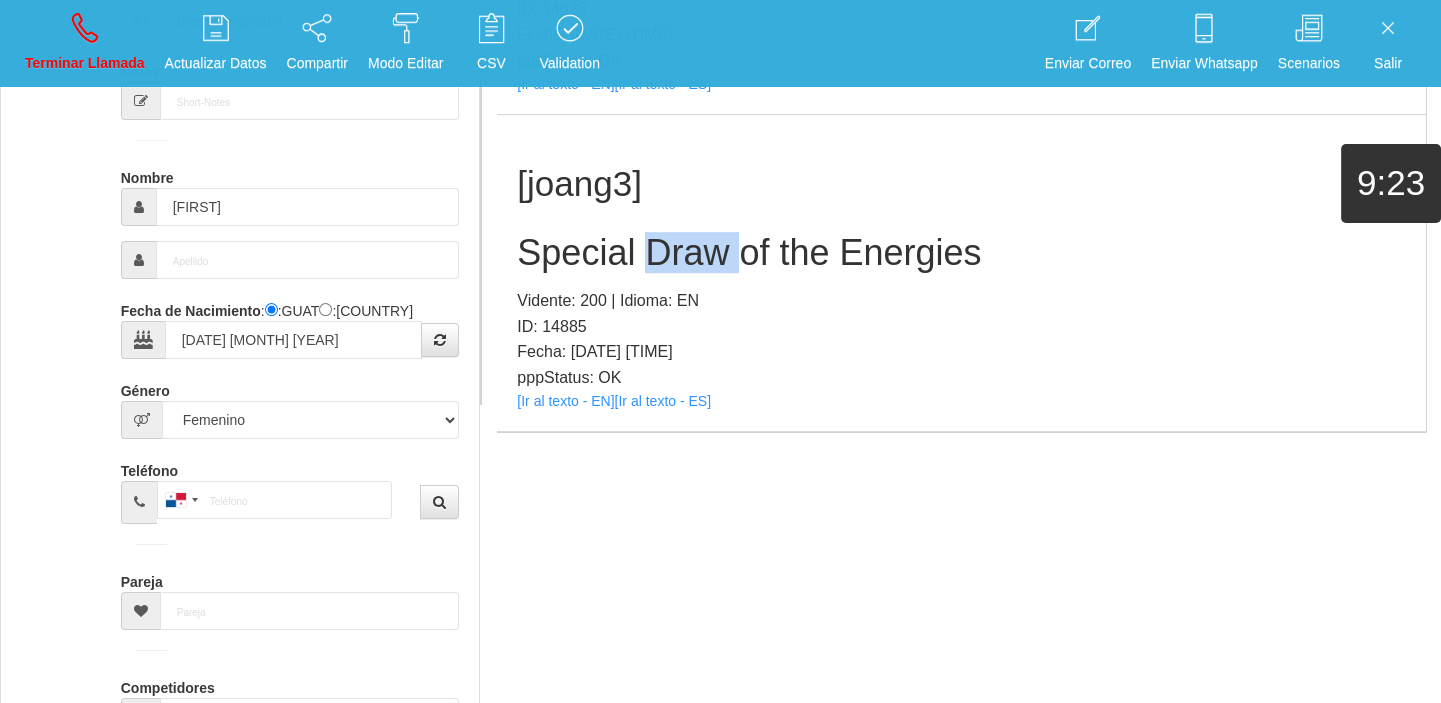 click on "Special Draw of the Energies" at bounding box center [961, 253] 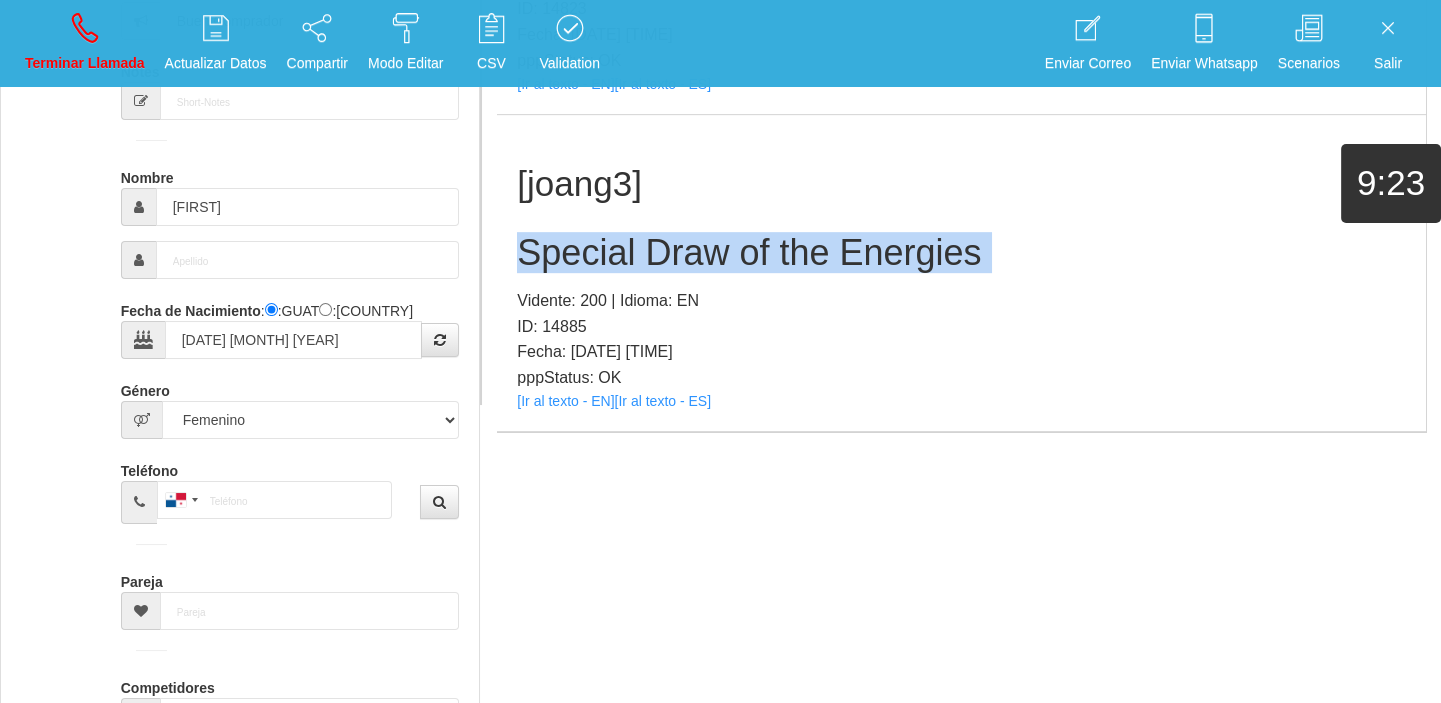 click on "Special Draw of the Energies" at bounding box center [961, 253] 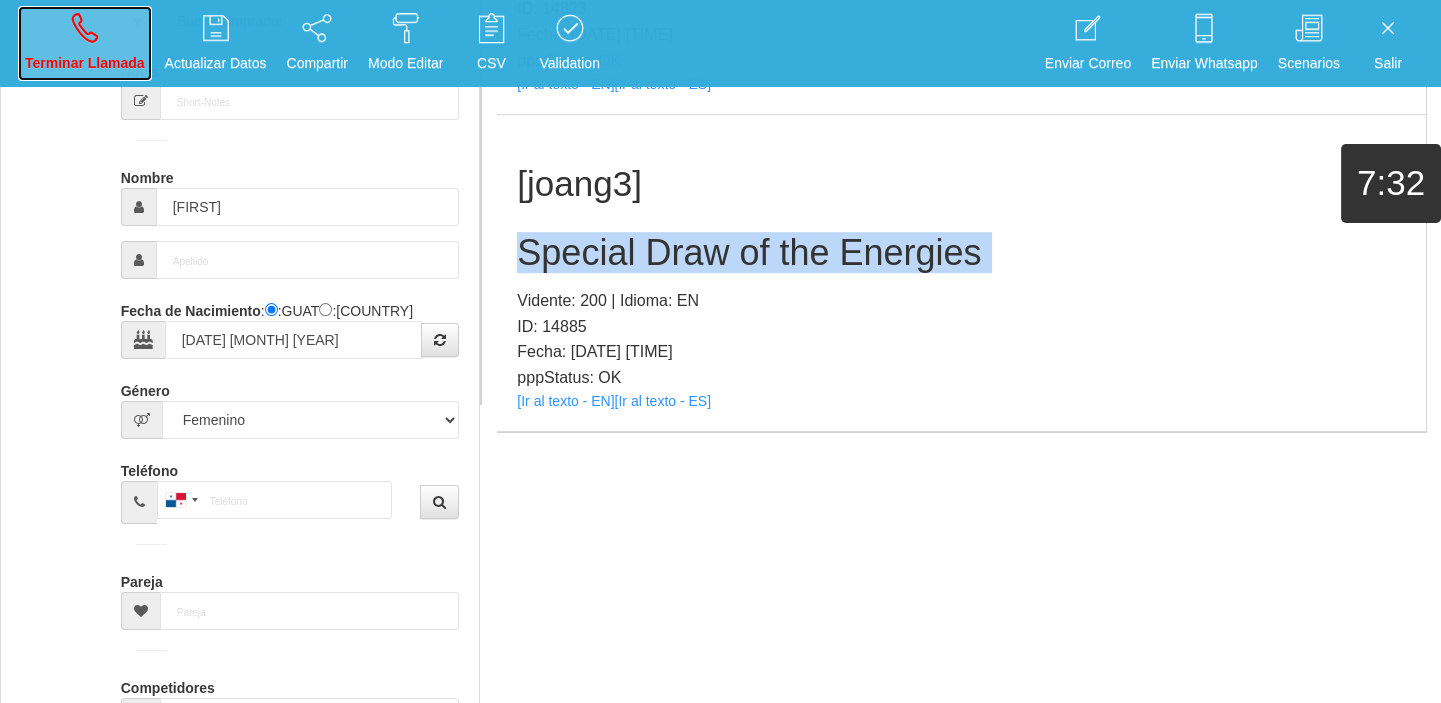 click on "Terminar Llamada" at bounding box center [85, 43] 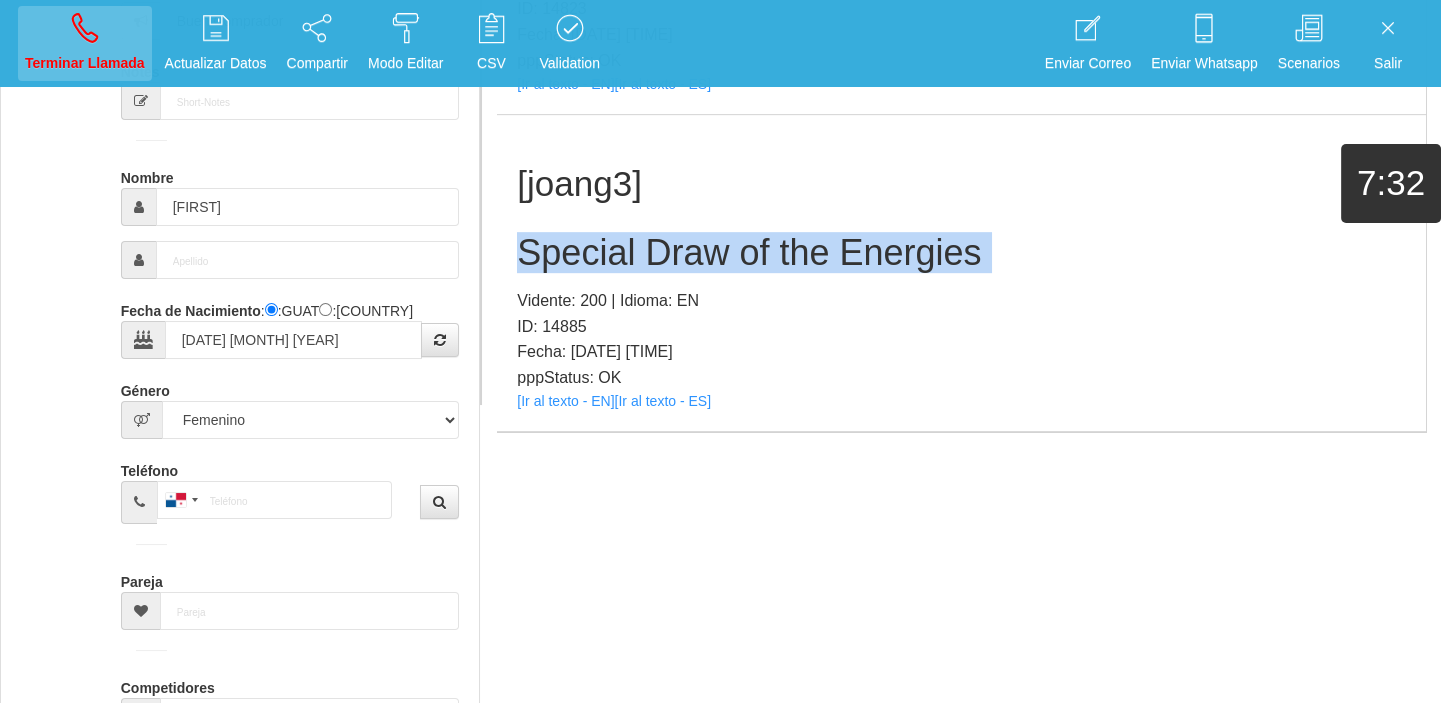 type 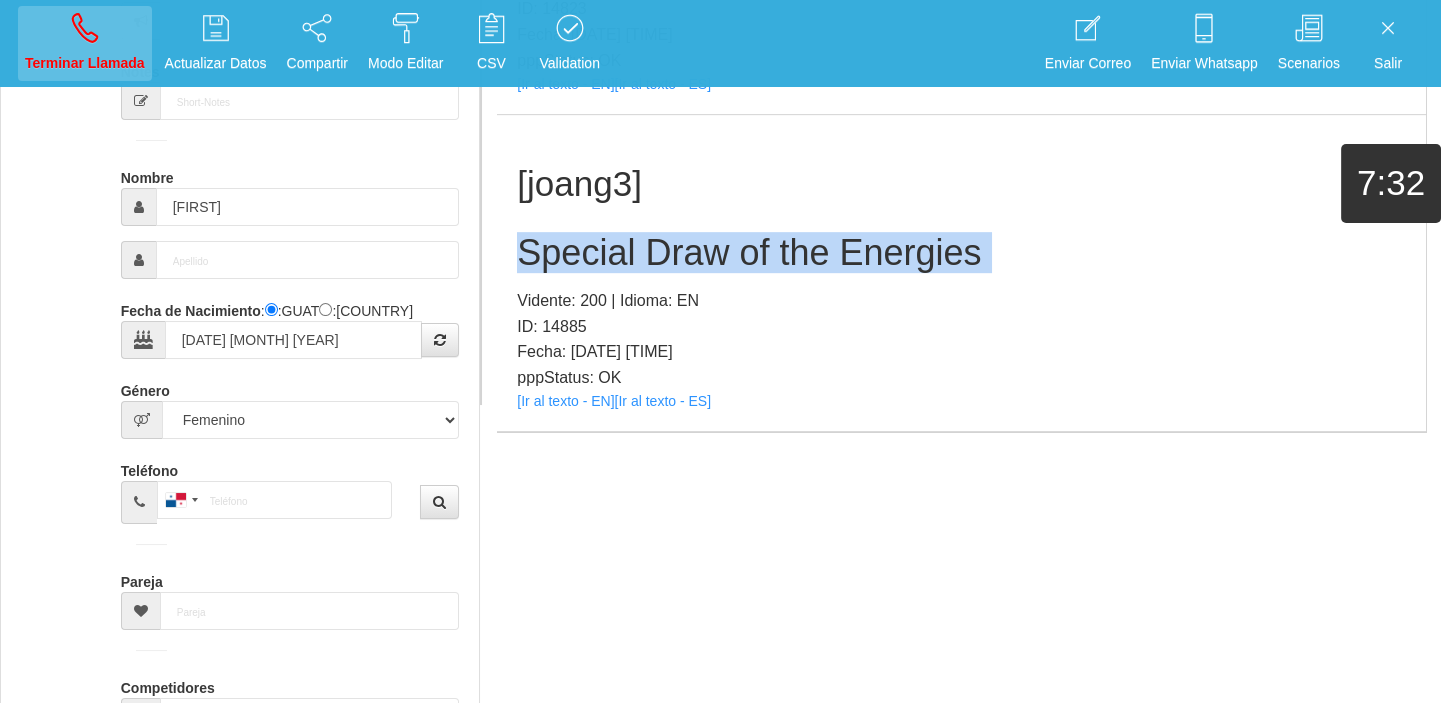 type 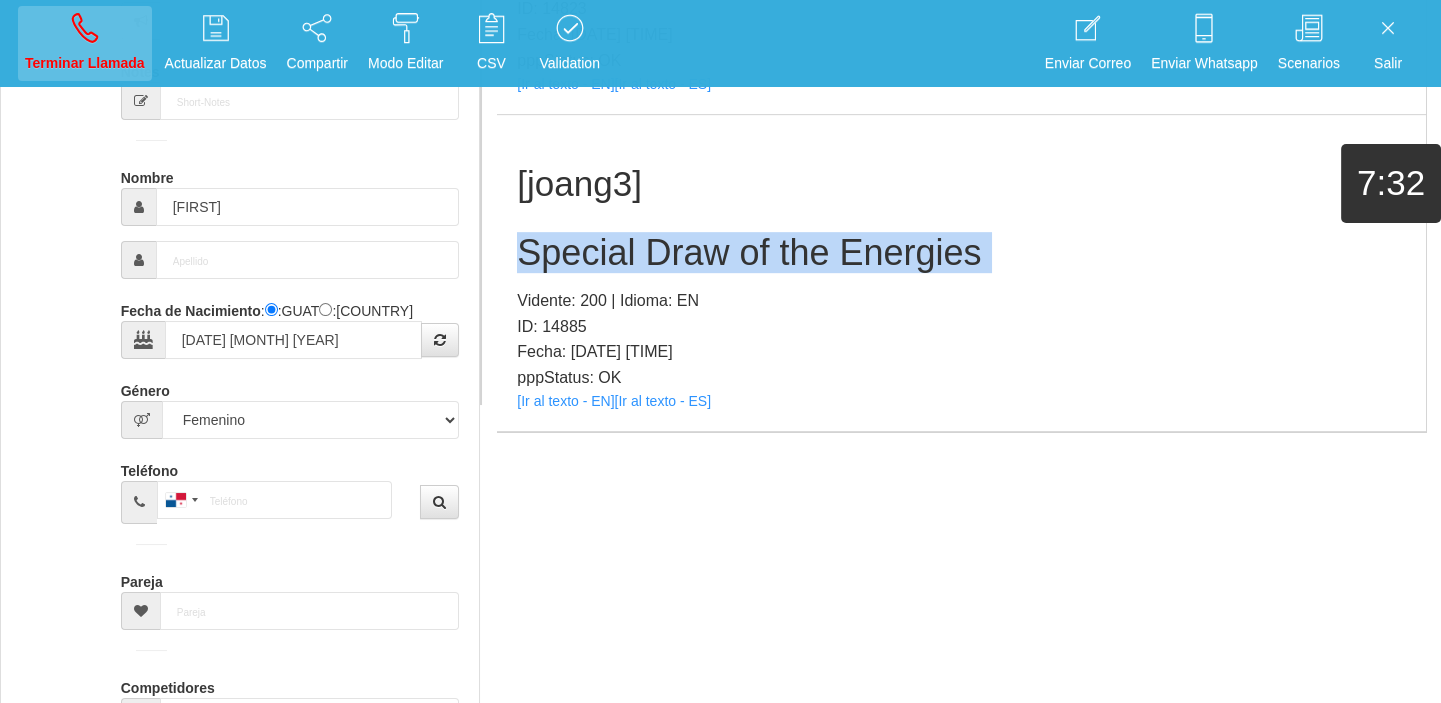 type 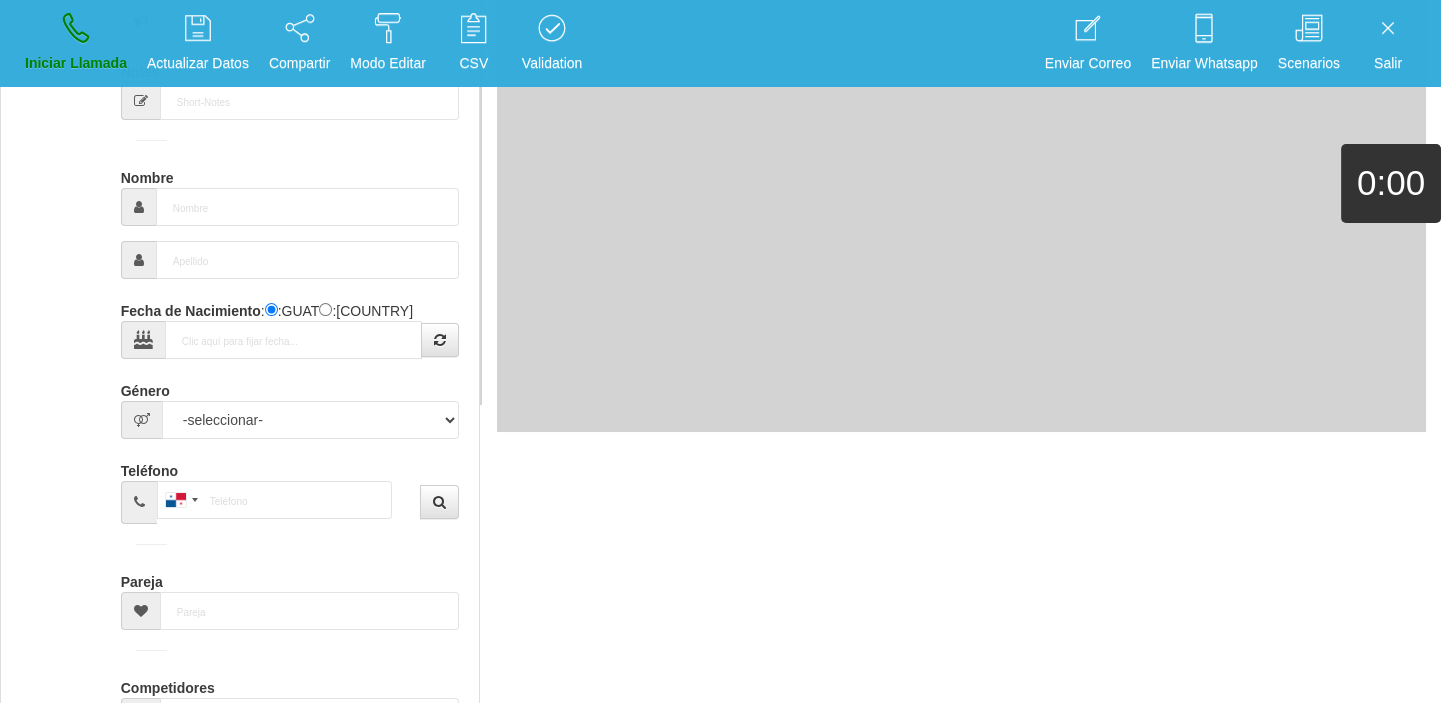 scroll, scrollTop: 0, scrollLeft: 0, axis: both 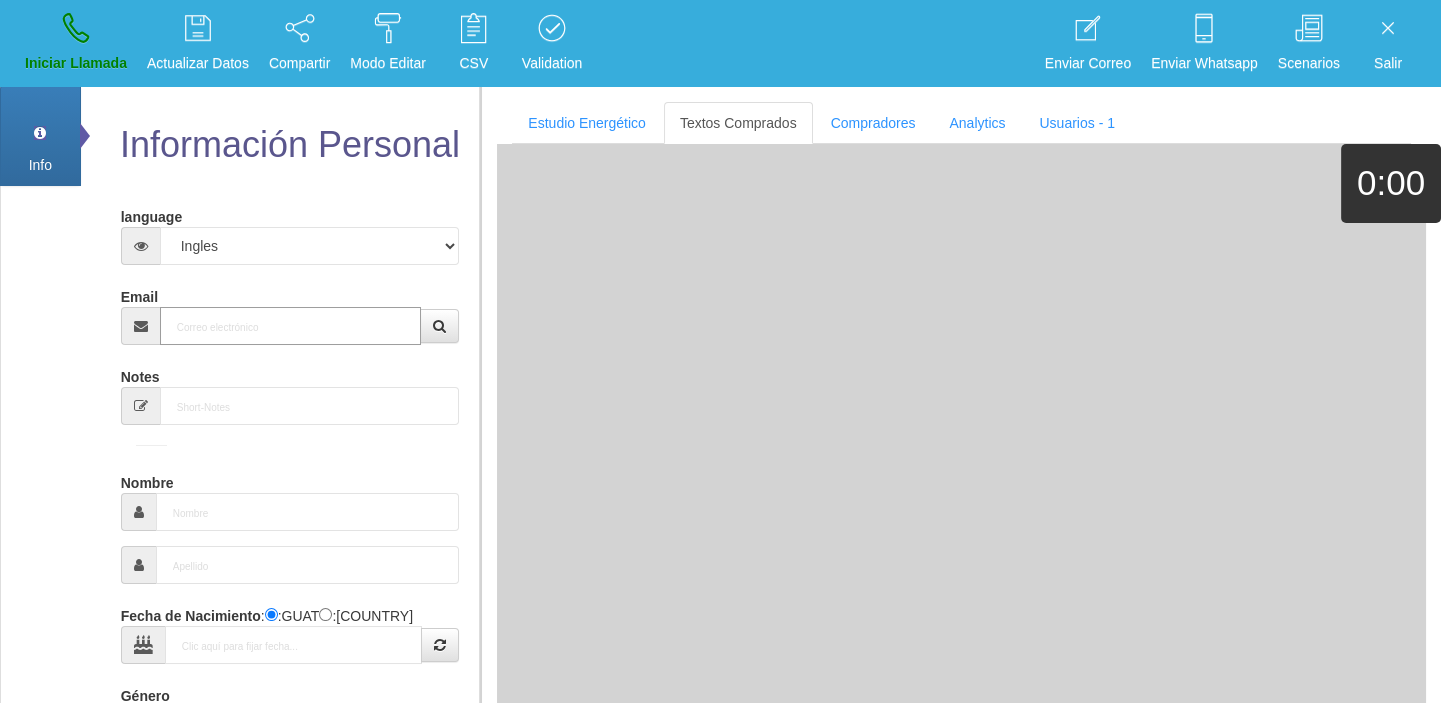 paste on "[EMAIL]" 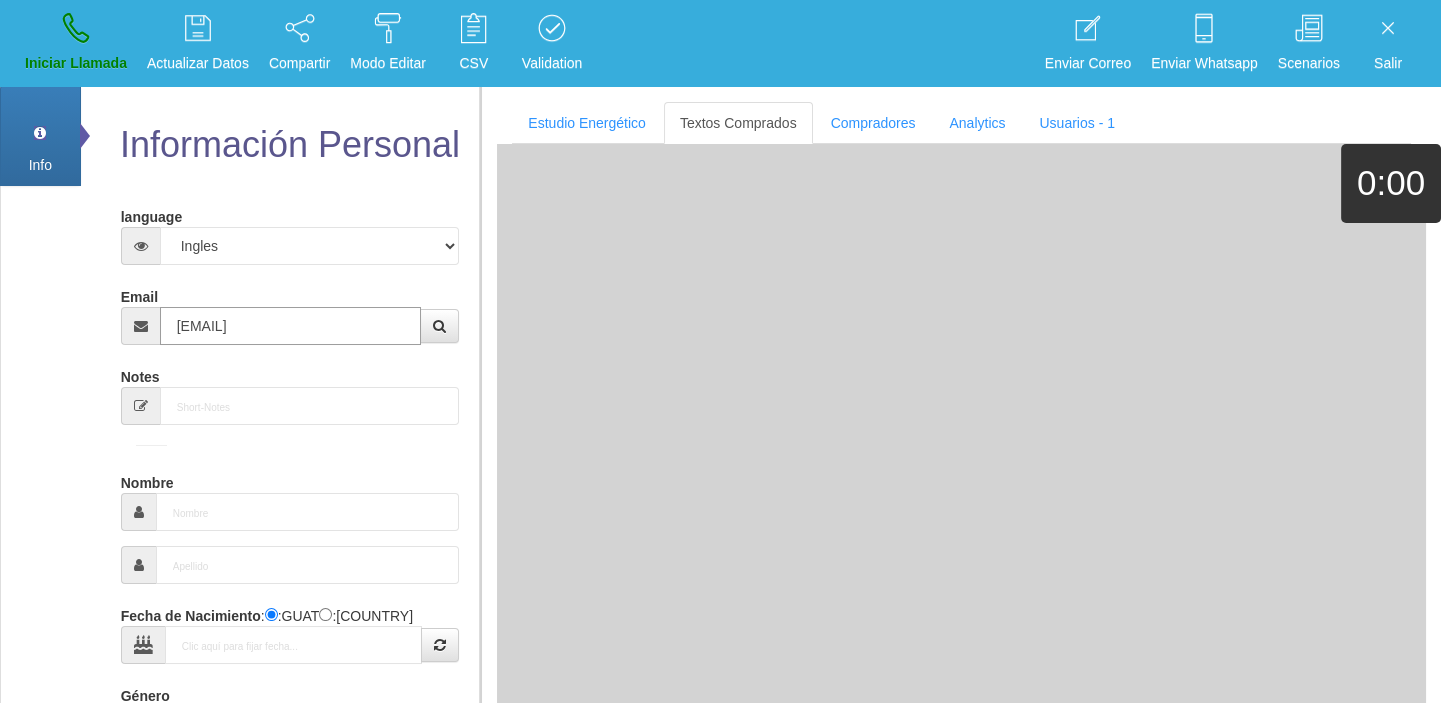 click on "[EMAIL]" at bounding box center (291, 326) 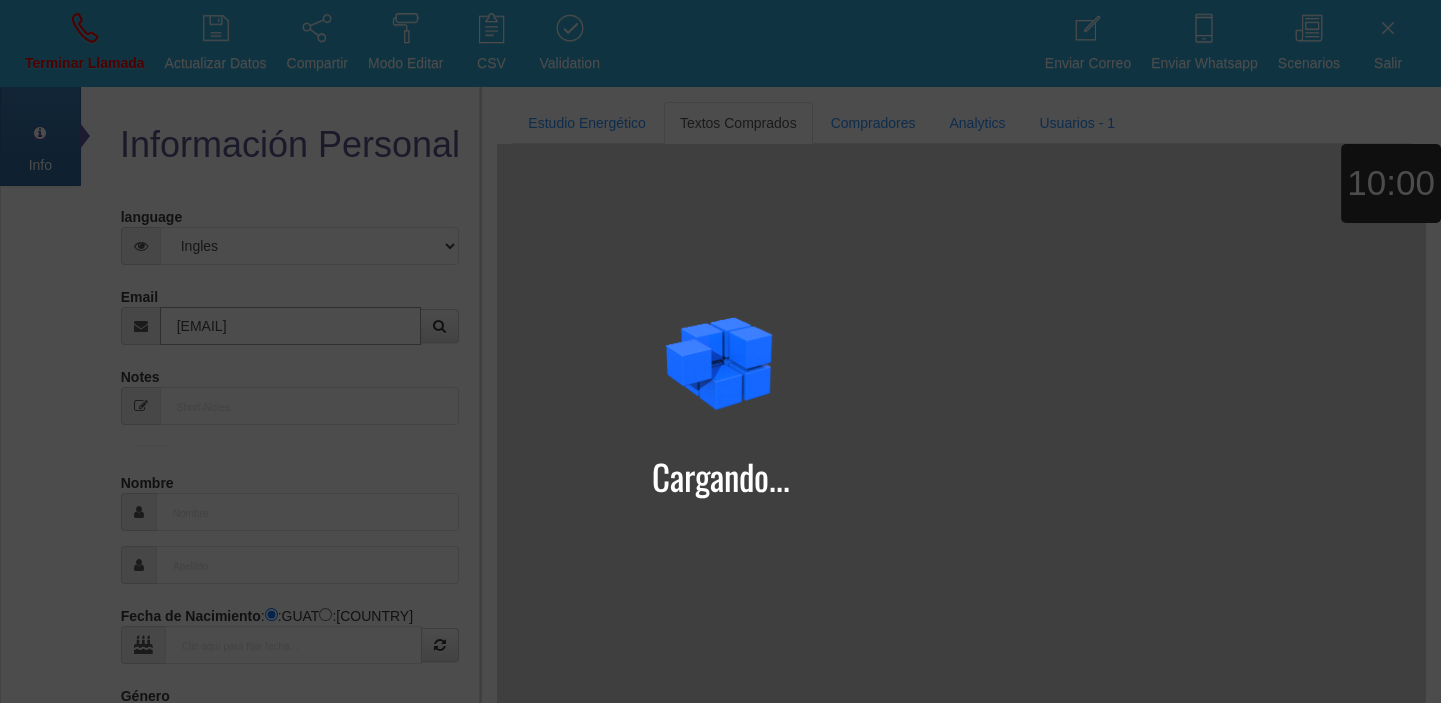 type on "[EMAIL]" 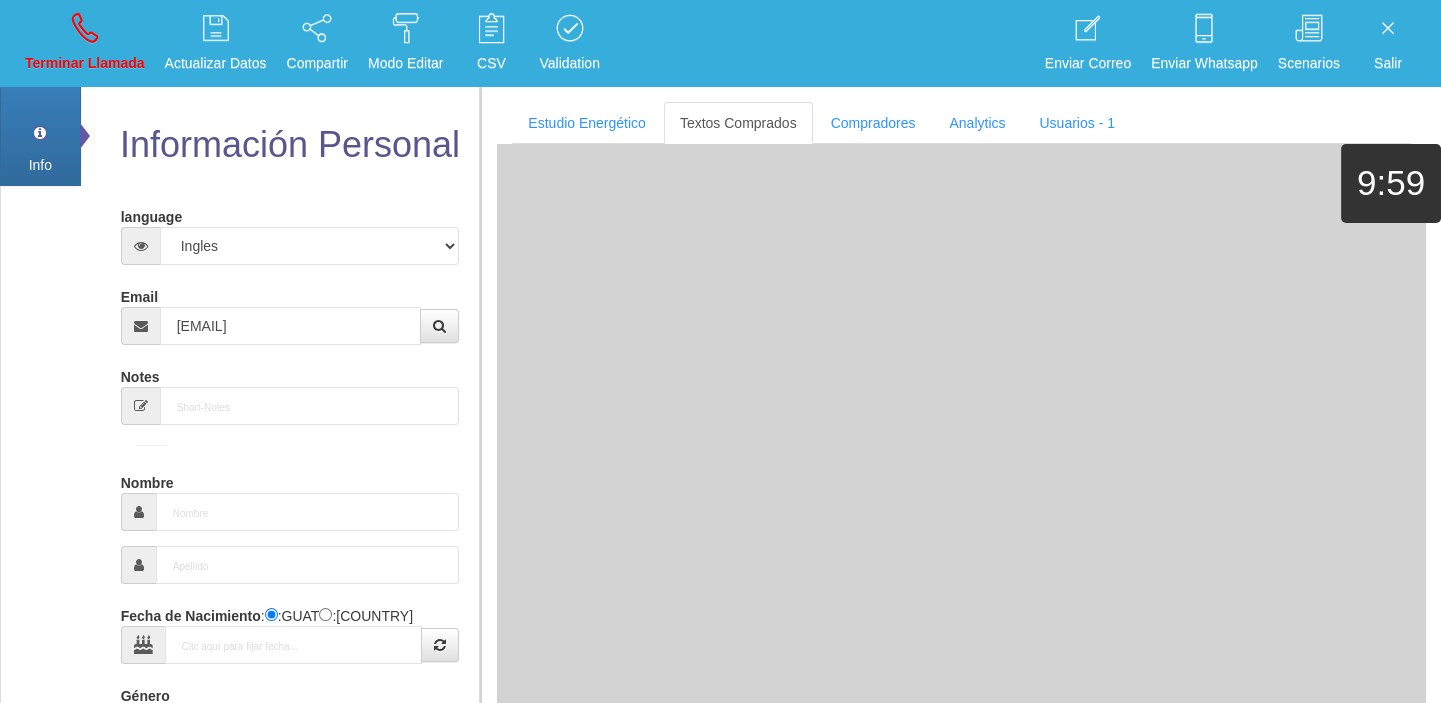 type on "[DAY] [MONTH] [YEAR]" 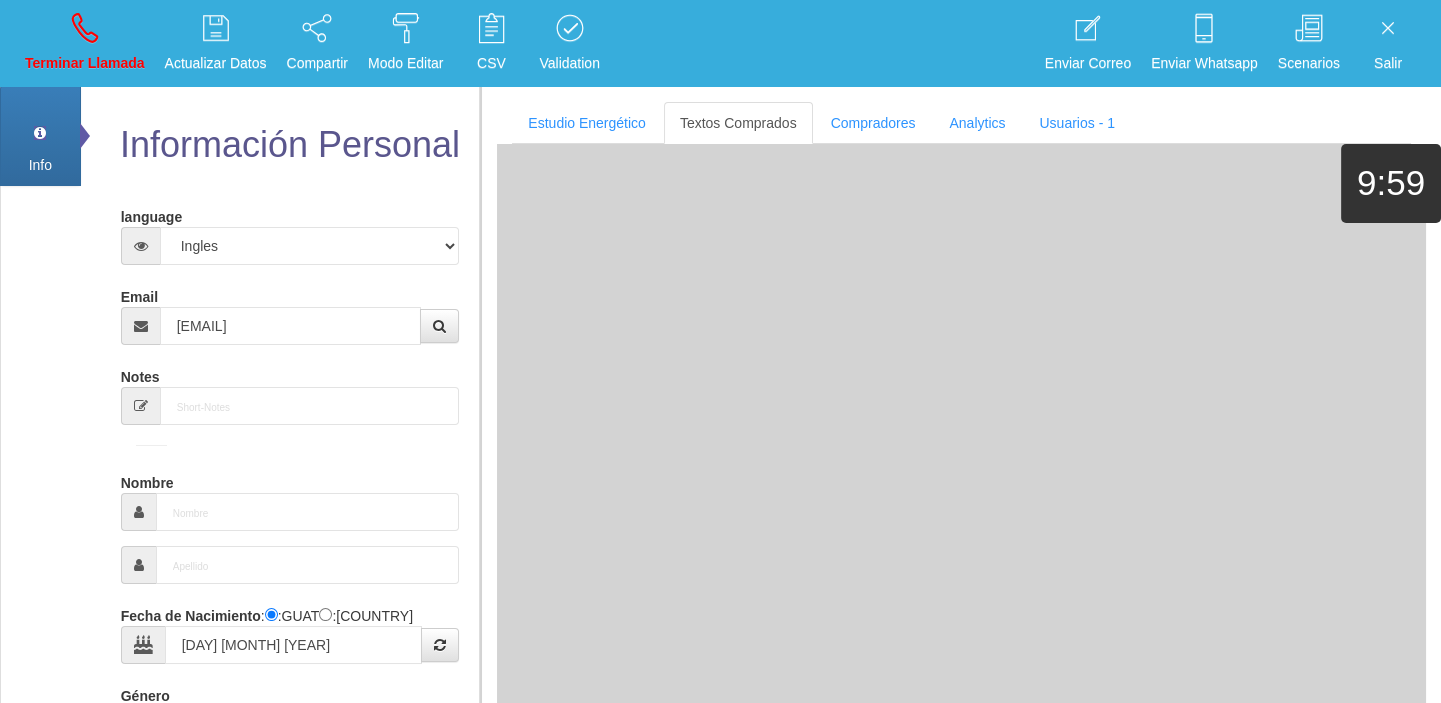 type on "Comprador simple" 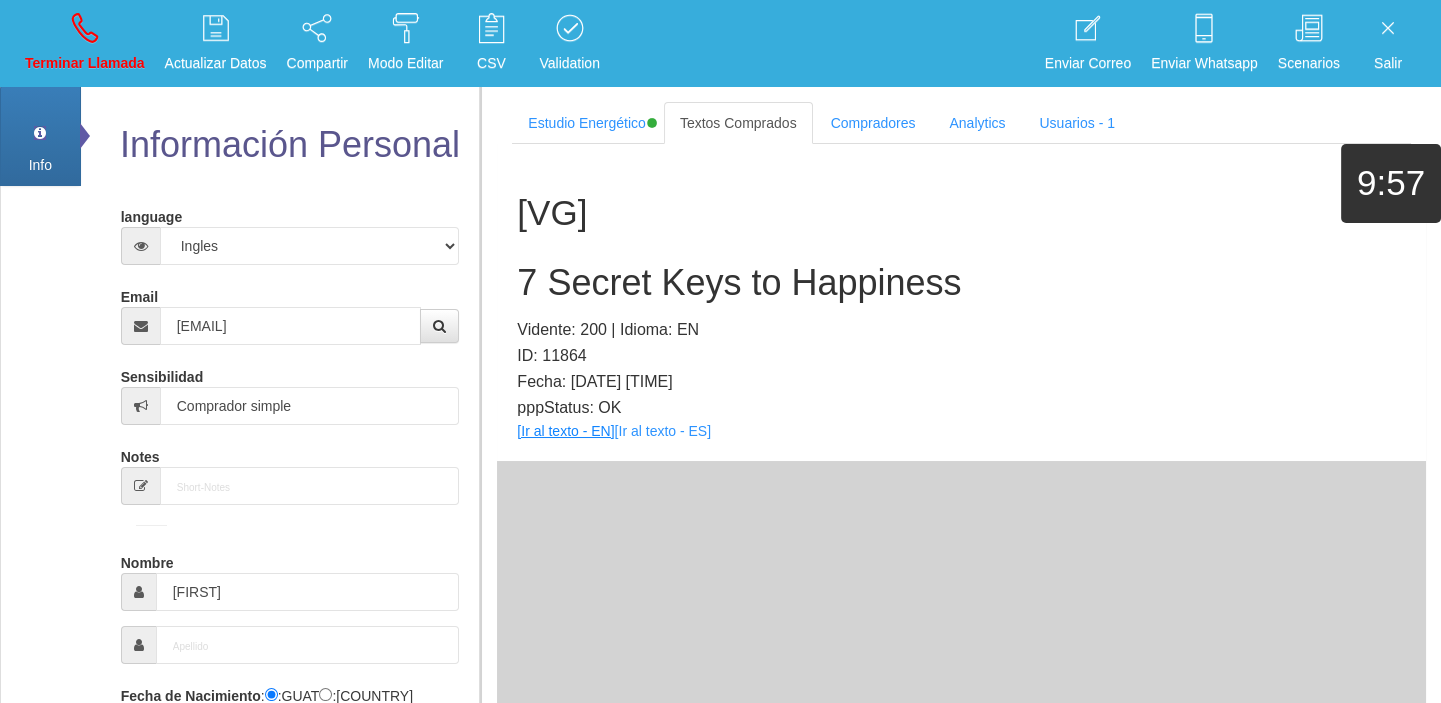drag, startPoint x: 564, startPoint y: 415, endPoint x: 567, endPoint y: 428, distance: 13.341664 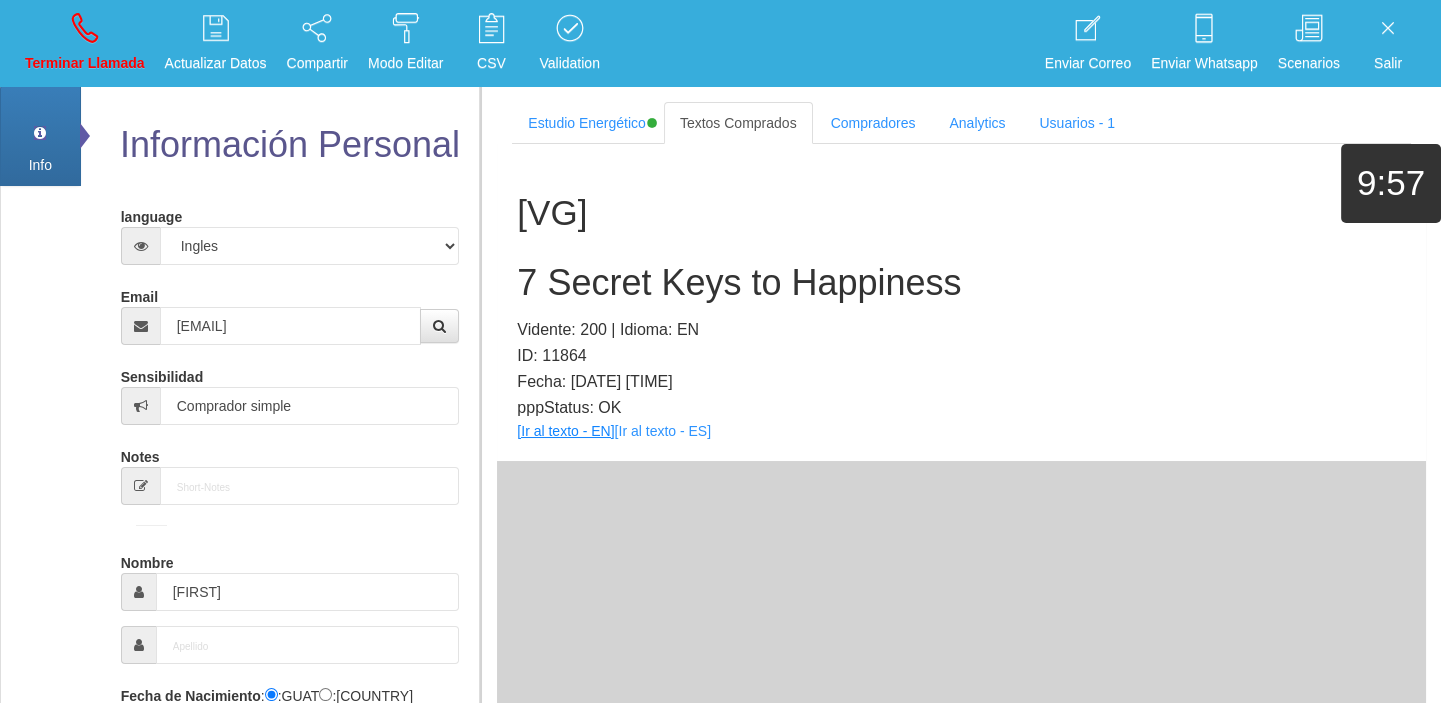 click on "[VG] 7 Secret Keys to Happiness Vidente: 200 | Idioma: EN ID: [ID] Fecha: [DATE] [TIME] pppStatus: OK [Ir al texto - EN] [Ir al texto - ES]" at bounding box center [961, 302] 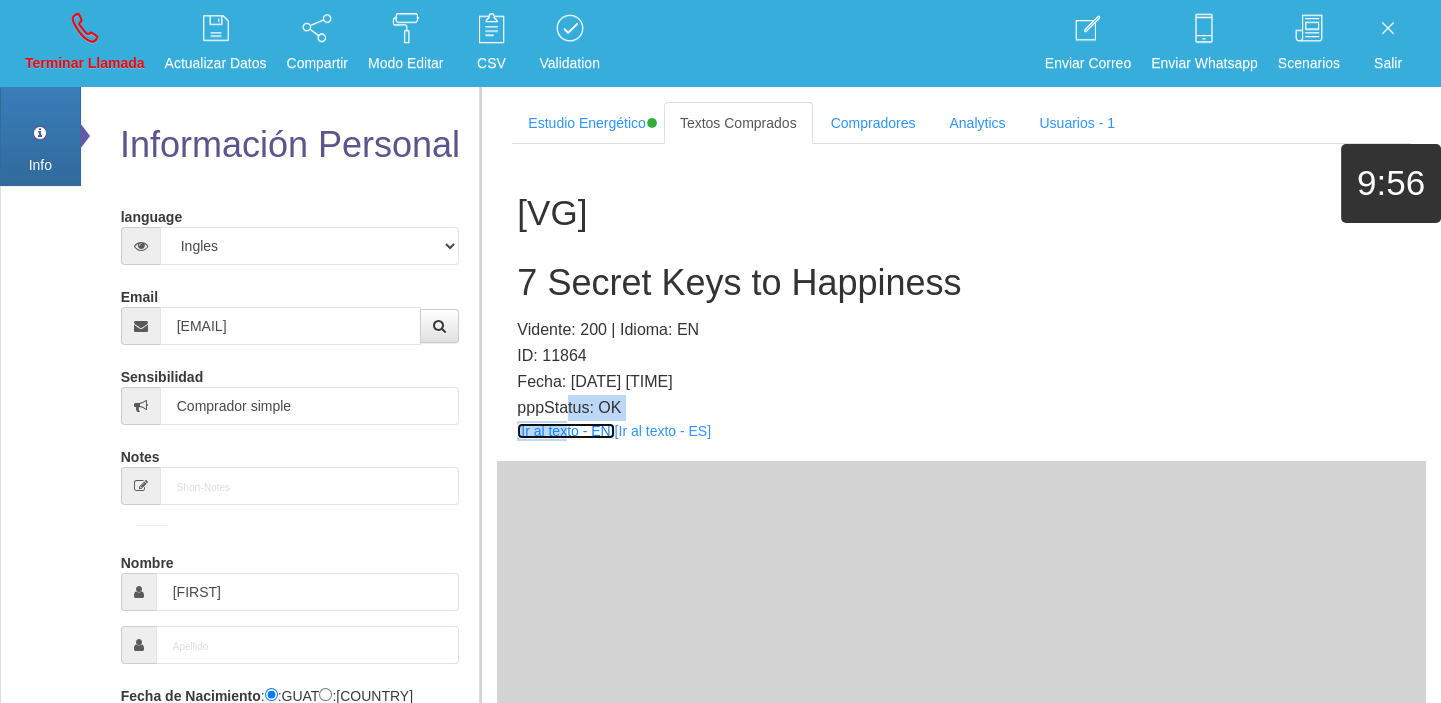click on "[Ir al texto - EN]" at bounding box center (565, 431) 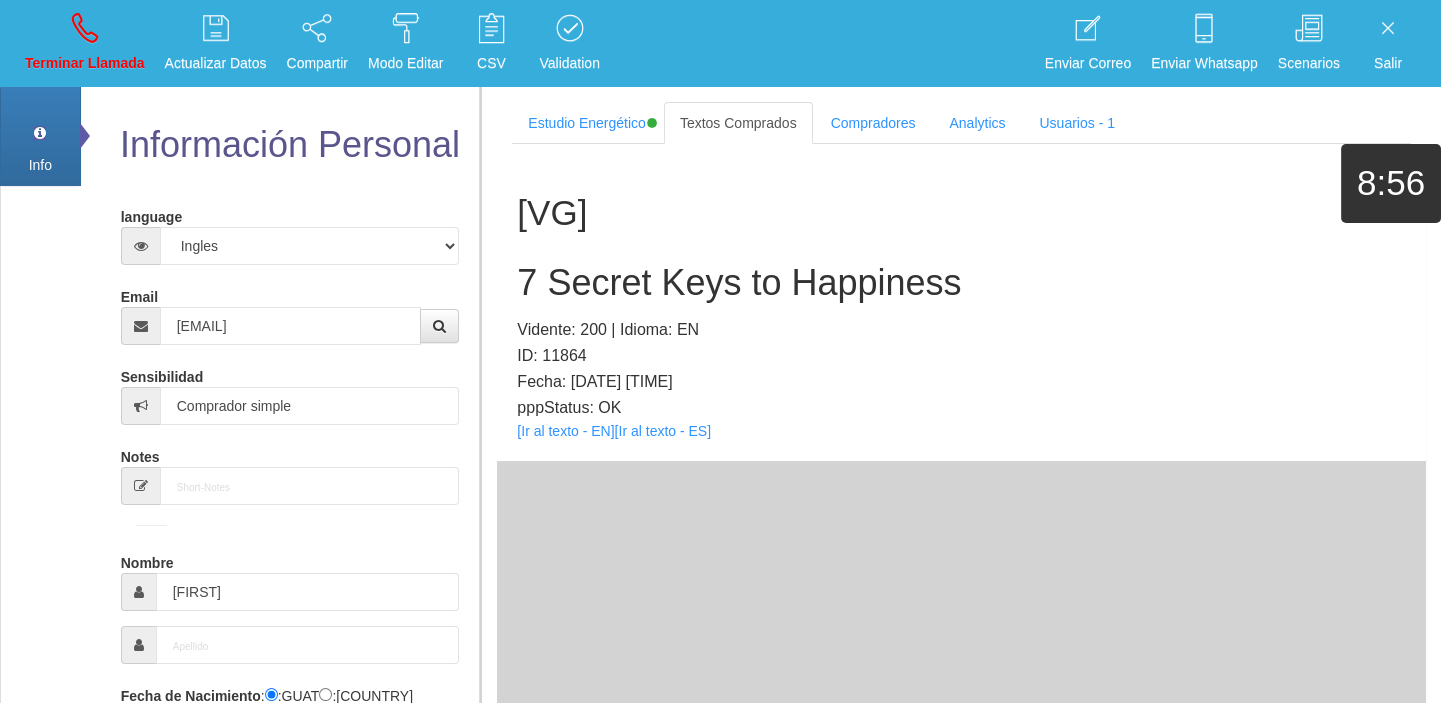 click on "7 Secret Keys to Happiness" at bounding box center (961, 283) 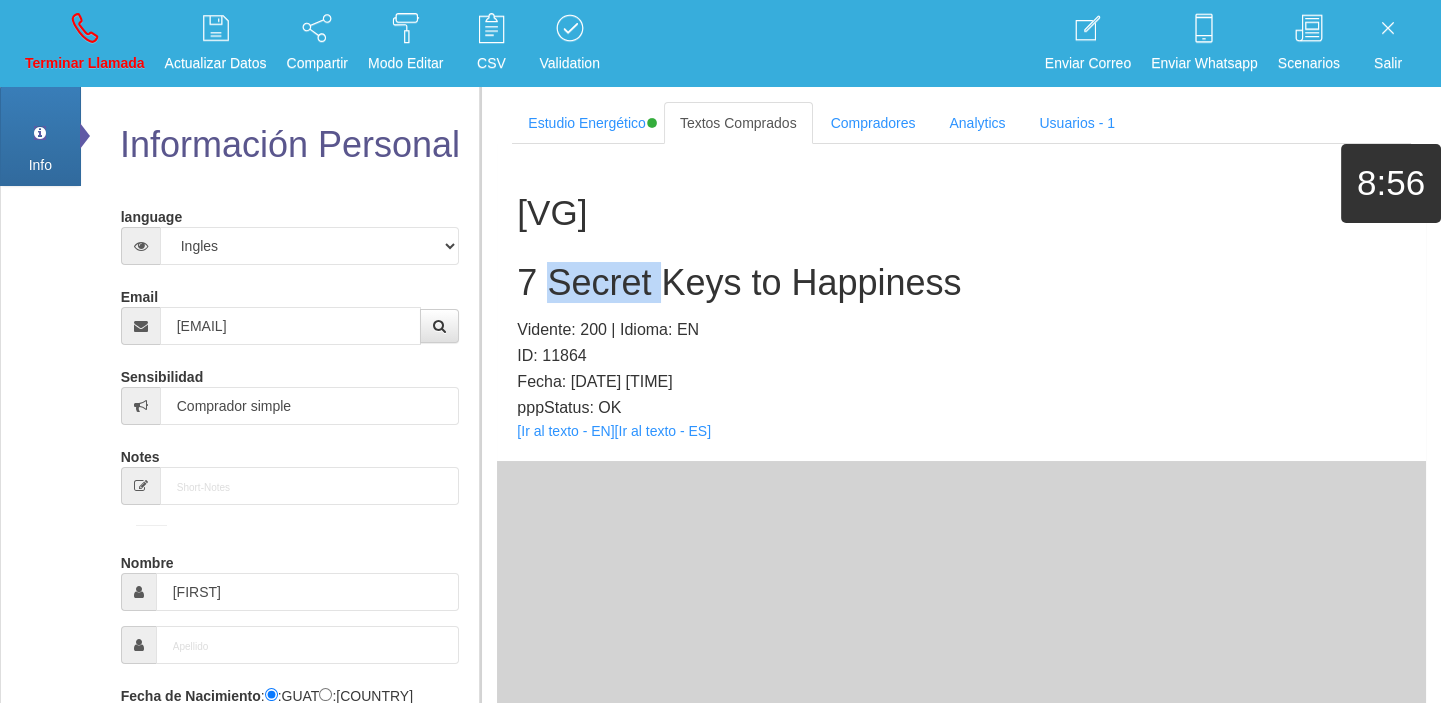 click on "7 Secret Keys to Happiness" at bounding box center (961, 283) 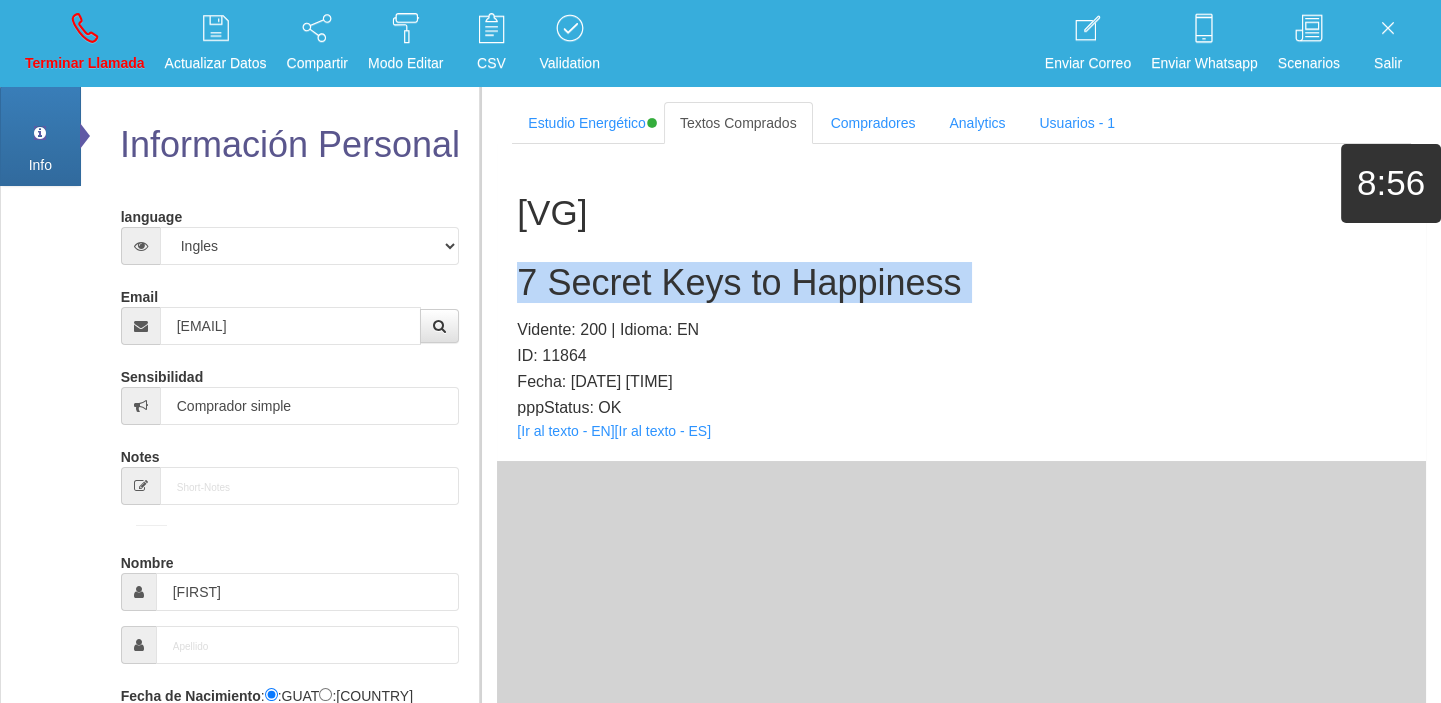 click on "7 Secret Keys to Happiness" at bounding box center [961, 283] 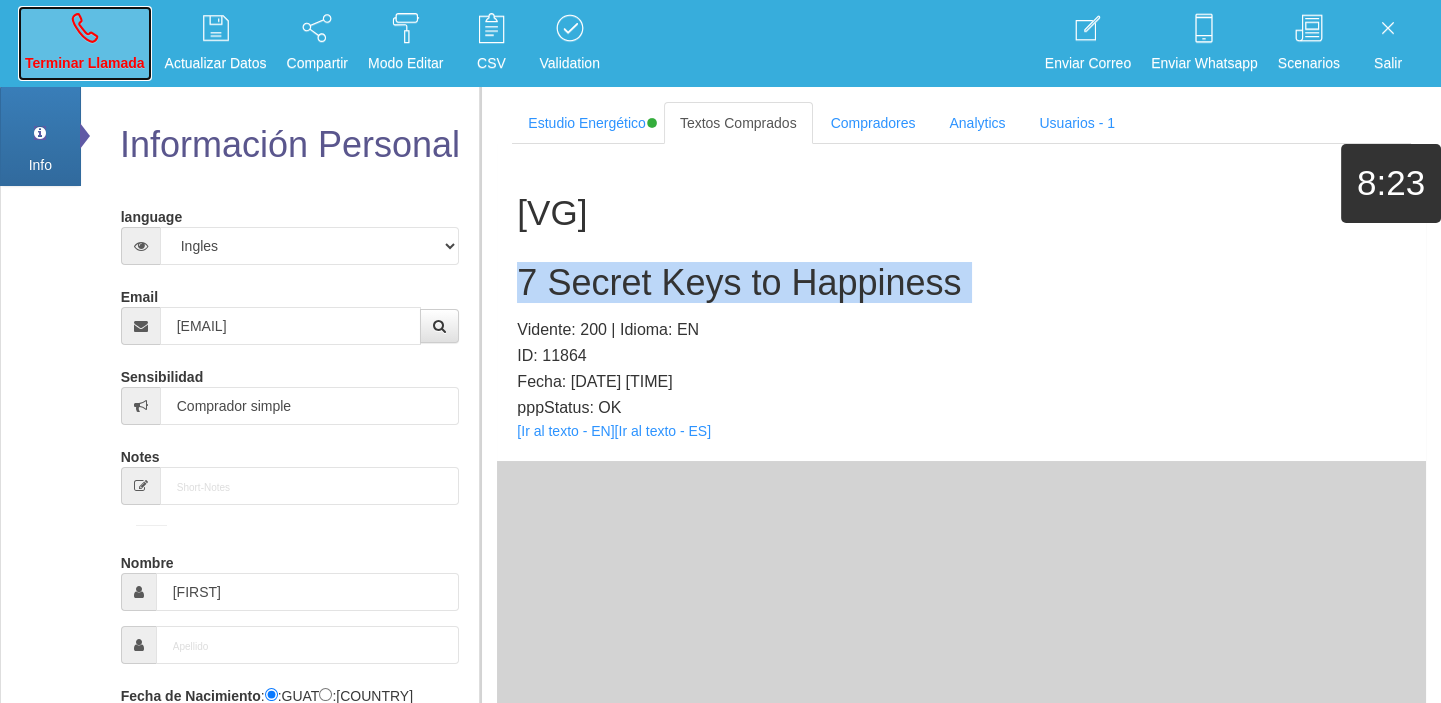 click on "Terminar Llamada" at bounding box center [85, 43] 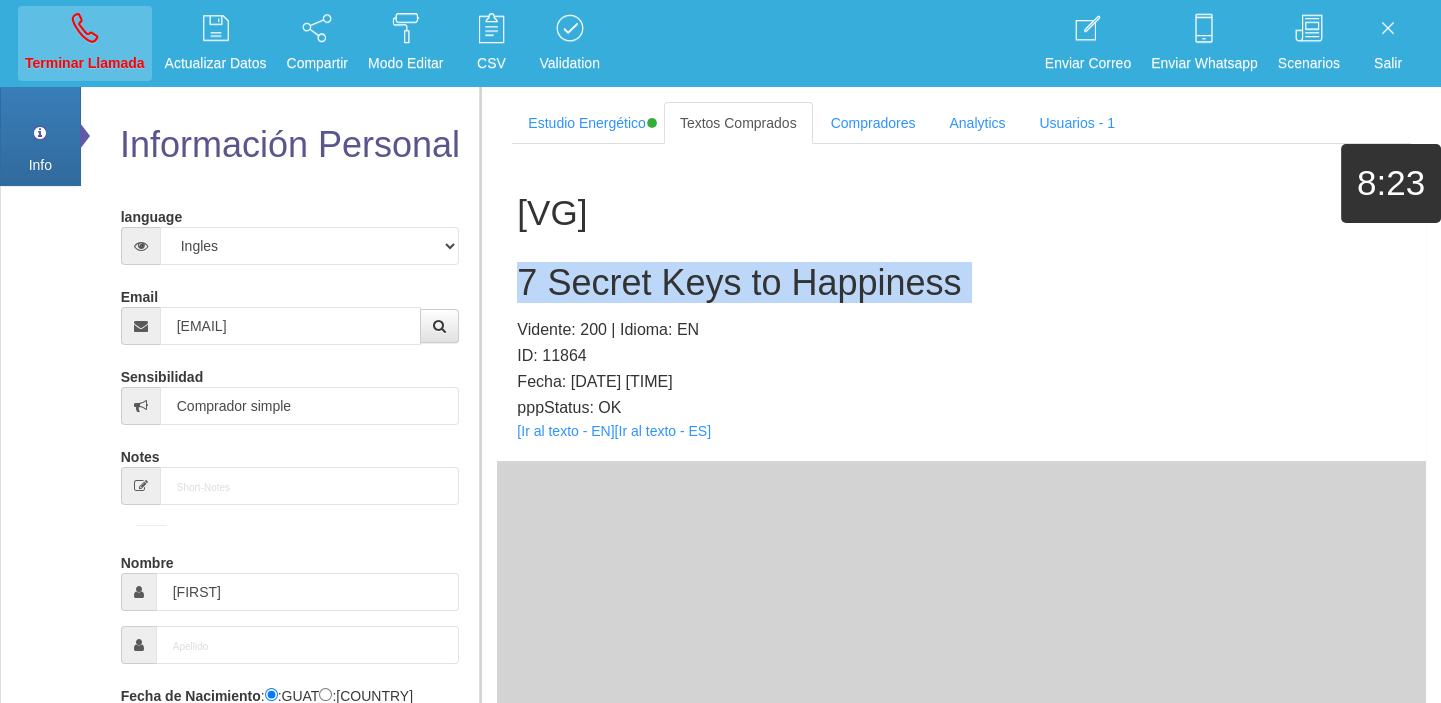 type 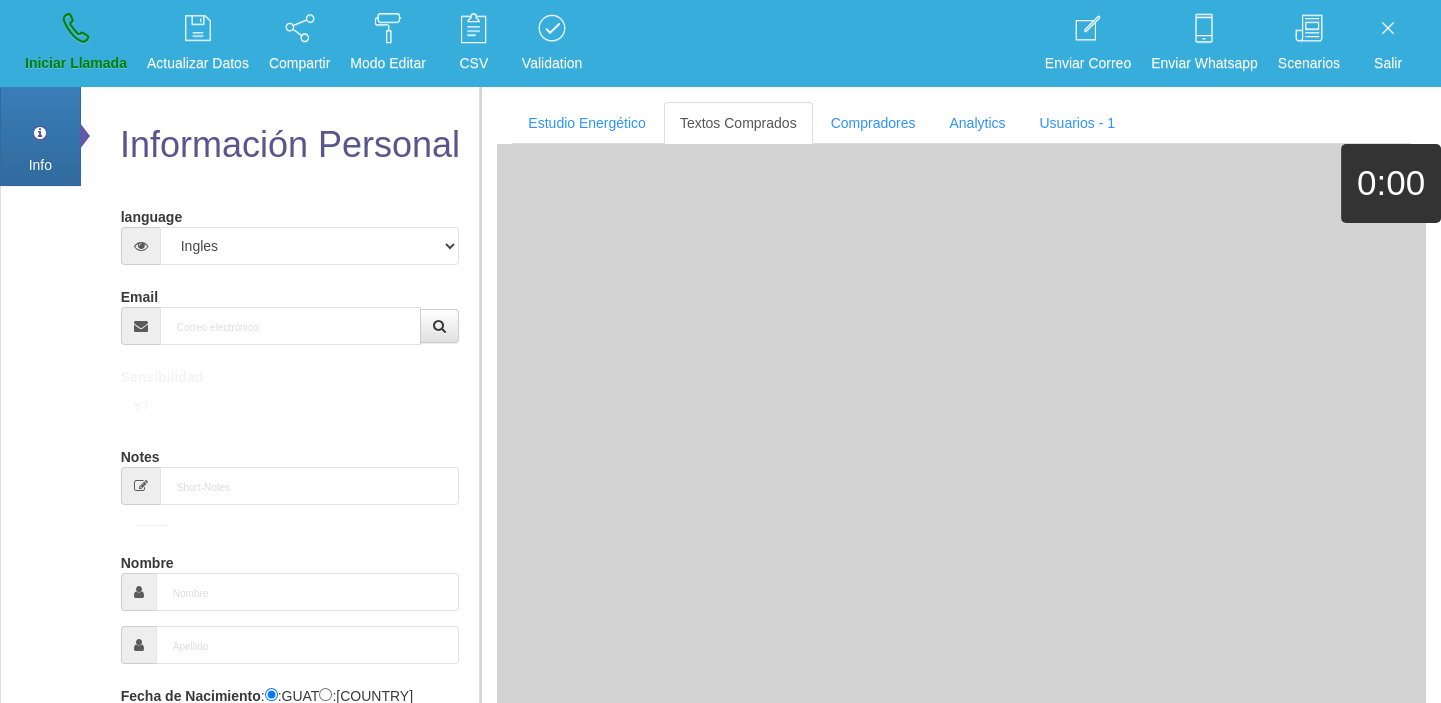drag, startPoint x: 243, startPoint y: 297, endPoint x: 249, endPoint y: 311, distance: 15.231546 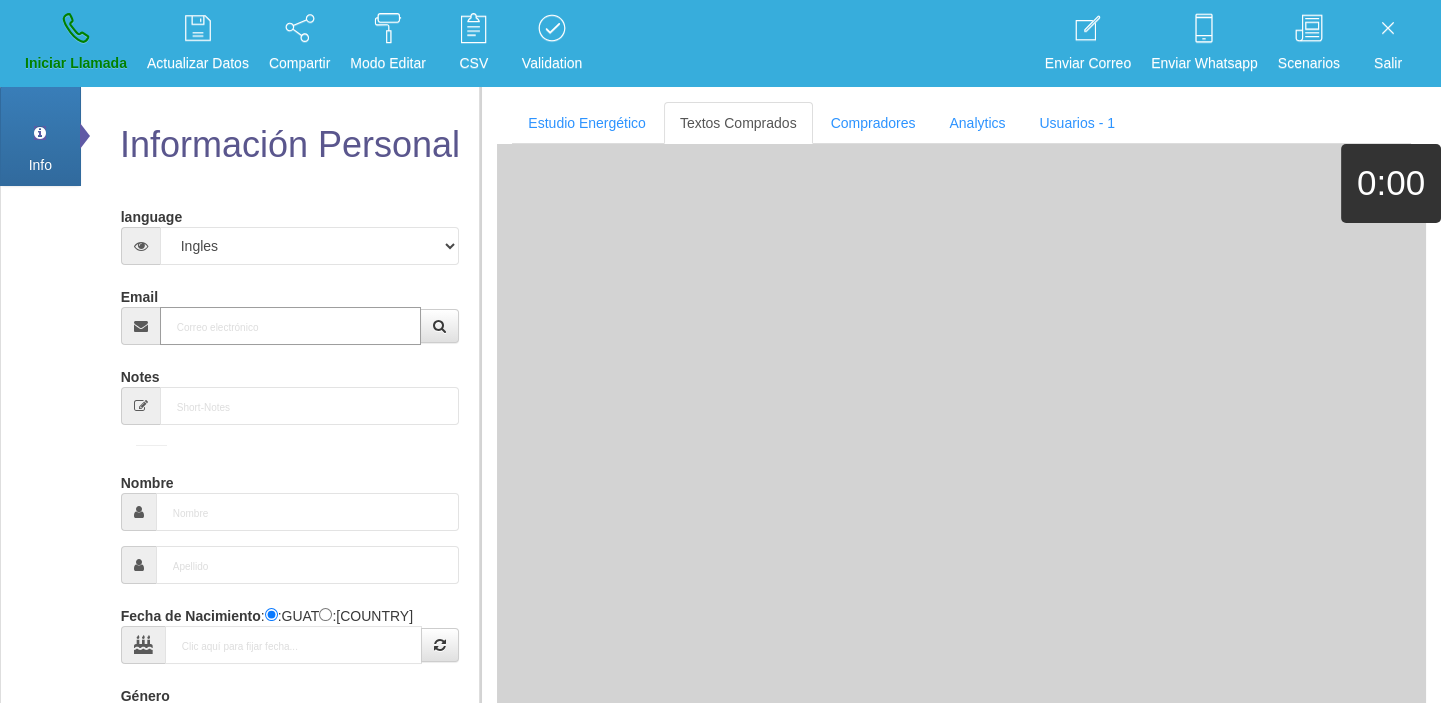 paste on "[EMAIL]" 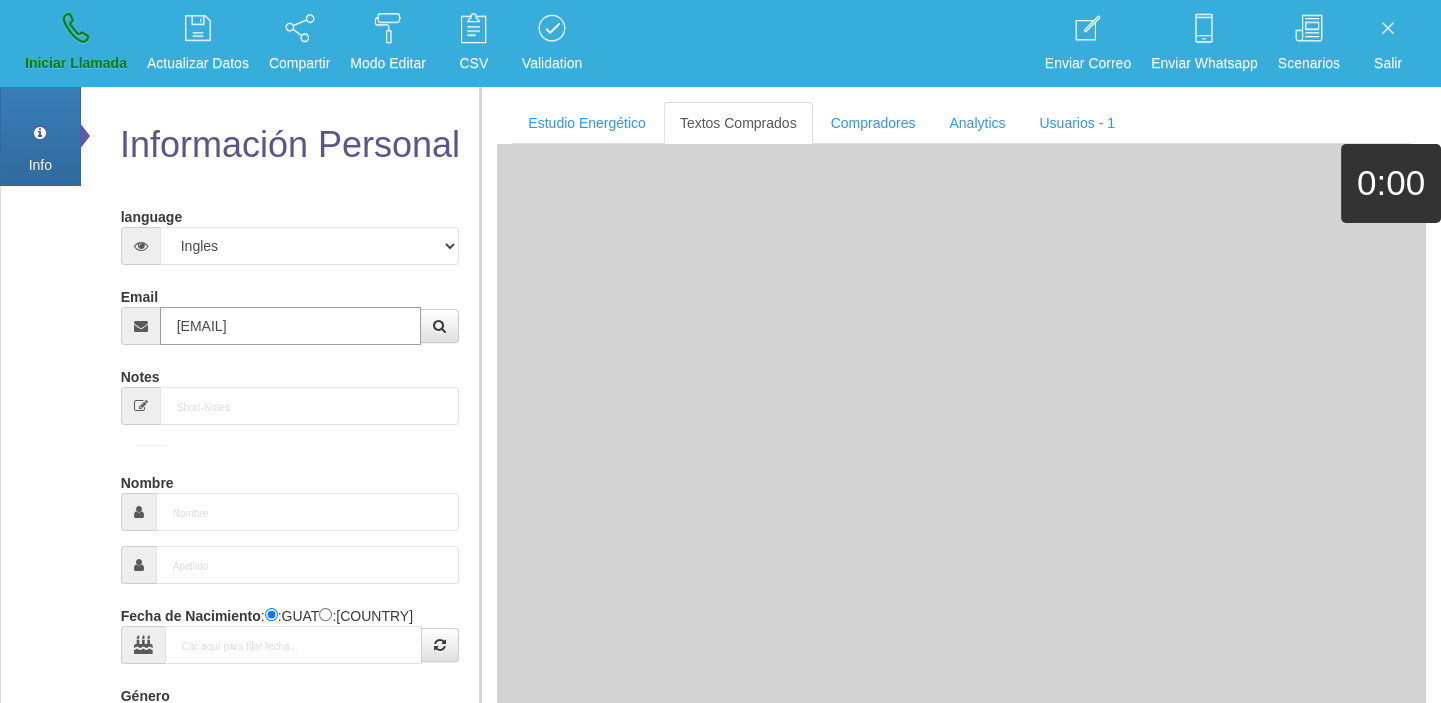click on "[EMAIL]" at bounding box center (291, 326) 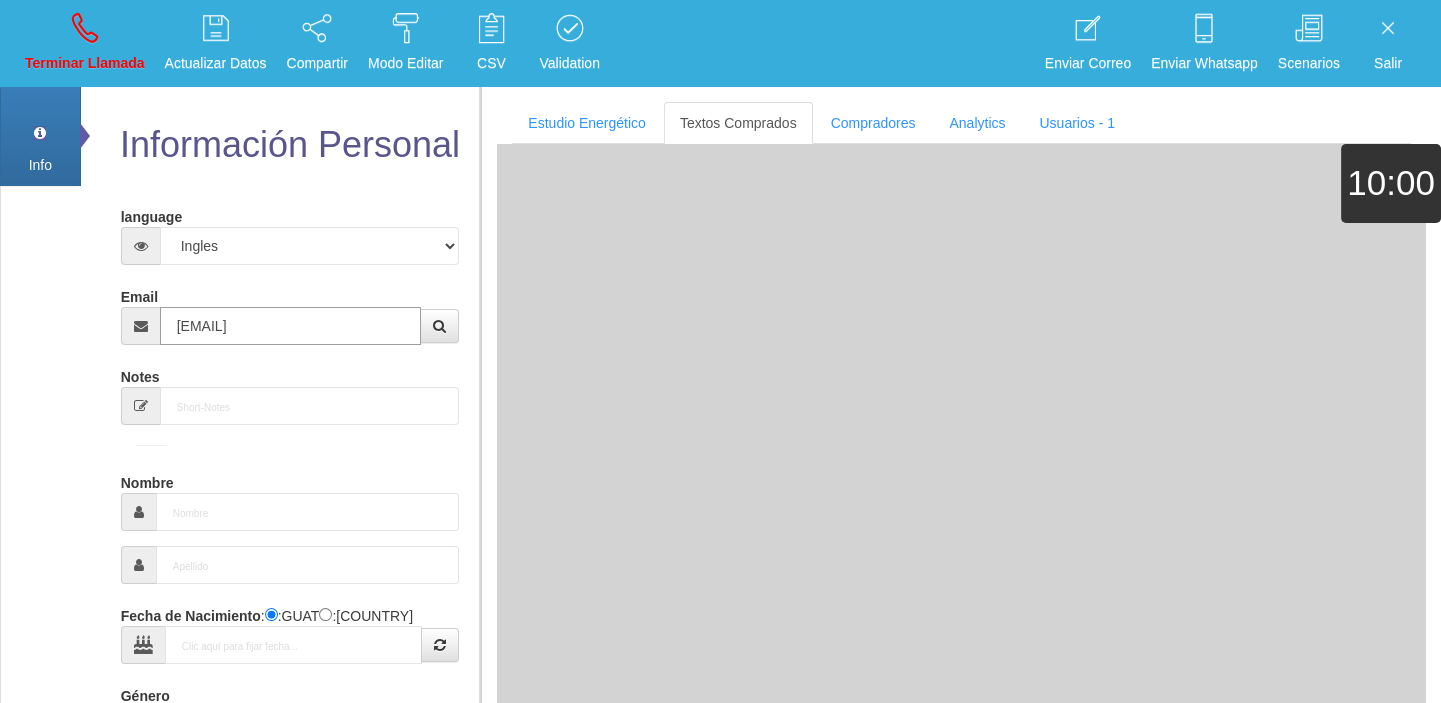 type on "[DAY] [MONTH] [YEAR]" 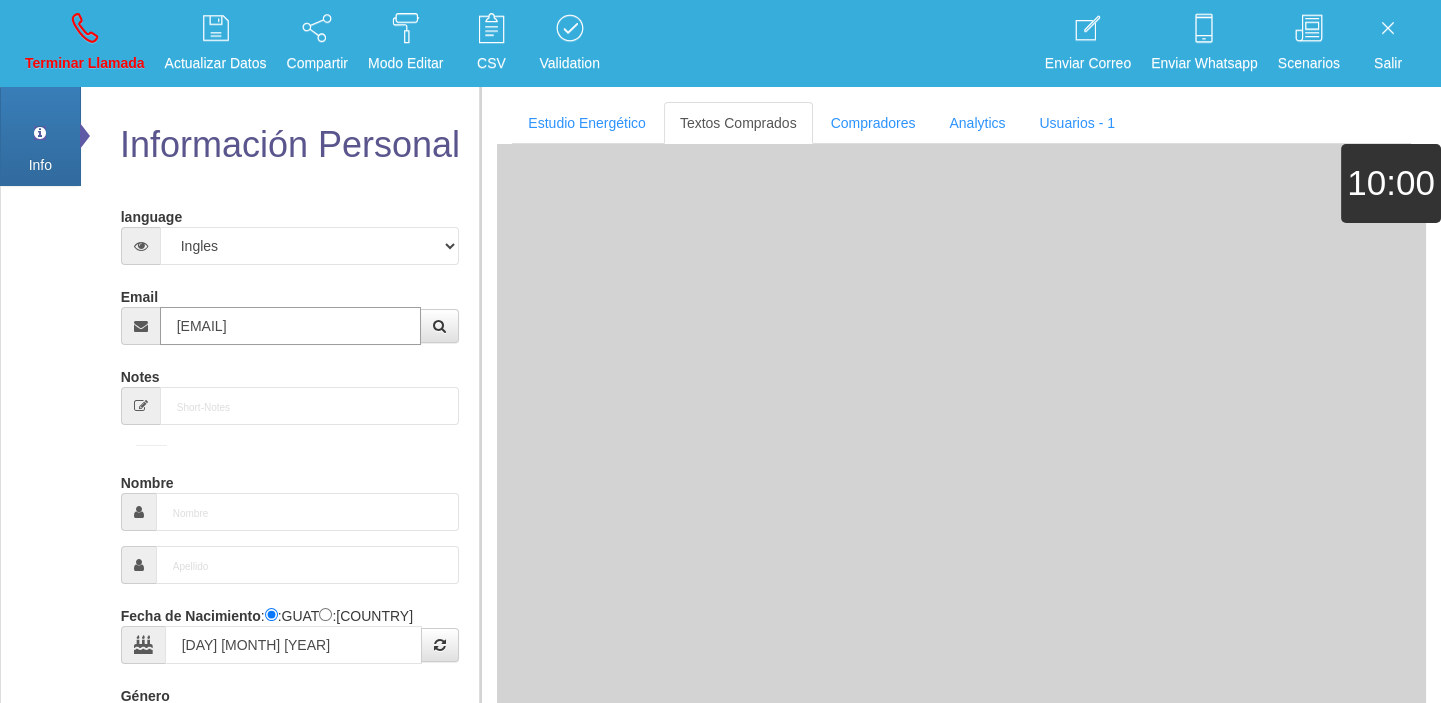 type on "Comprador simple" 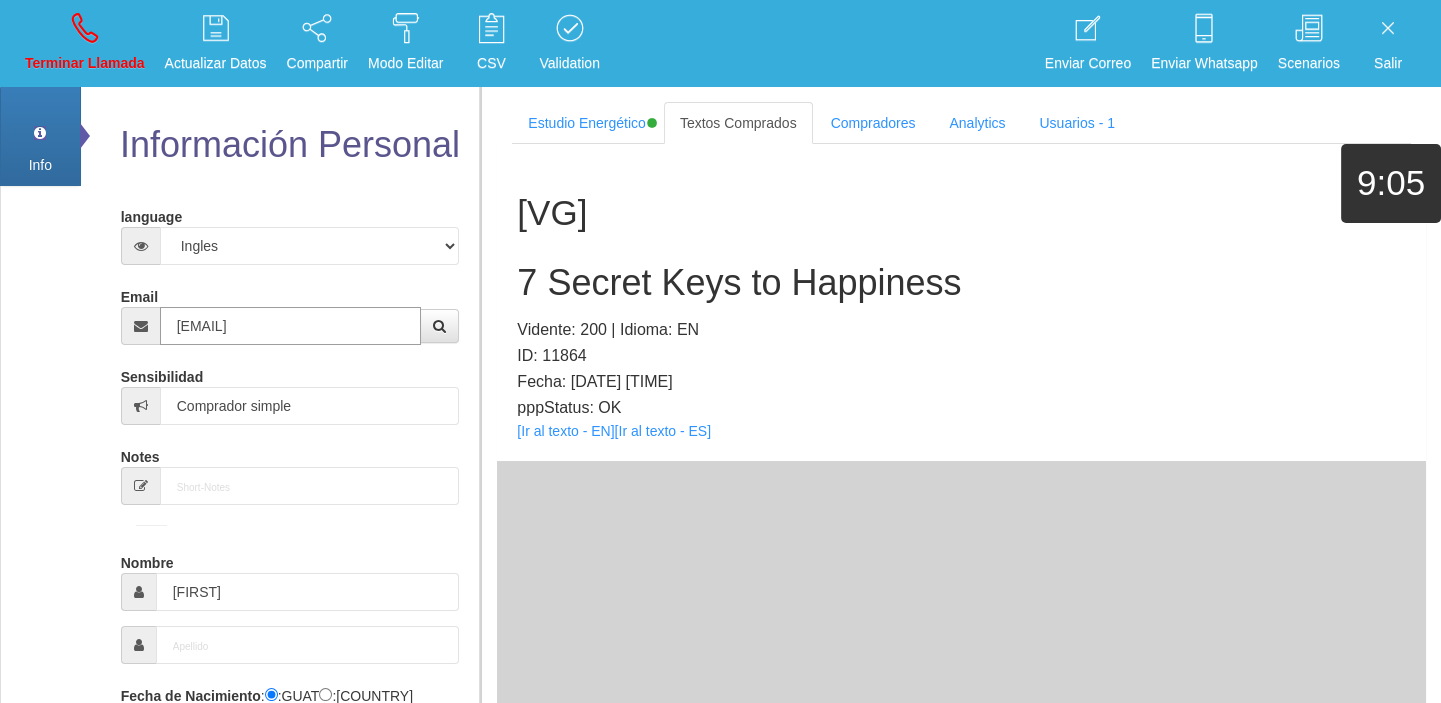 type on "[EMAIL]" 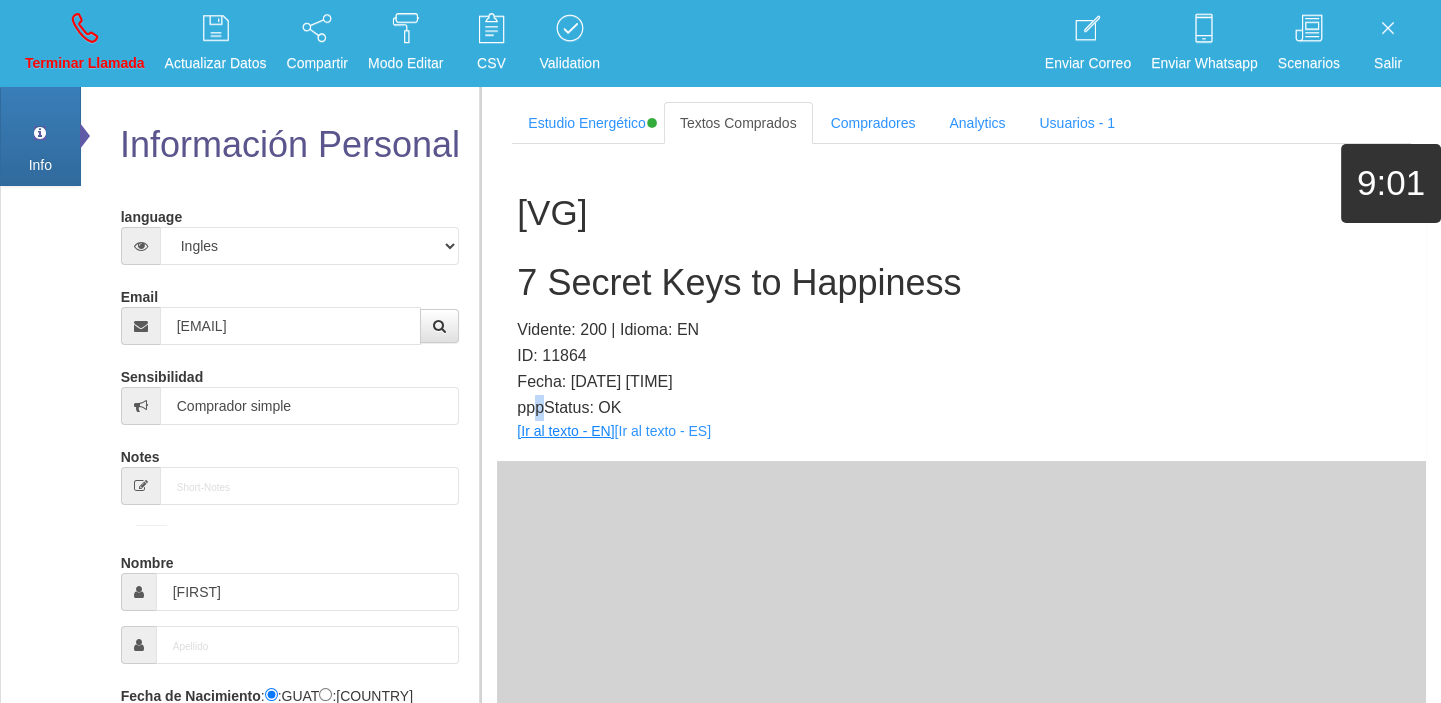 drag, startPoint x: 538, startPoint y: 395, endPoint x: 553, endPoint y: 425, distance: 33.54102 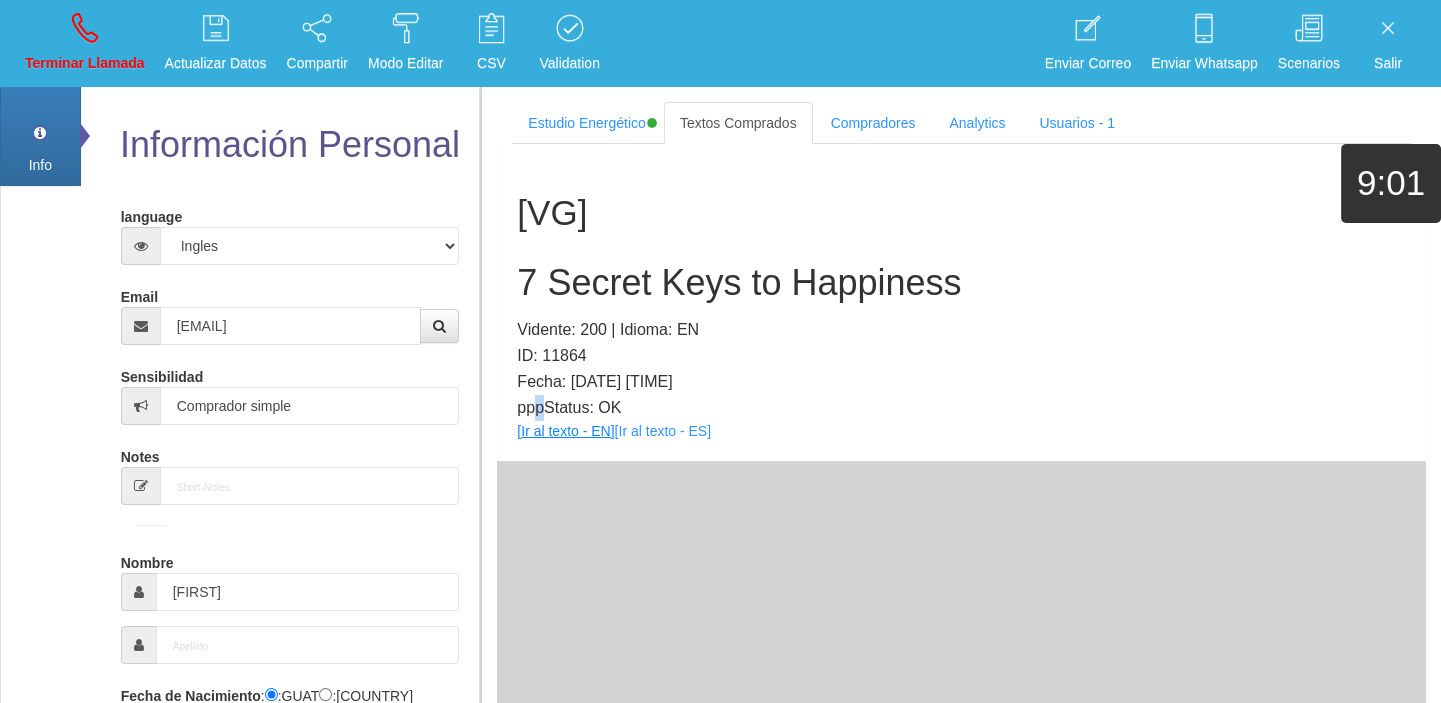 click on "pppStatus: OK" at bounding box center [961, 408] 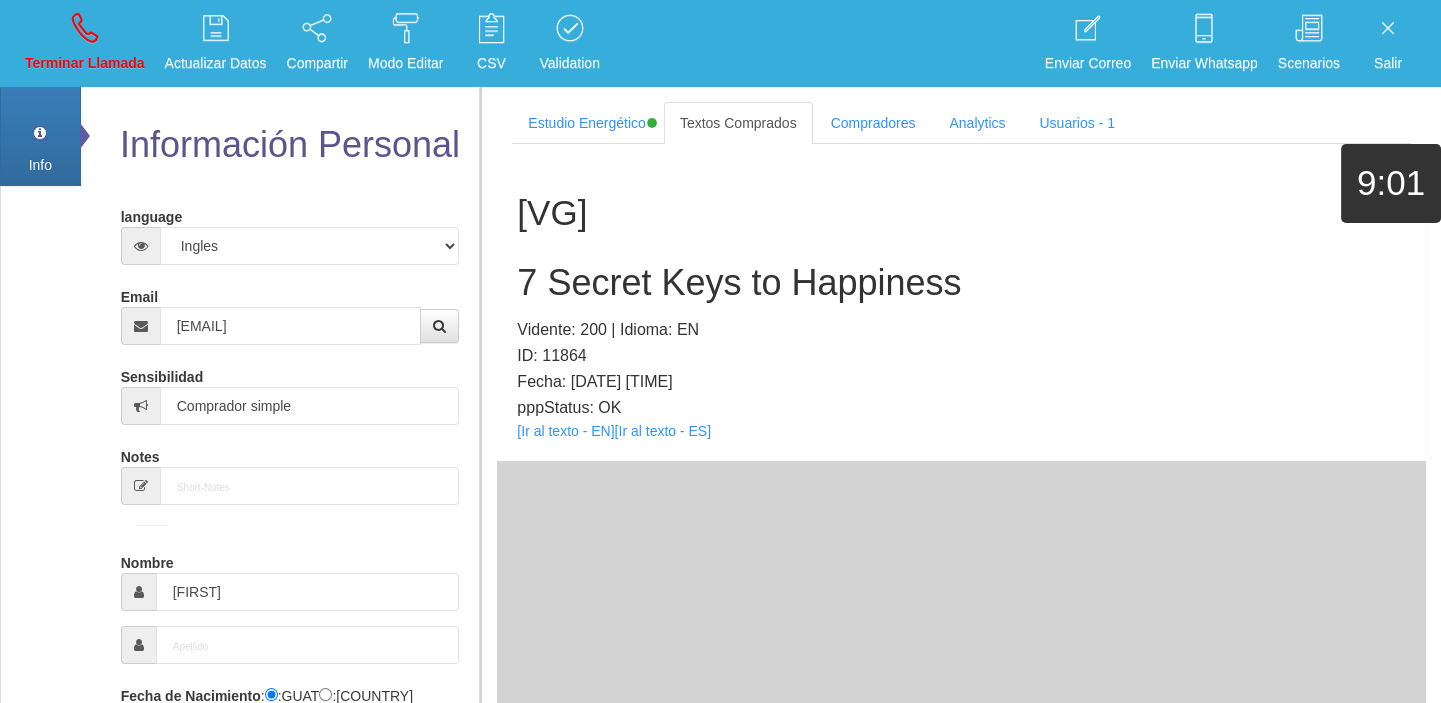 click on "[VG] [NUMBER] Secret Keys to Happiness Vidente: [NUMBER] | Idioma: EN ID: [NUMBER] Fecha: [DATE] [TIME] pppStatus: OK [Ir al texto - EN] [Ir al texto - ES]" at bounding box center (961, 302) 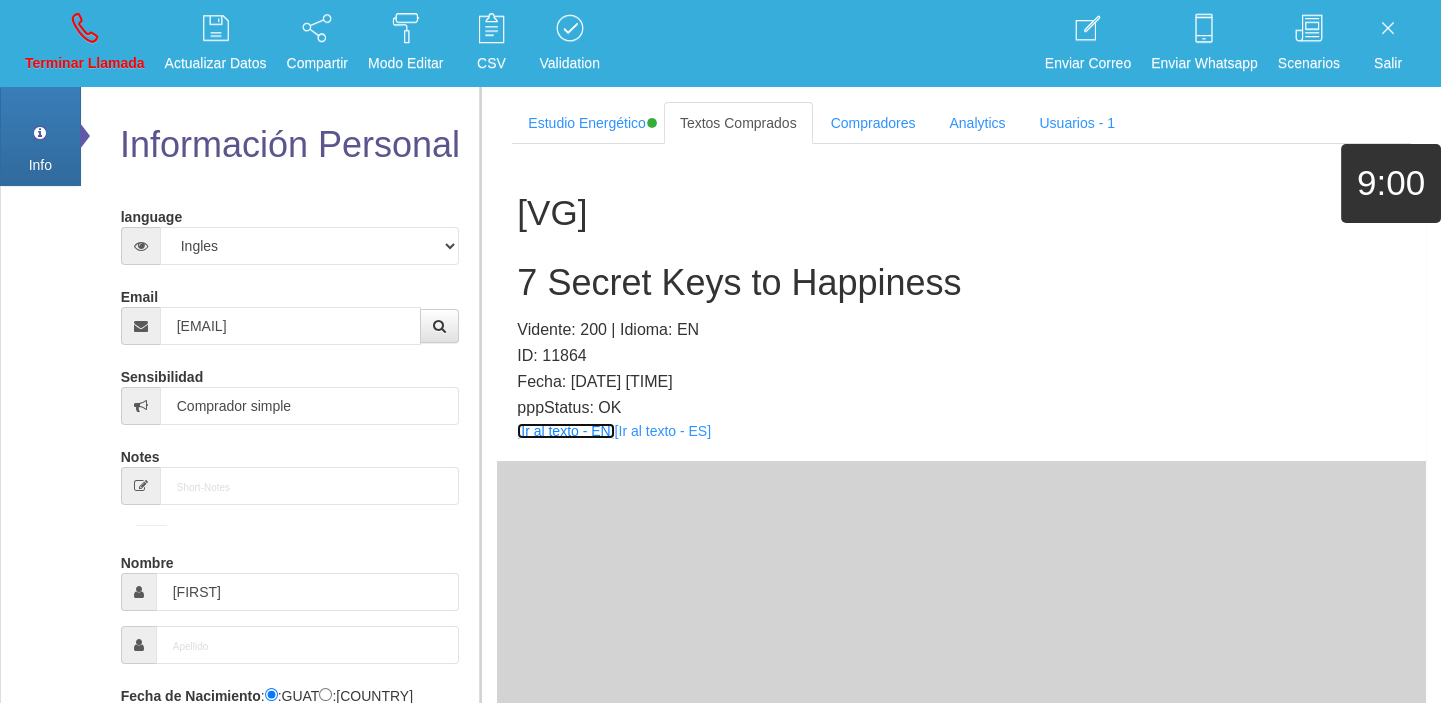 click on "[Ir al texto - EN]" at bounding box center [565, 431] 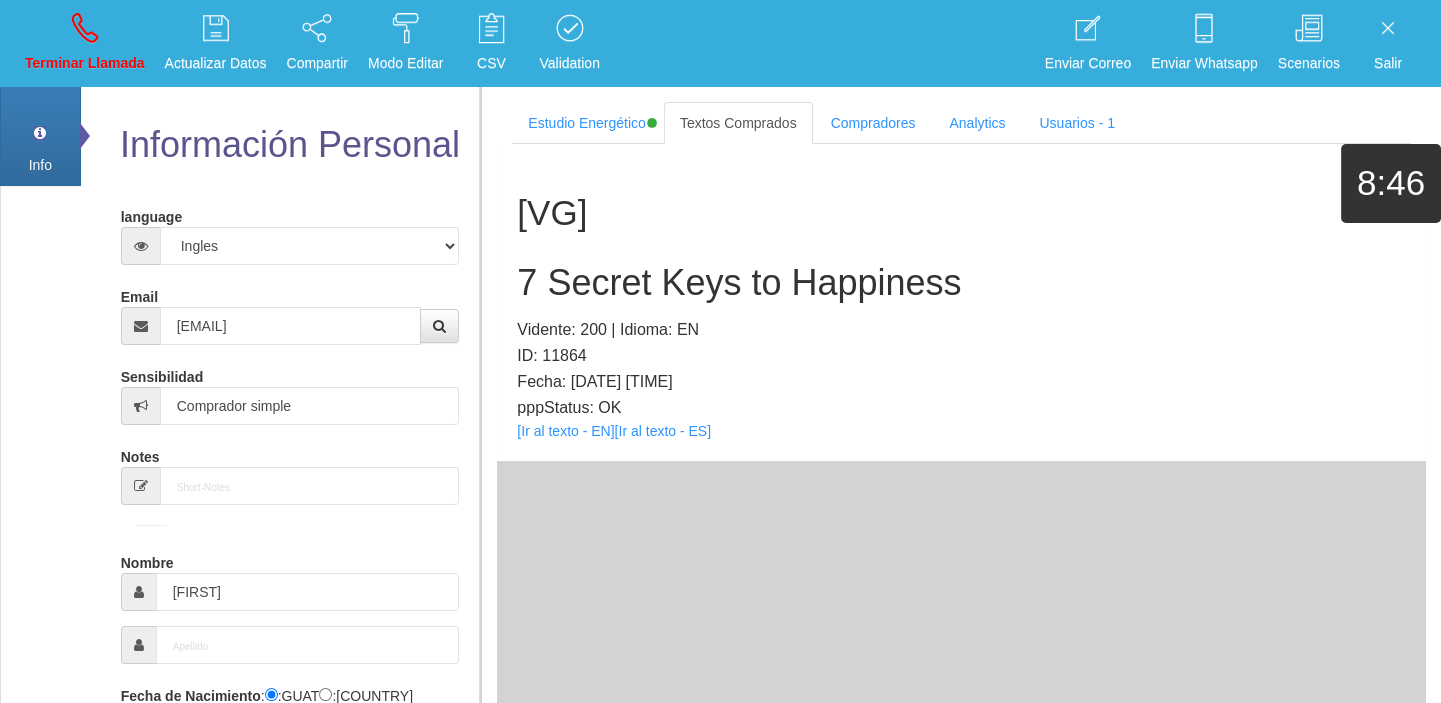 click on "7 Secret Keys to Happiness" at bounding box center (961, 283) 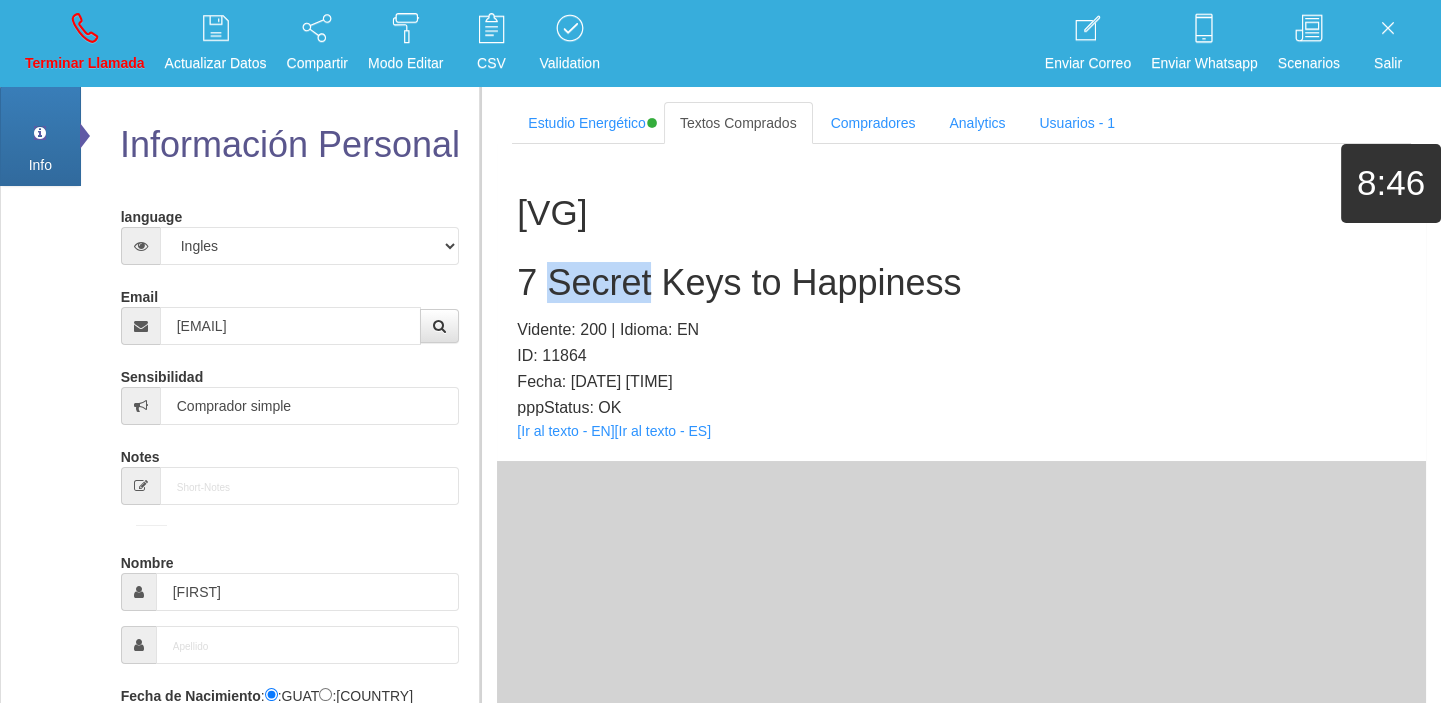 click on "7 Secret Keys to Happiness" at bounding box center [961, 283] 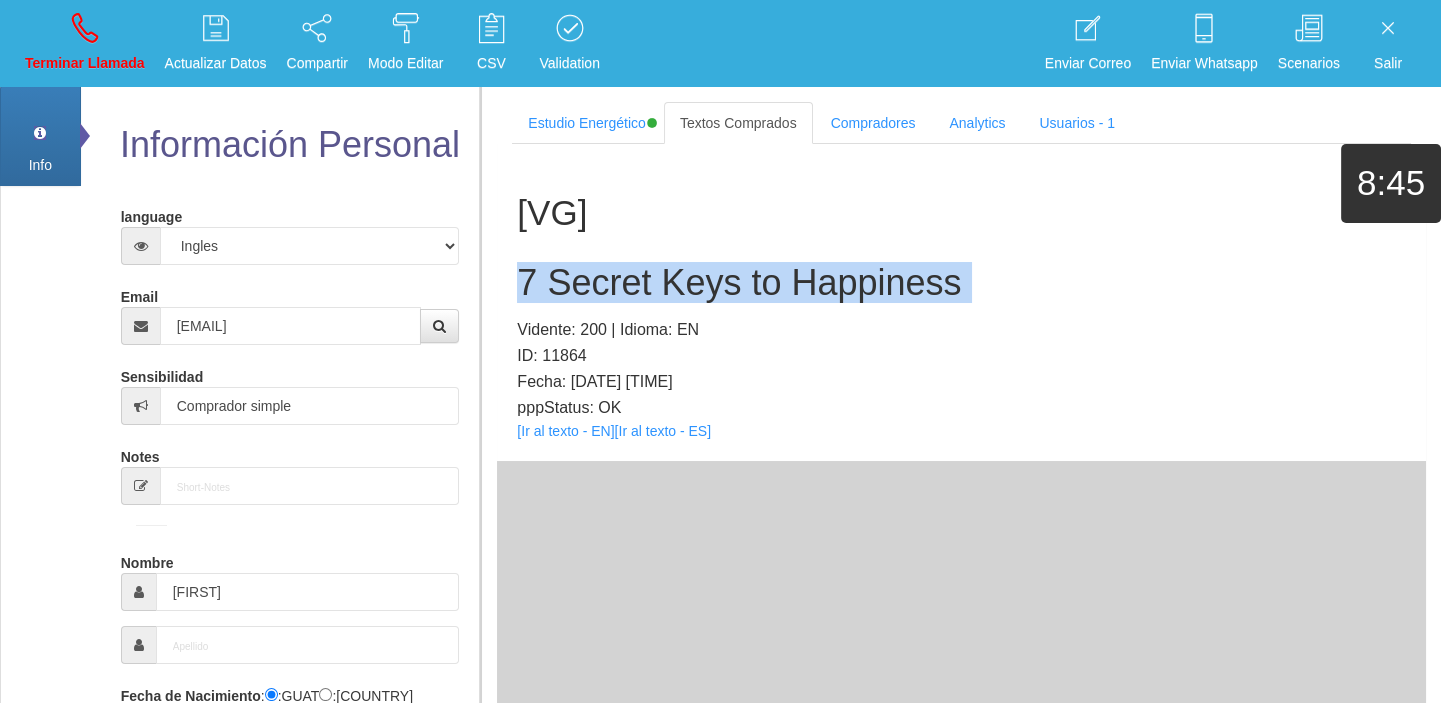 click on "7 Secret Keys to Happiness" at bounding box center (961, 283) 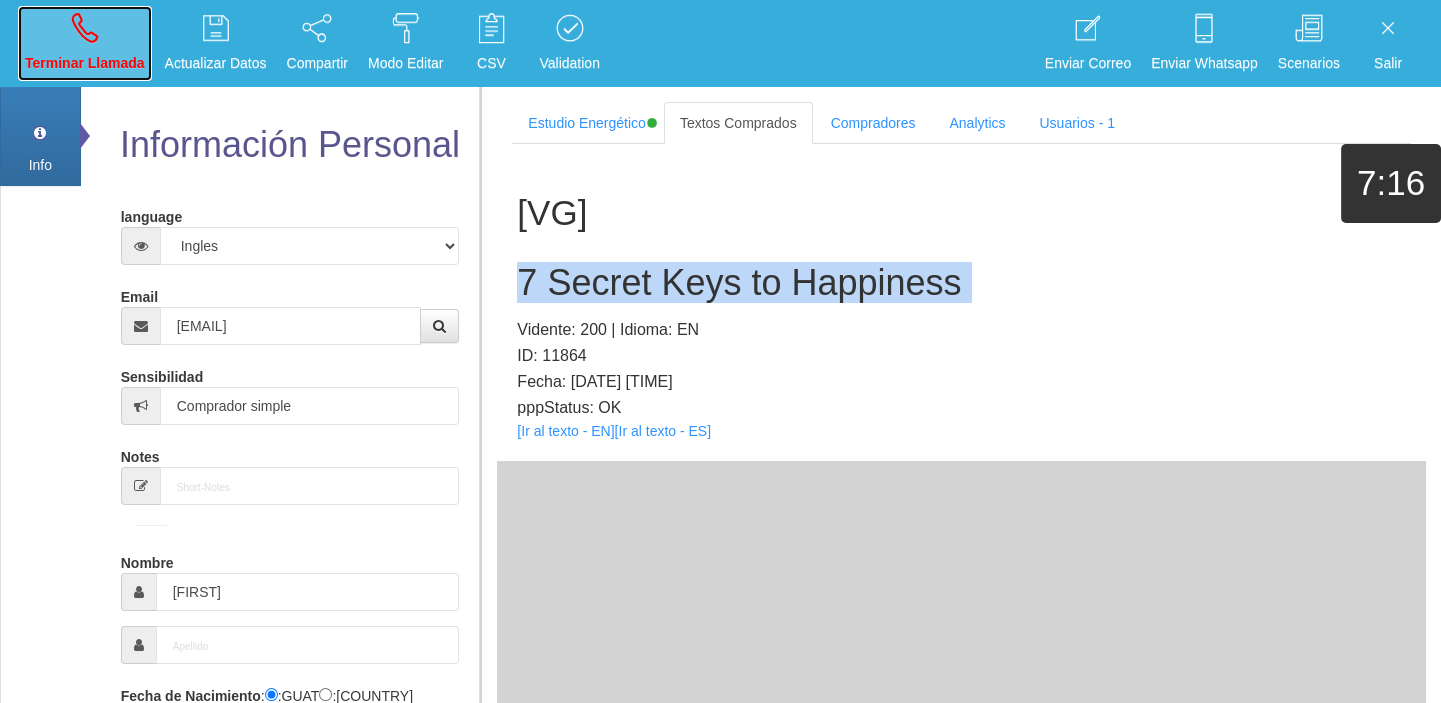 drag, startPoint x: 60, startPoint y: 21, endPoint x: 129, endPoint y: 130, distance: 129.00388 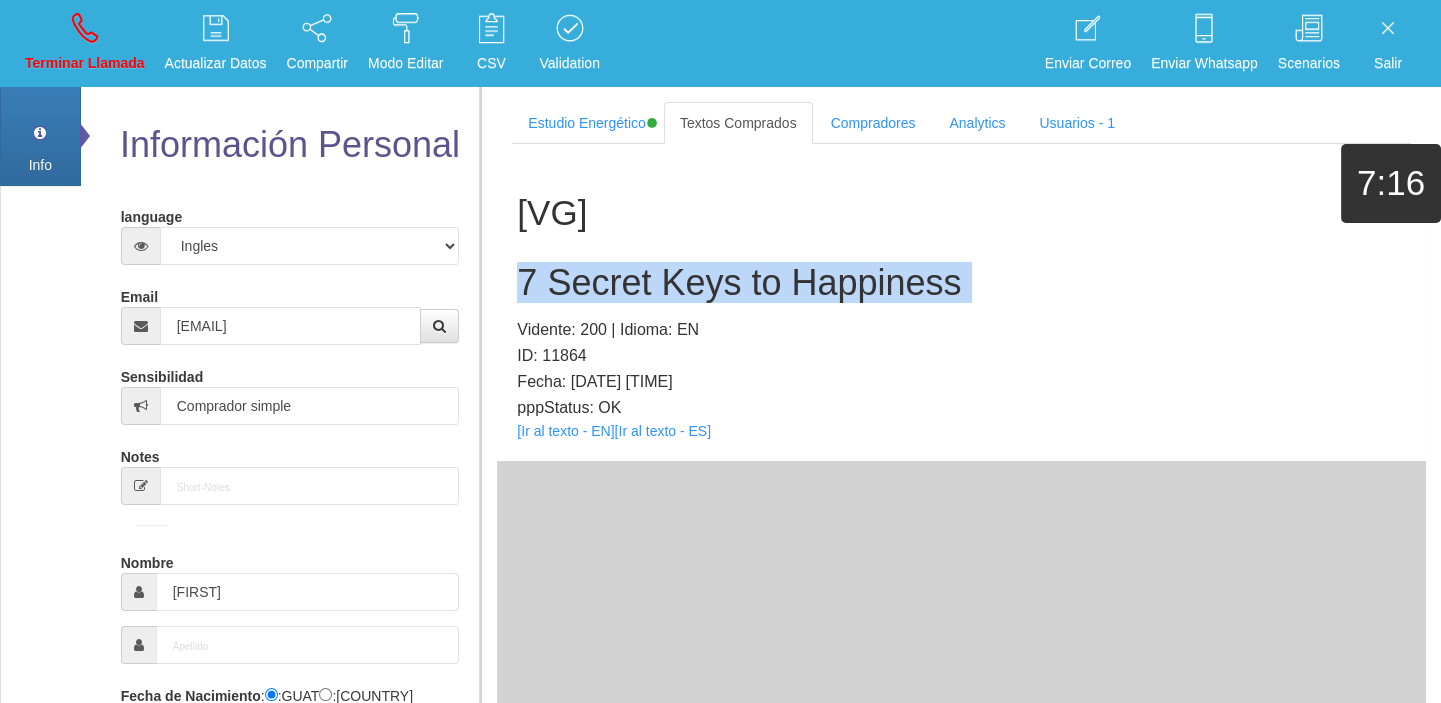 type 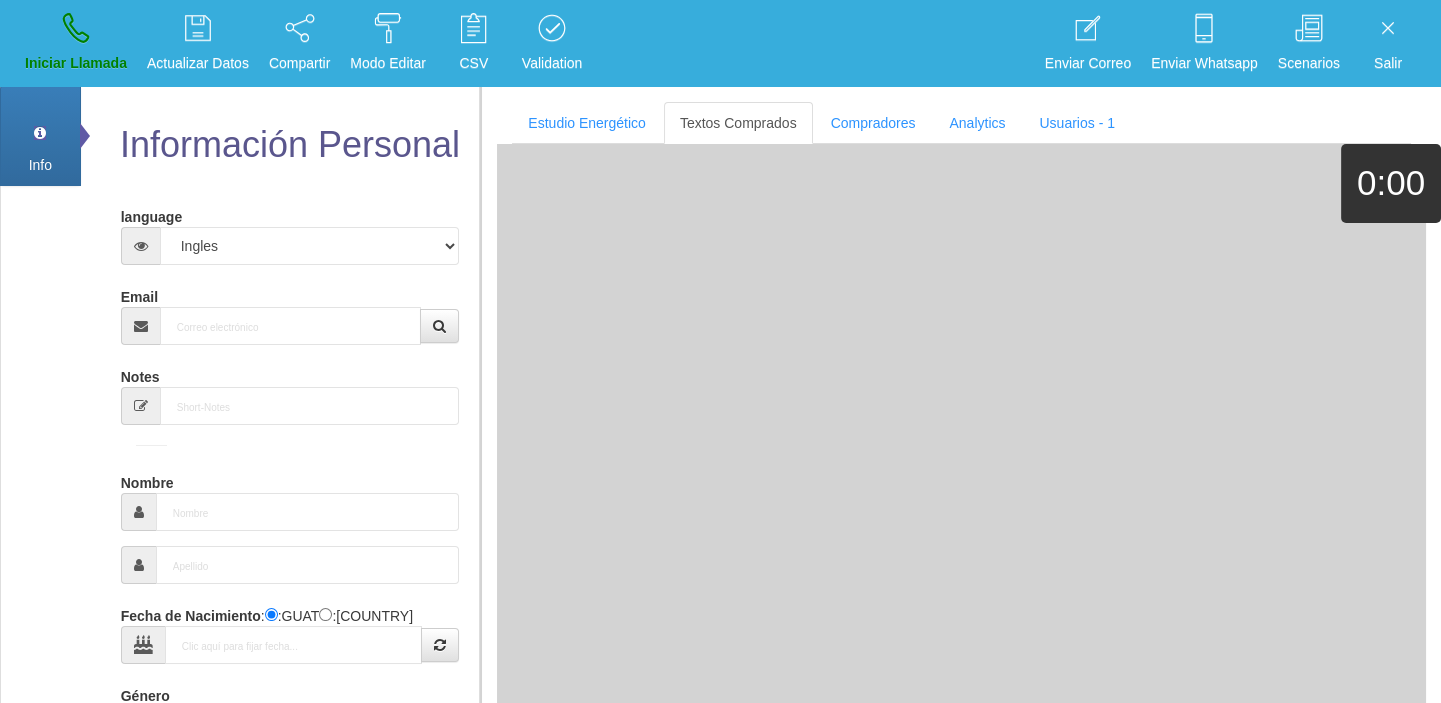 click on "language Español Portugues Frances Ingles
Email
Sensibilidad
Notes
Comprador de lotería
Nombre
Fecha de Nacimiento :  :[COUNTRY]  :[COUNTRY]
Género
-seleccionar-
Masculino
Femenino
Teléfono
[COUNTRY] +[PHONE] [COUNTRY] +[PHONE] [COUNTRY] +[PHONE] [COUNTRY] +[PHONE] [COUNTRY] +[PHONE]" at bounding box center (290, 660) 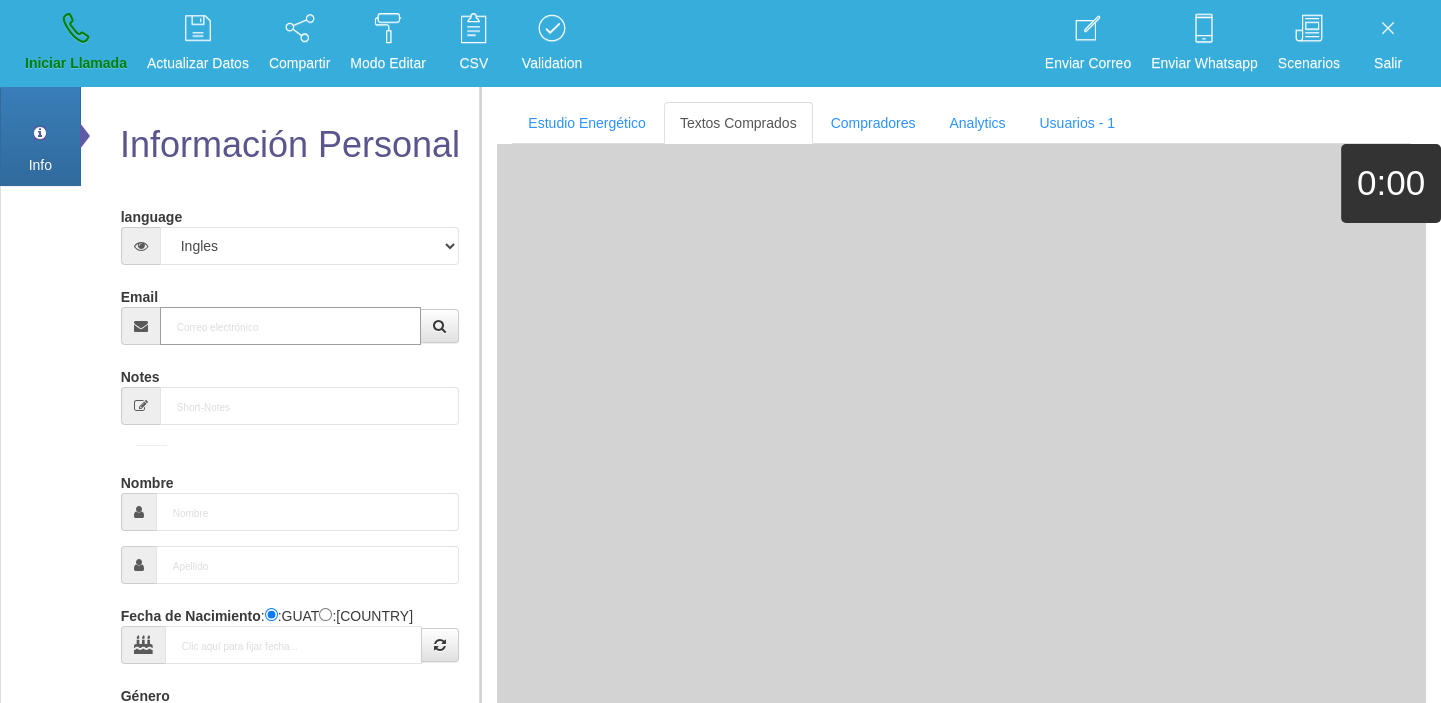 paste on "[EMAIL]" 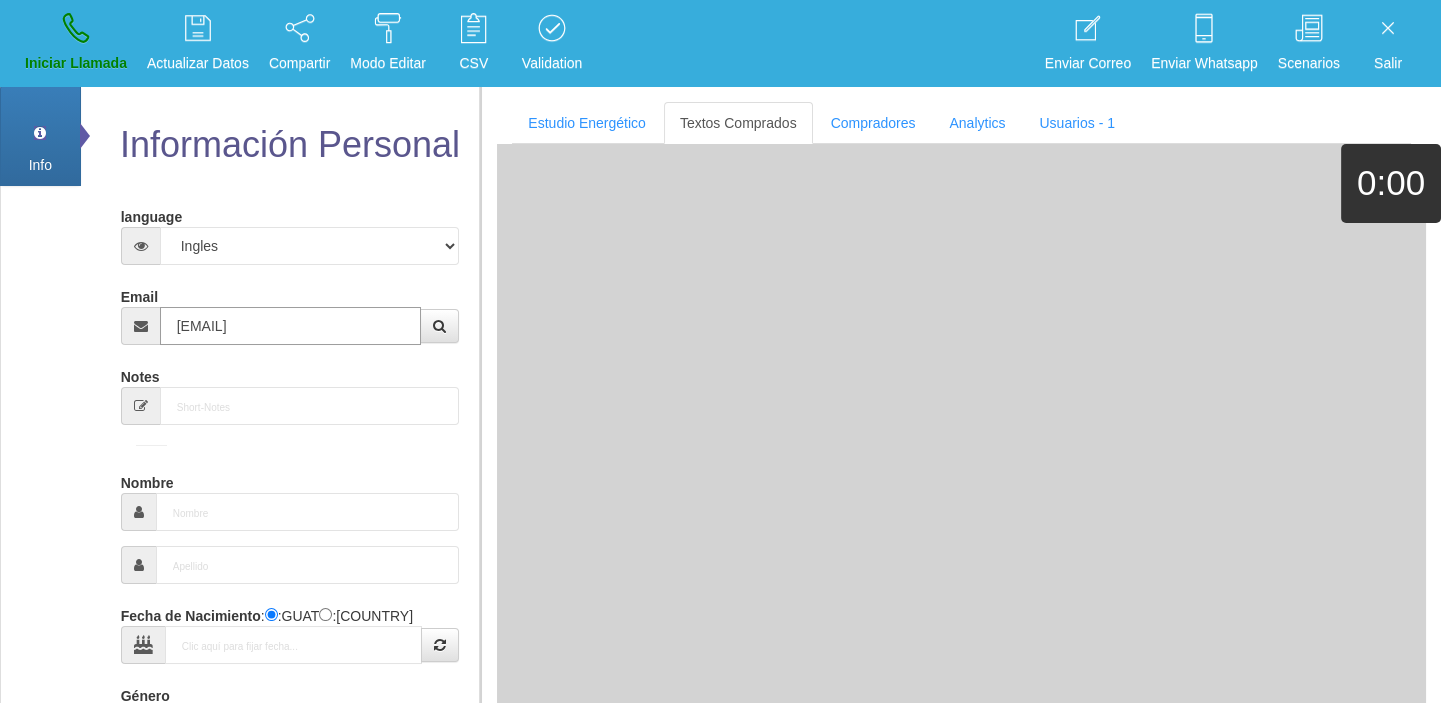 click on "[EMAIL]" at bounding box center (291, 326) 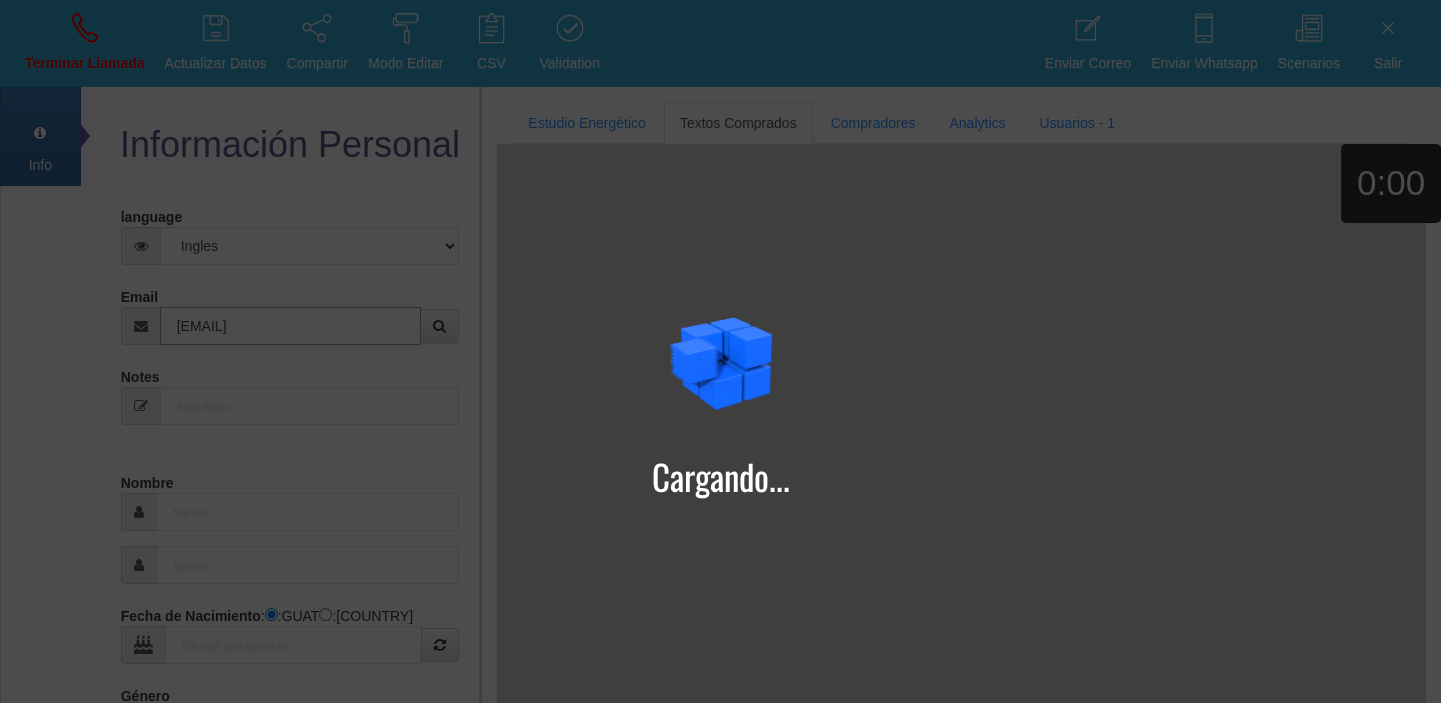 type on "[EMAIL]" 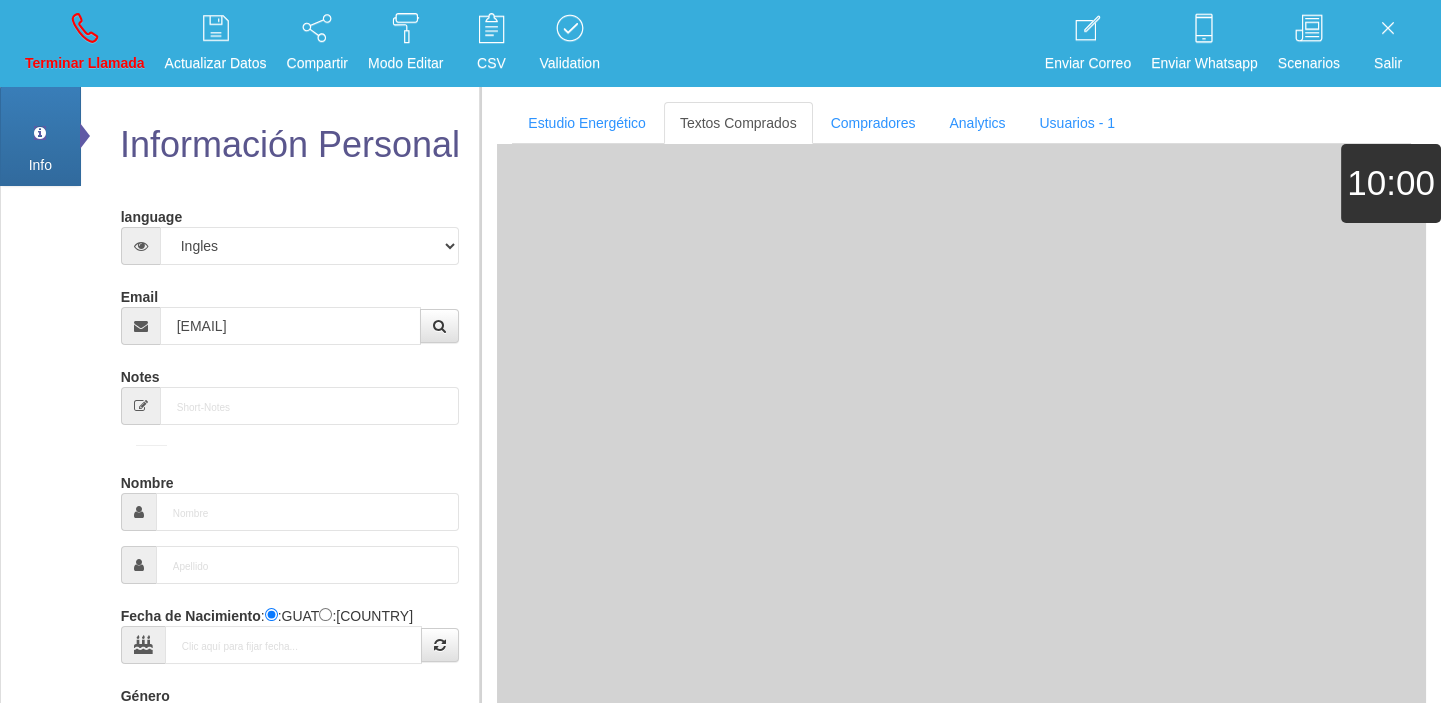 type on "[DATE] [MONTH] [YEAR]" 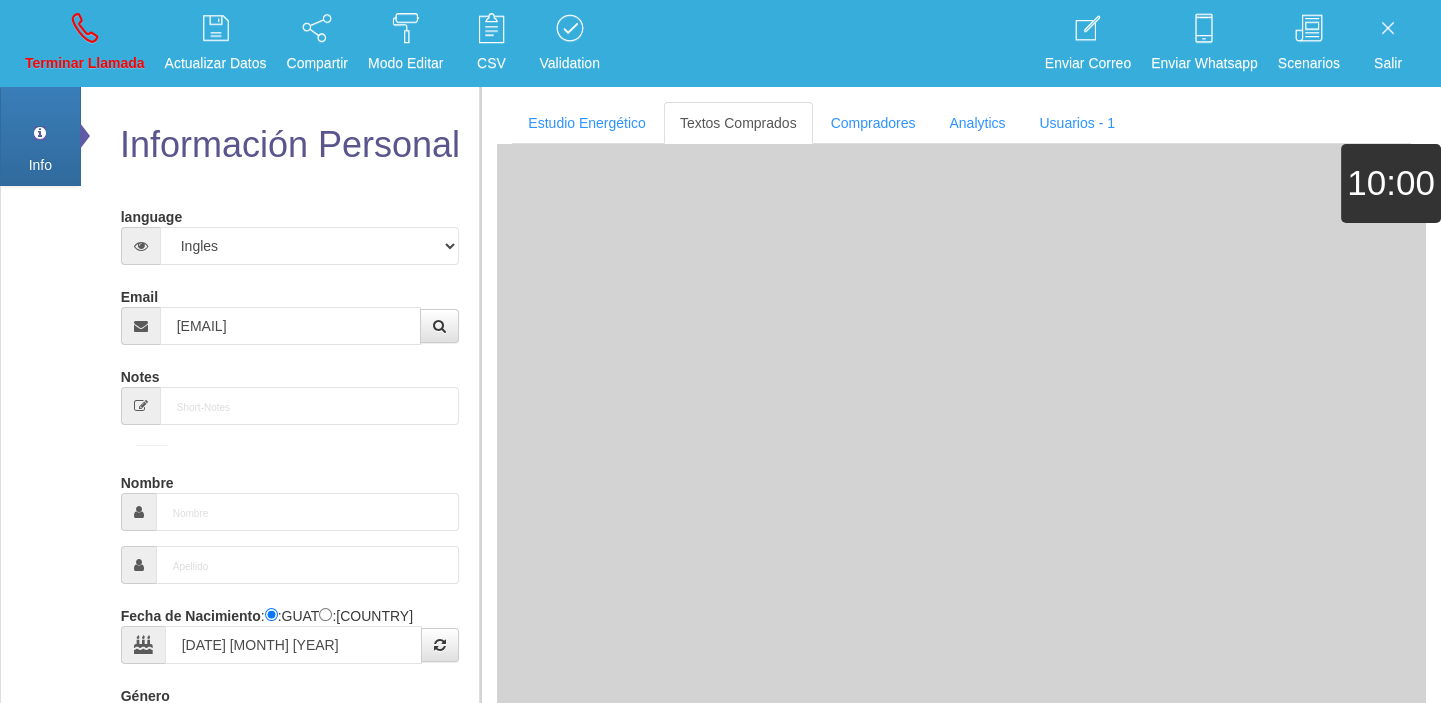 type on "Comprador simple" 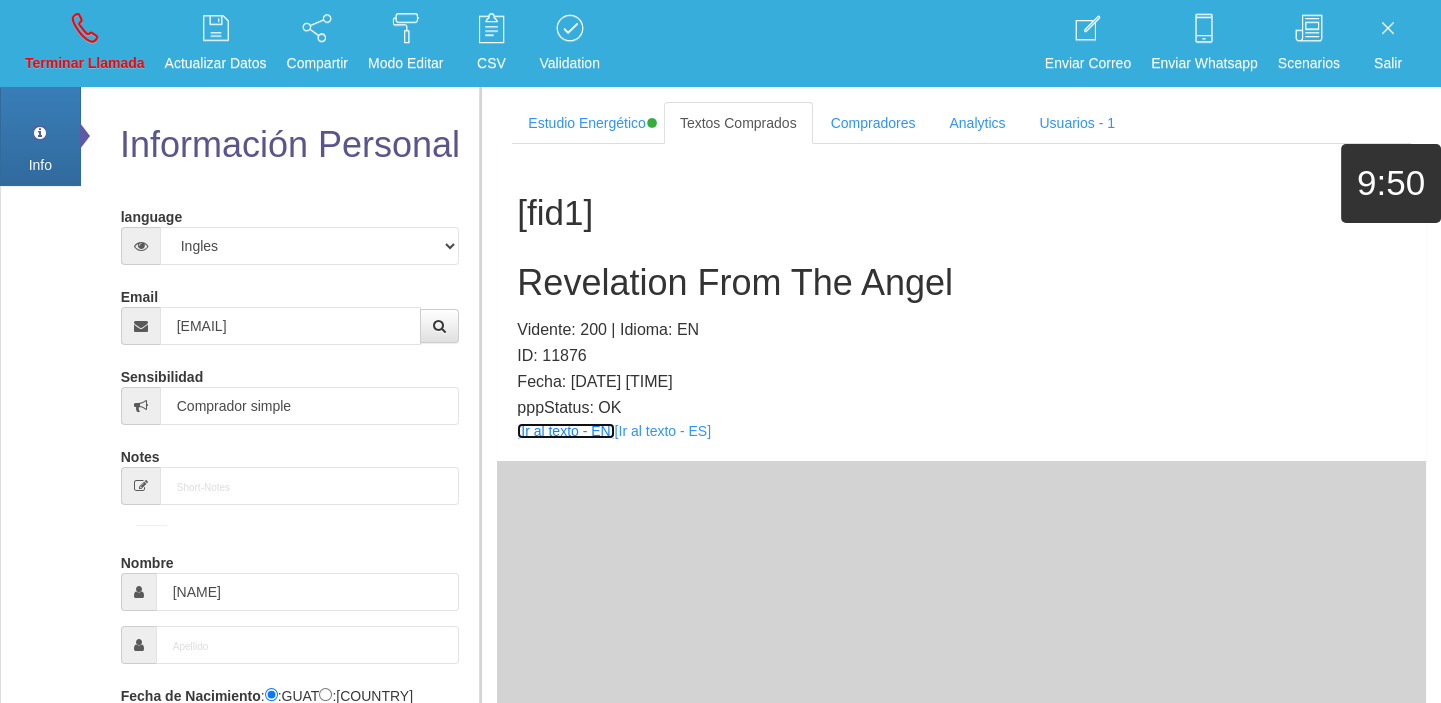click on "[Ir al texto - EN]" at bounding box center [565, 431] 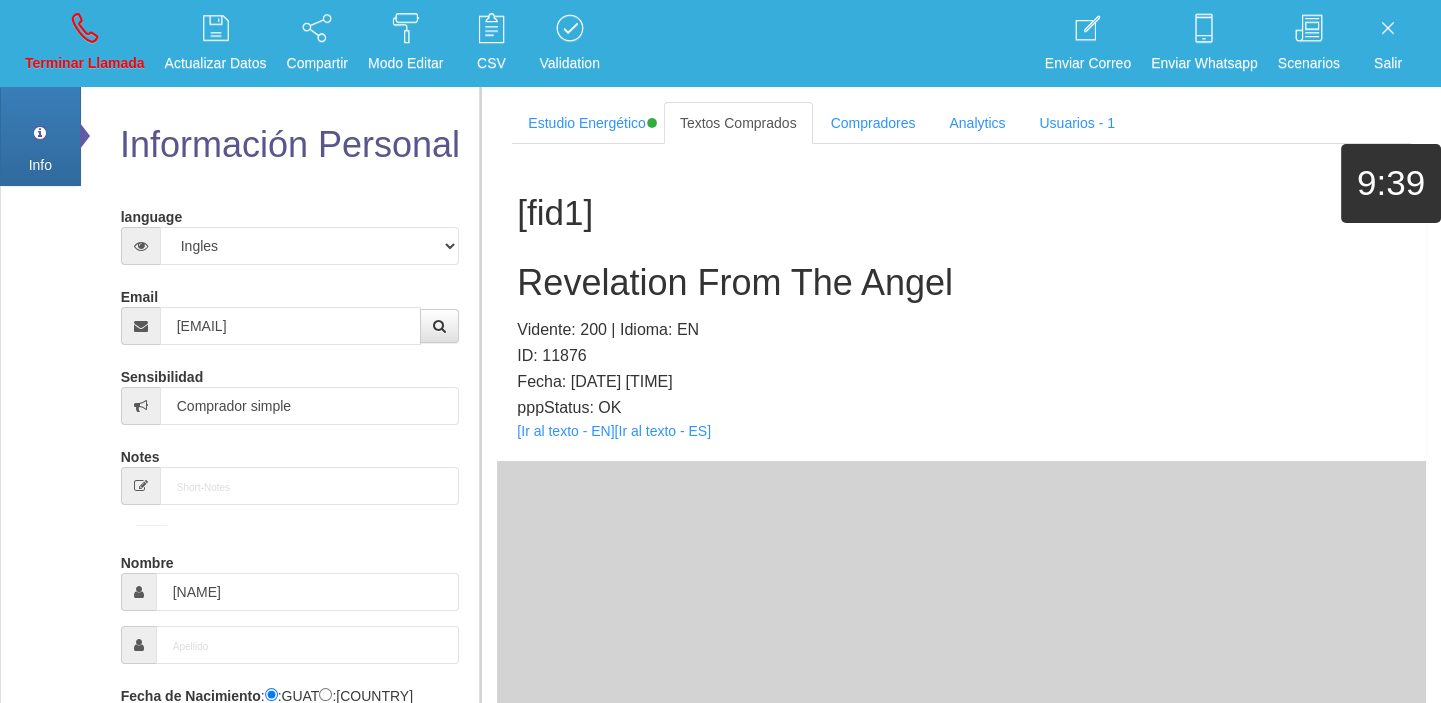click on "Revelation From The Angel" at bounding box center [961, 283] 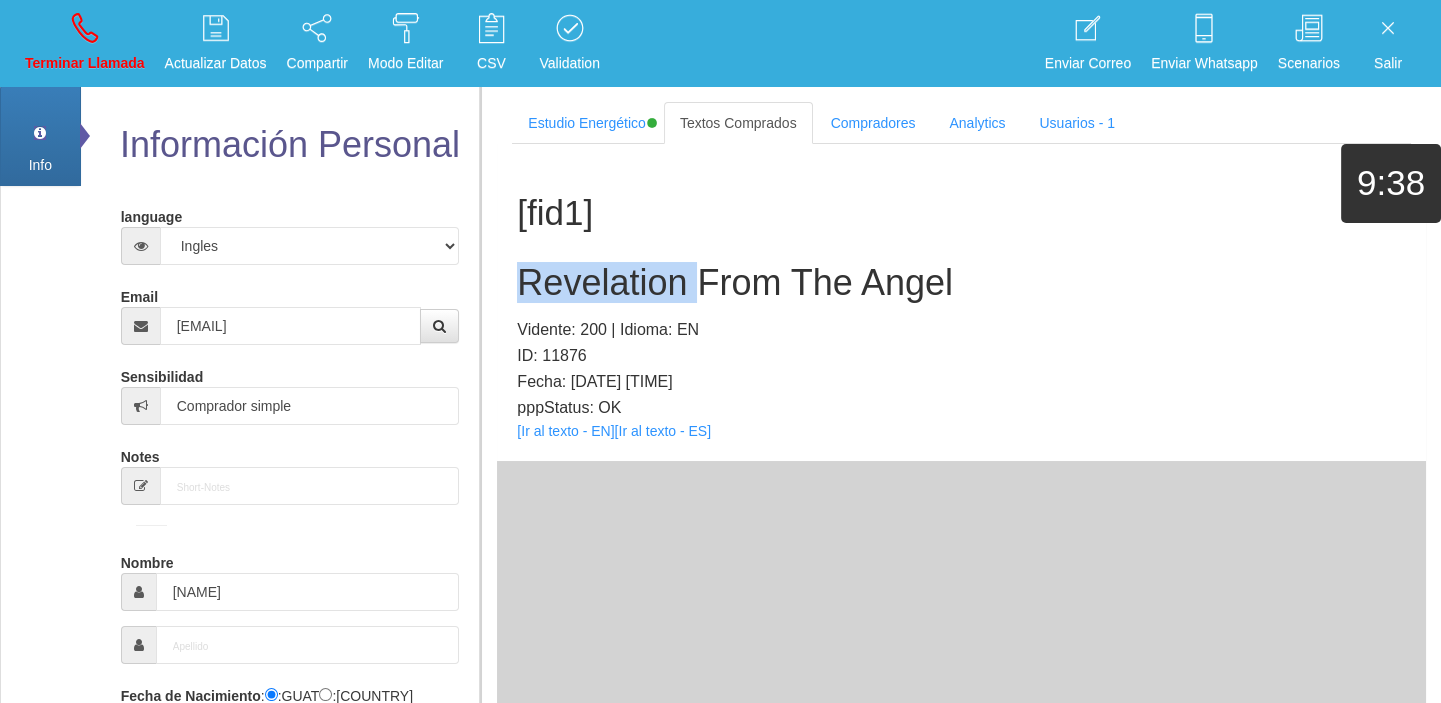 click on "Revelation From The Angel" at bounding box center [961, 283] 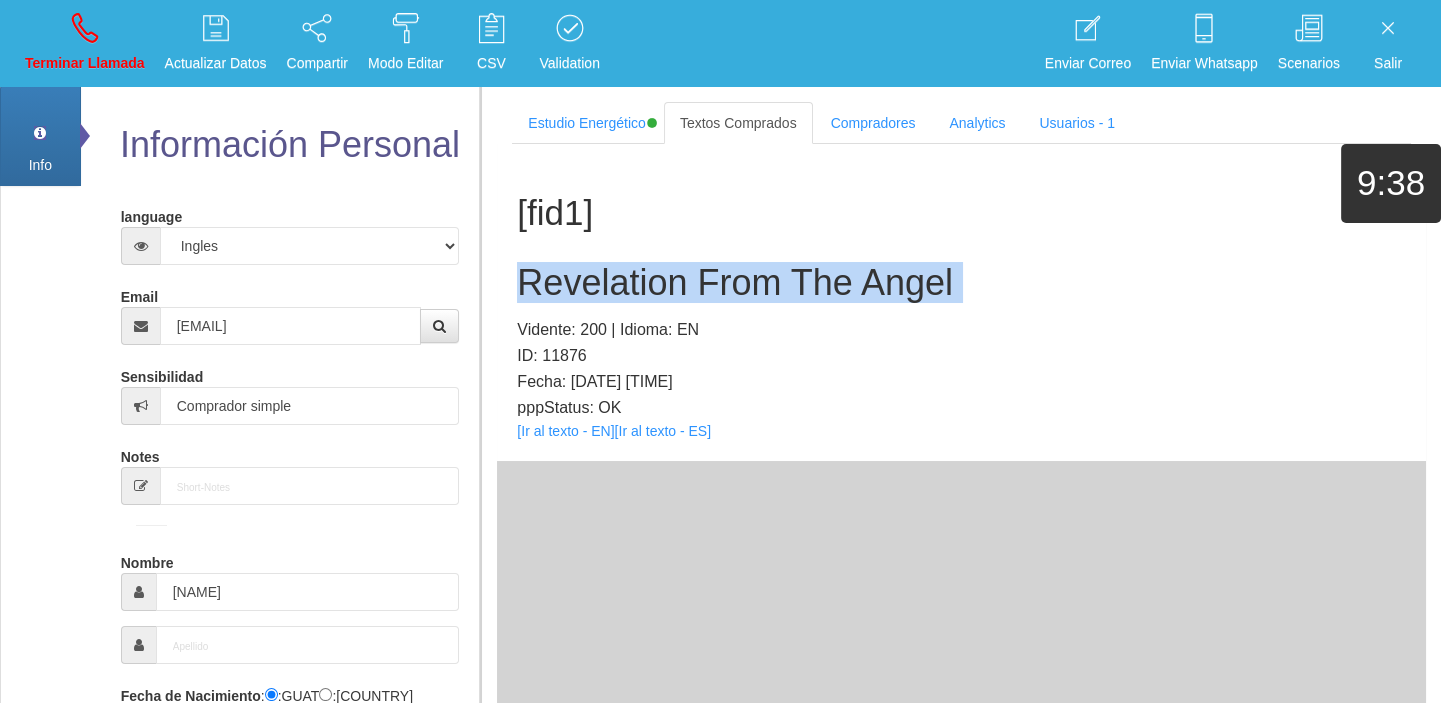 click on "Revelation From The Angel" at bounding box center [961, 283] 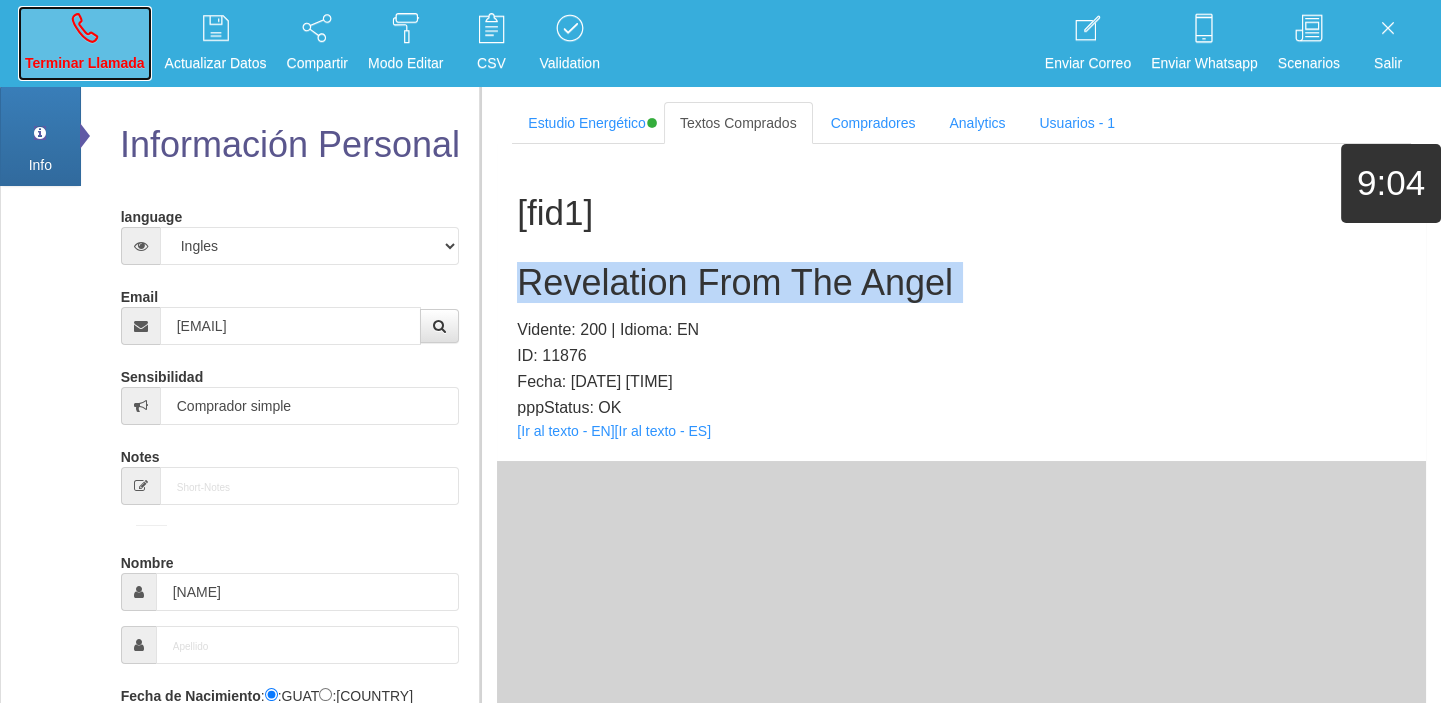 click on "Terminar Llamada" at bounding box center (85, 63) 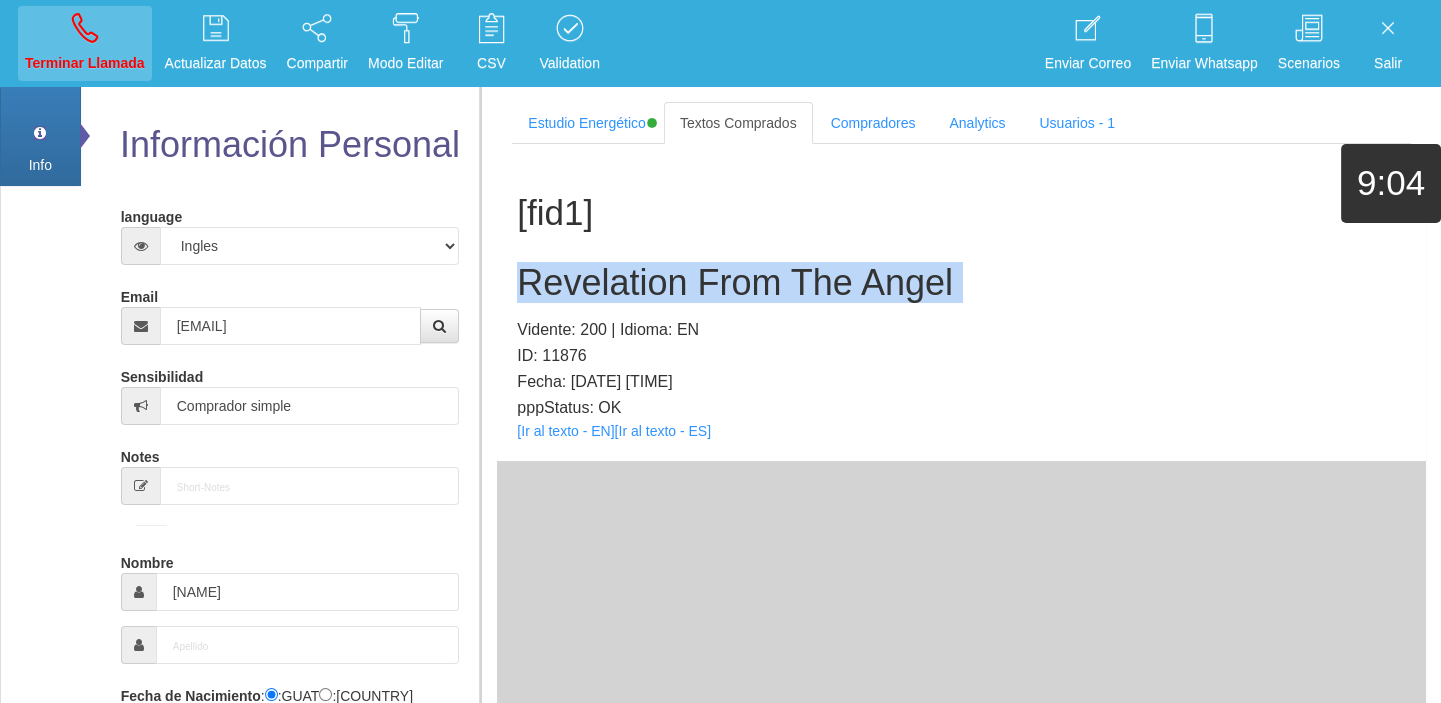 type 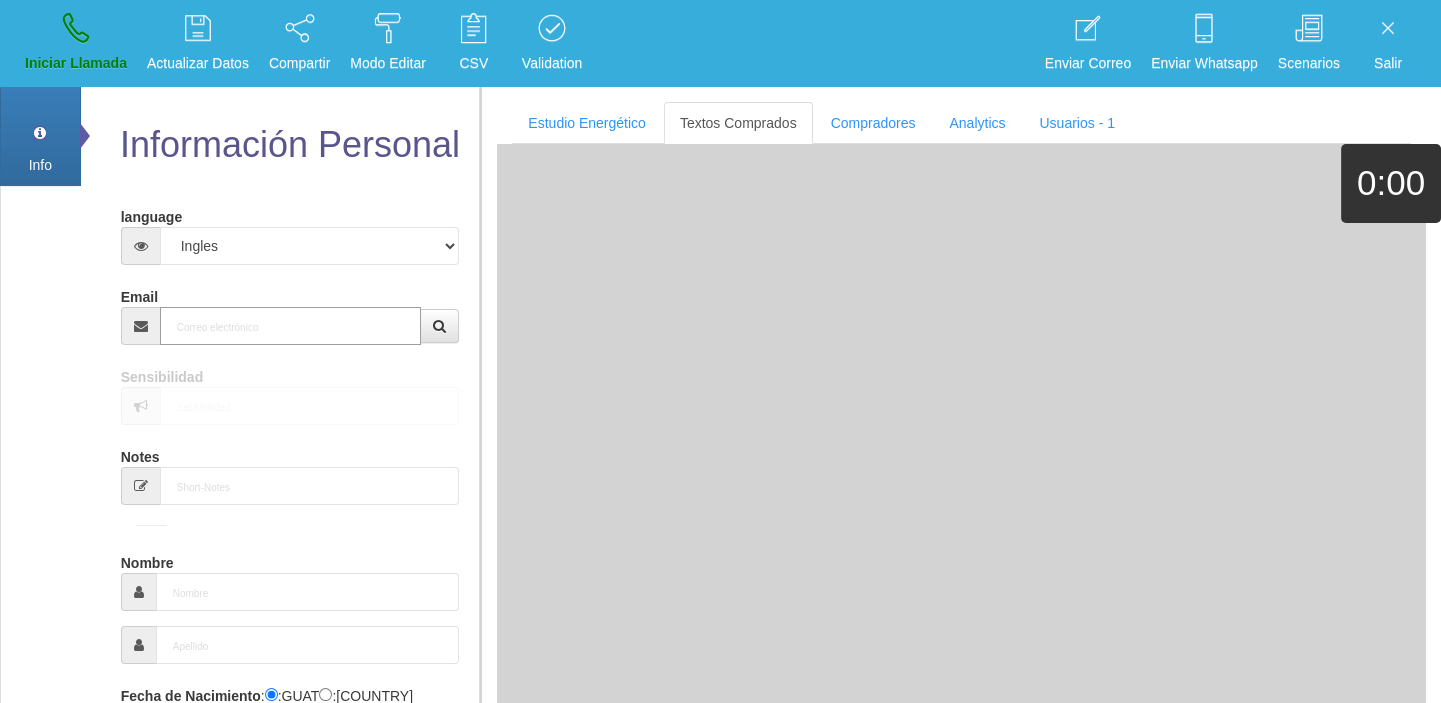 click on "Email" at bounding box center (291, 326) 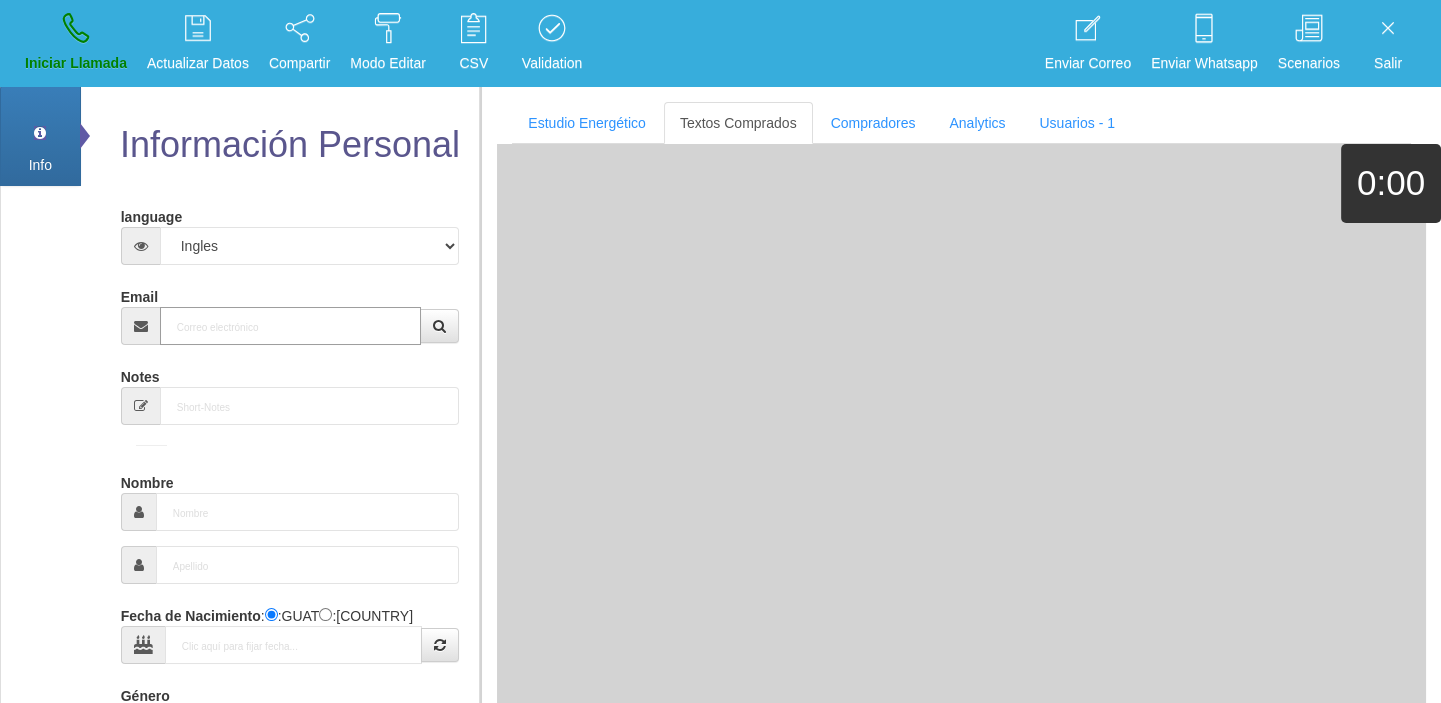 paste on "[EMAIL]" 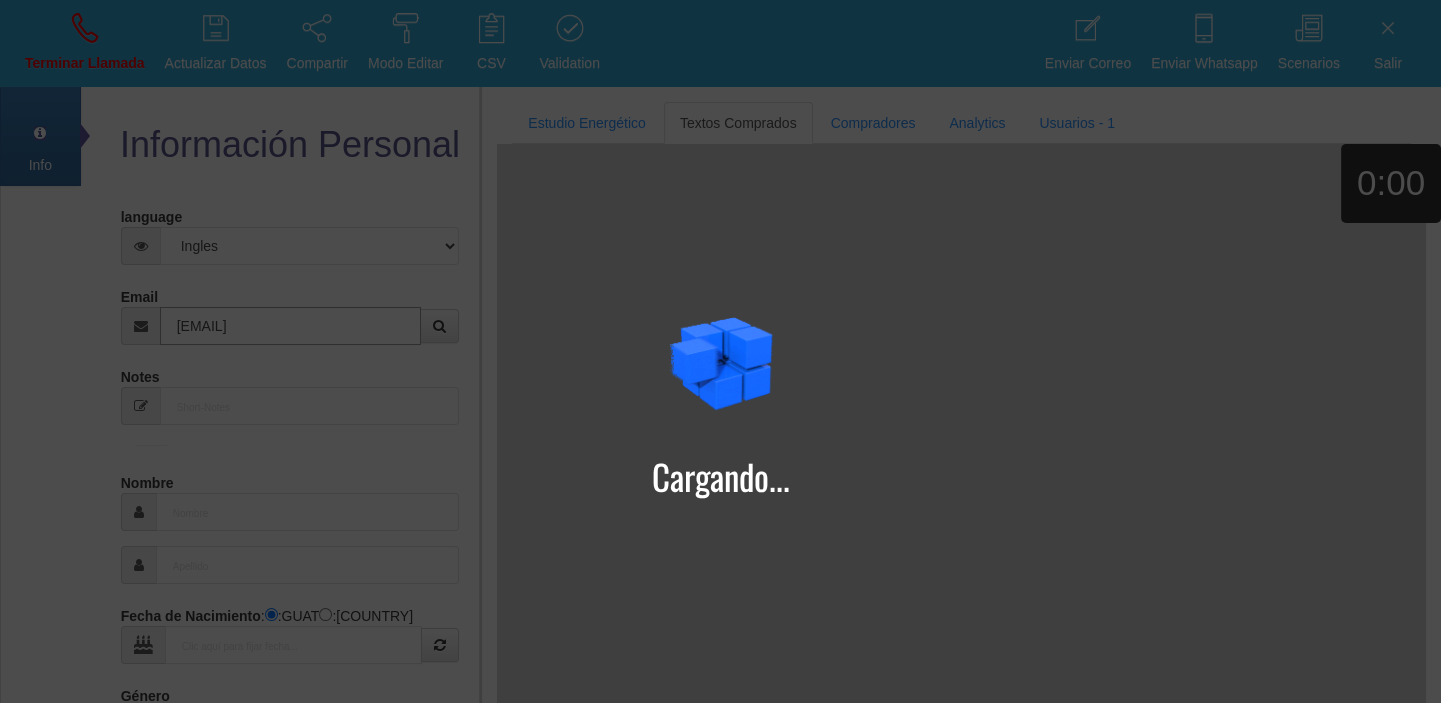 type on "[EMAIL]" 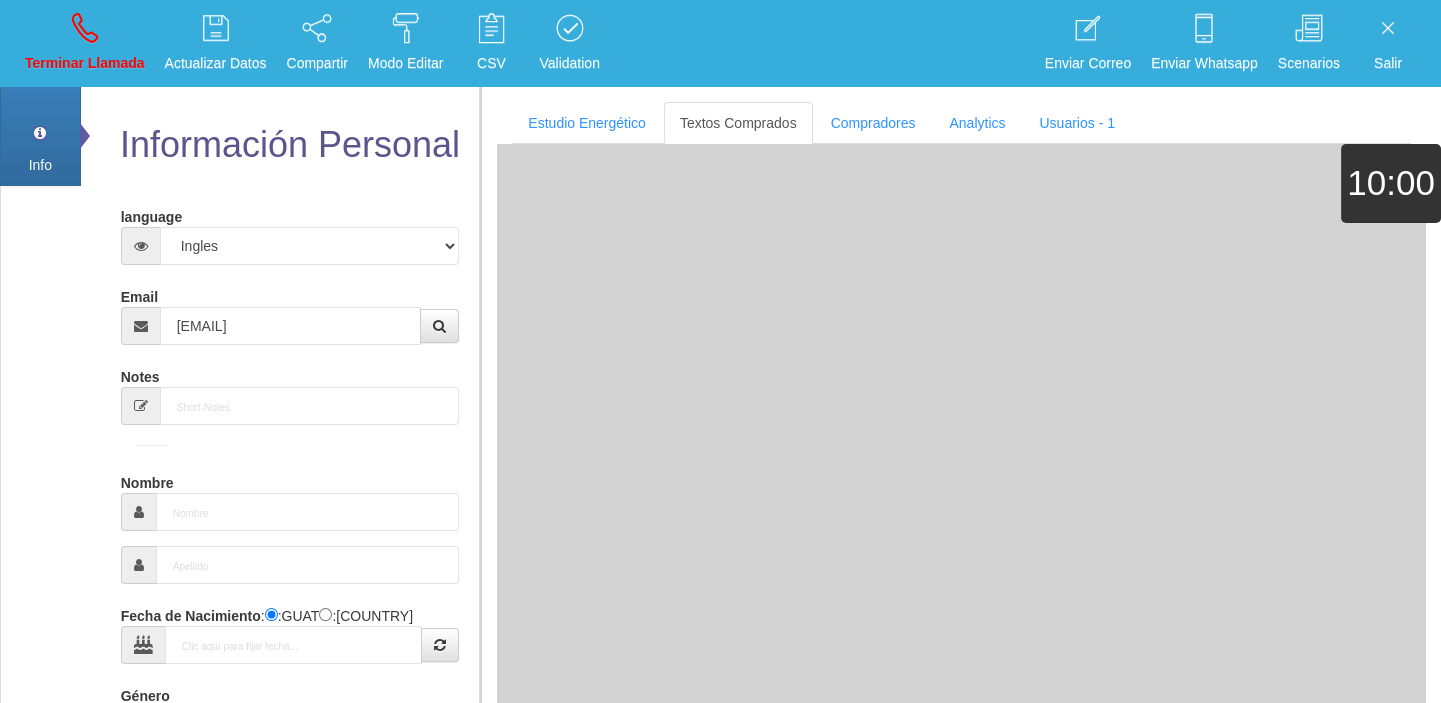 type on "[DAY] [MONTH] [YEAR]" 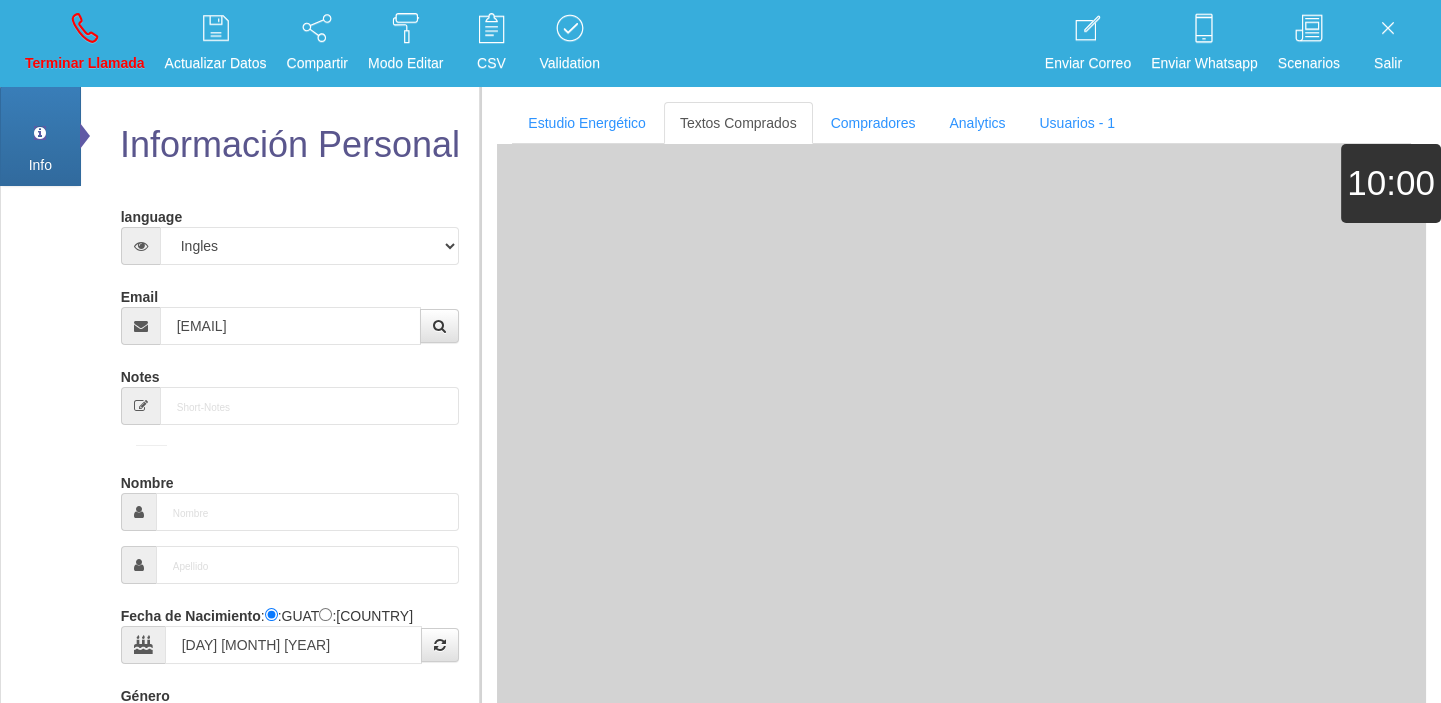 type on "Comprador simple" 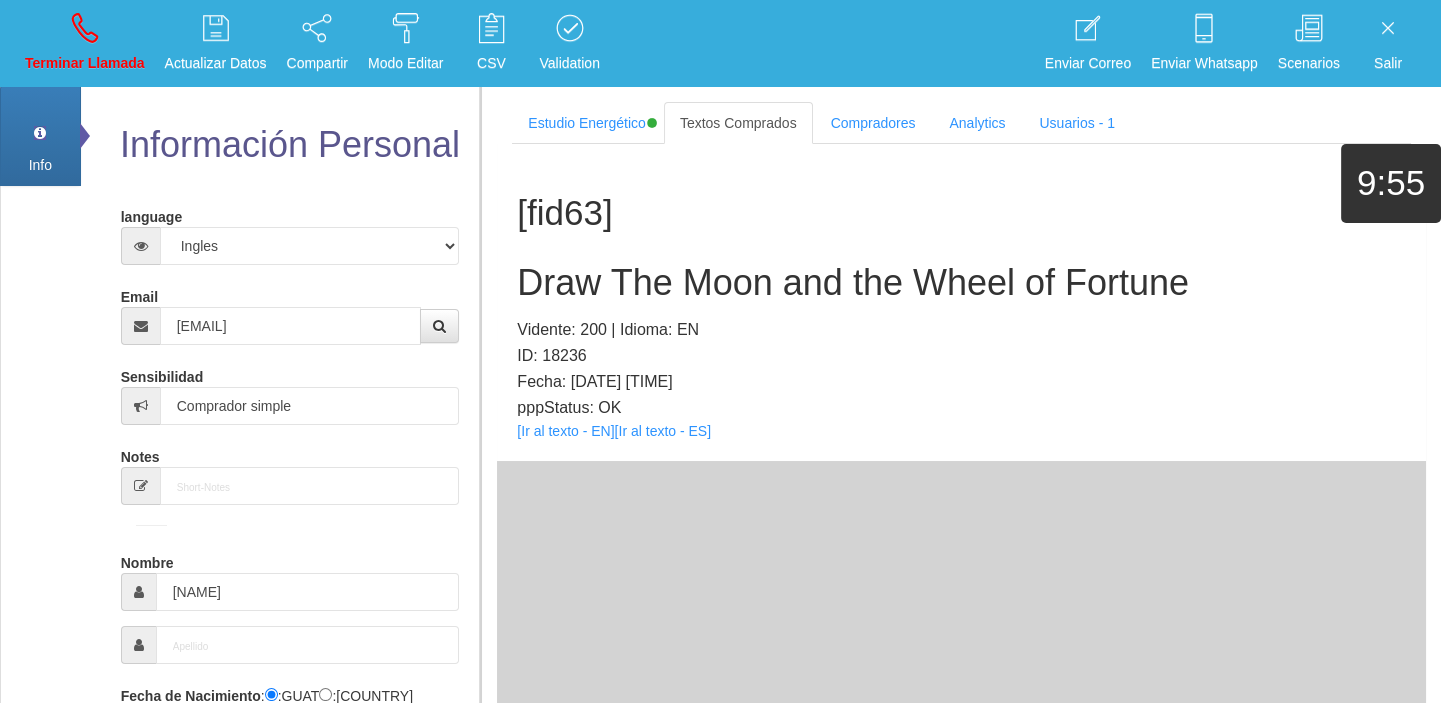 click on "[fid63] Draw The Moon and the Wheel of Fortune Vidente: [NUMBER] | Idioma: EN ID: [NUMBER] Fecha: [DATE] [TIME] pppStatus: OK [Ir al texto - EN] [Ir al texto - ES]" at bounding box center (961, 302) 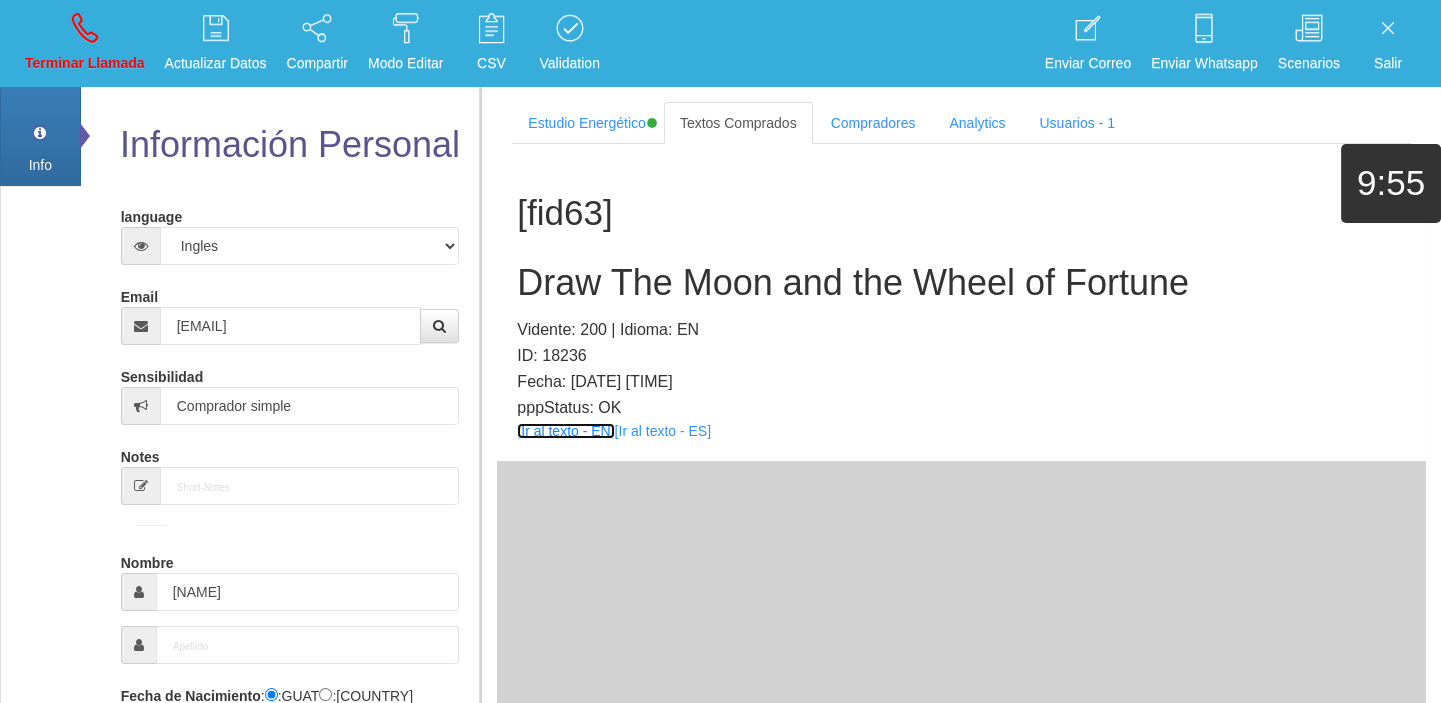 click on "[Ir al texto - EN]" at bounding box center (565, 431) 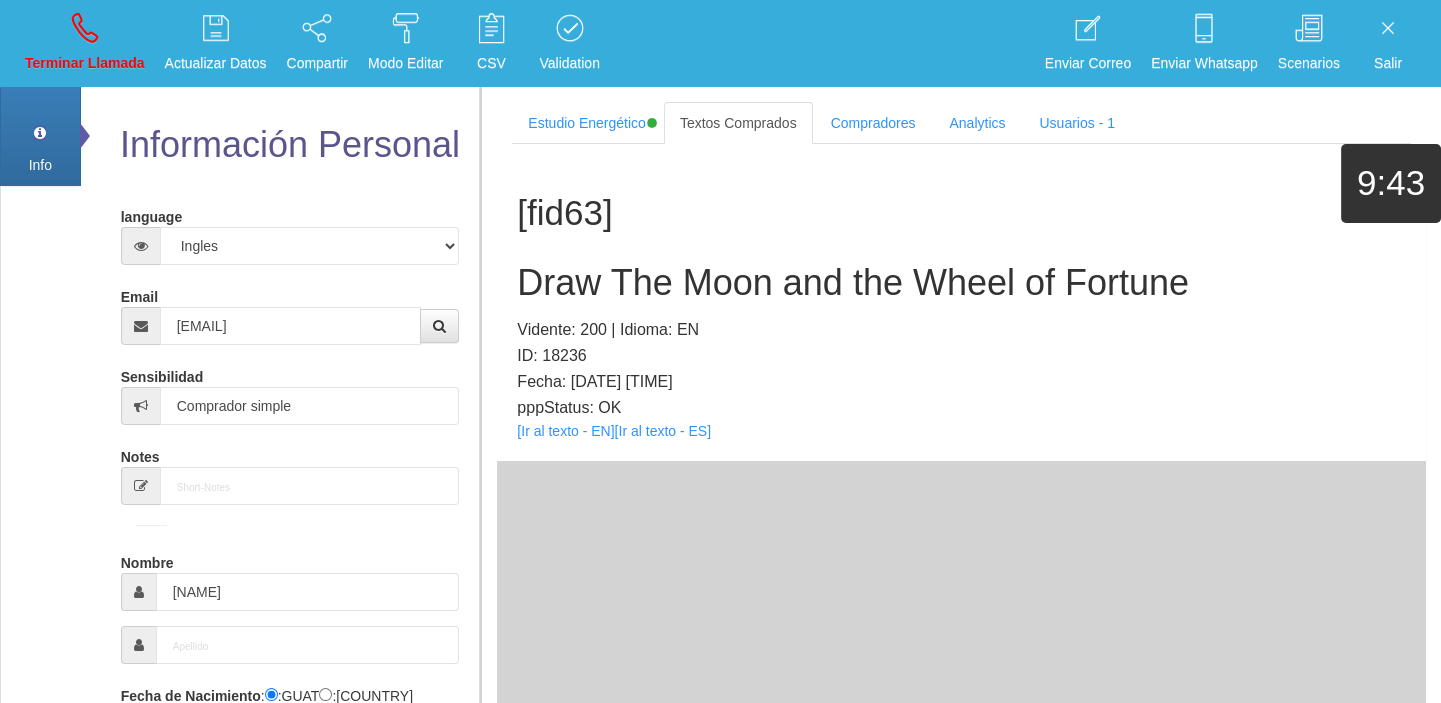 click on "Draw The Moon and the Wheel of Fortune" at bounding box center [961, 283] 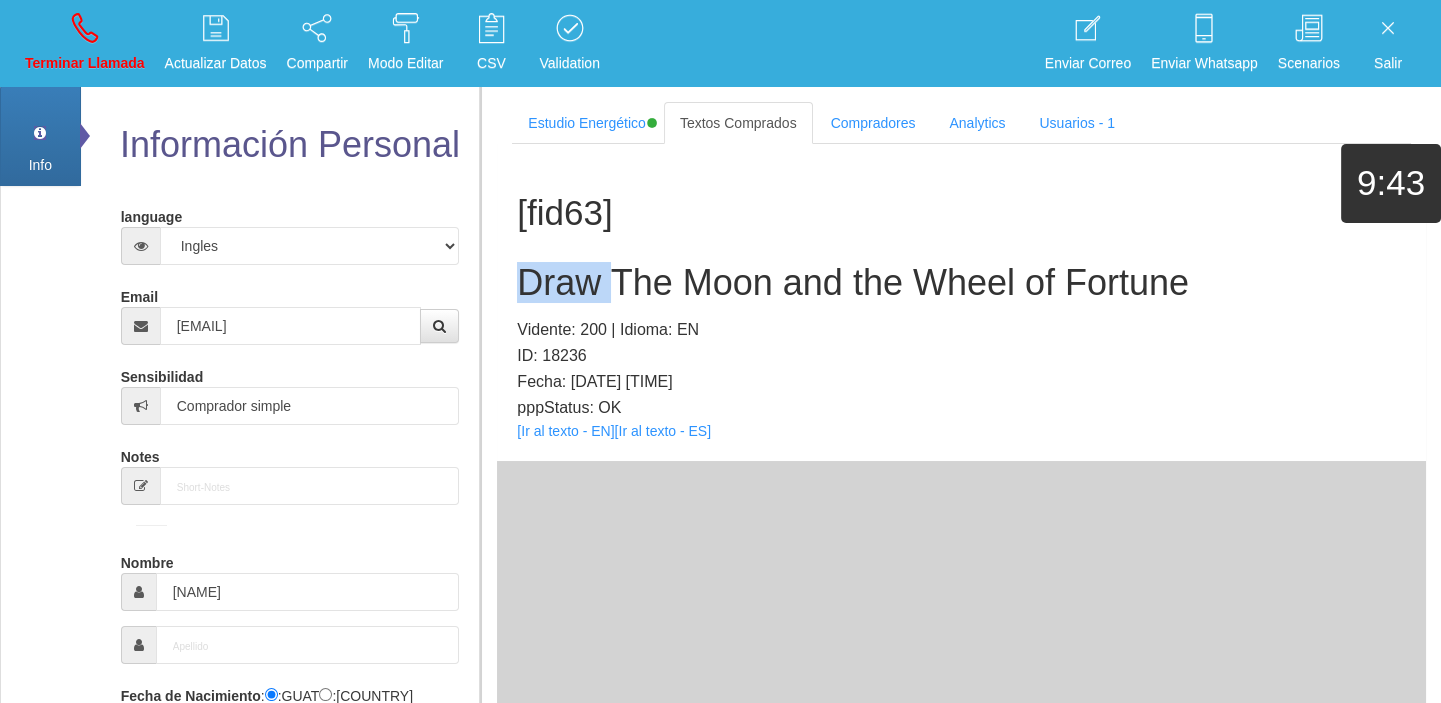click on "Draw The Moon and the Wheel of Fortune" at bounding box center (961, 283) 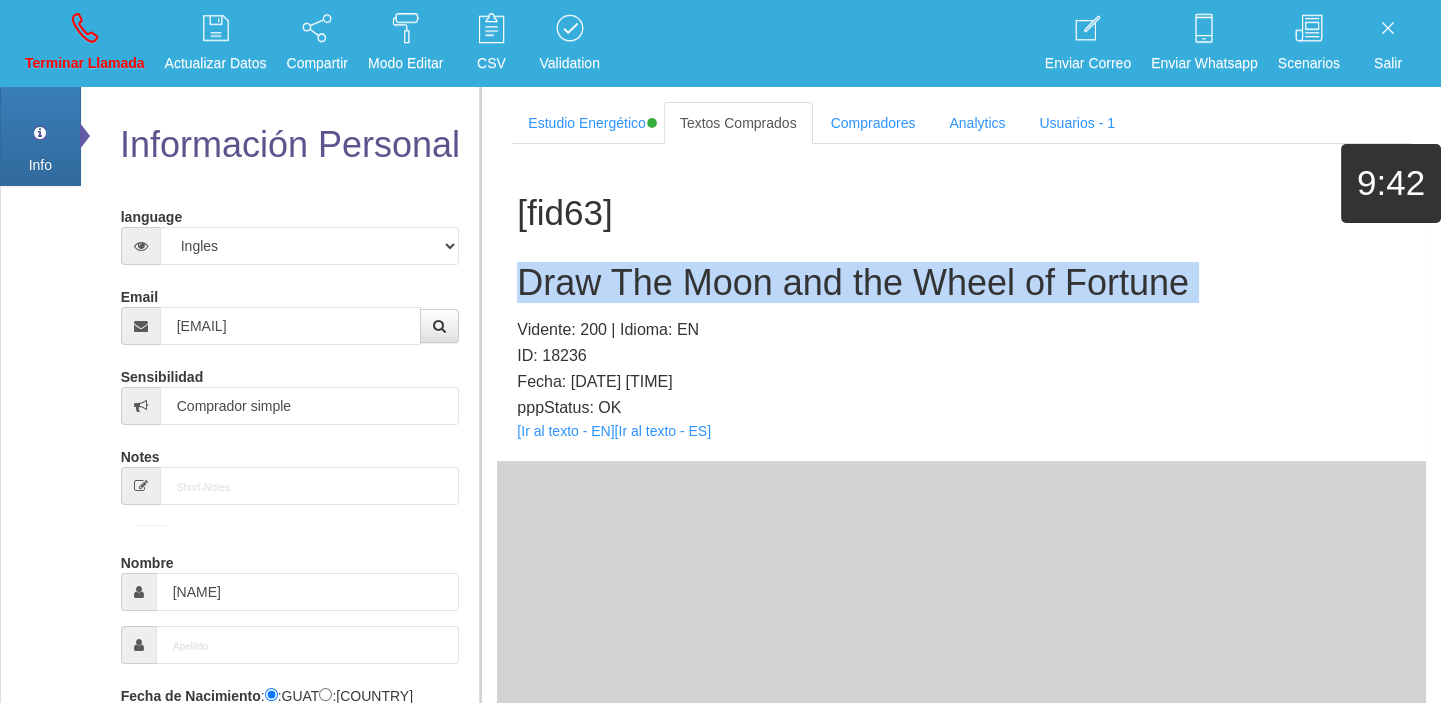 click on "Draw The Moon and the Wheel of Fortune" at bounding box center (961, 283) 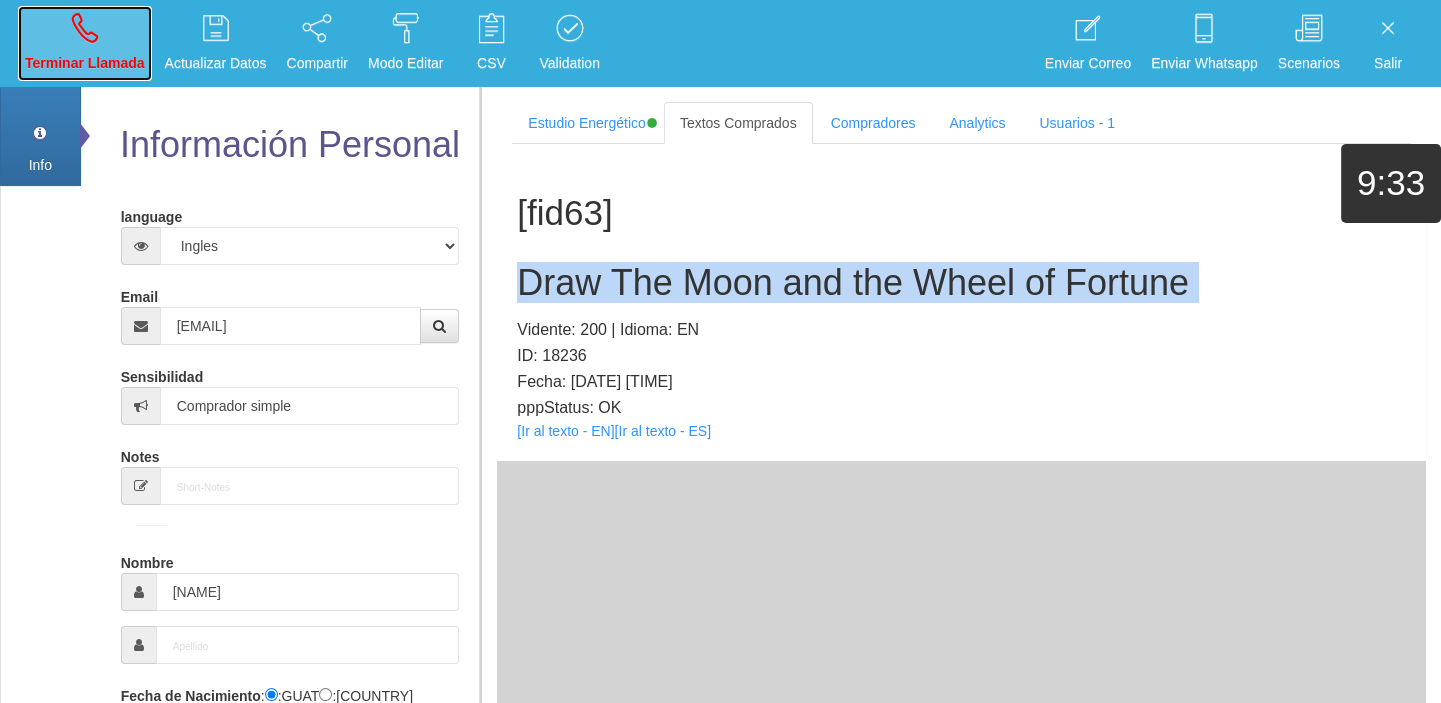 click on "Terminar Llamada" at bounding box center [85, 63] 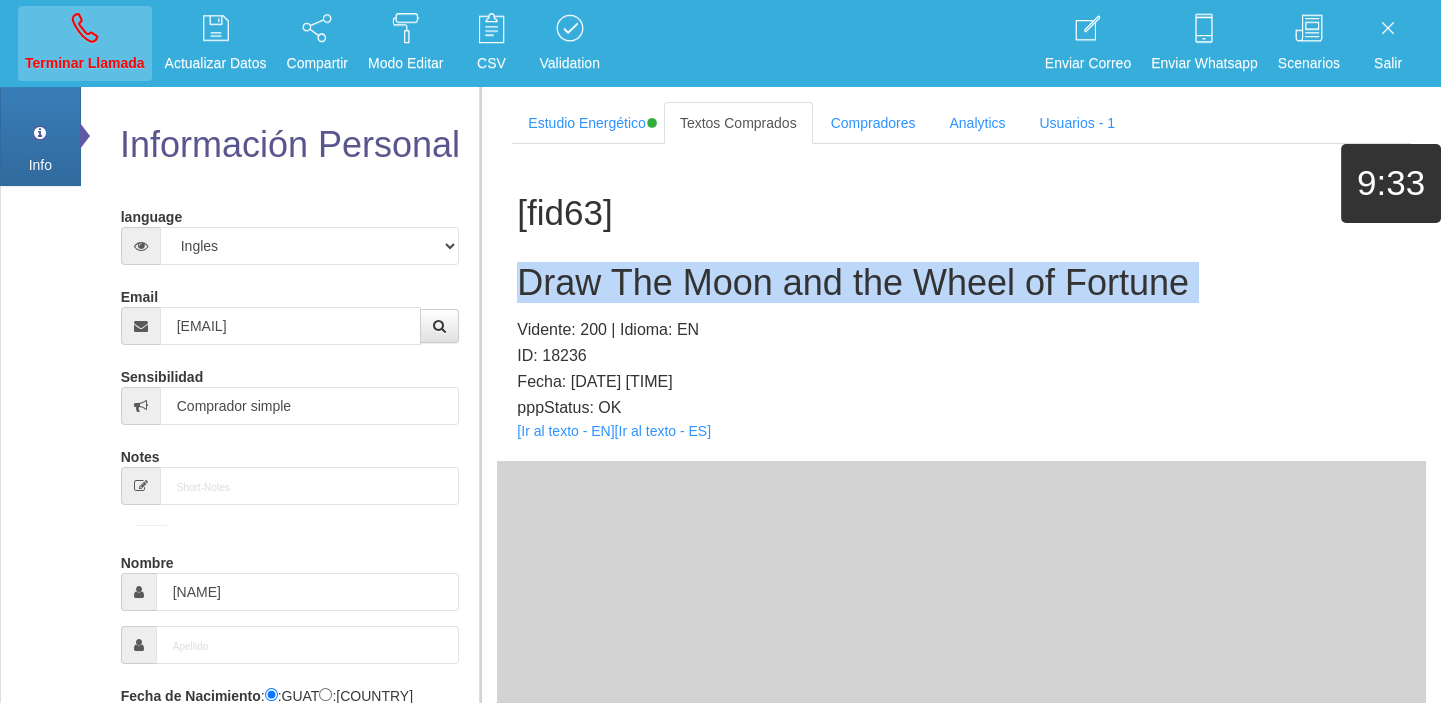 type 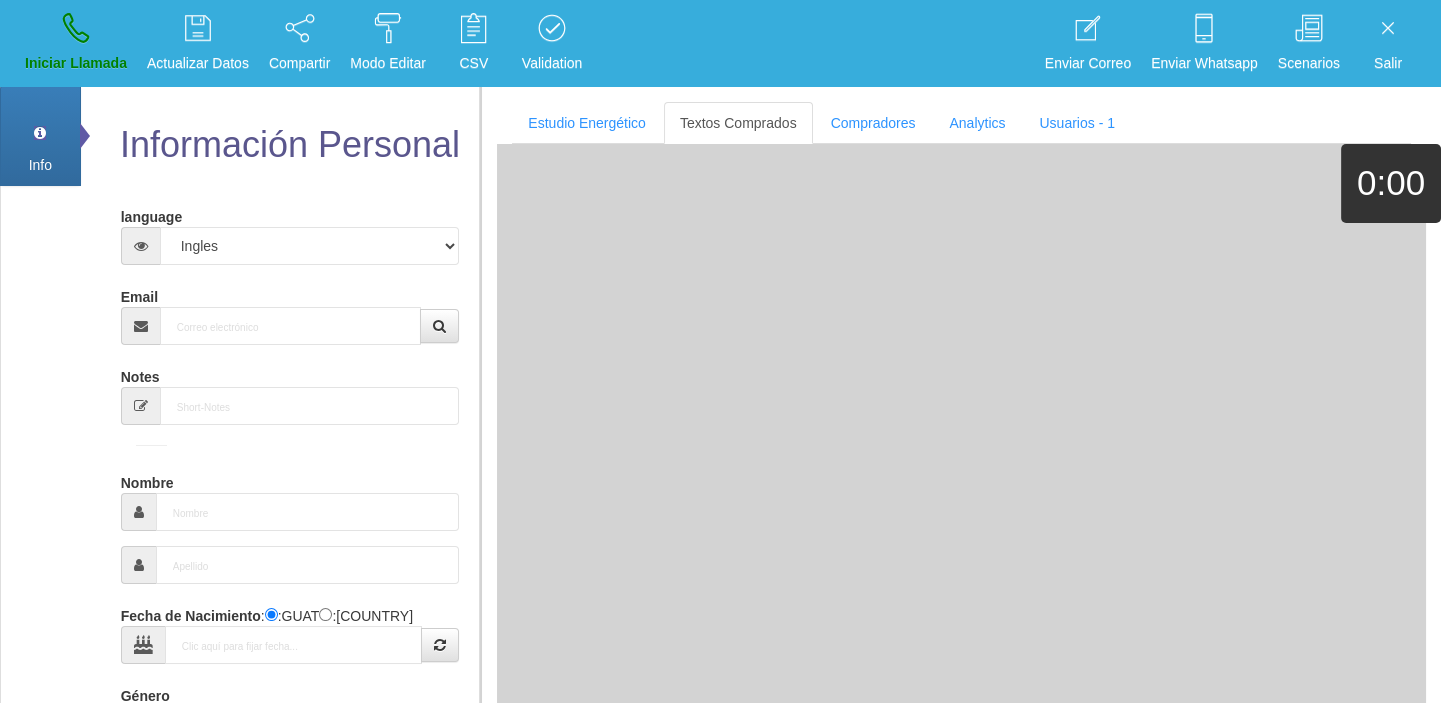 drag, startPoint x: 244, startPoint y: 304, endPoint x: 254, endPoint y: 322, distance: 20.59126 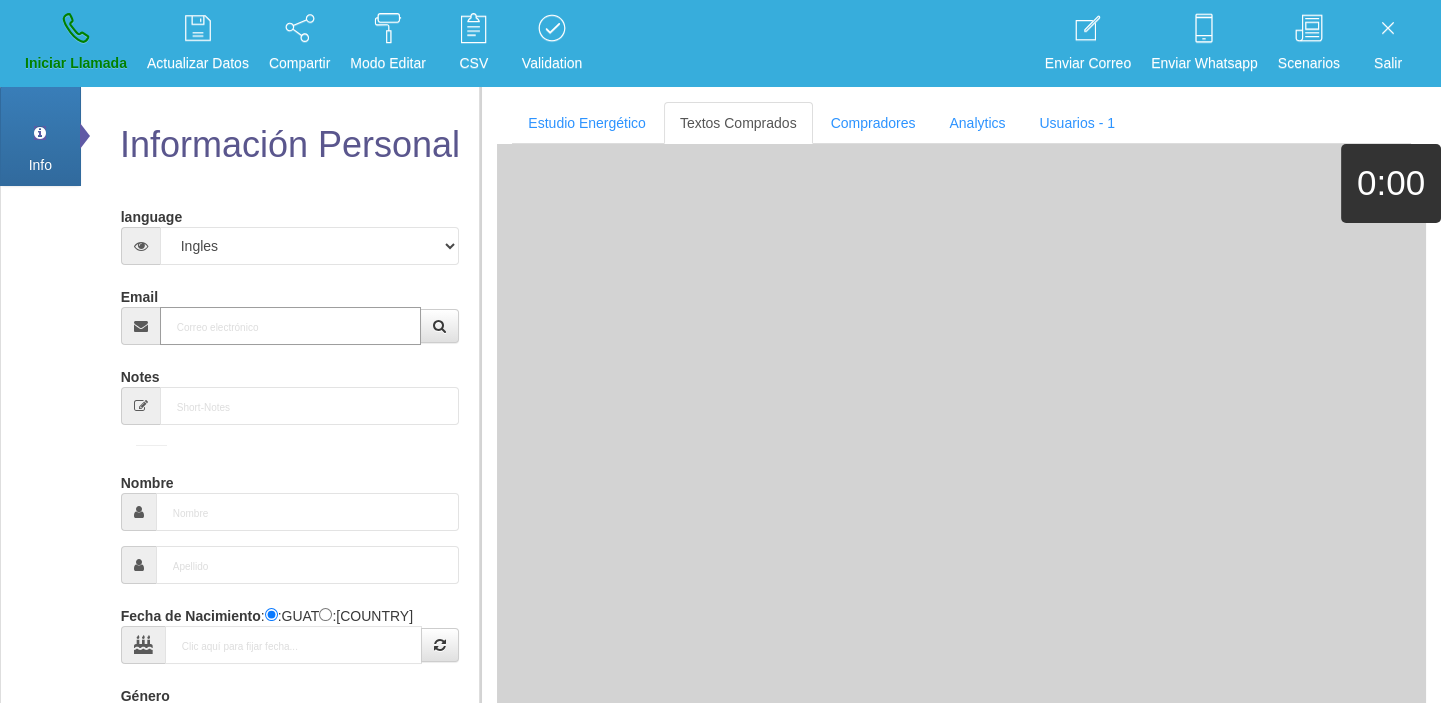 click on "Email" at bounding box center (291, 326) 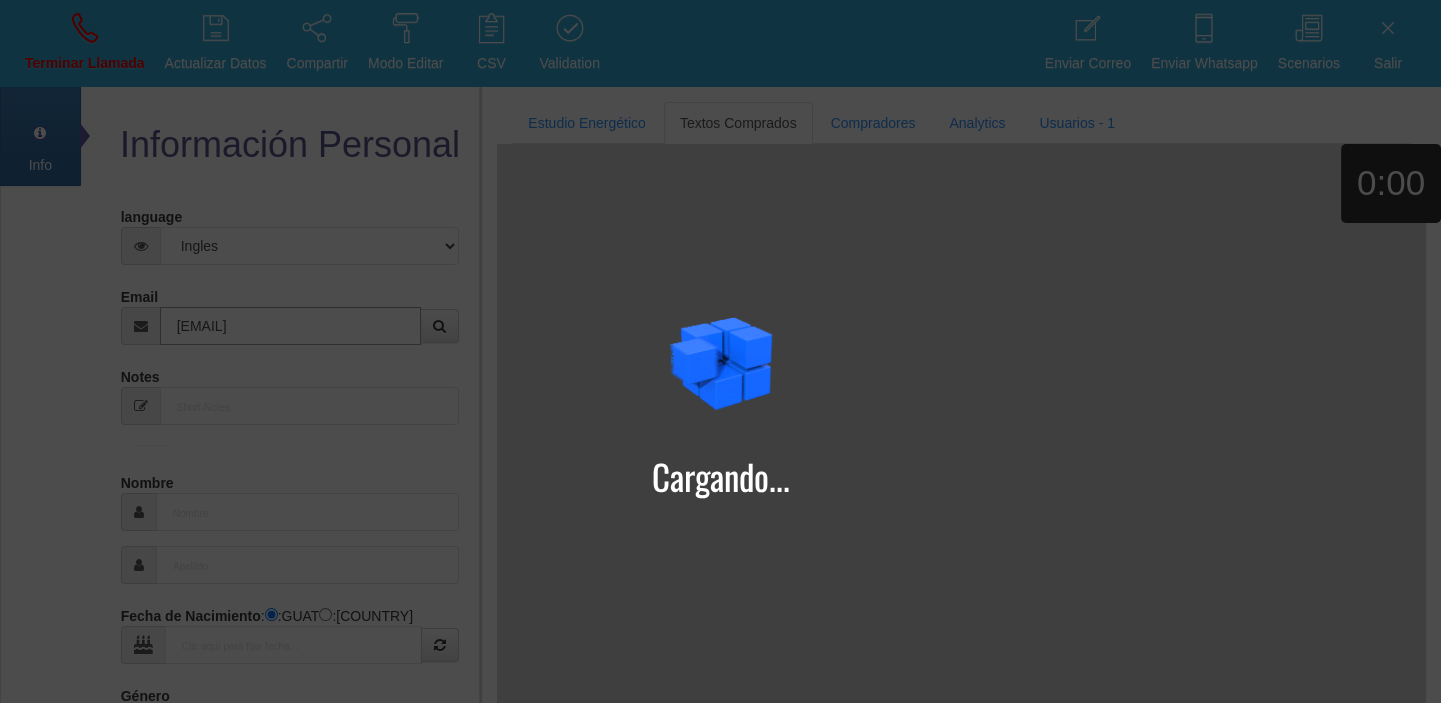type on "[EMAIL]" 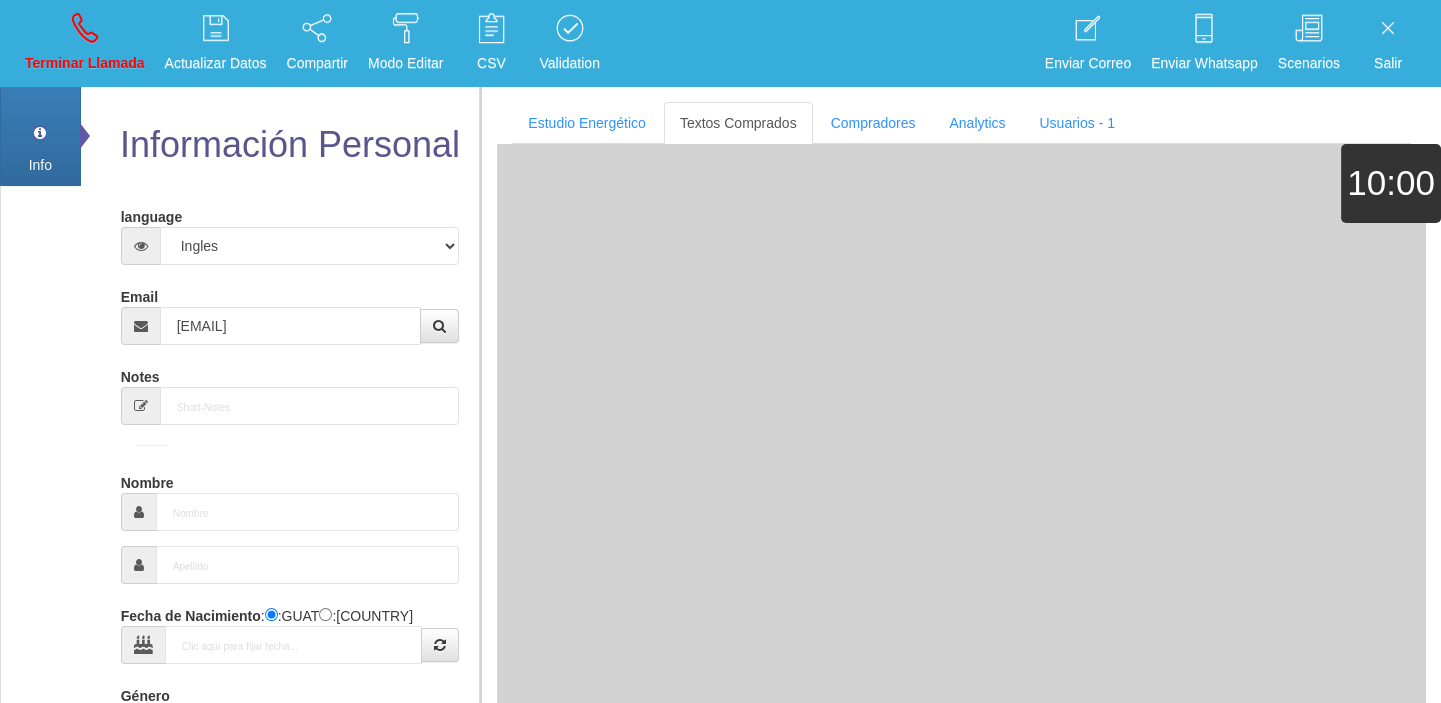 type on "[DAY] [MONTH] [YEAR]" 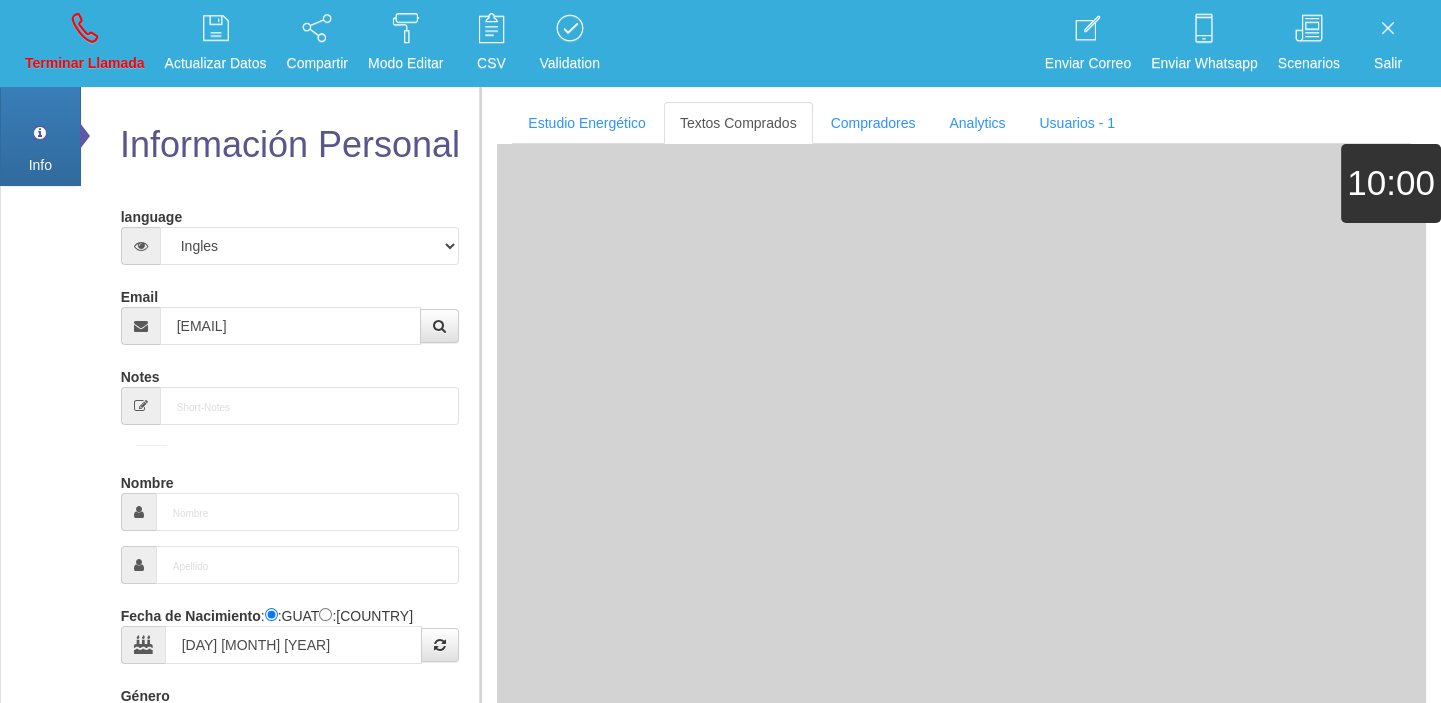 type on "Comprador bajo" 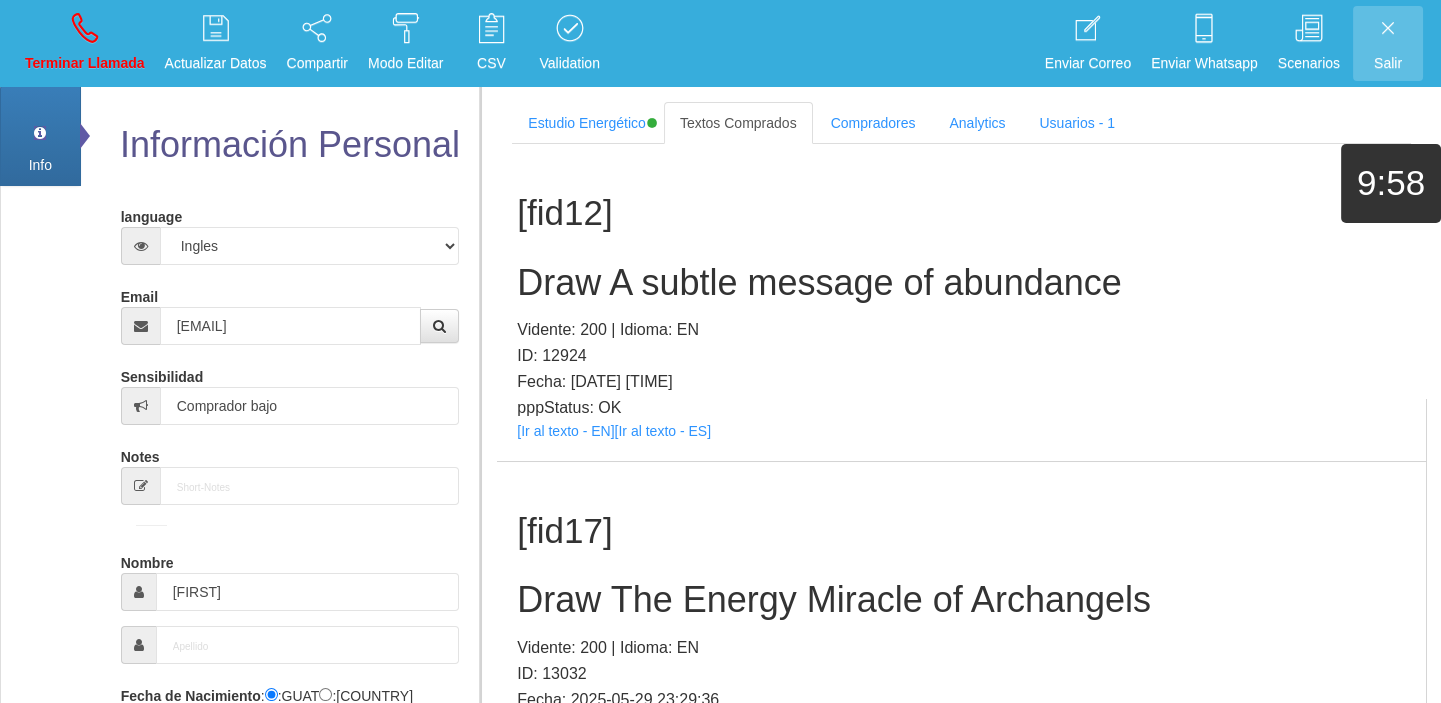 scroll, scrollTop: 853, scrollLeft: 0, axis: vertical 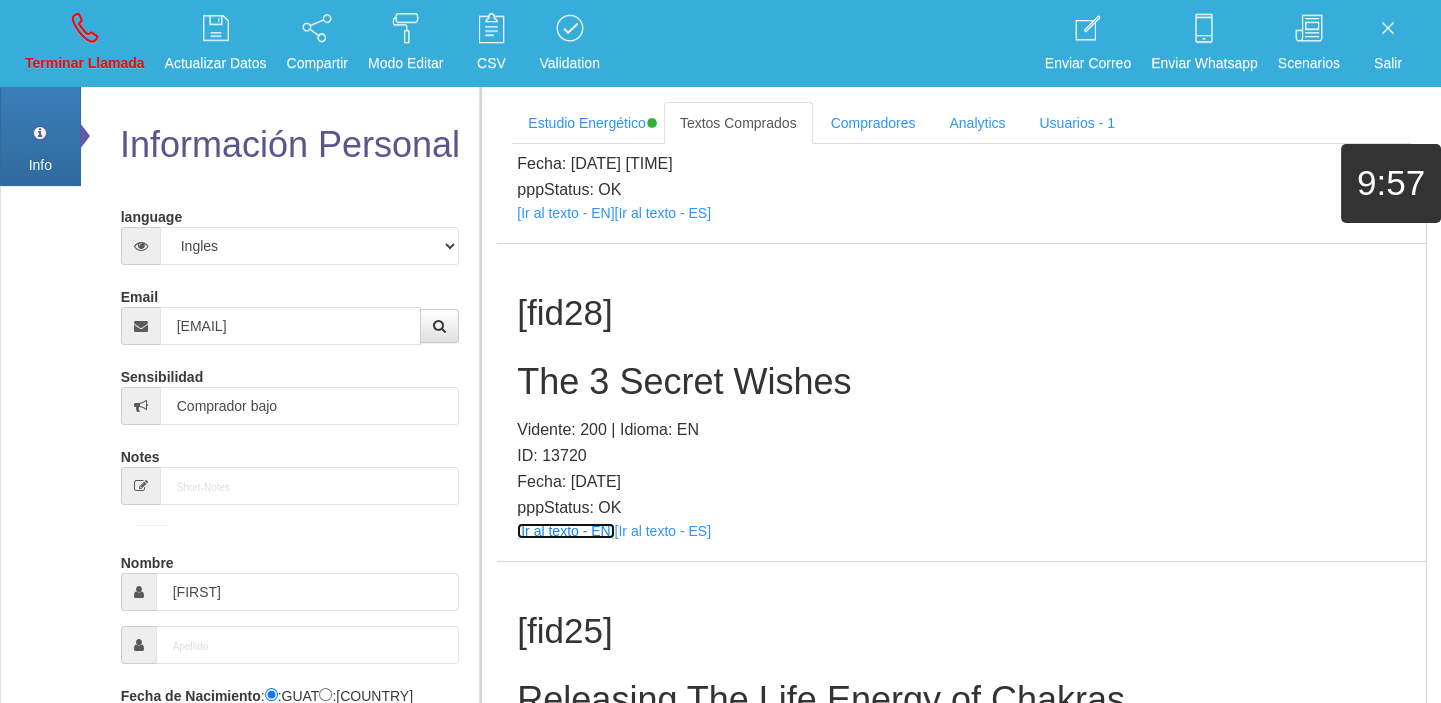 click on "[Ir al texto - EN]" at bounding box center (565, 531) 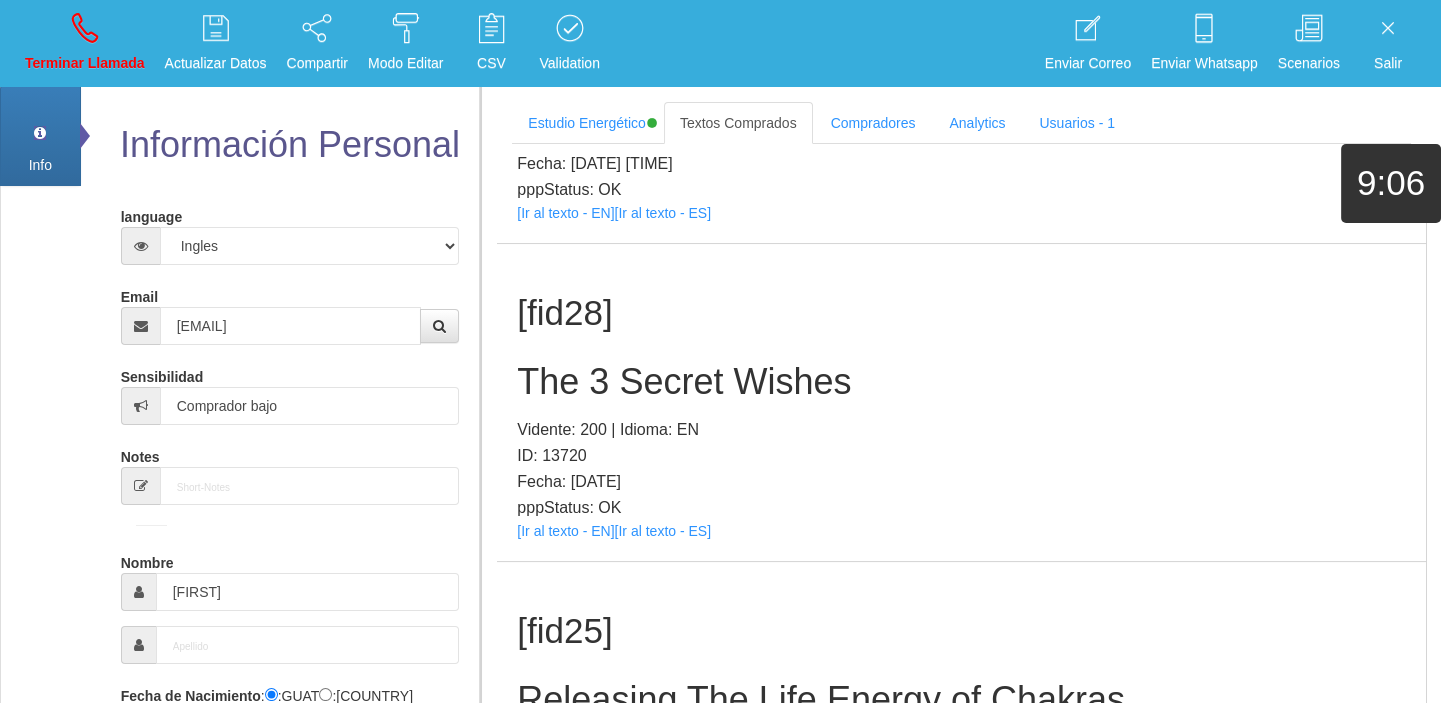click on "[fid28] The 3 Secret Wishes Vidente: [NUMBER] | Idioma: EN ID: [NUMBER] Fecha: [DATE] [TIME] pppStatus: OK [Ir al texto - EN] [Ir al texto - ES]" at bounding box center (961, 402) 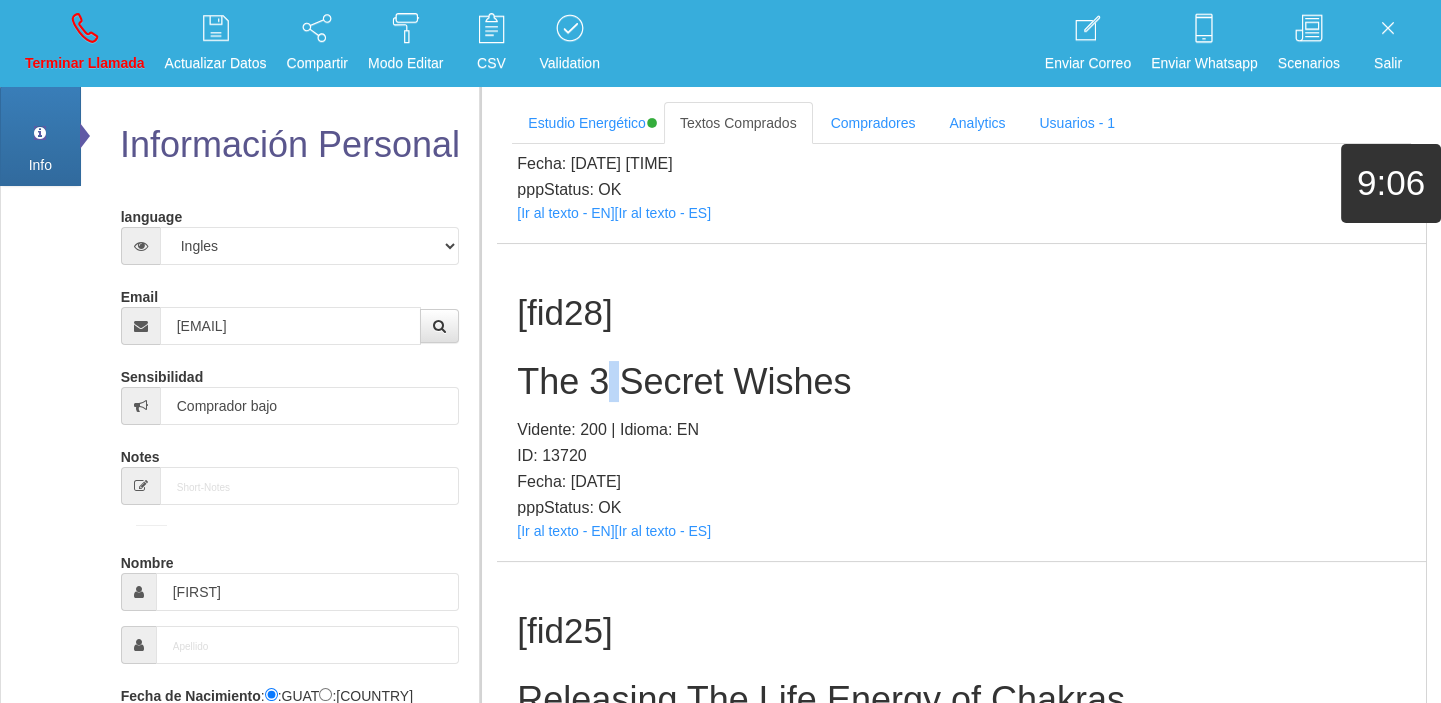 click on "The 3 Secret Wishes" at bounding box center (961, 382) 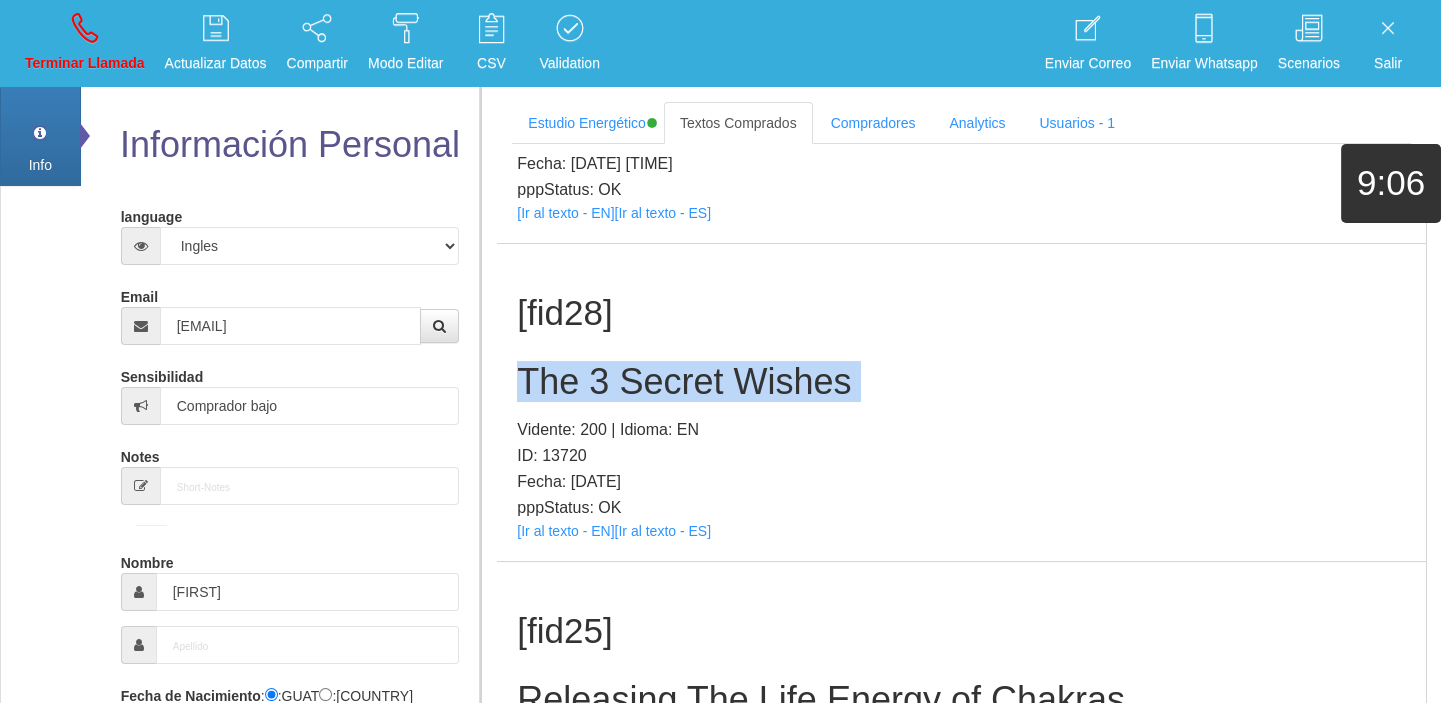 click on "The 3 Secret Wishes" at bounding box center (961, 382) 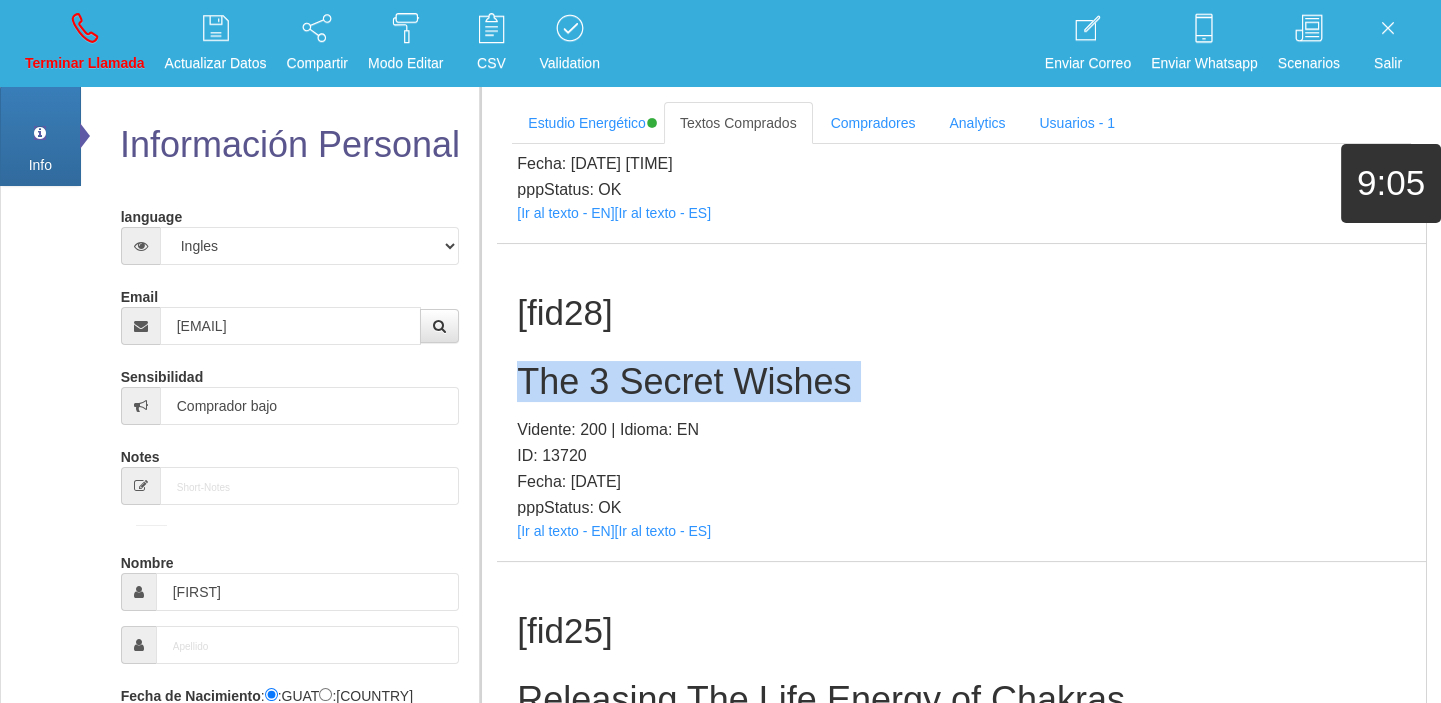 click on "The 3 Secret Wishes" at bounding box center [961, 382] 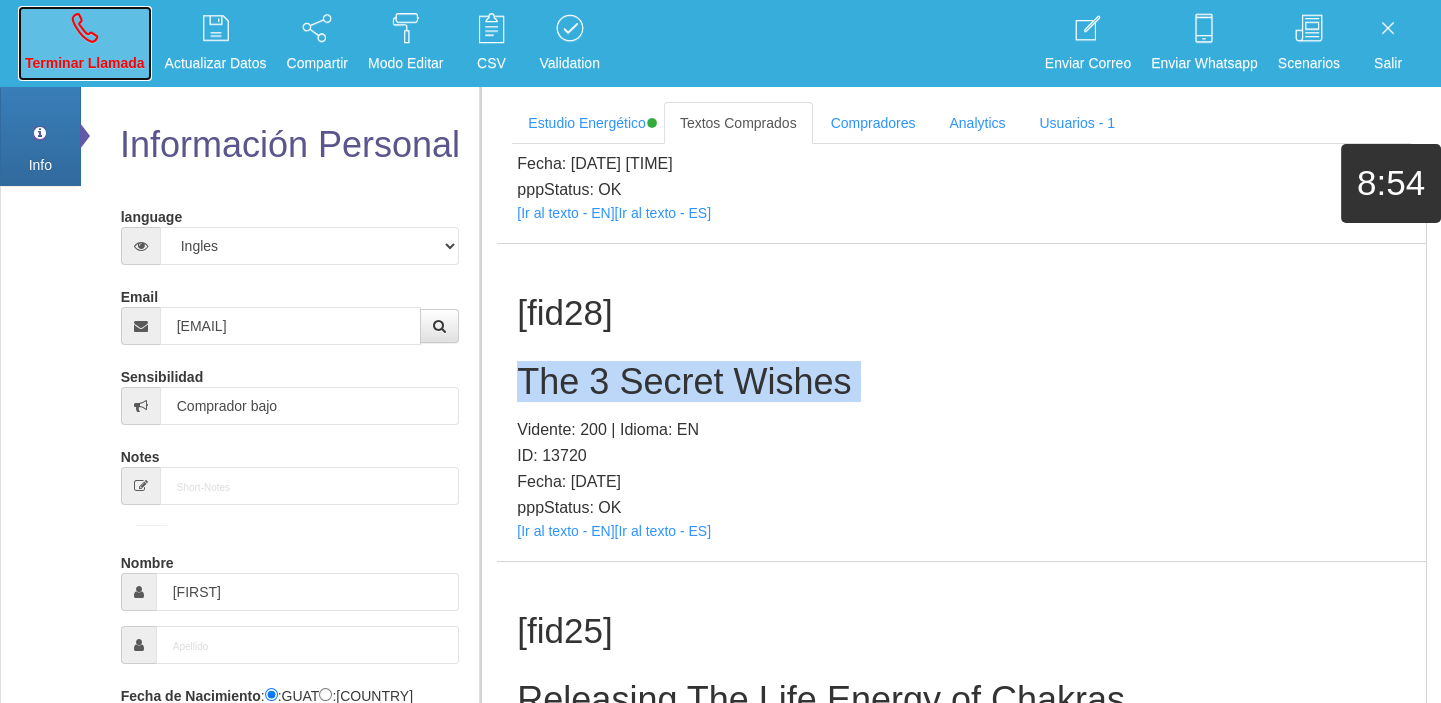 drag, startPoint x: 115, startPoint y: 47, endPoint x: 136, endPoint y: 95, distance: 52.392746 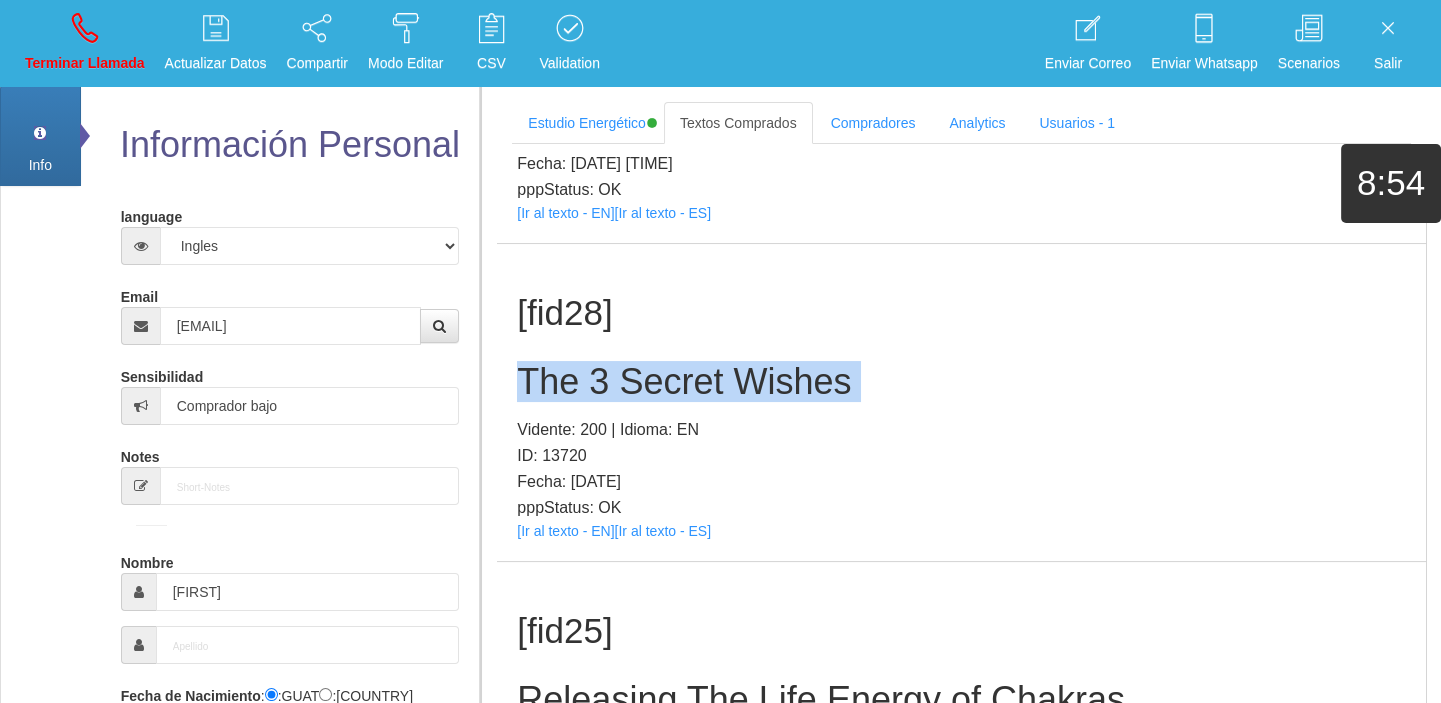 type 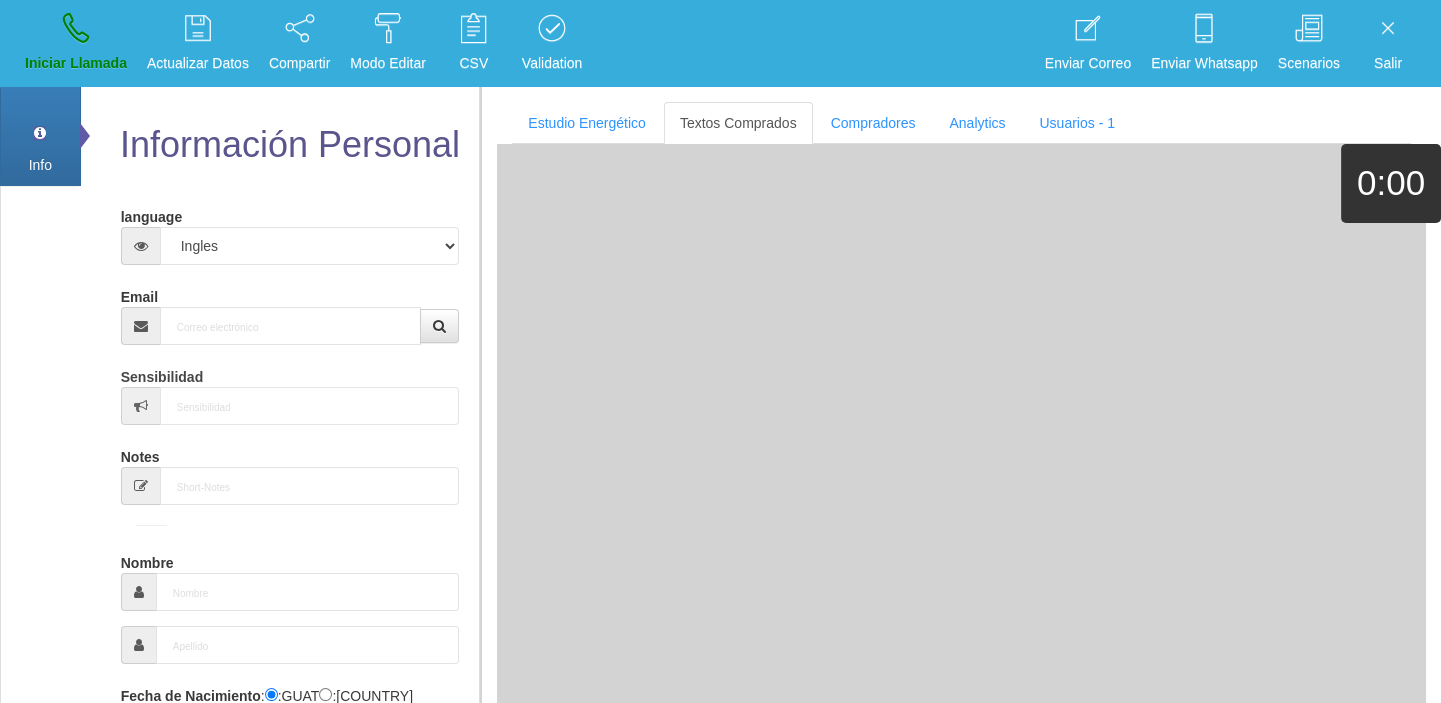 scroll, scrollTop: 0, scrollLeft: 0, axis: both 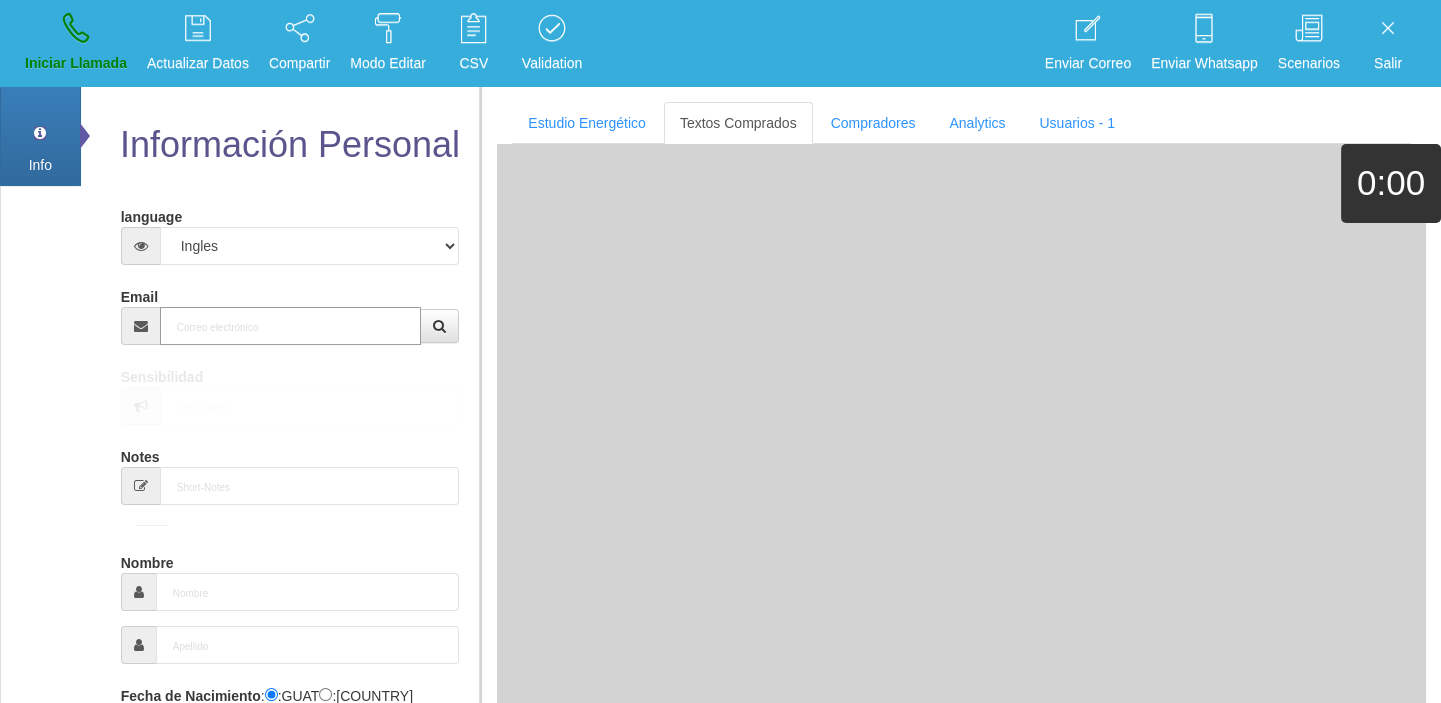 click on "Email" at bounding box center (291, 326) 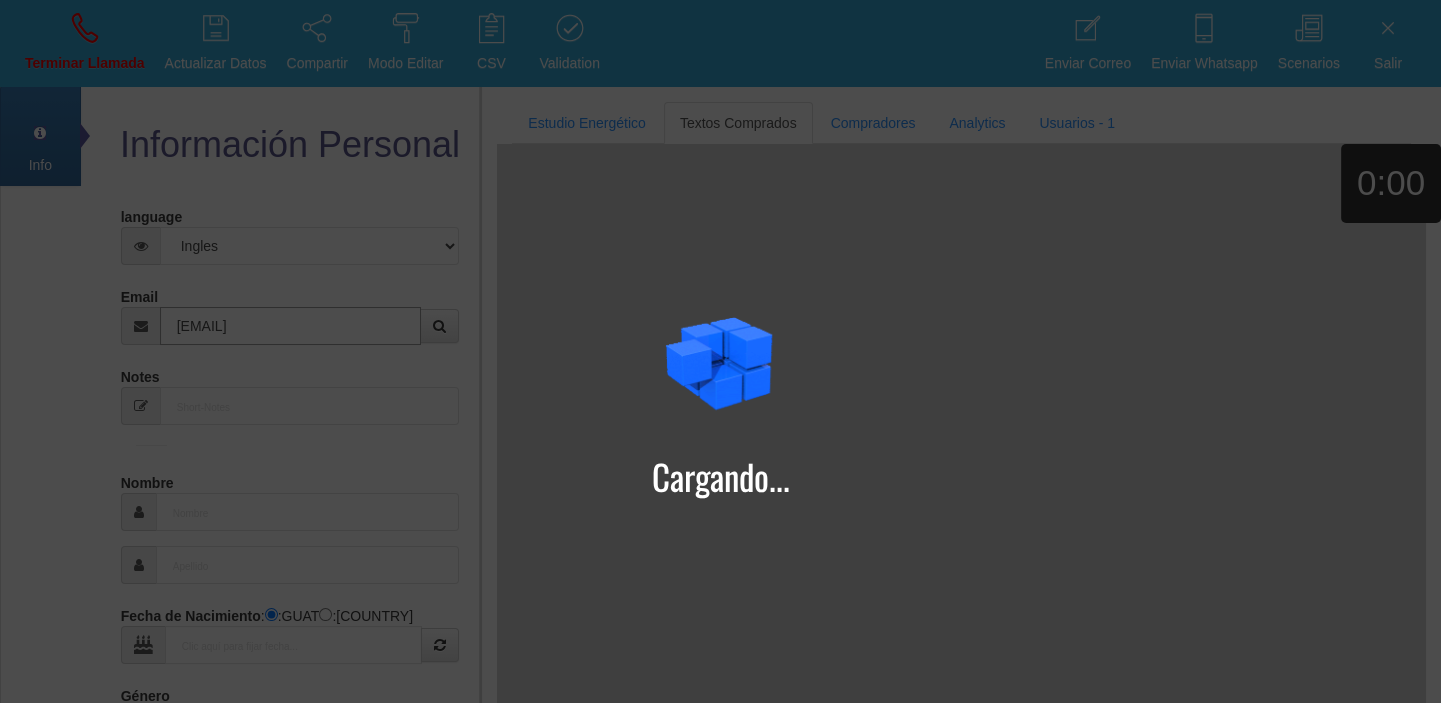 type on "[EMAIL]" 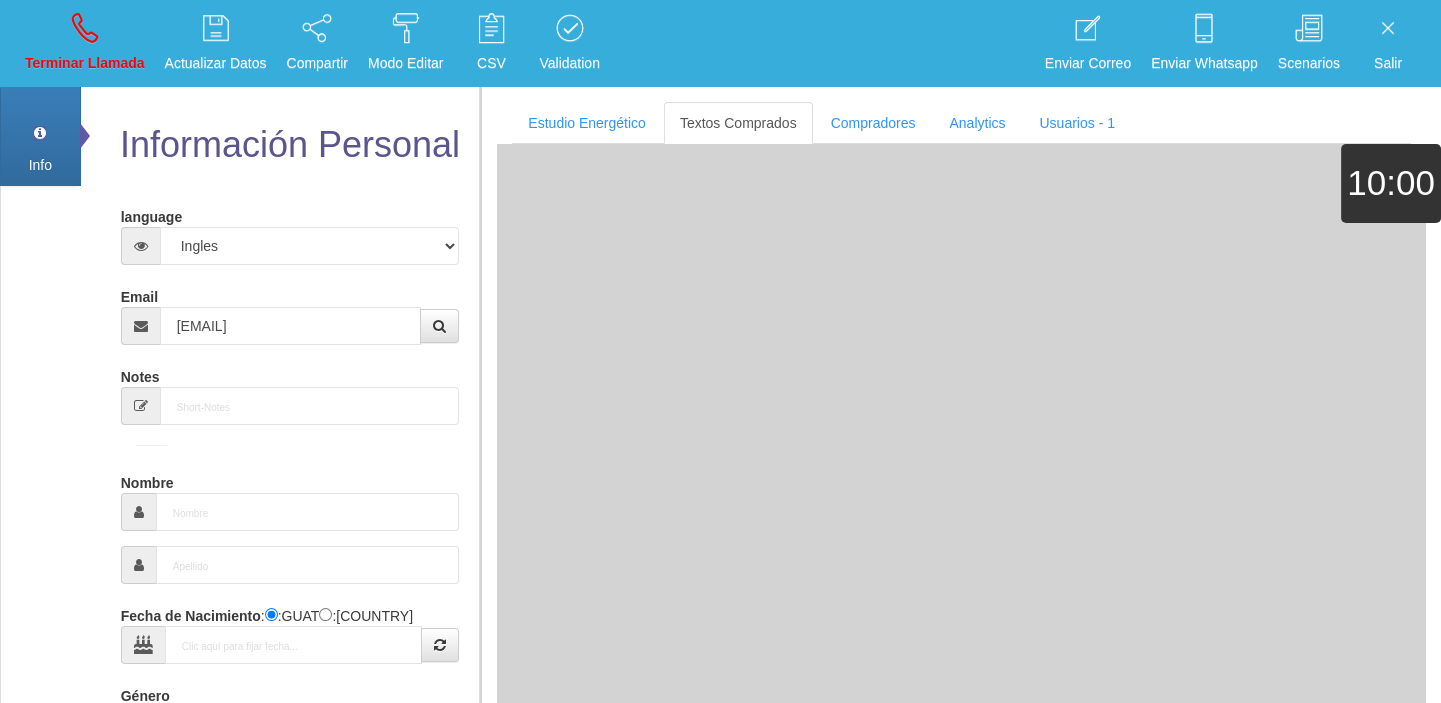 type on "[DD] [MONTH] [YYYY]" 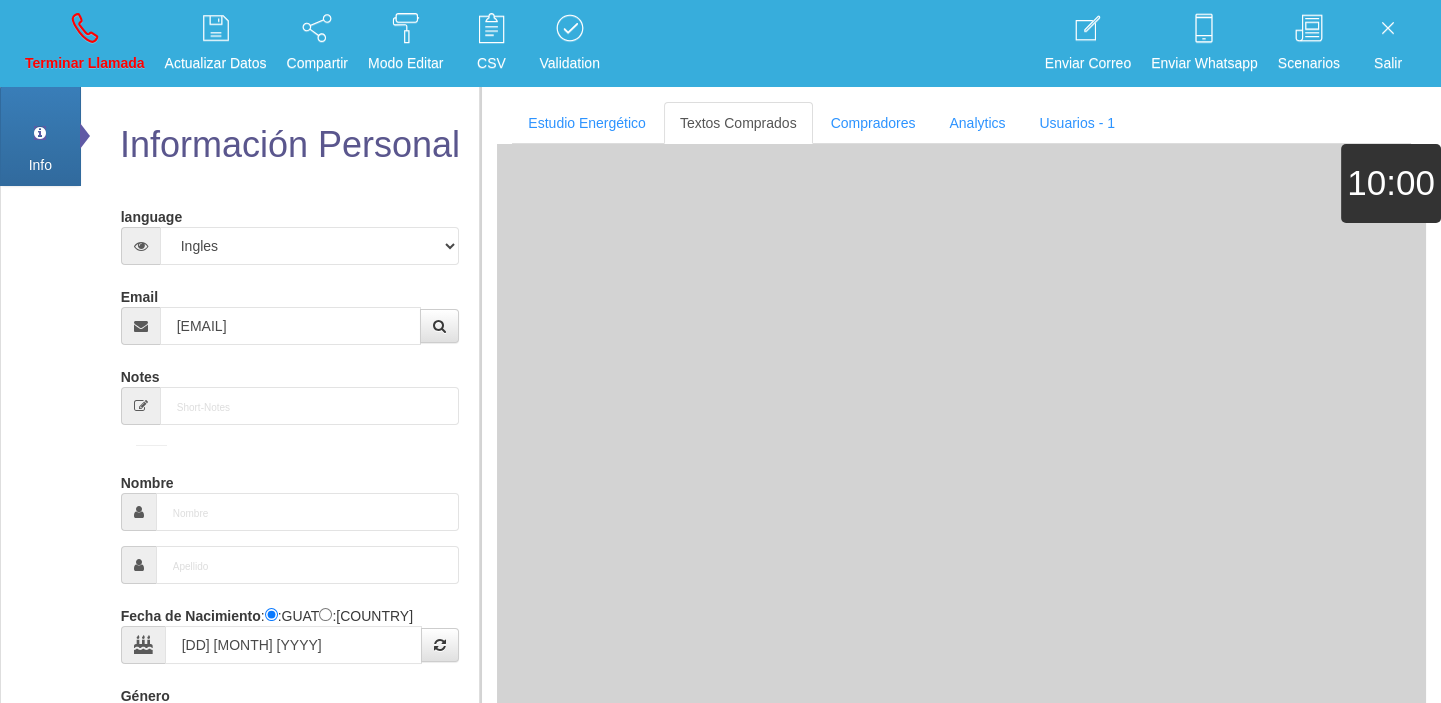type on "Comprador simple" 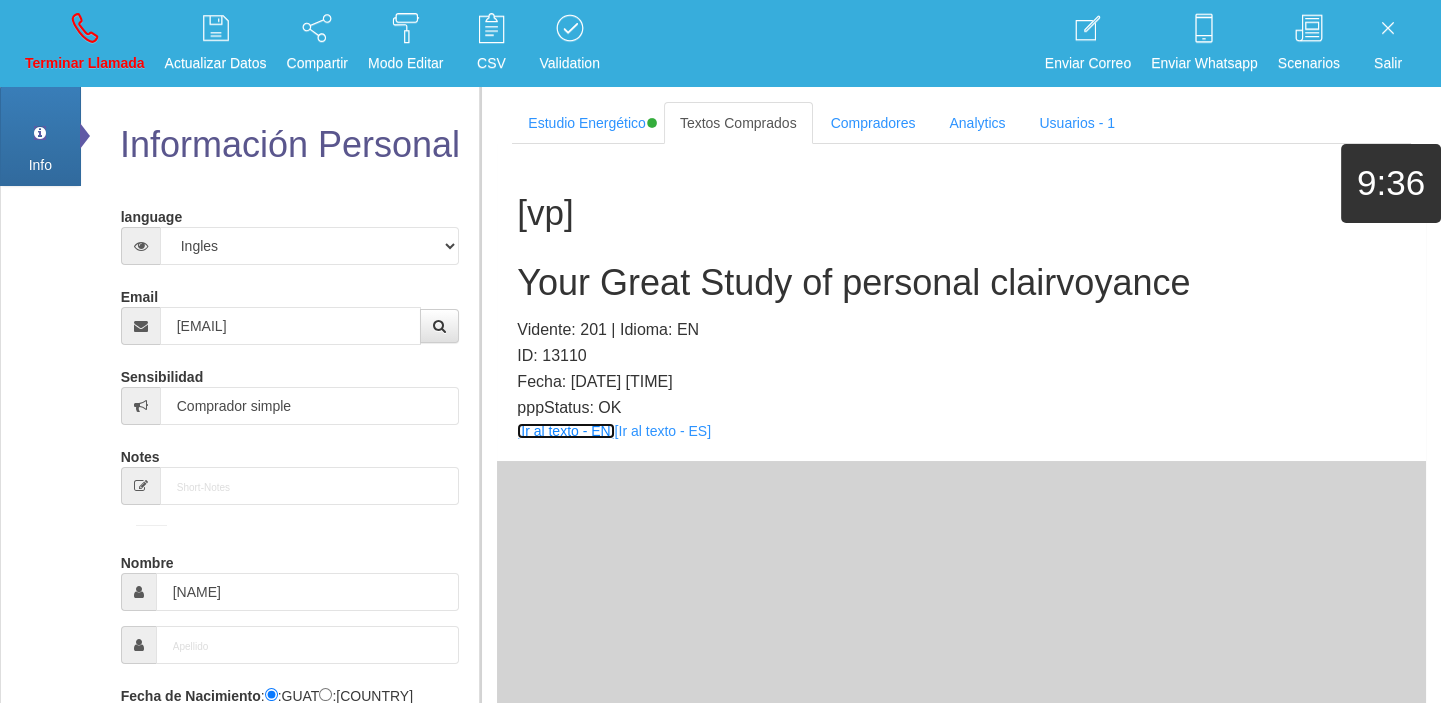 click on "[Ir al texto - EN]" at bounding box center (565, 431) 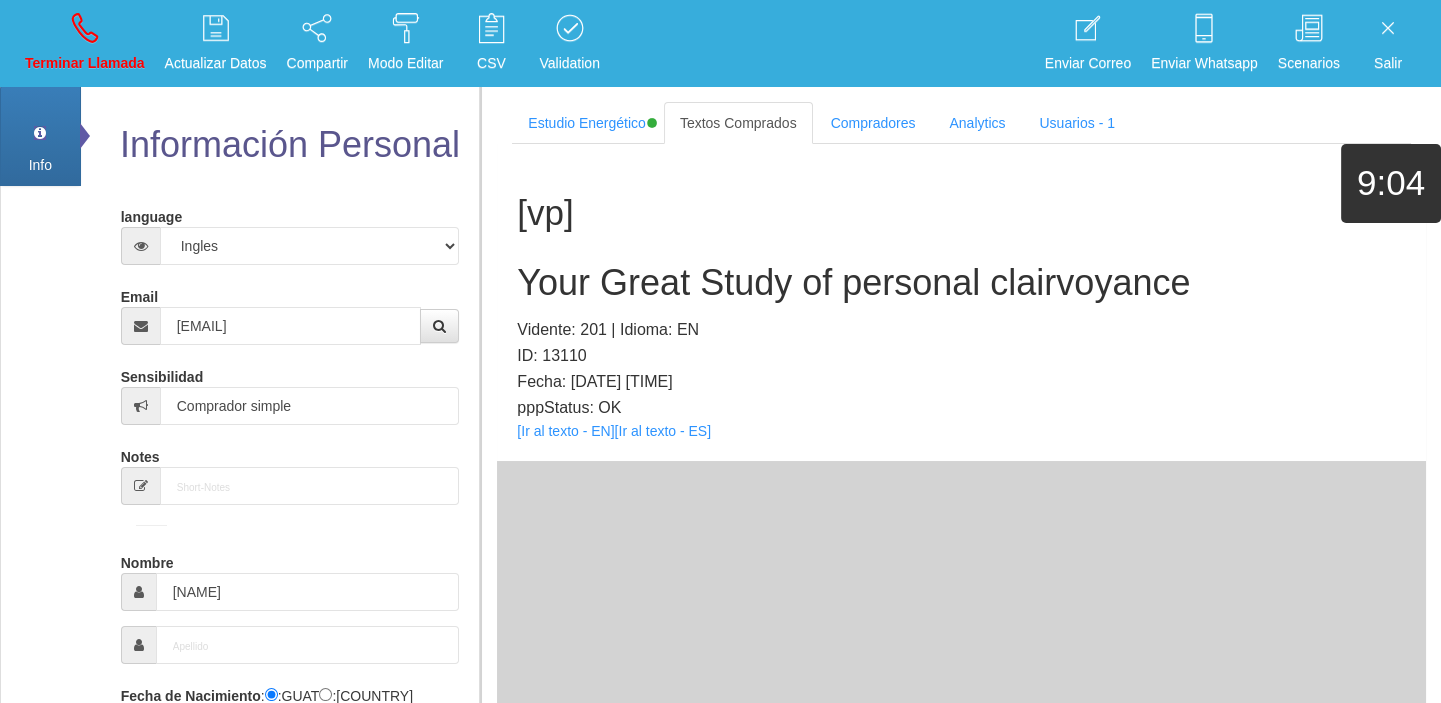 click on "[vp] Your Great Study of personal clairvoyance Vidente: [NUMBER] | Idioma: EN ID: [NUMBER] Fecha: [DATE] [TIME] pppStatus: OK [Ir al texto - EN] [Ir al texto - ES]" at bounding box center [961, 302] 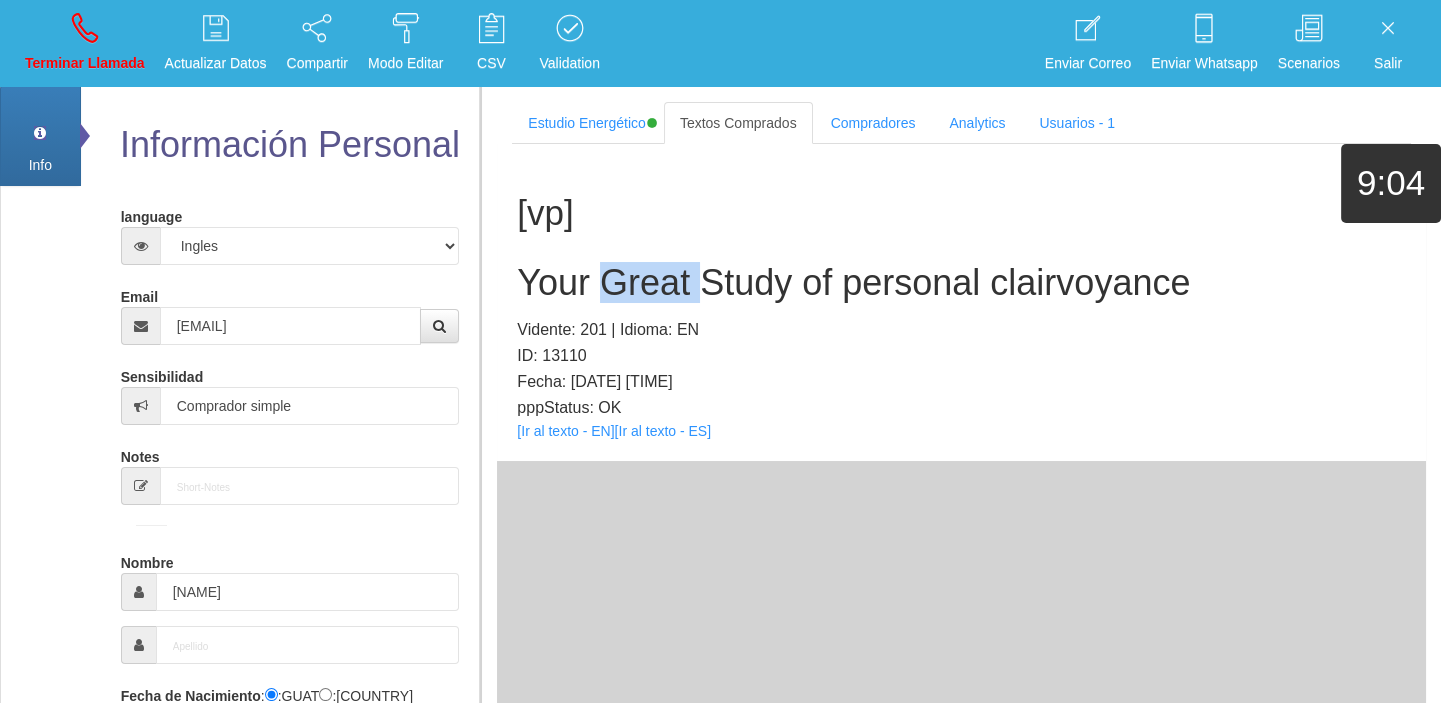 click on "[vp] Your Great Study of personal clairvoyance Vidente: [NUMBER] | Idioma: EN ID: [NUMBER] Fecha: [DATE] [TIME] pppStatus: OK [Ir al texto - EN] [Ir al texto - ES]" at bounding box center [961, 302] 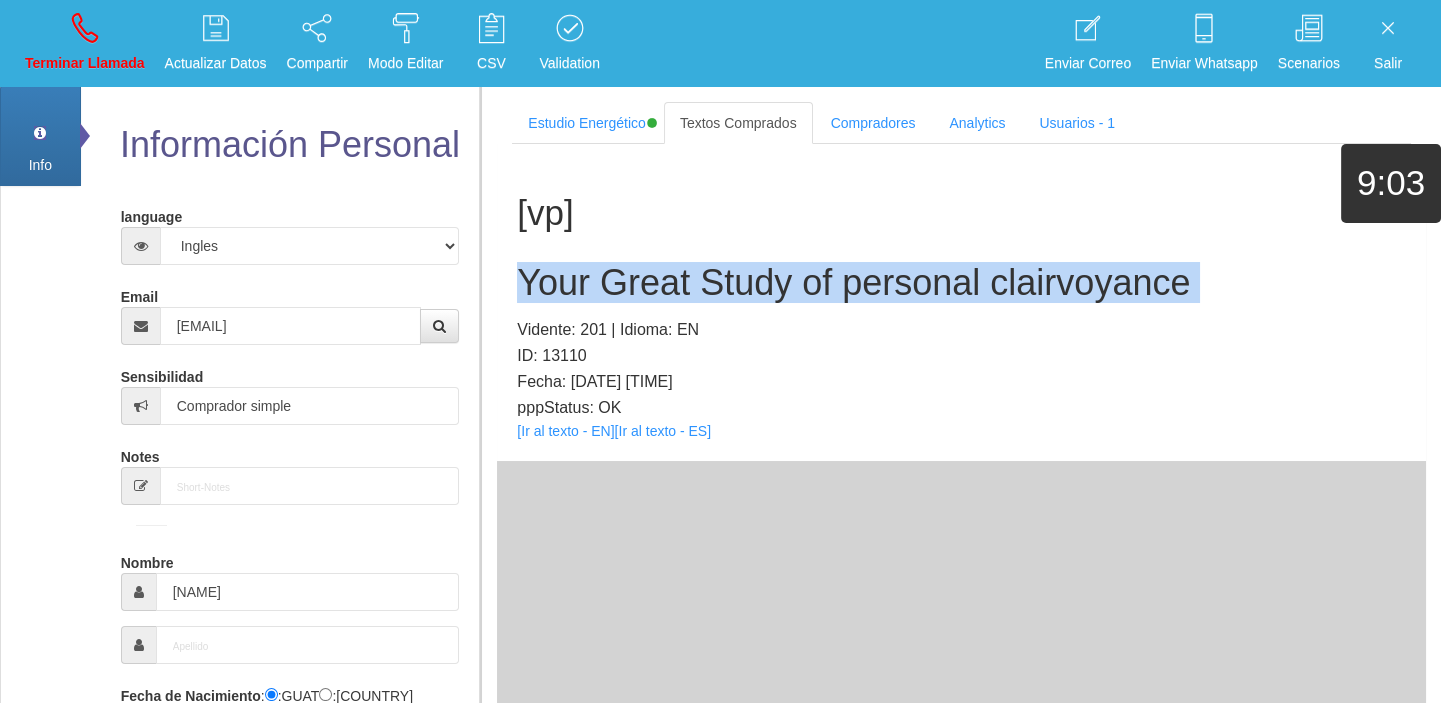 click on "[vp] Your Great Study of personal clairvoyance Vidente: [NUMBER] | Idioma: EN ID: [NUMBER] Fecha: [DATE] [TIME] pppStatus: OK [Ir al texto - EN] [Ir al texto - ES]" at bounding box center (961, 302) 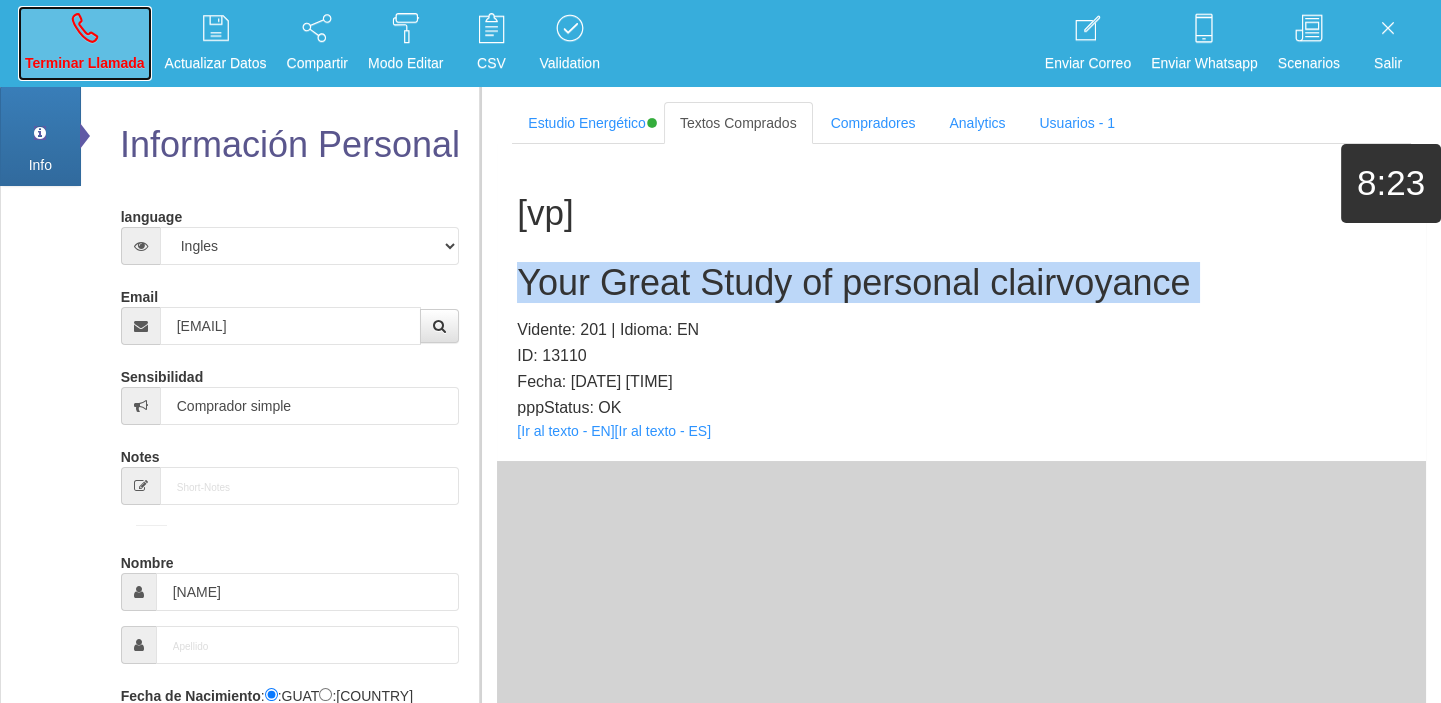 click on "Terminar Llamada" at bounding box center (85, 43) 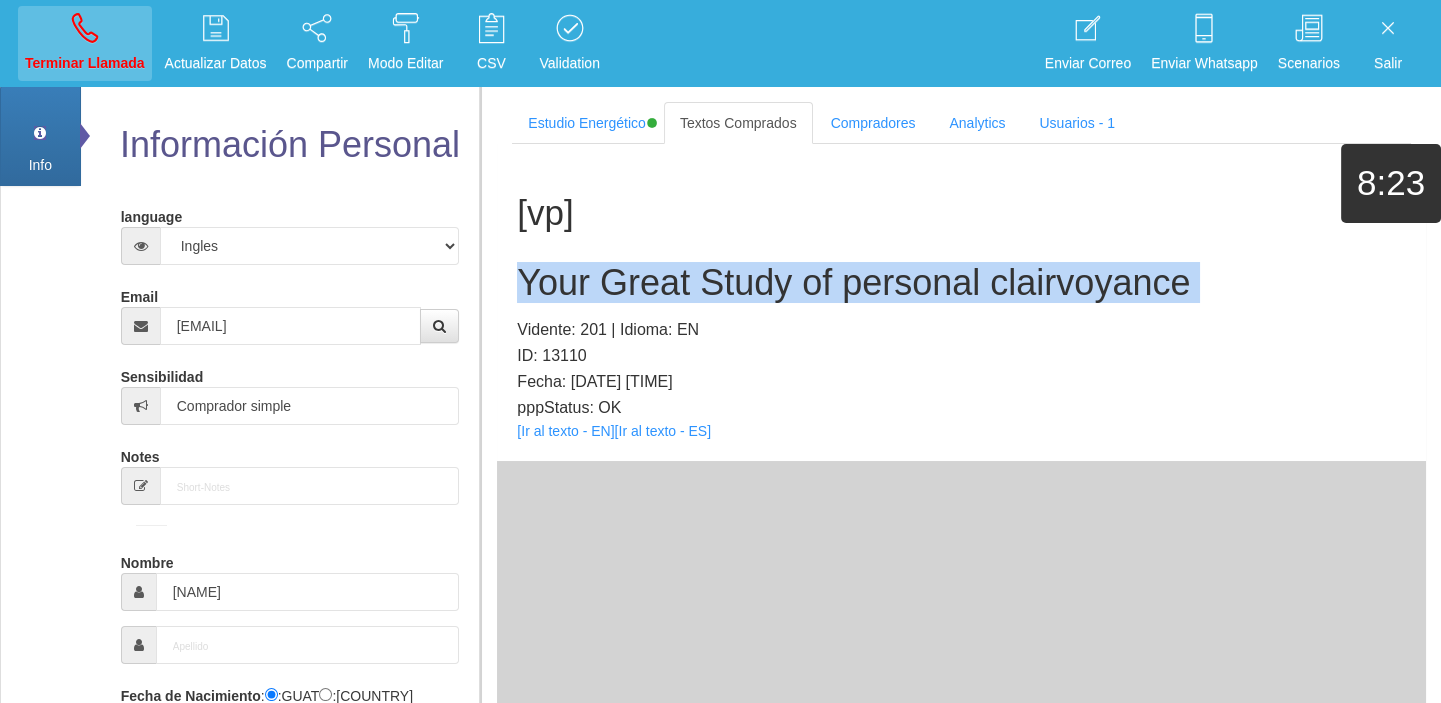 type 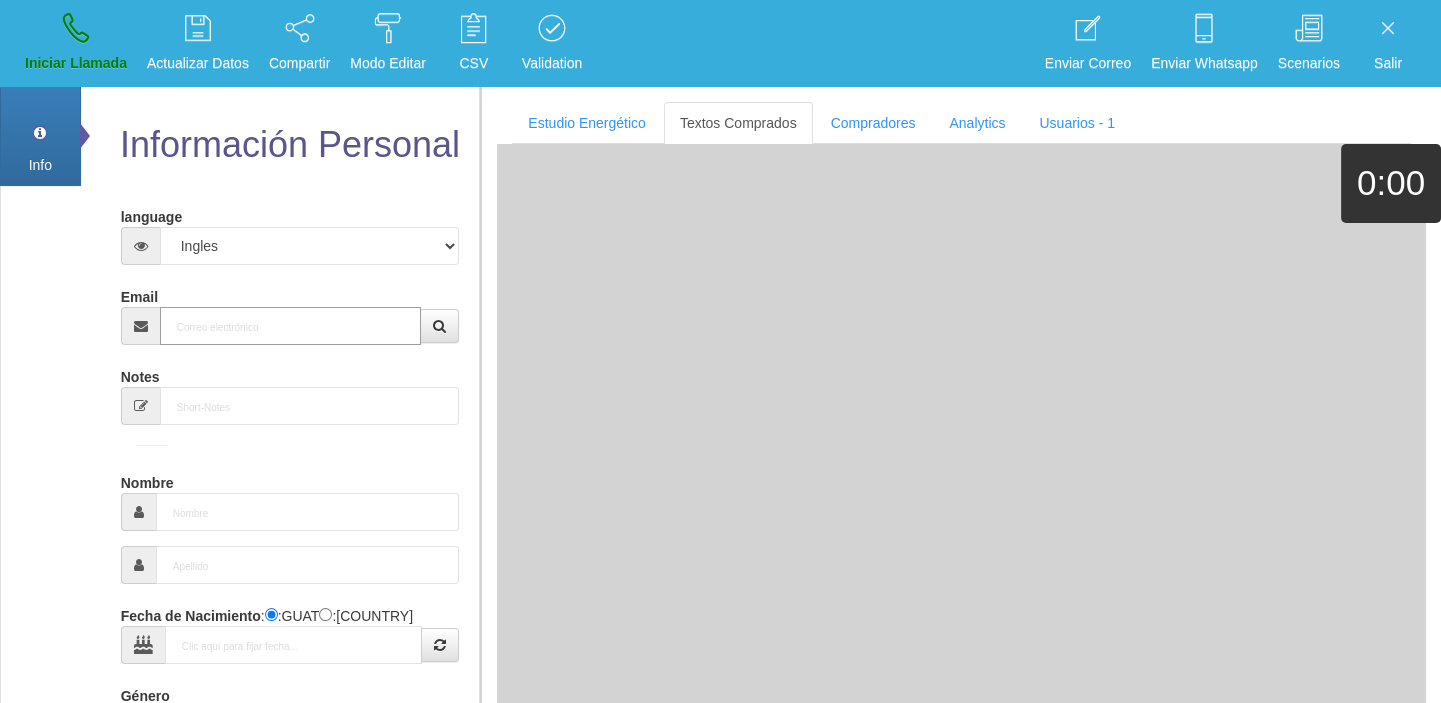 click on "Email" at bounding box center (291, 326) 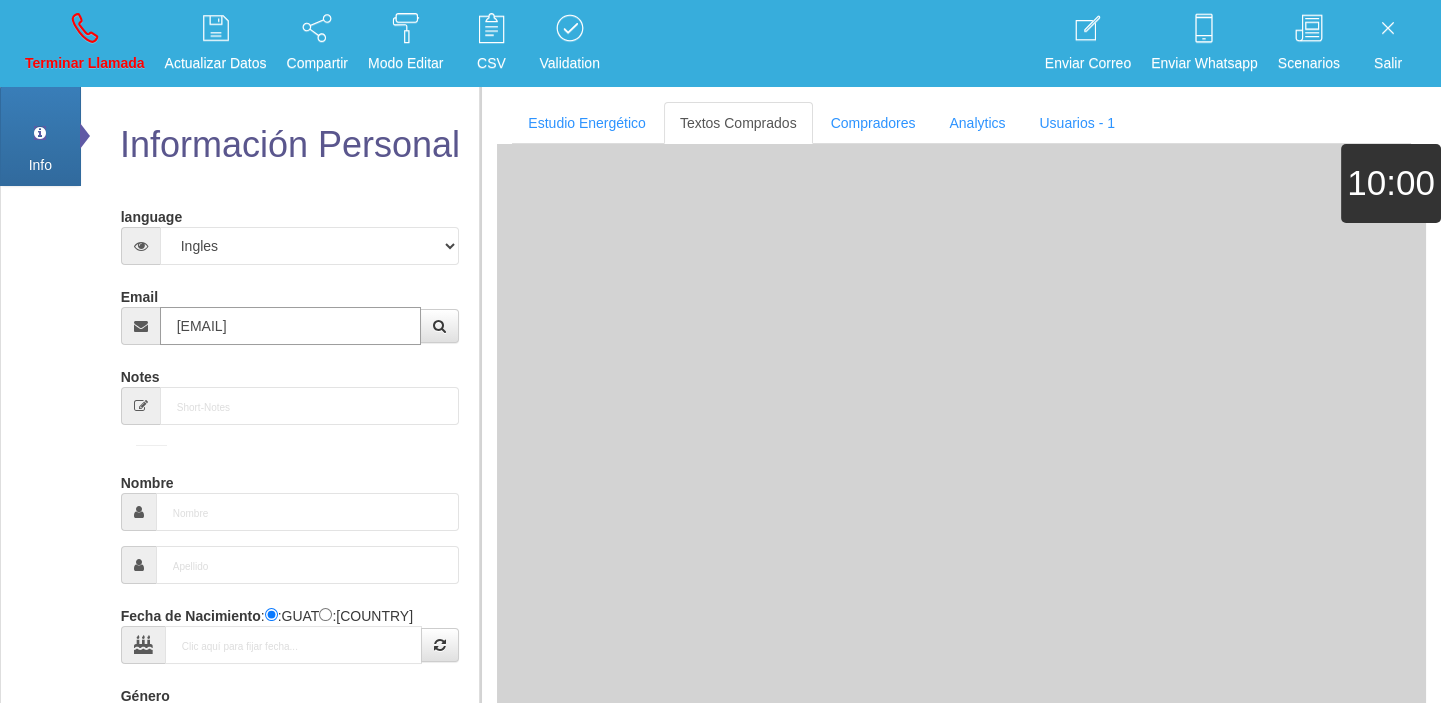 type on "[DAY] [MONTH] [YEAR]" 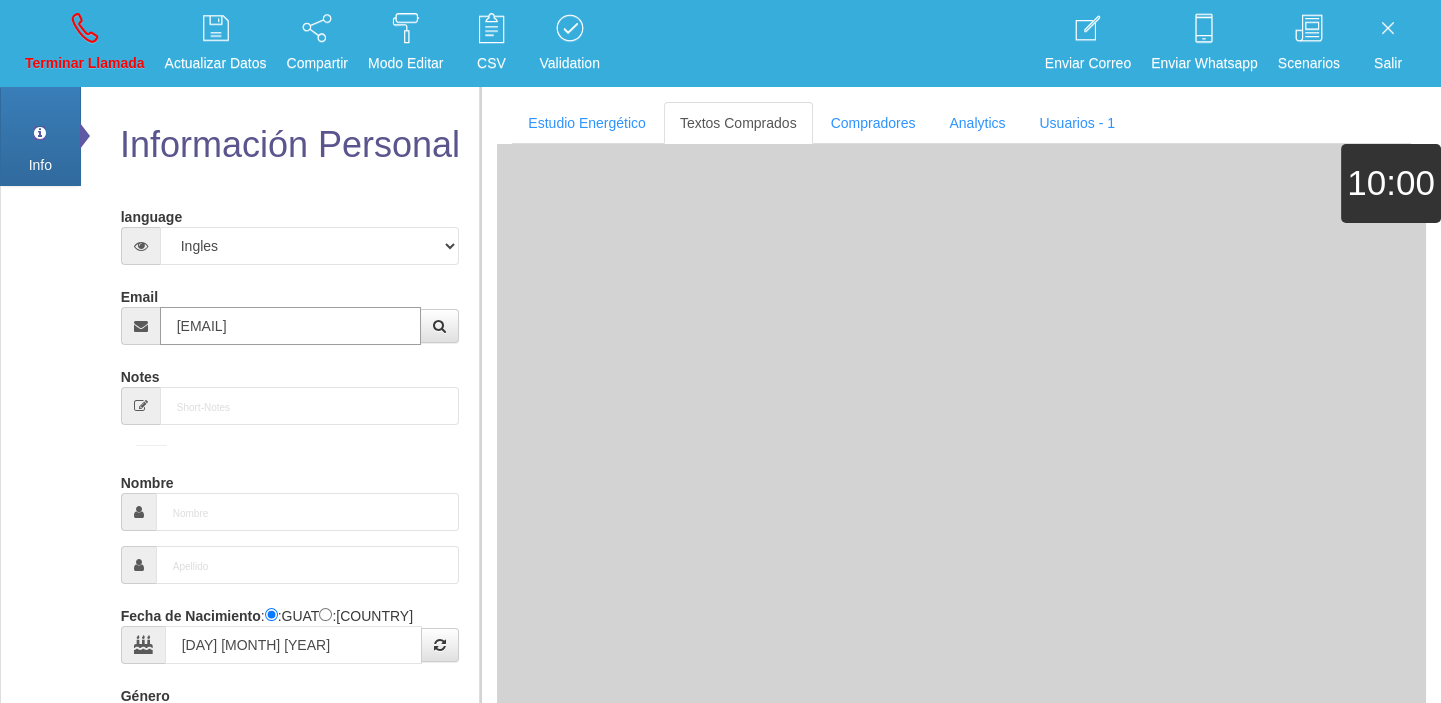 type on "Excelente Comprador" 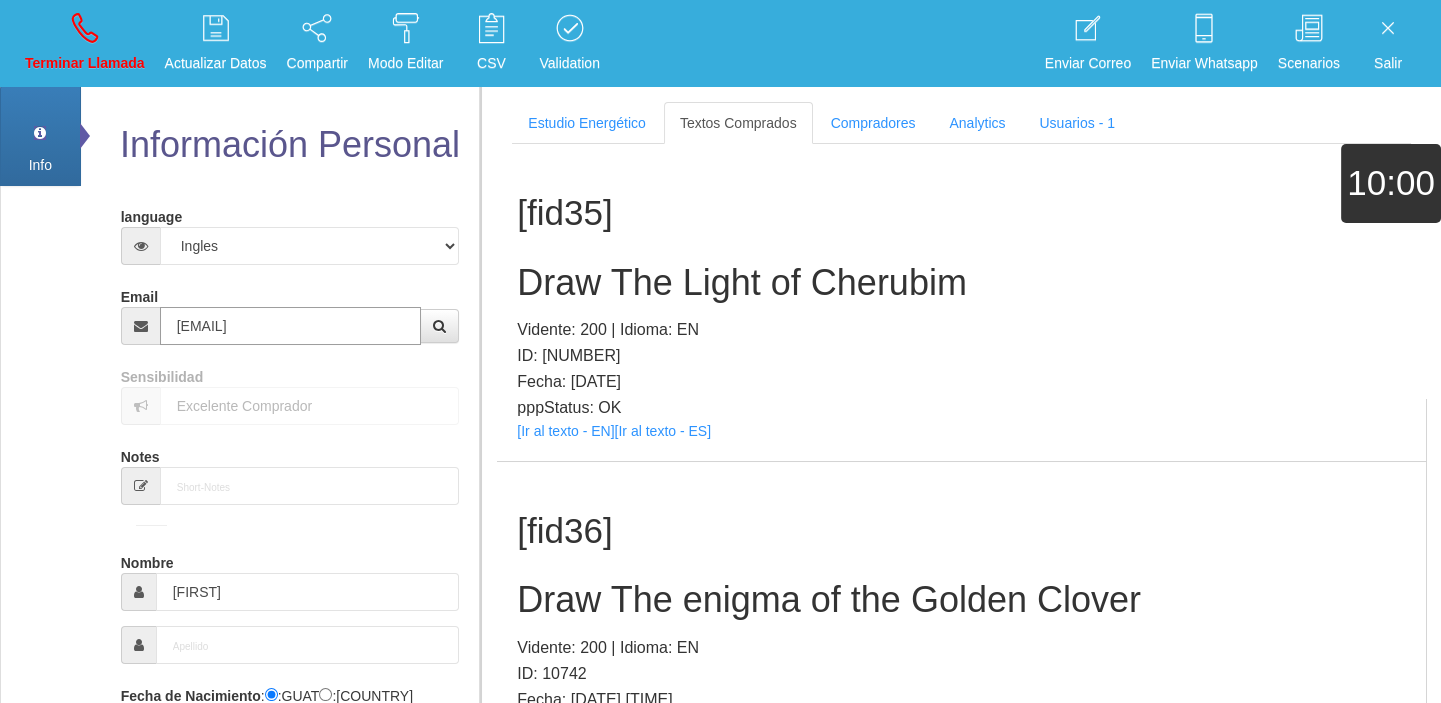type on "[EMAIL]" 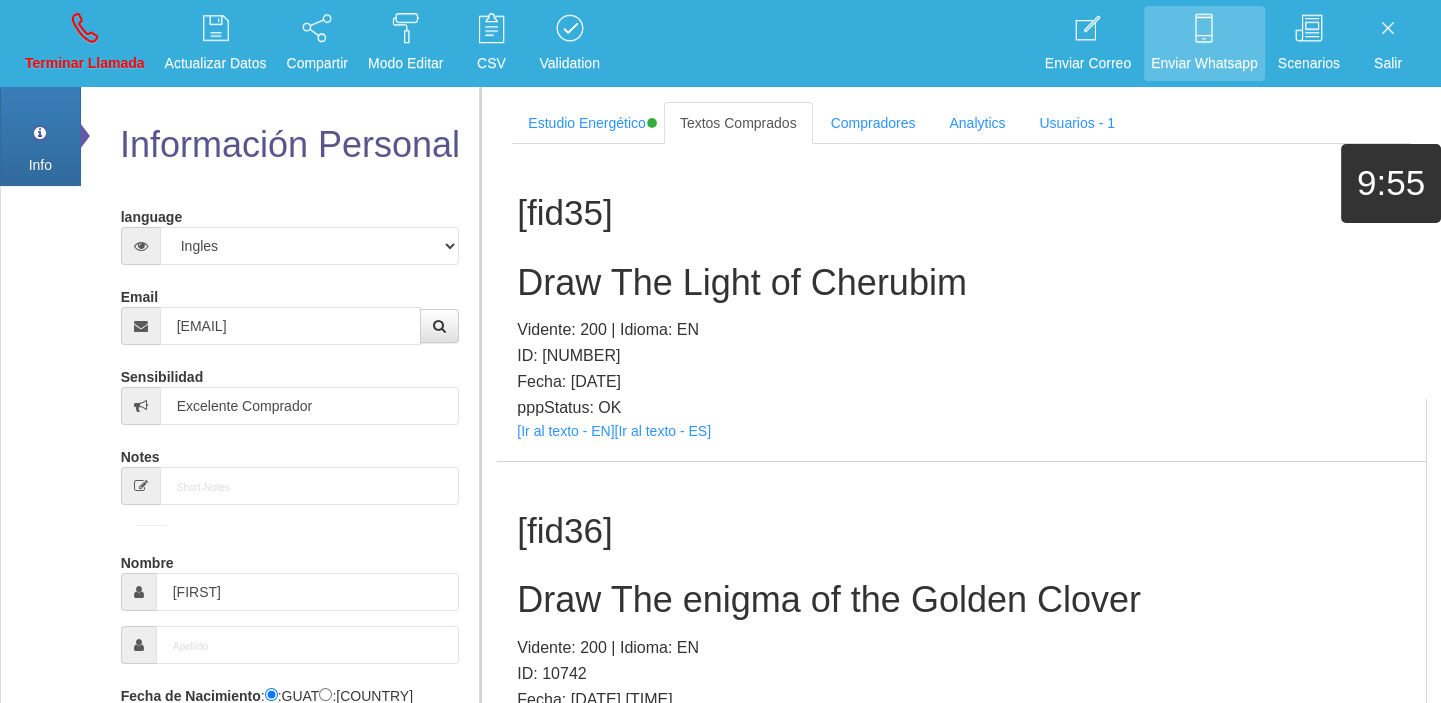 scroll, scrollTop: 12607, scrollLeft: 0, axis: vertical 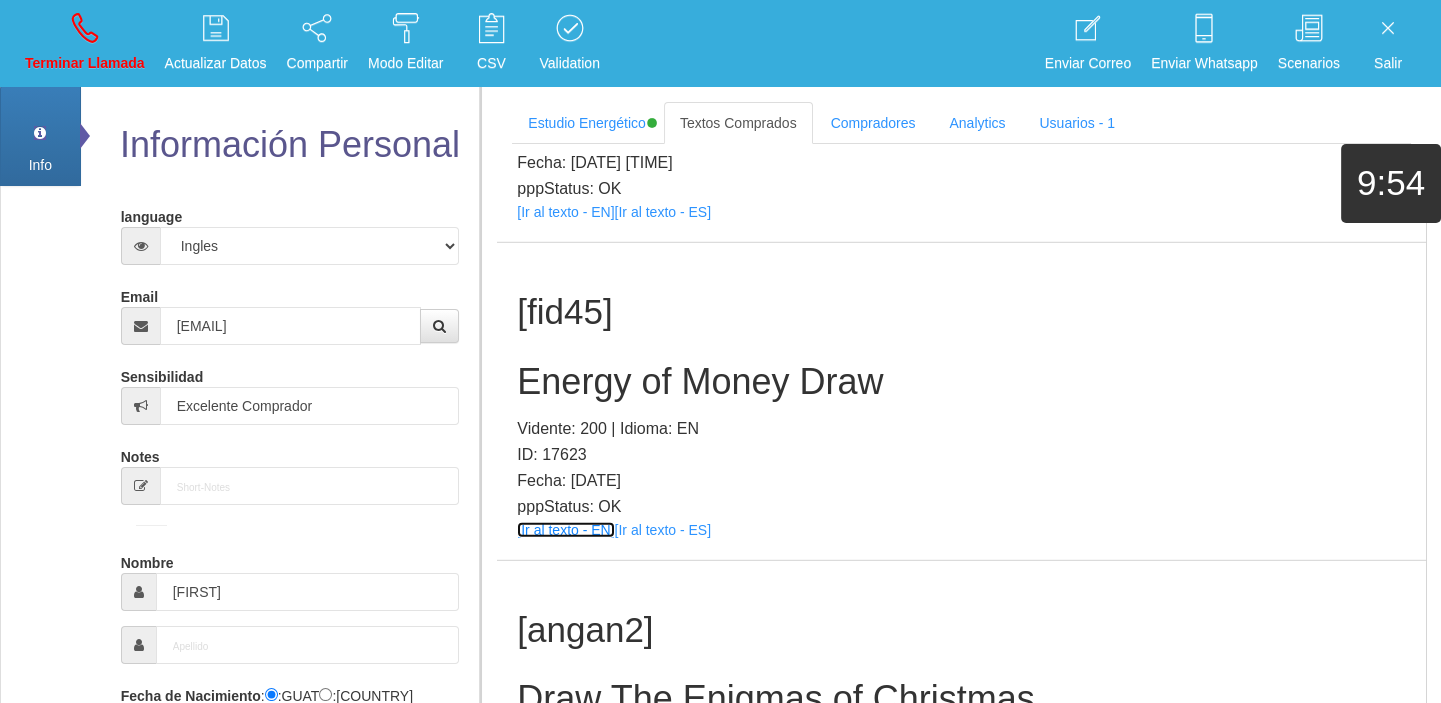 click on "[Ir al texto - EN]" at bounding box center (565, 530) 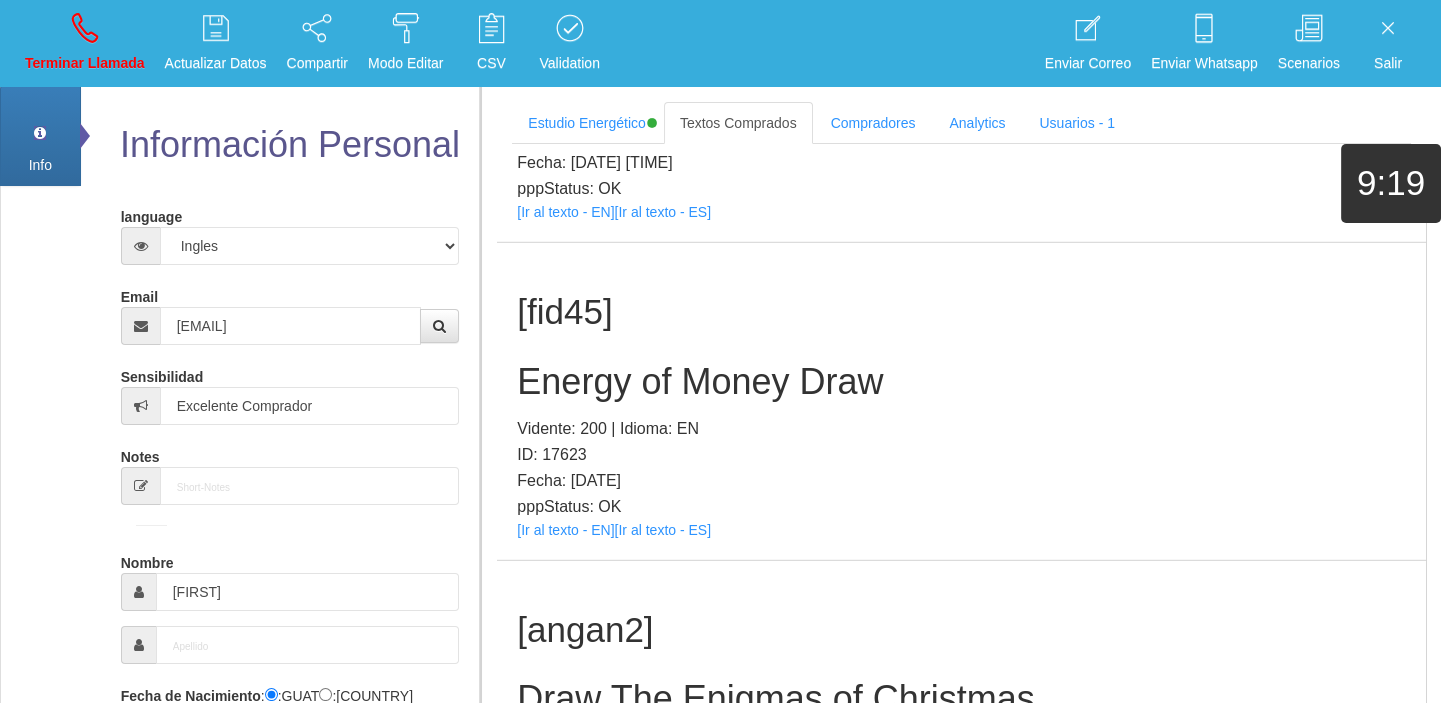 click on "Energy of Money Draw" at bounding box center (961, 382) 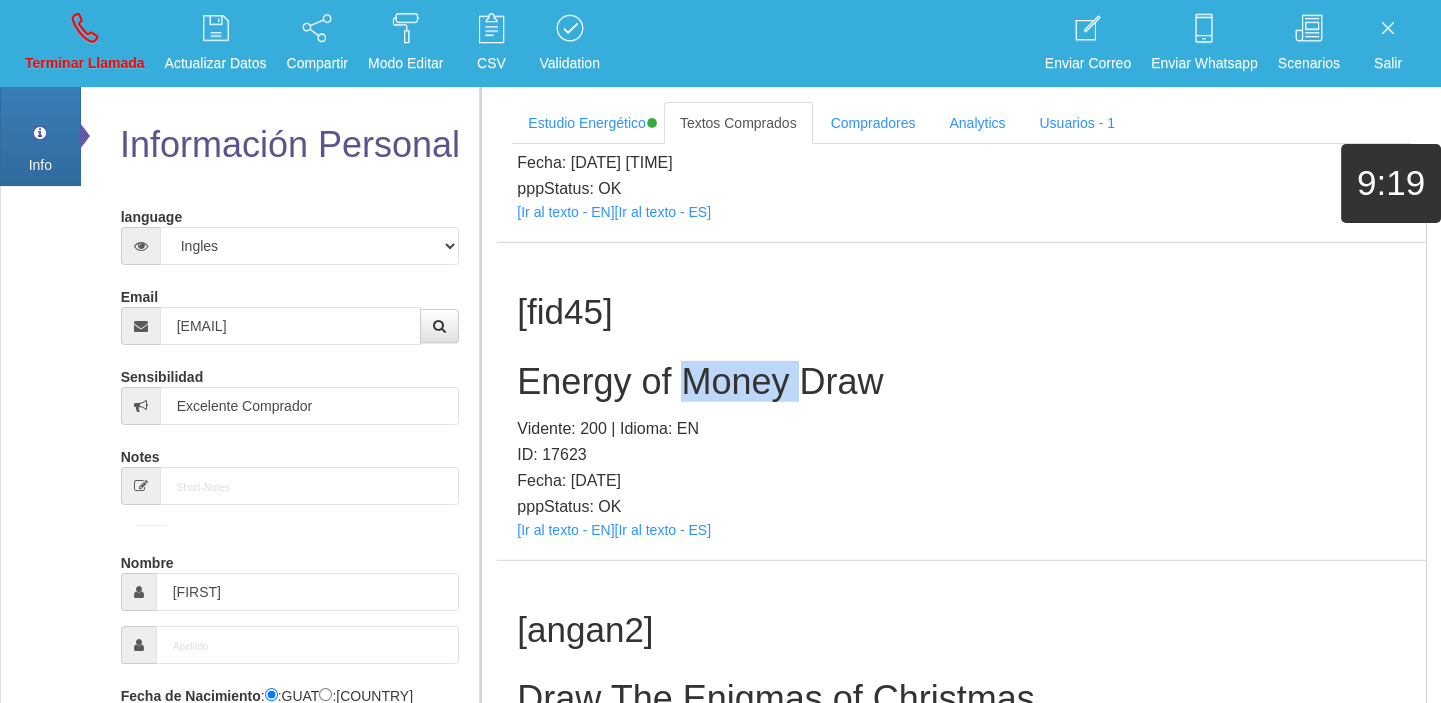 click on "Energy of Money Draw" at bounding box center (961, 382) 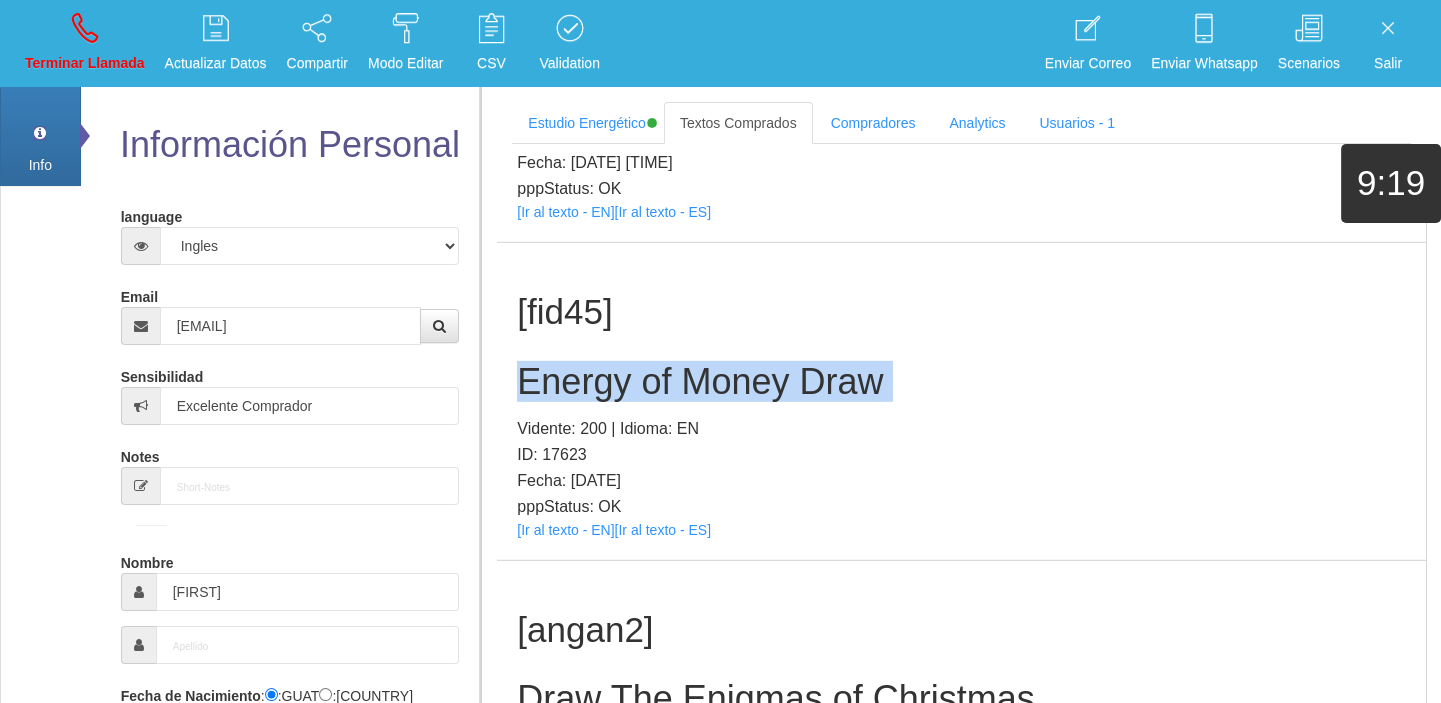 drag, startPoint x: 710, startPoint y: 387, endPoint x: 83, endPoint y: 325, distance: 630.0579 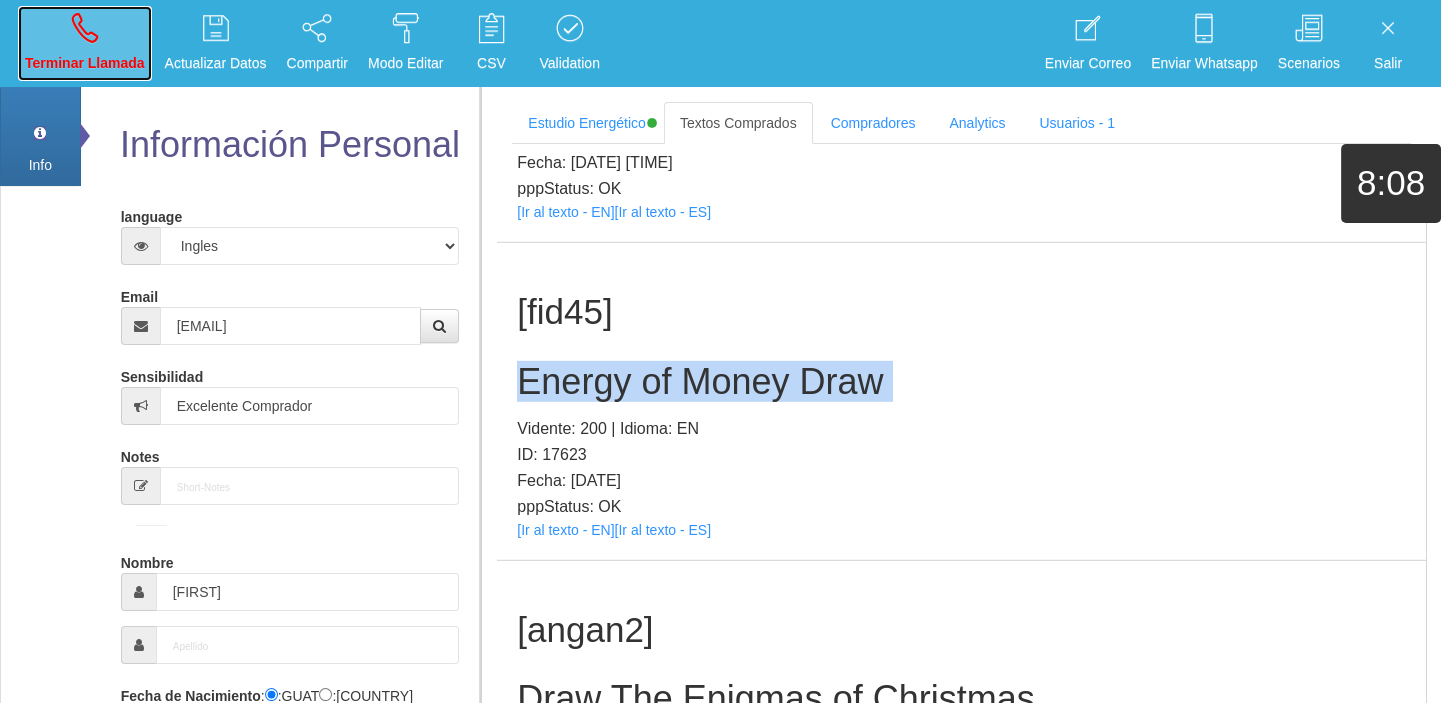 drag, startPoint x: 119, startPoint y: 75, endPoint x: 121, endPoint y: 94, distance: 19.104973 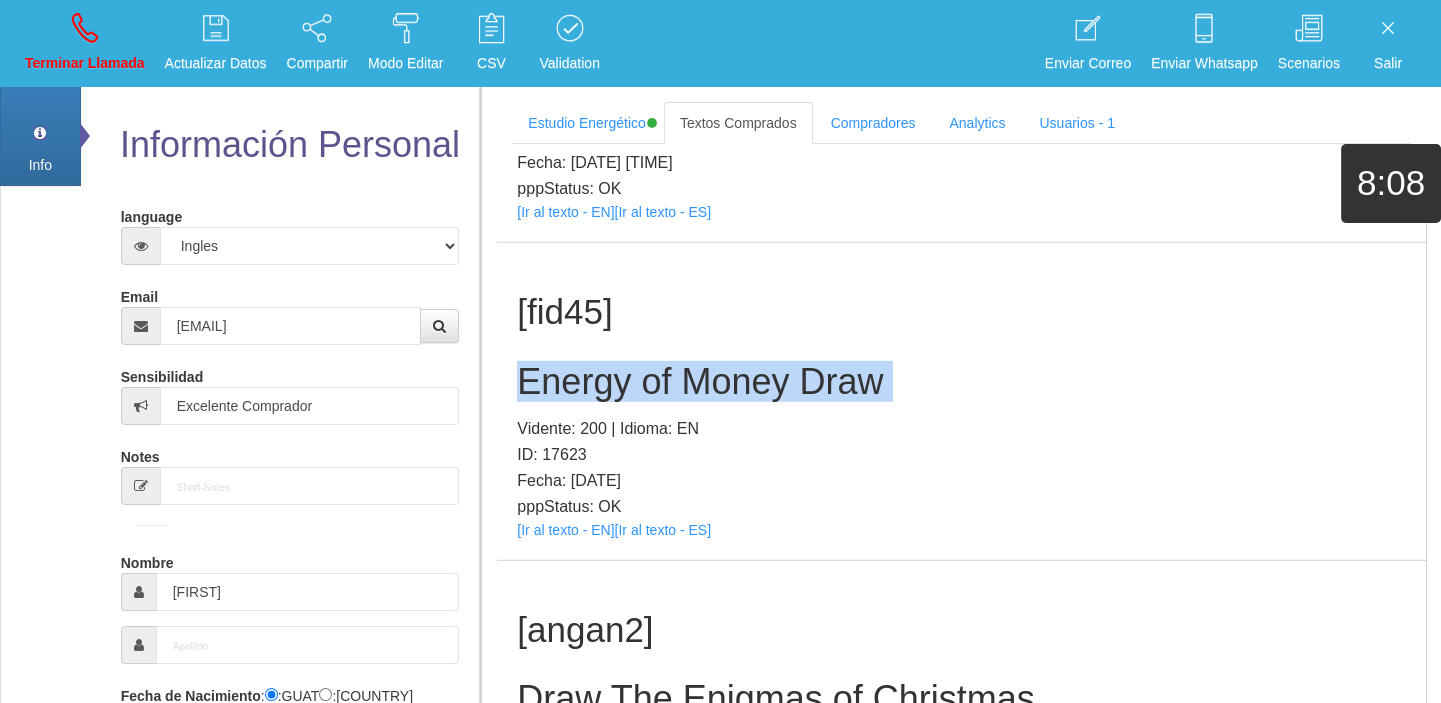 type 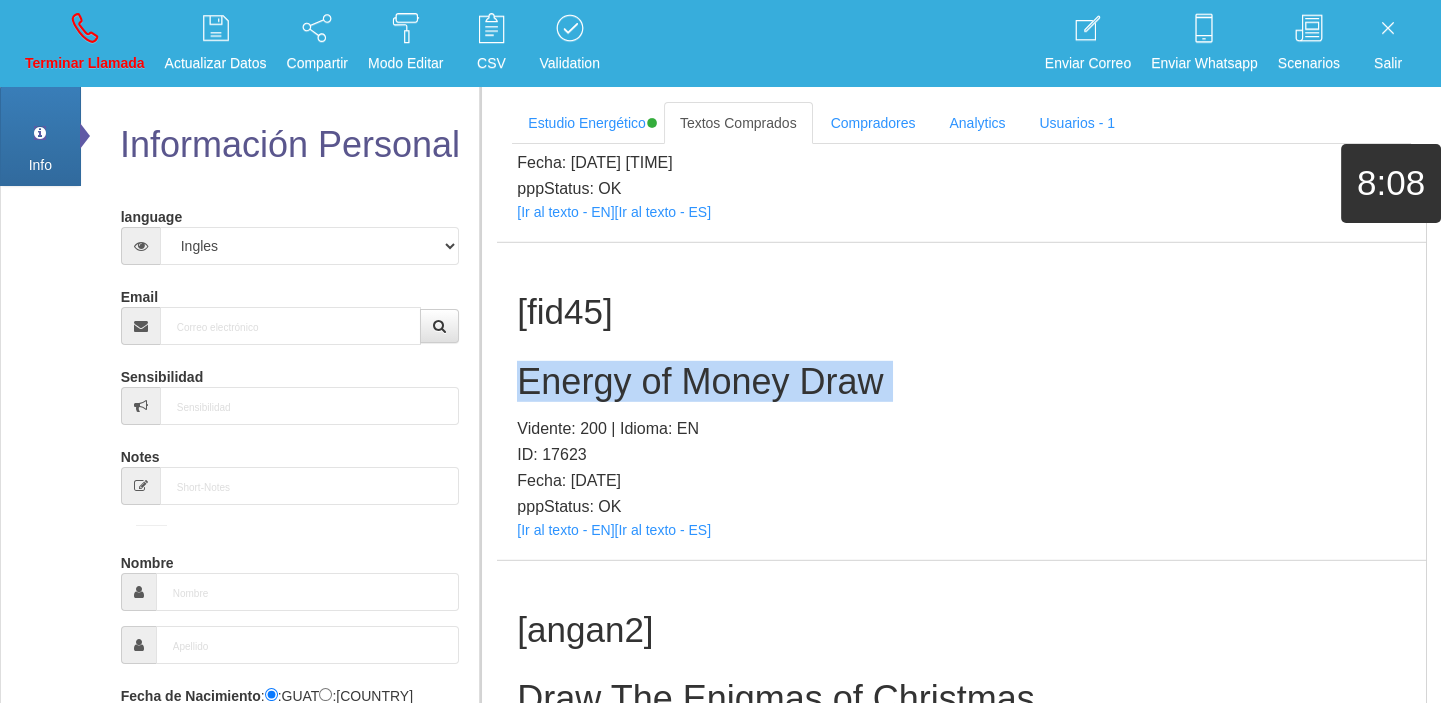 select on "0" 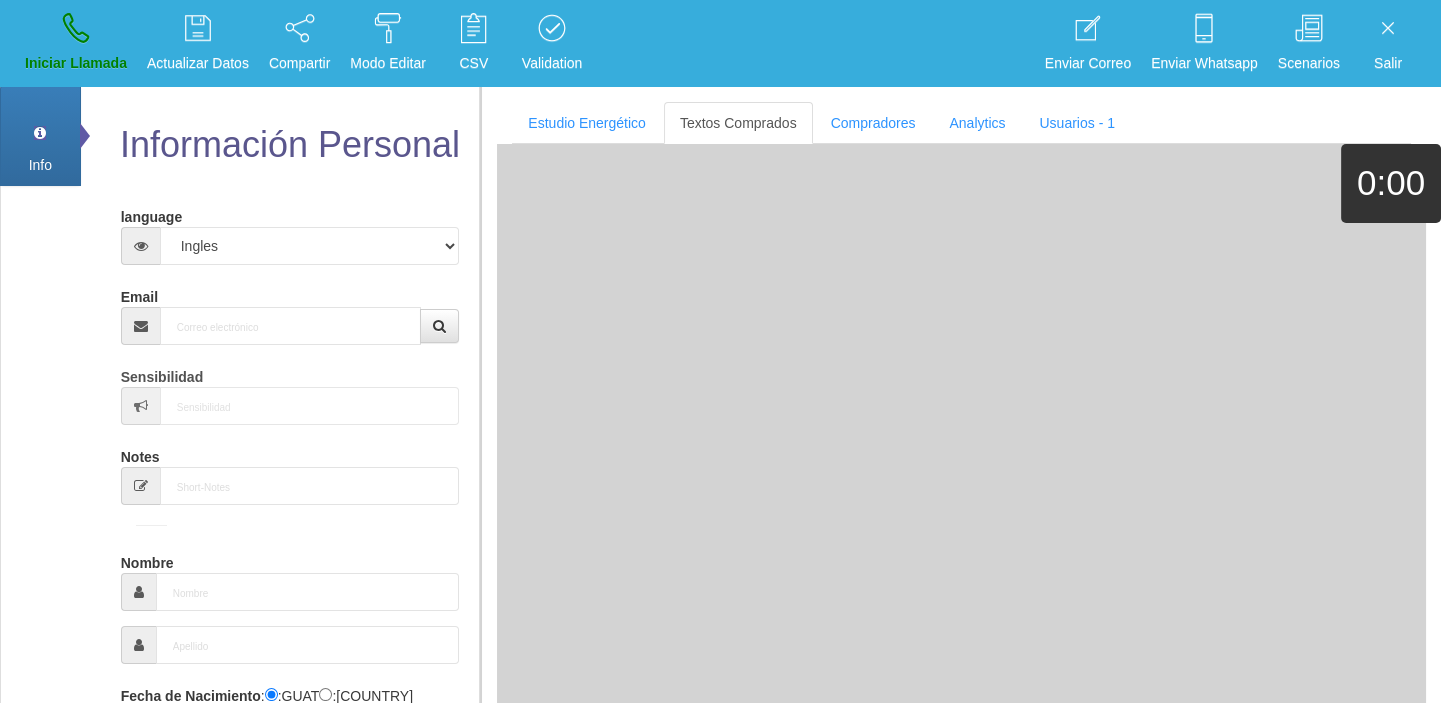 scroll, scrollTop: 0, scrollLeft: 0, axis: both 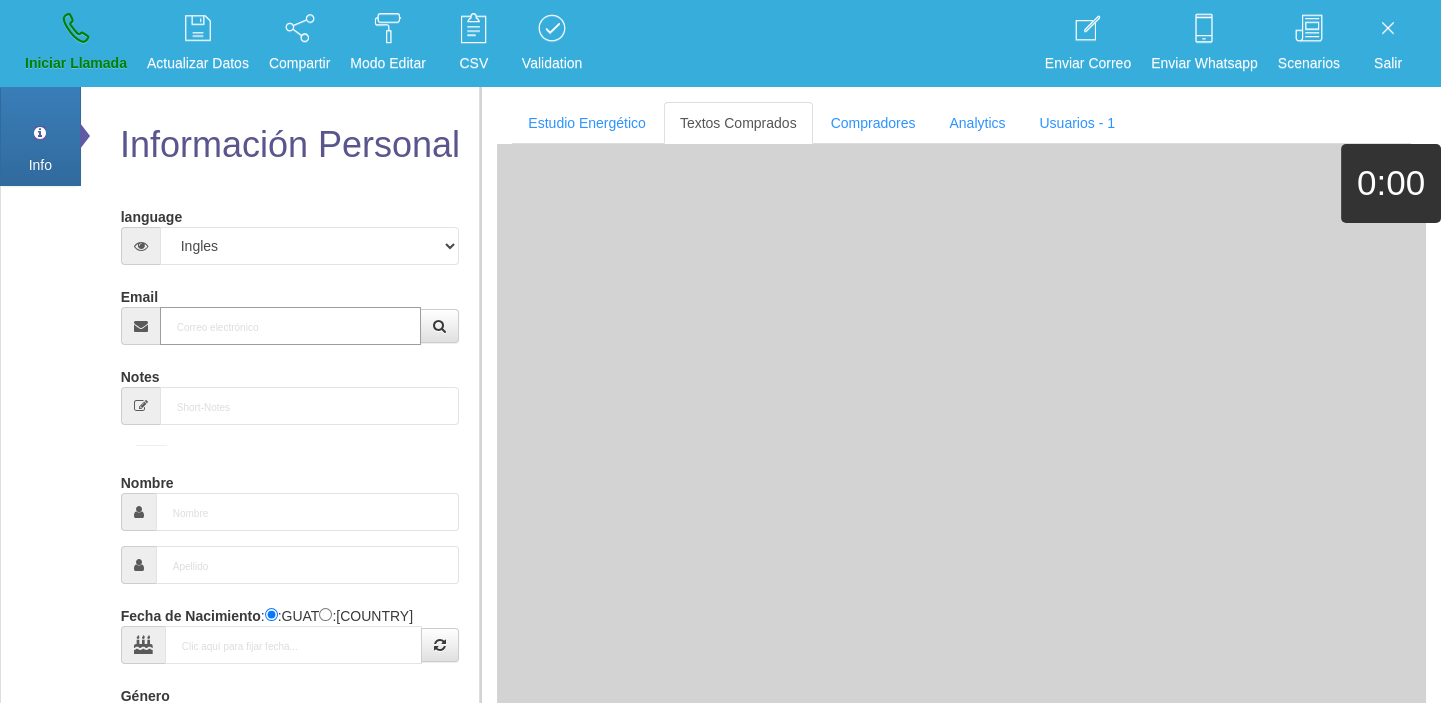 click on "Email" at bounding box center [291, 326] 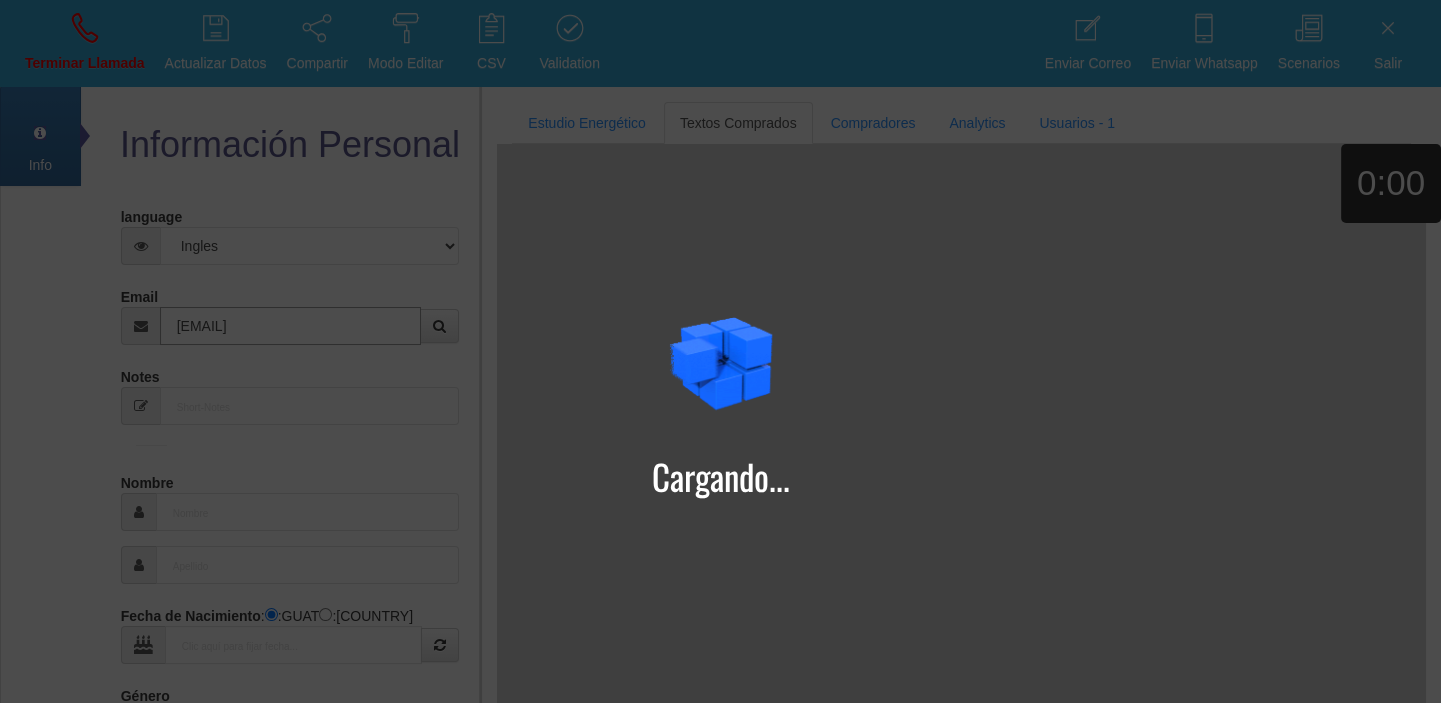 type on "[EMAIL]" 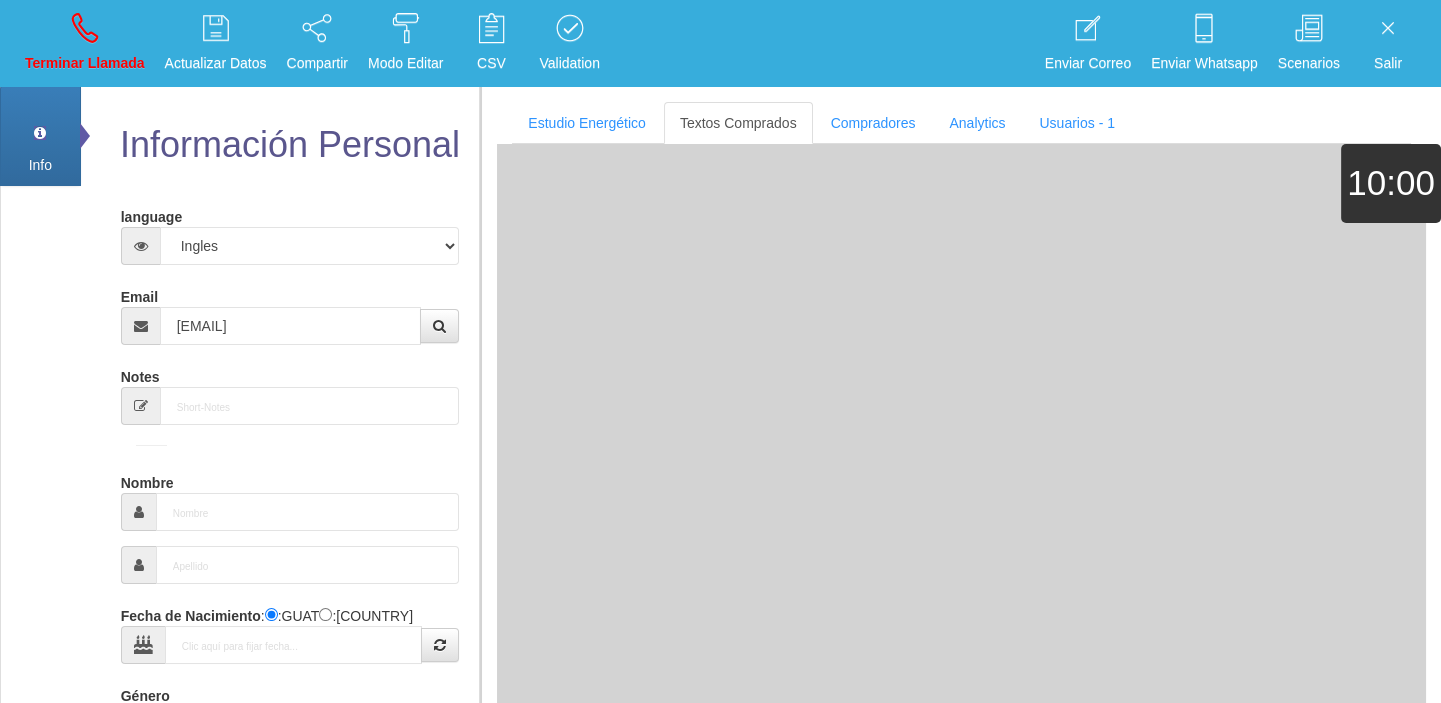type on "[DATE] [MONTH] [YEAR]" 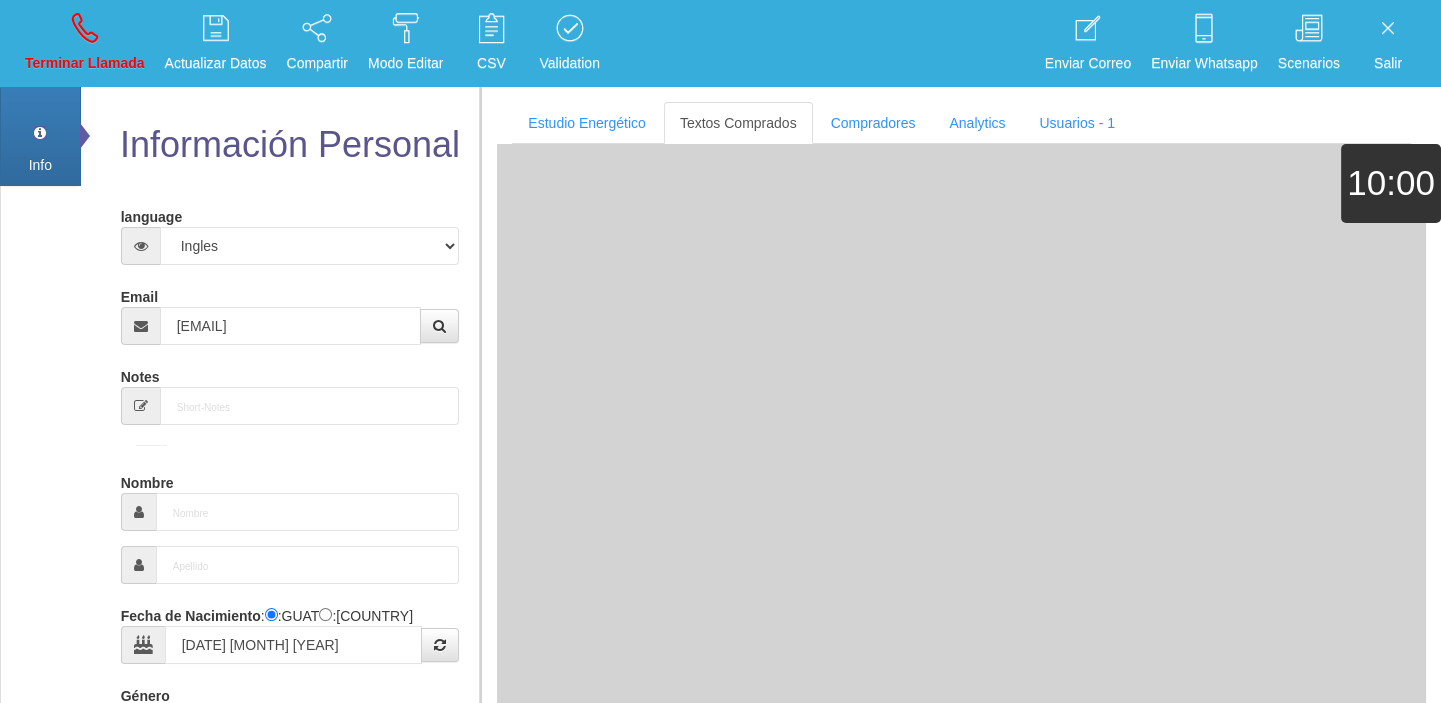 type on "Comprador bajo" 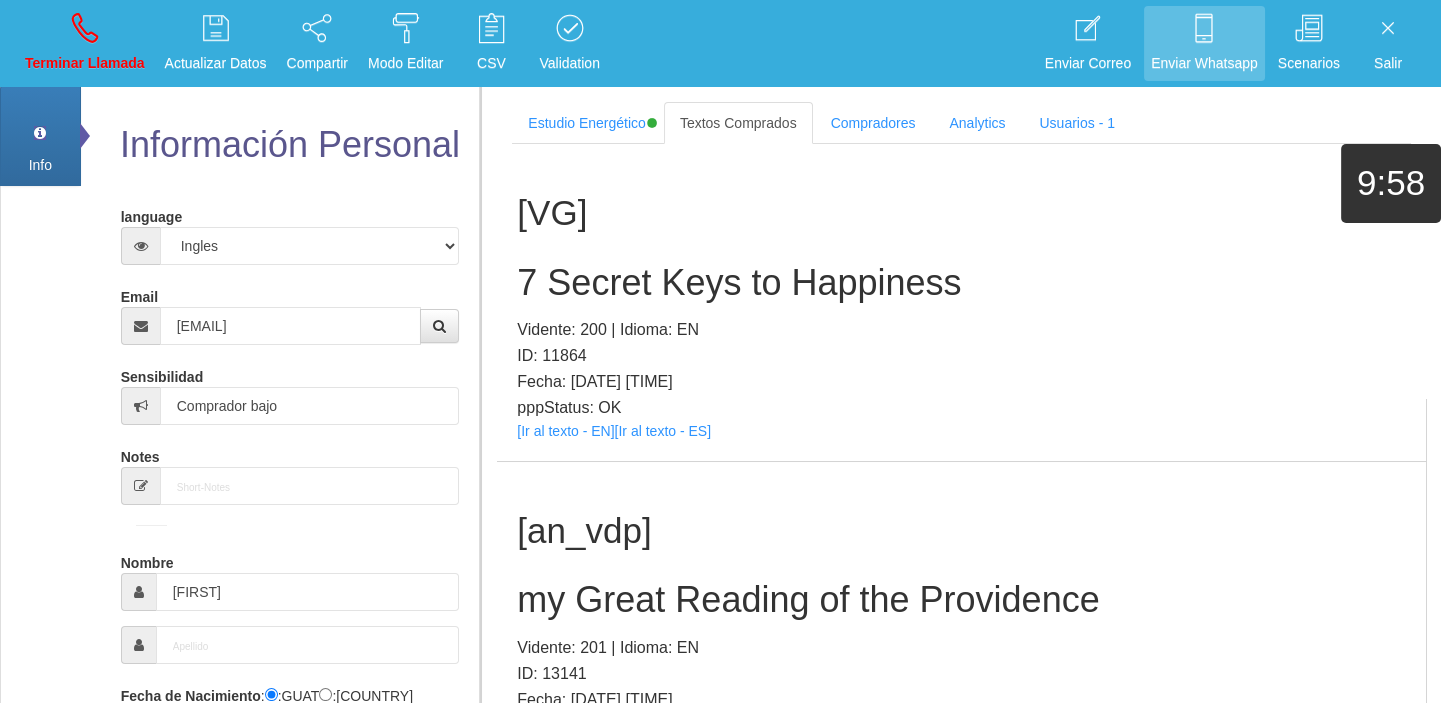scroll, scrollTop: 5, scrollLeft: 0, axis: vertical 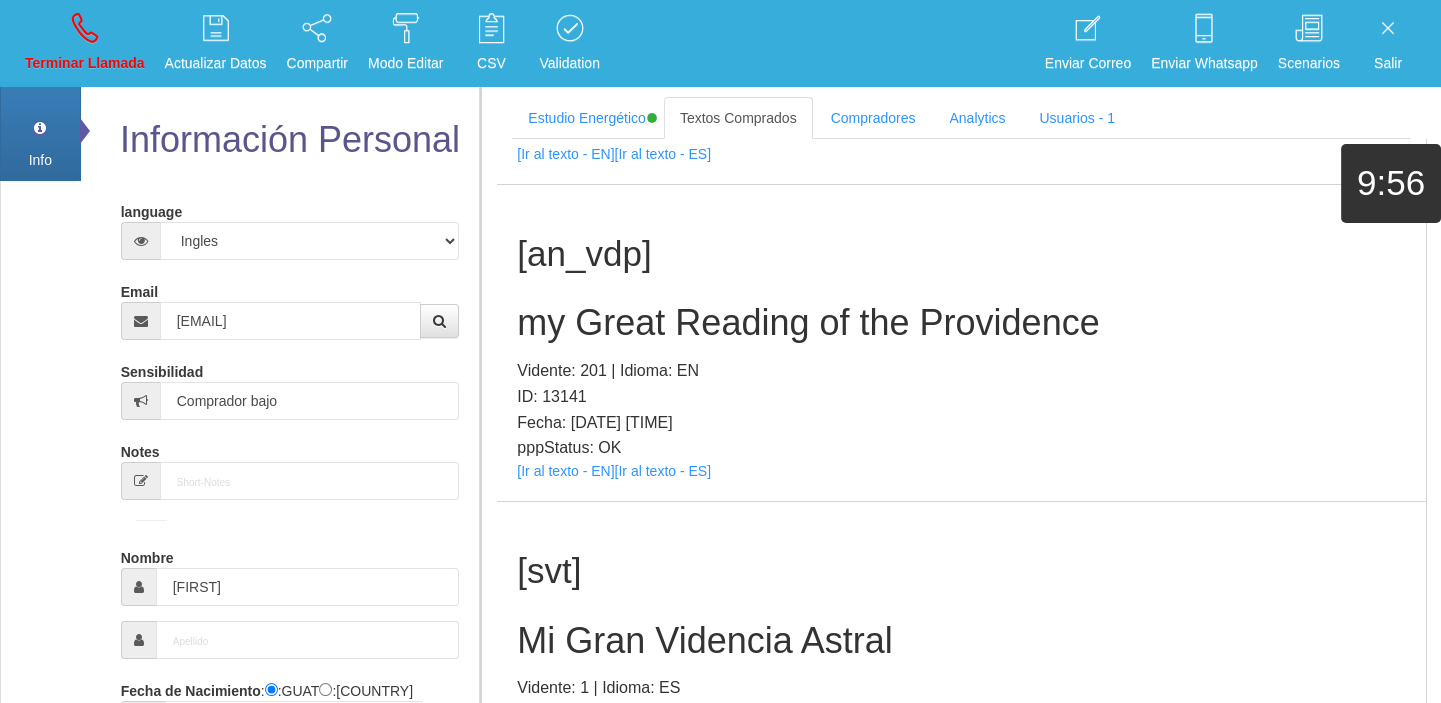 click on "pppStatus: OK" at bounding box center [961, 448] 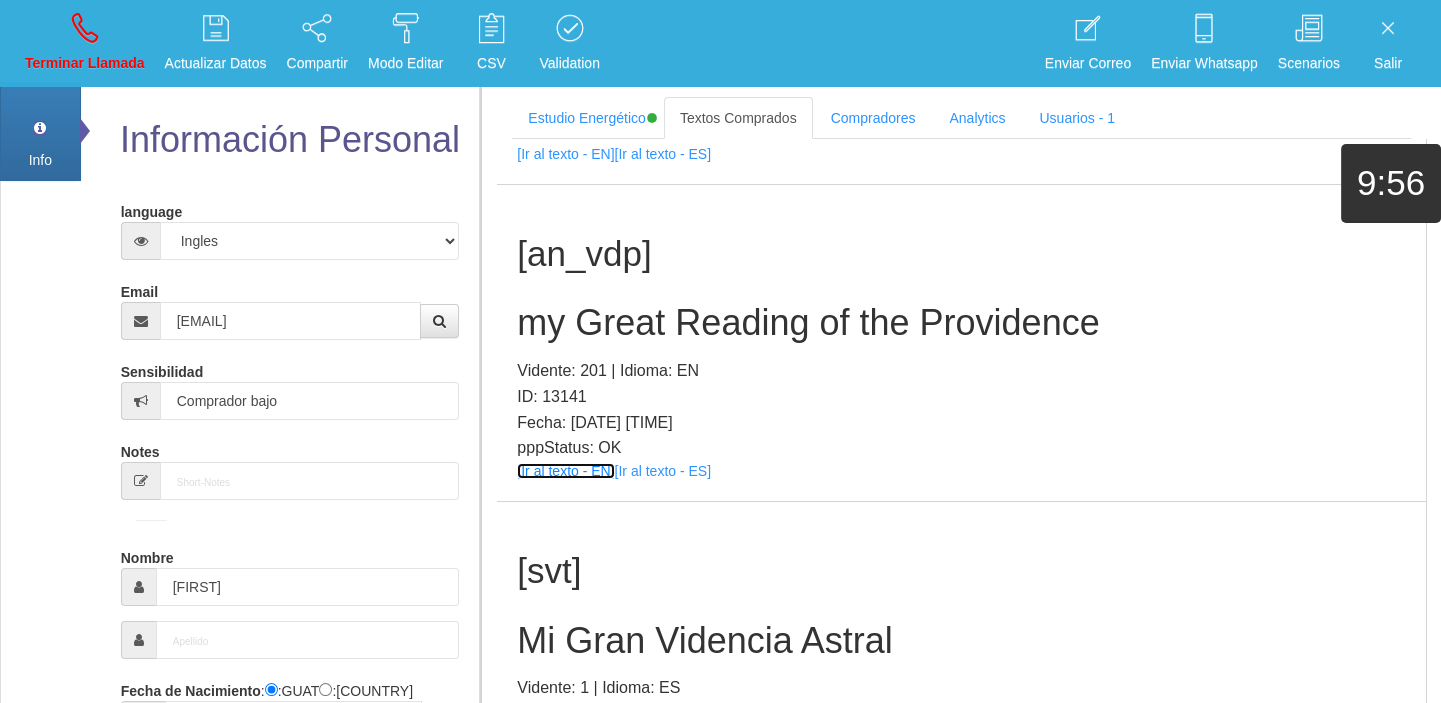 click on "[Ir al texto - EN]" at bounding box center [565, 471] 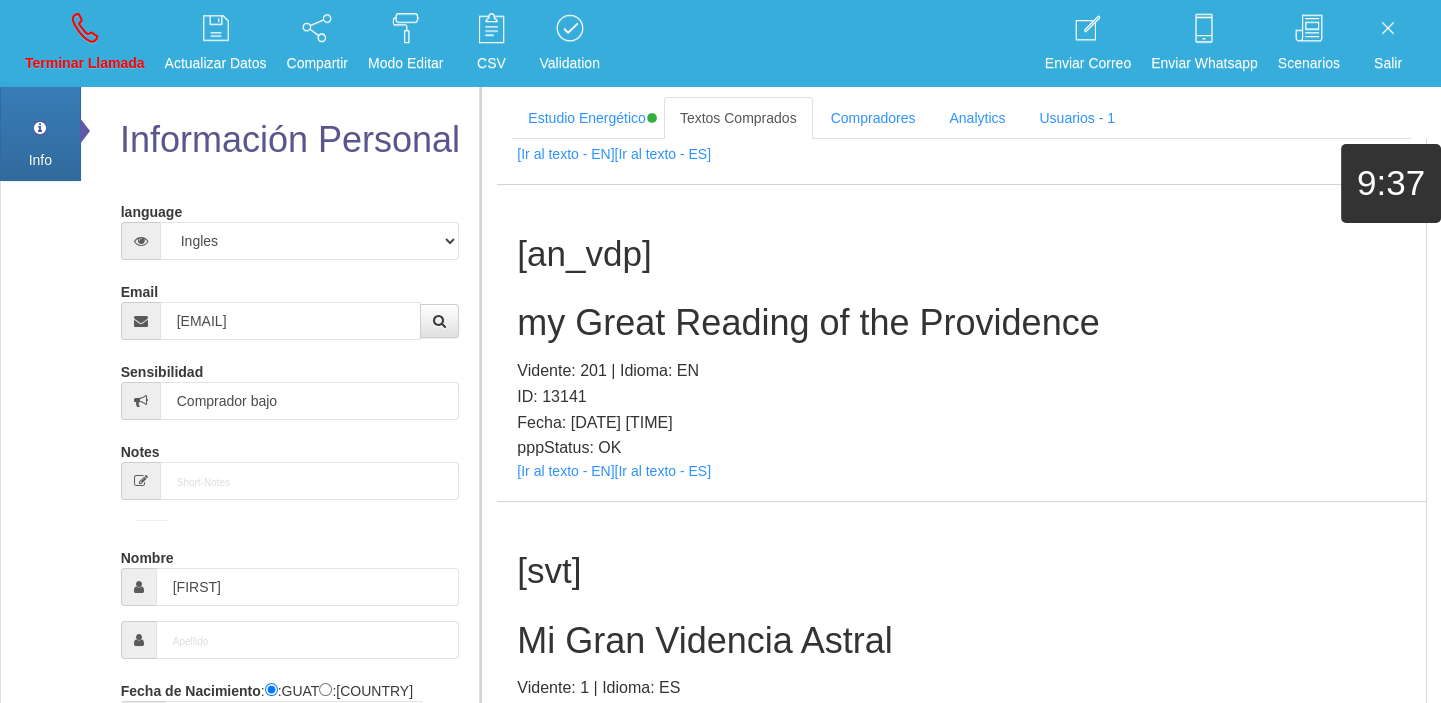 click on "my Great Reading of the Providence" at bounding box center [961, 323] 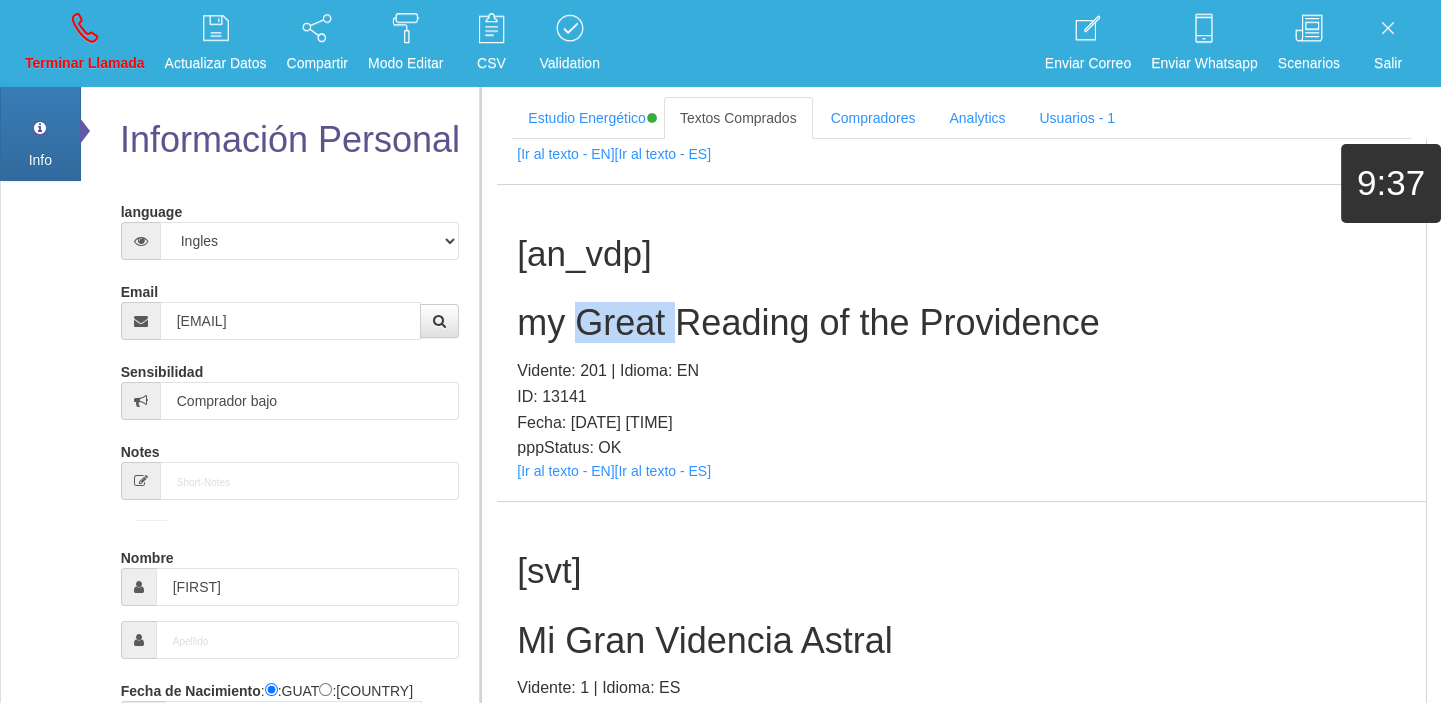 click on "my Great Reading of the Providence" at bounding box center (961, 323) 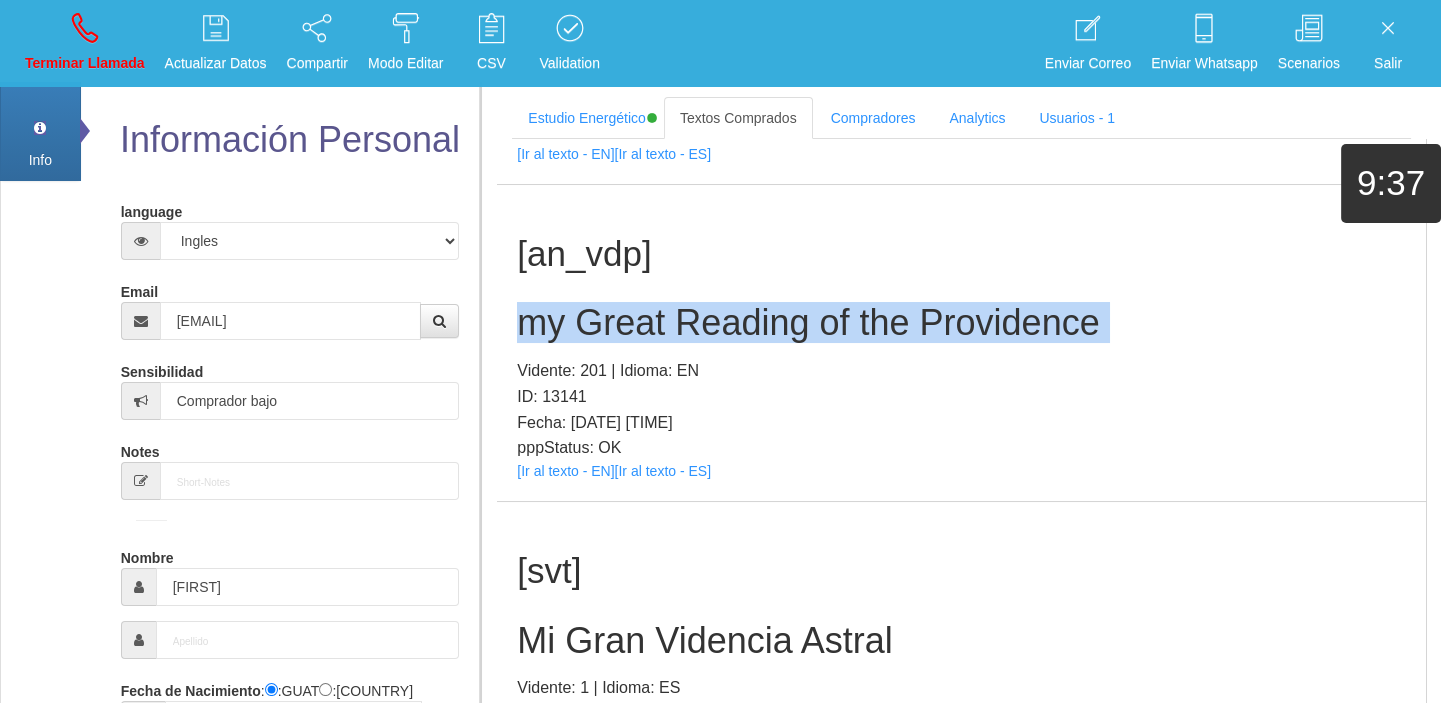 click on "my Great Reading of the Providence" at bounding box center [961, 323] 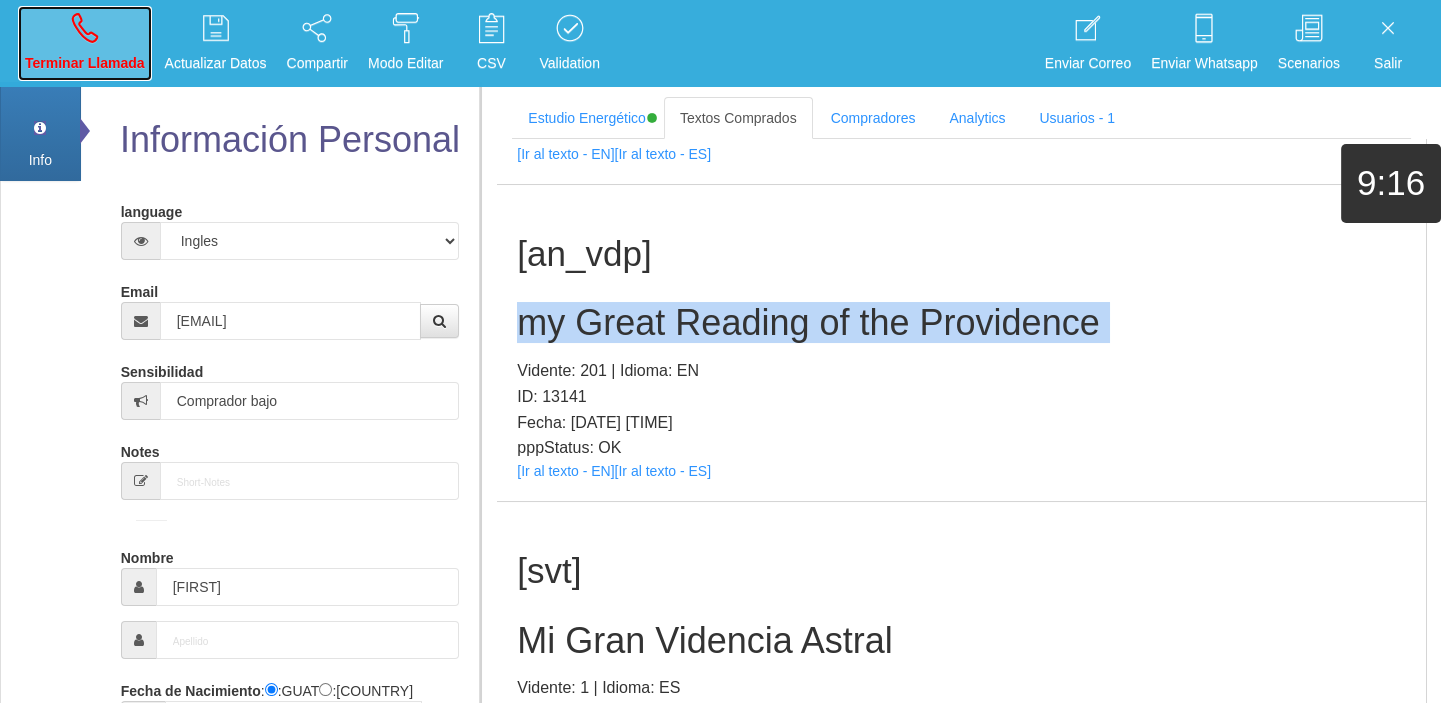 drag, startPoint x: 57, startPoint y: 39, endPoint x: 119, endPoint y: 133, distance: 112.60551 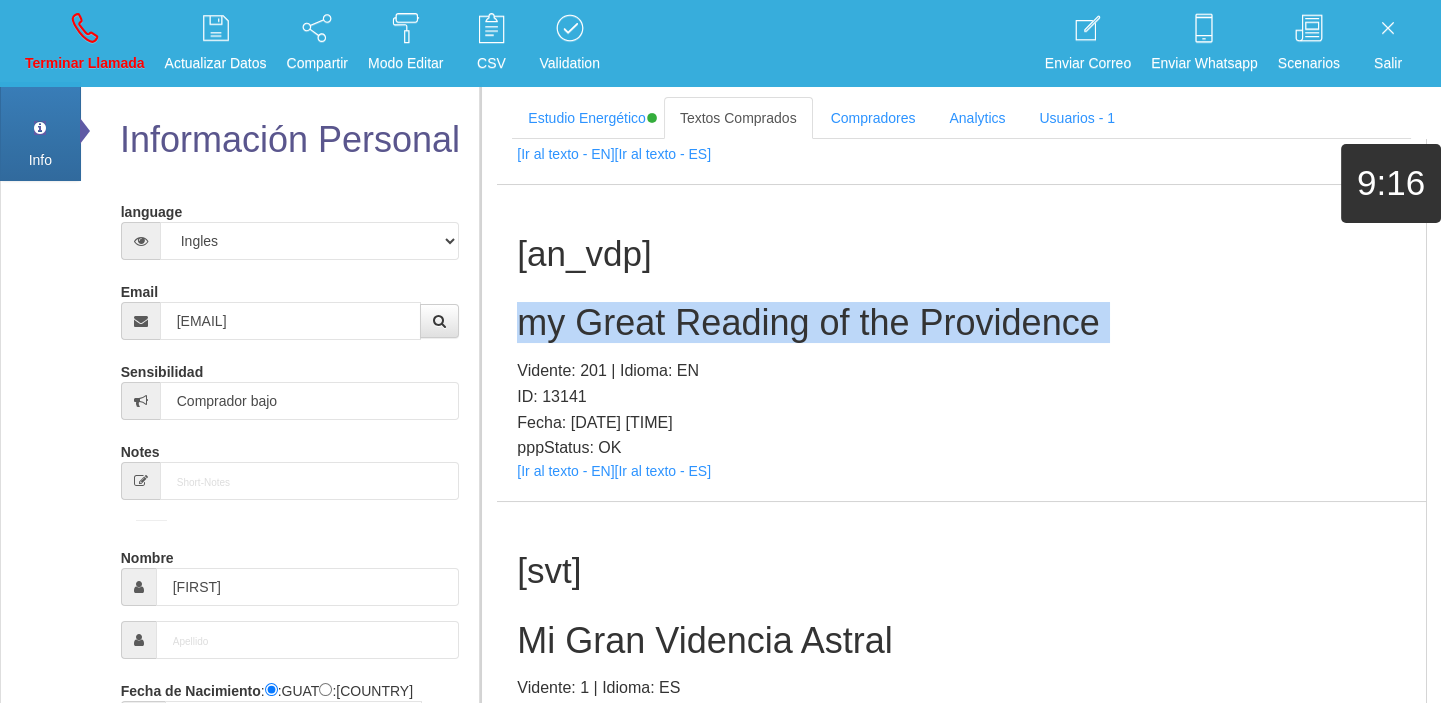 type 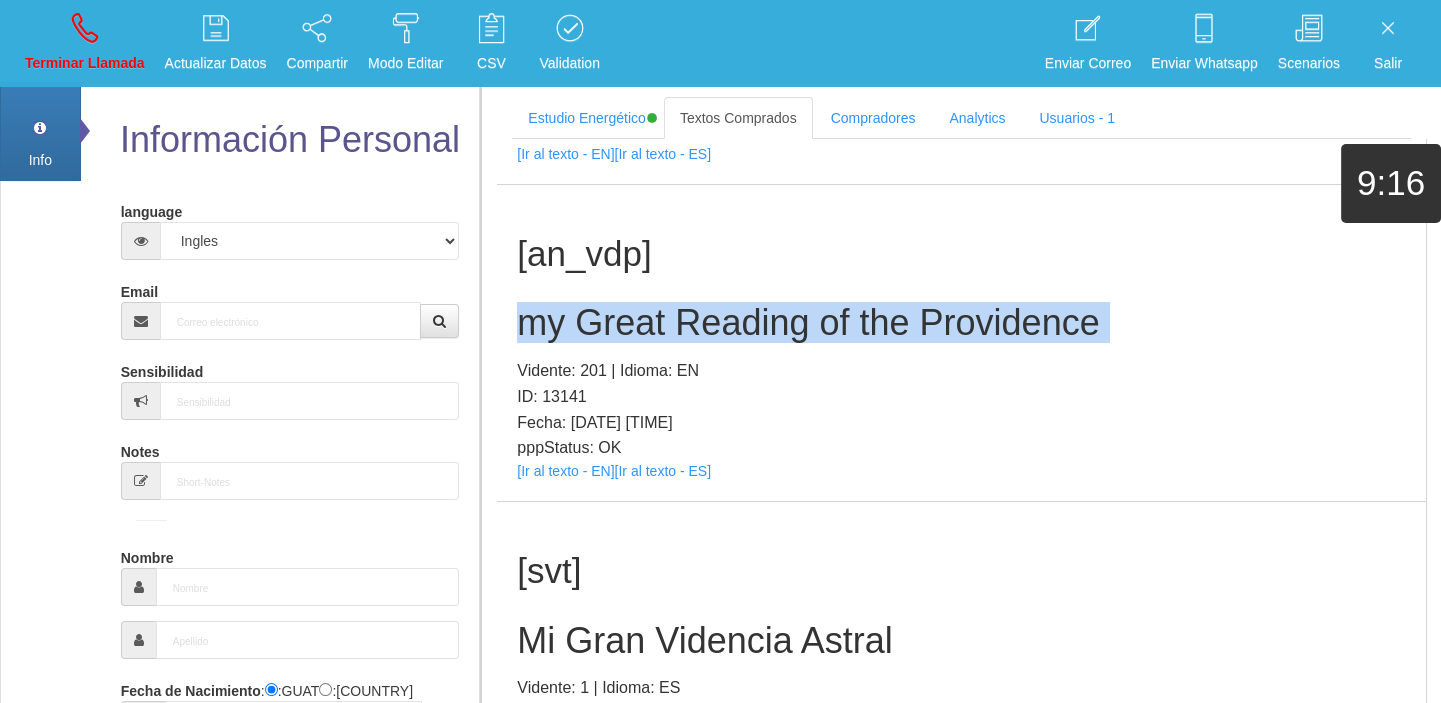 scroll, scrollTop: 0, scrollLeft: 0, axis: both 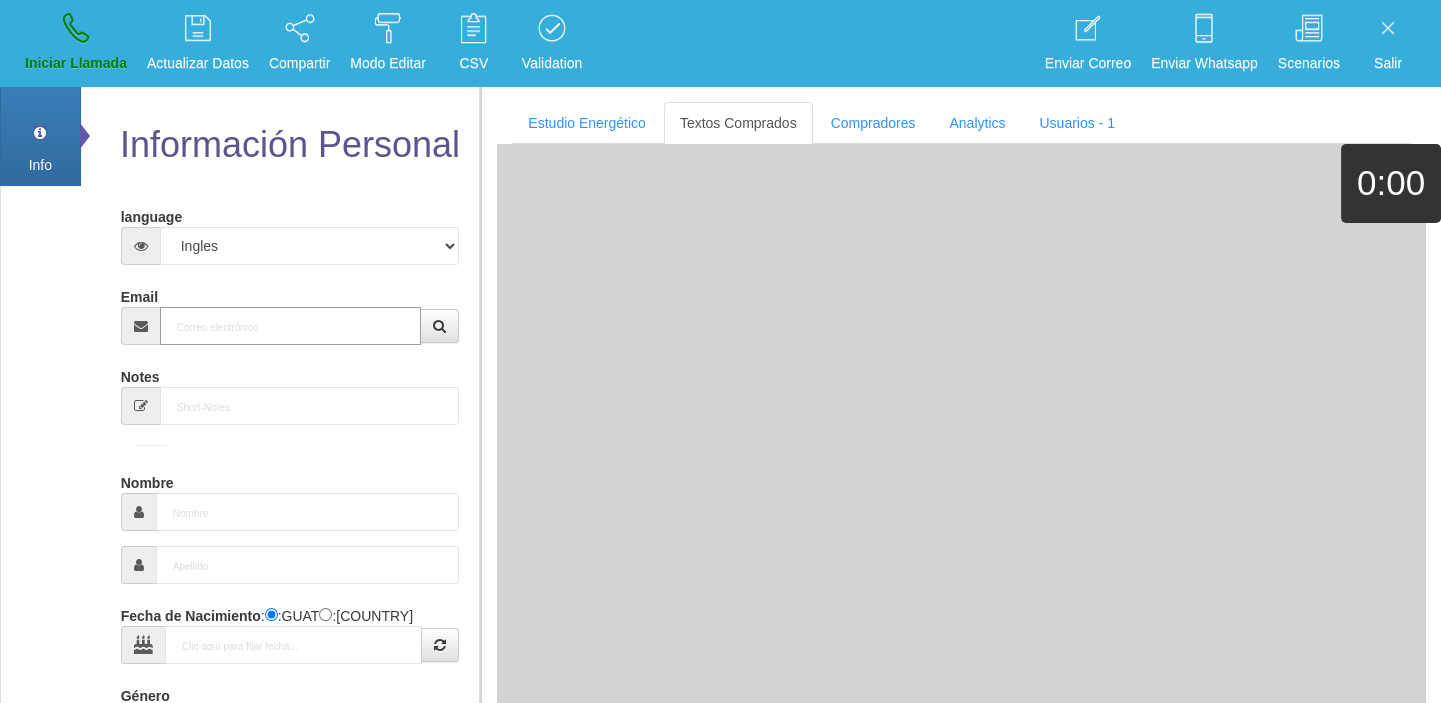 click on "Email" at bounding box center (291, 326) 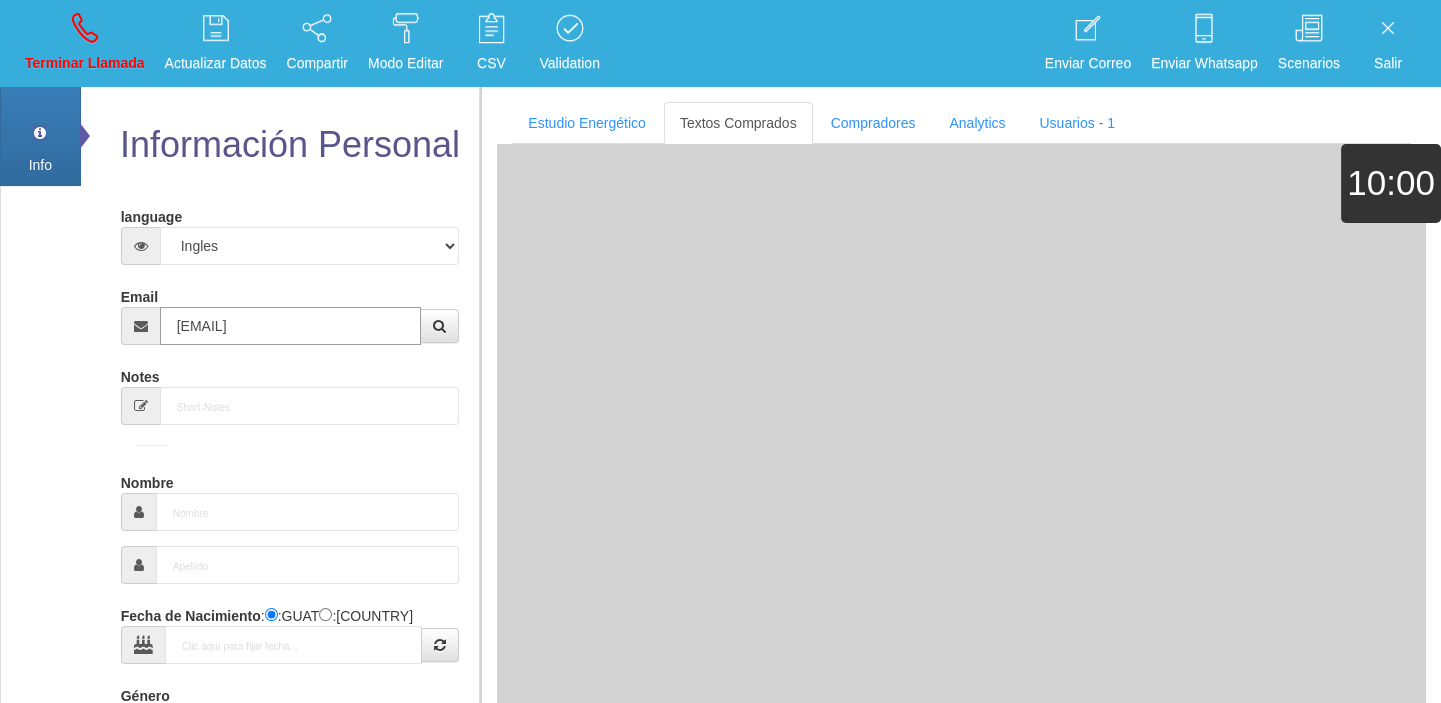 type on "[DATE]" 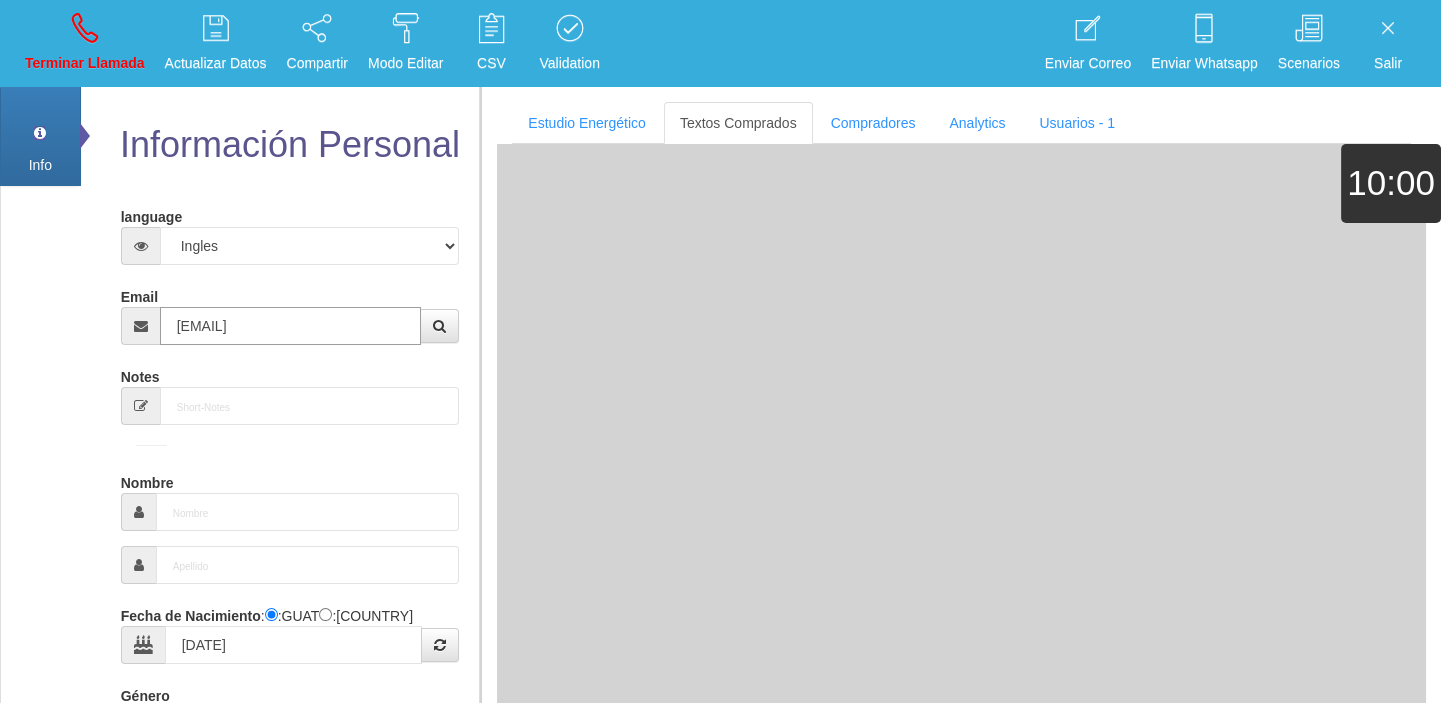type on "Comprador simple" 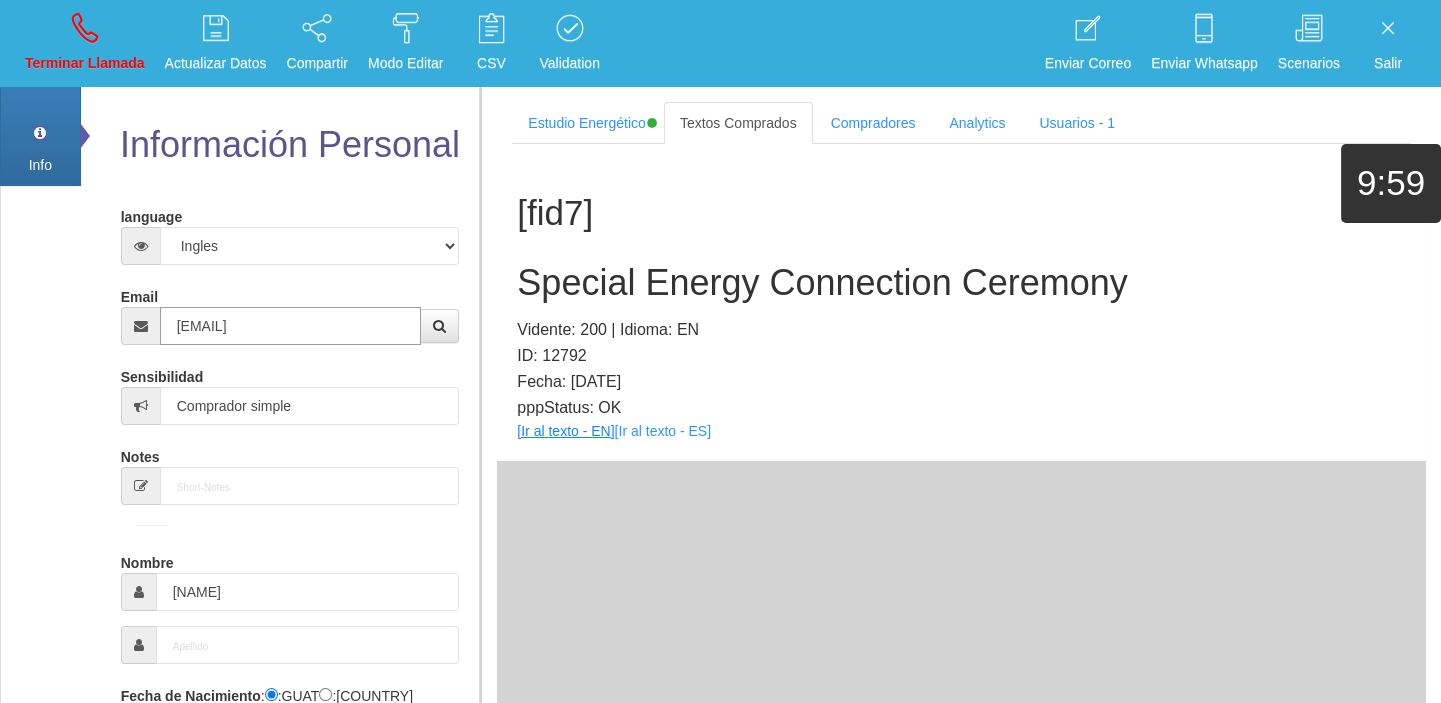 type on "[EMAIL]" 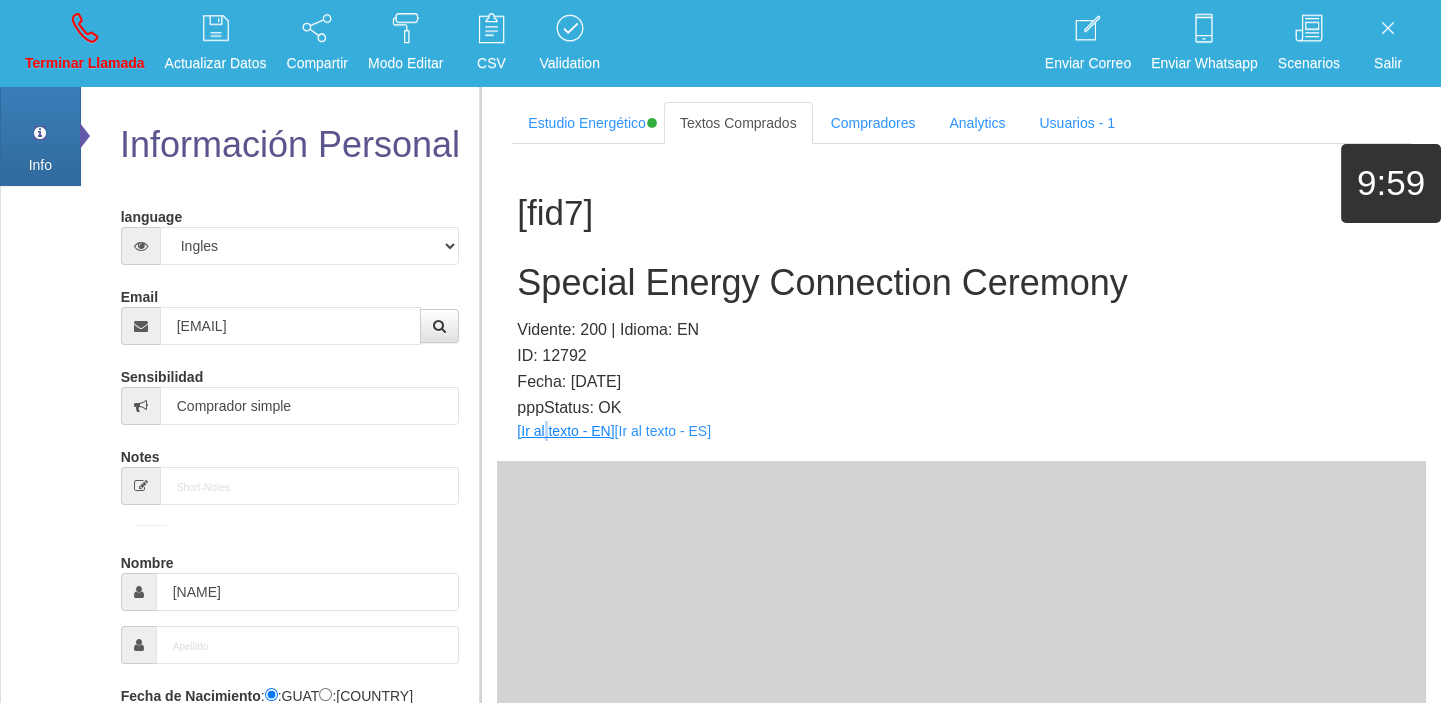 click on "[fid7] Special Energy Connection Ceremony  Vidente: [NUMBER] | Idioma: EN ID: [NUMBER] Fecha: [DATE] [TIME] pppStatus: OK [Ir al texto - EN] [Ir al texto - ES]" at bounding box center (961, 302) 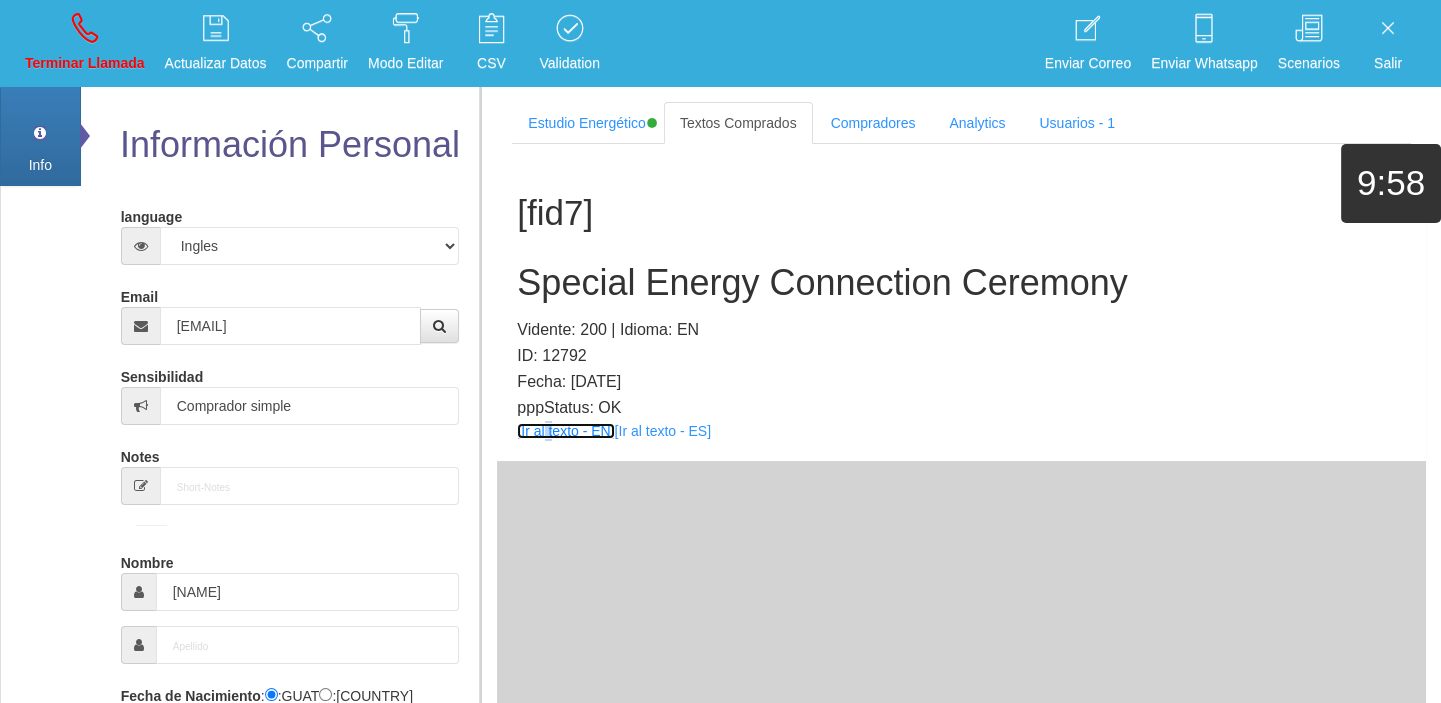 click on "[Ir al texto - EN]" at bounding box center [565, 431] 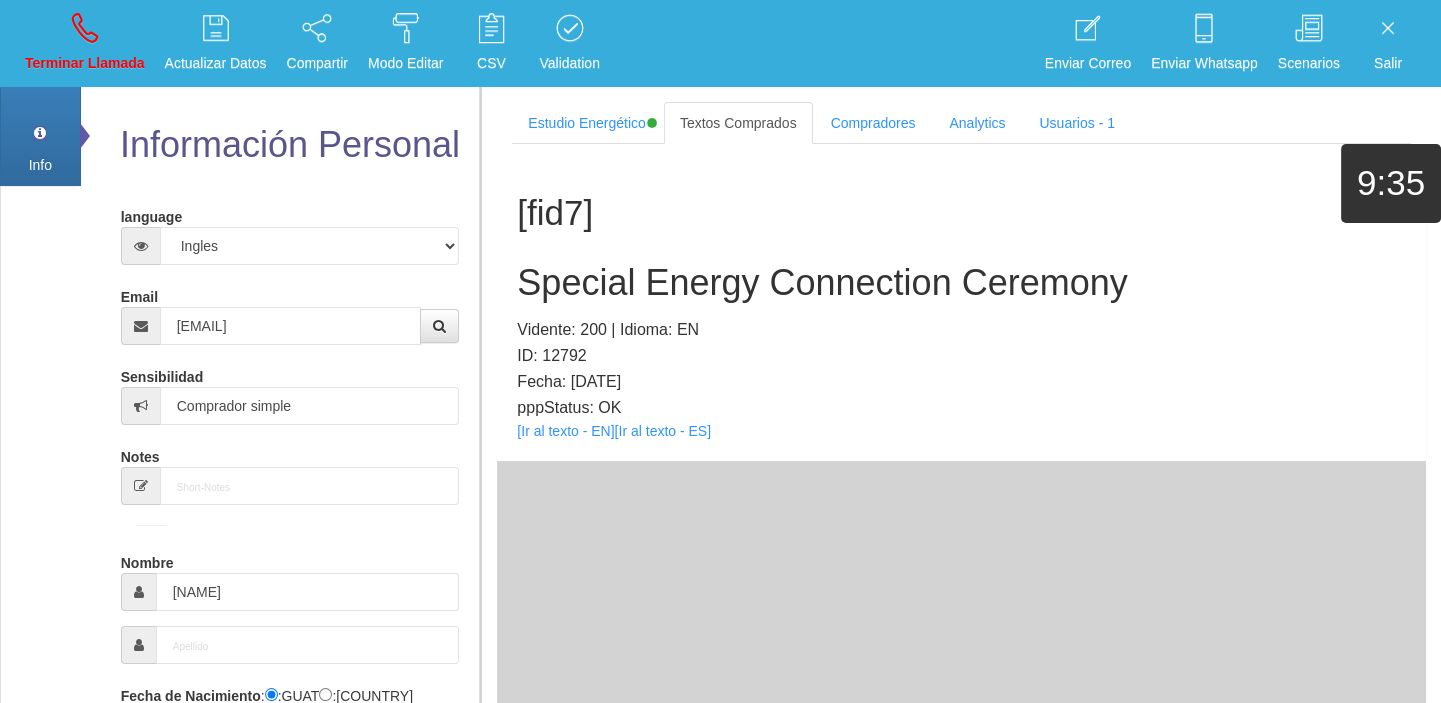 click on "Special Energy Connection Ceremony" at bounding box center [961, 283] 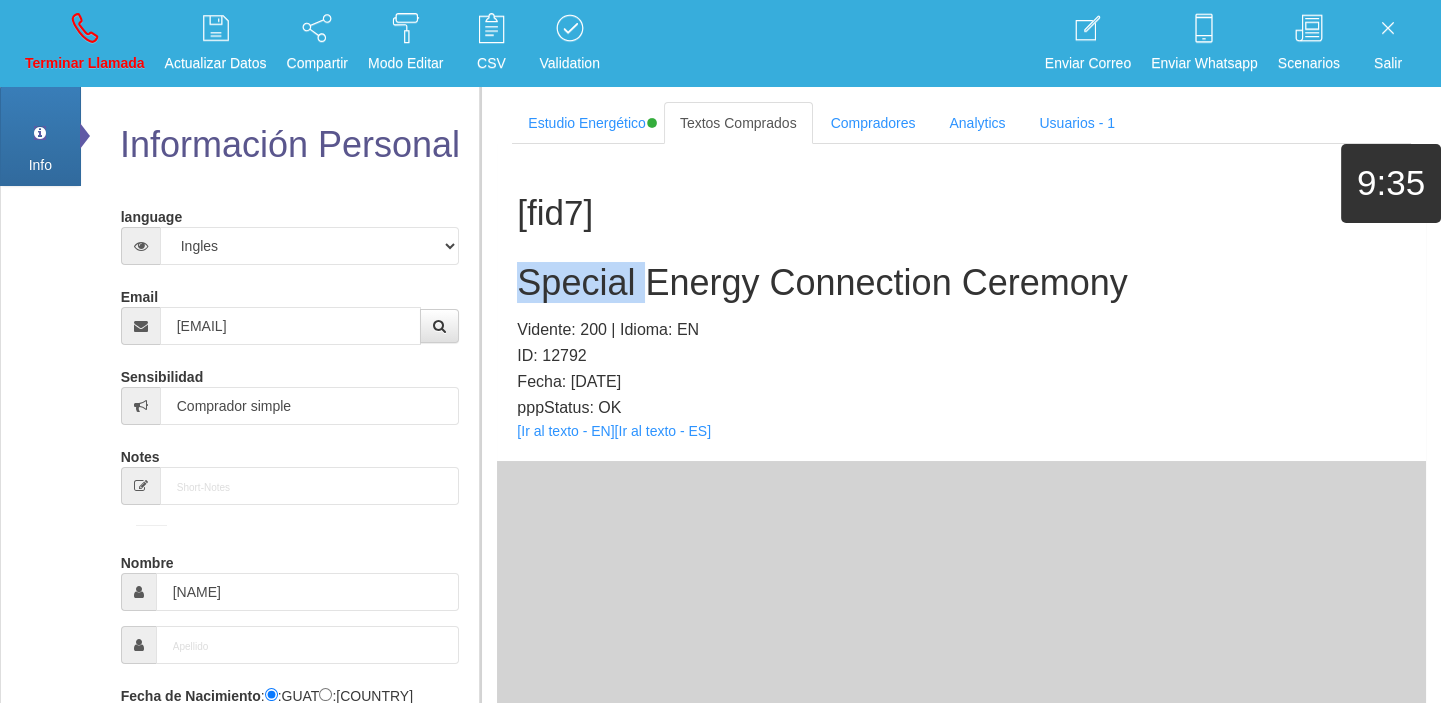 click on "Special Energy Connection Ceremony" at bounding box center (961, 283) 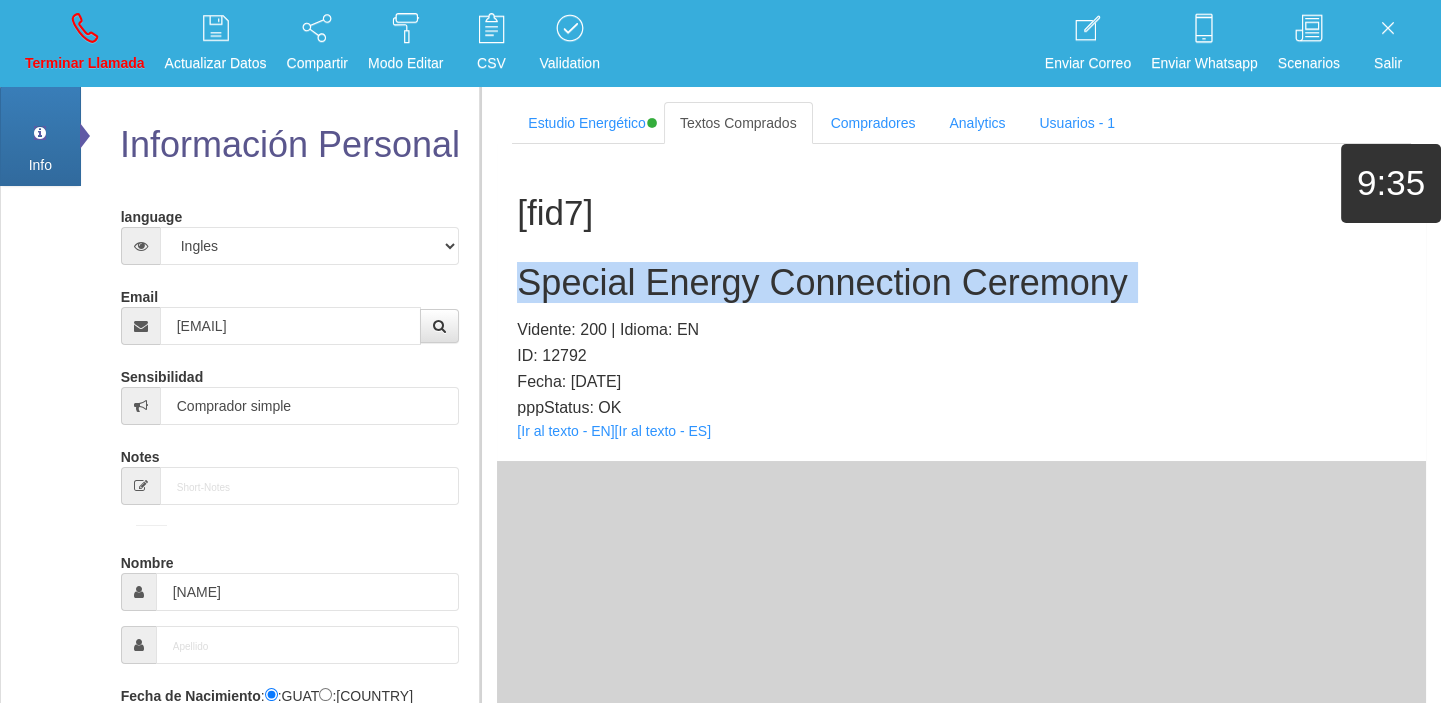 click on "Special Energy Connection Ceremony" at bounding box center (961, 283) 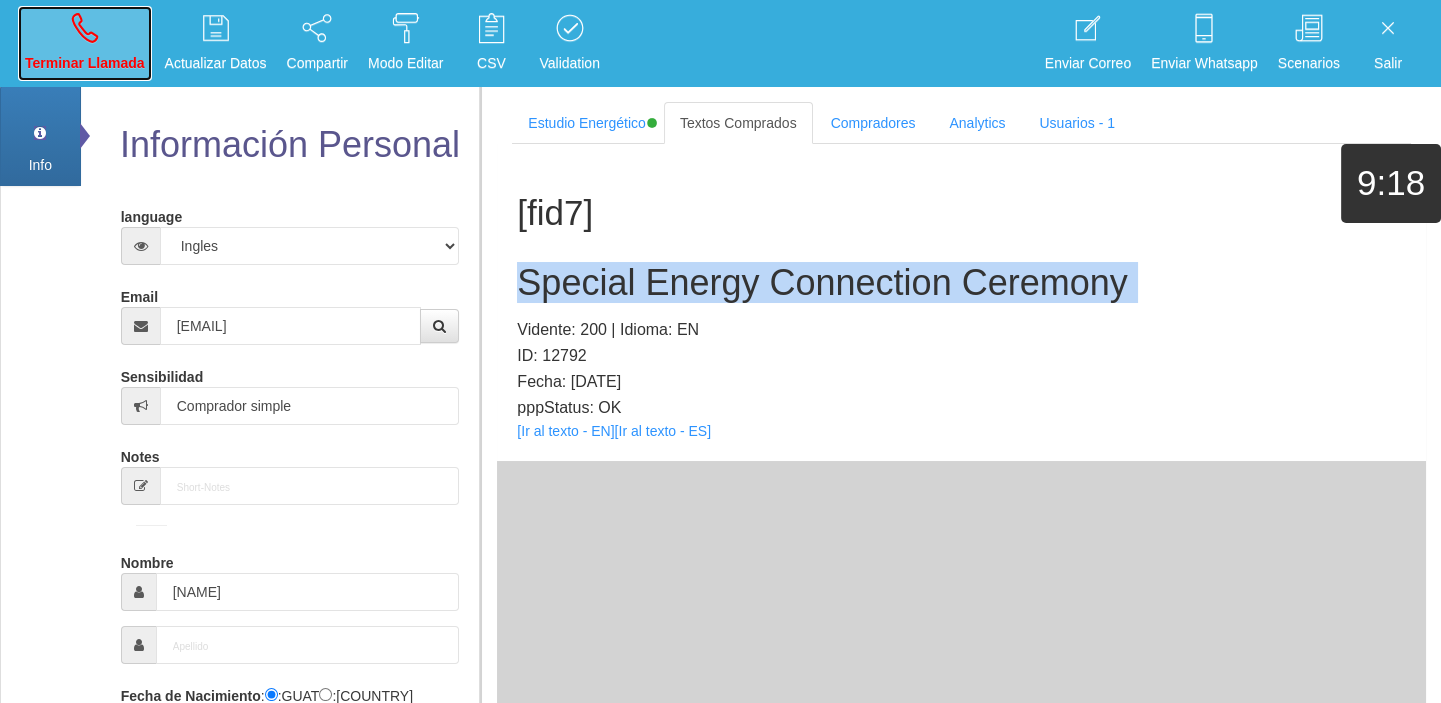 click on "Terminar Llamada" at bounding box center (85, 63) 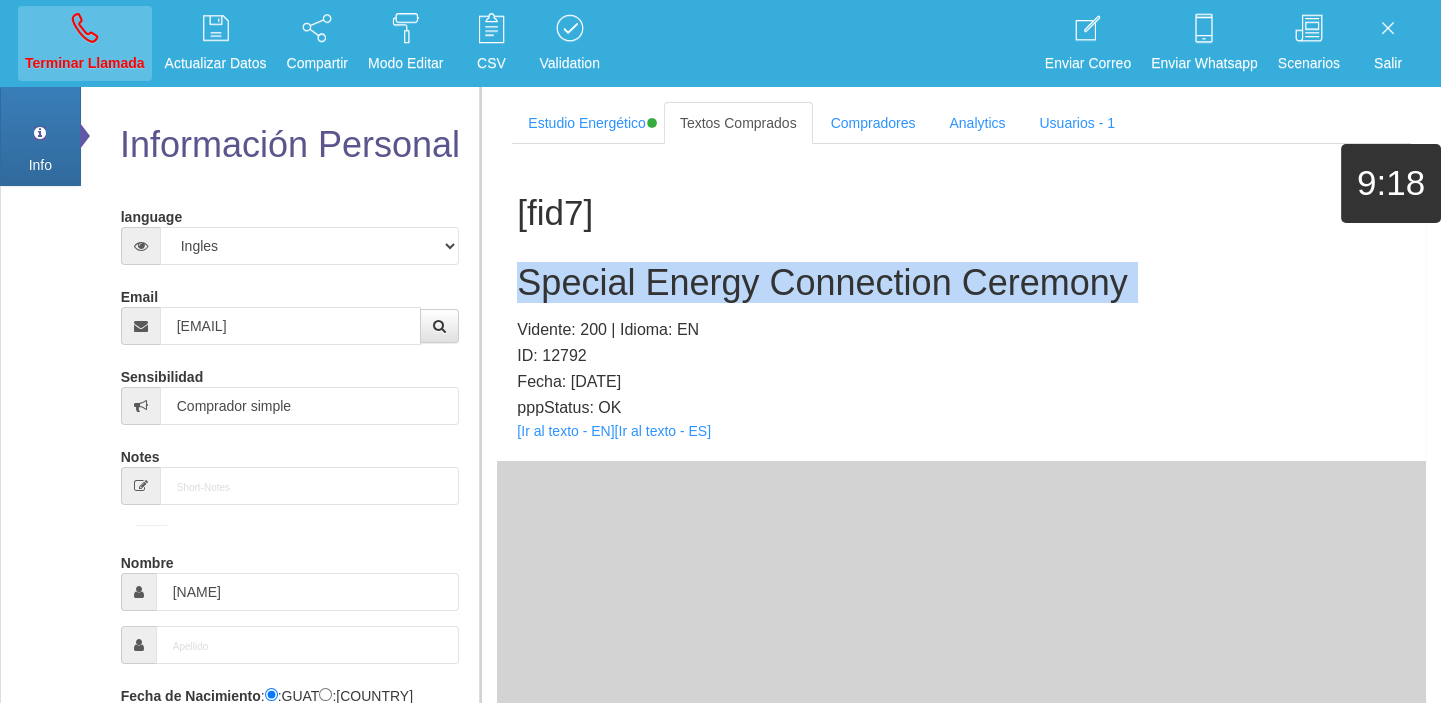type 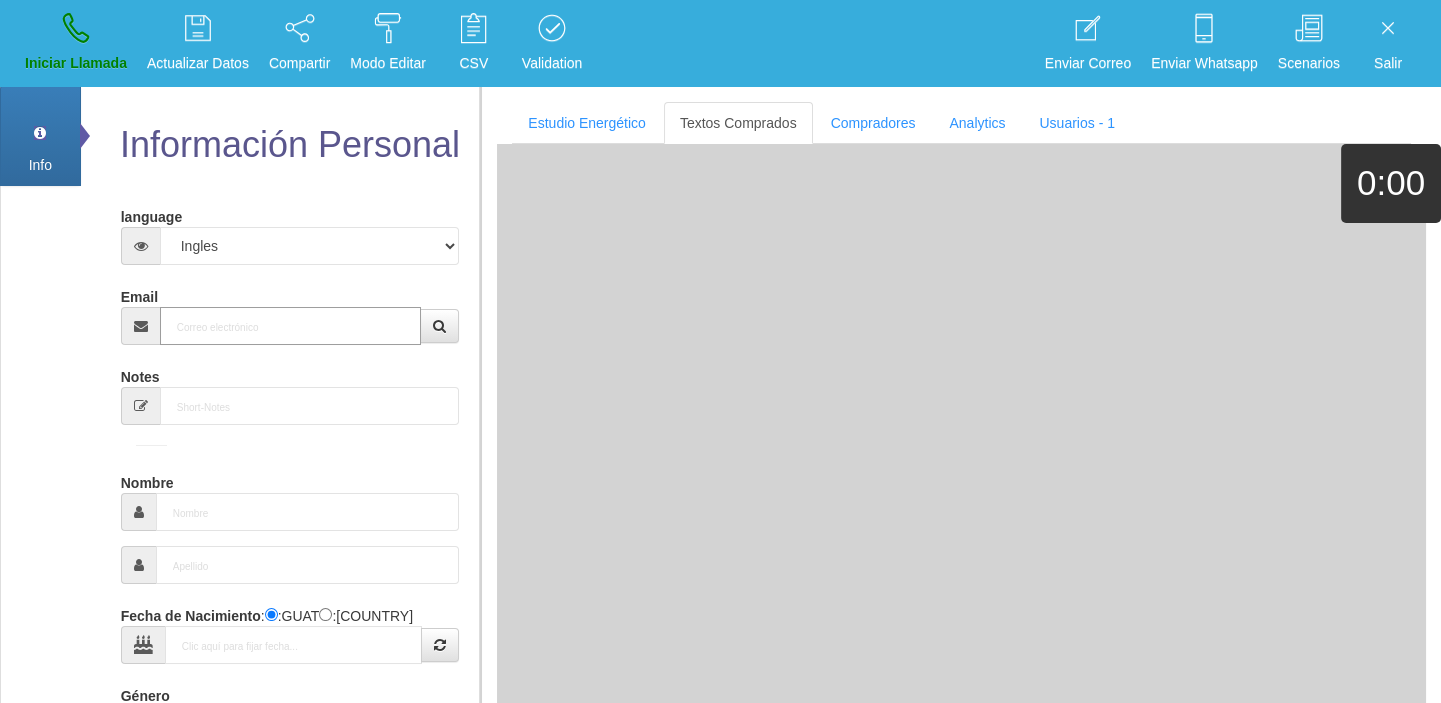 click on "Email" at bounding box center [291, 326] 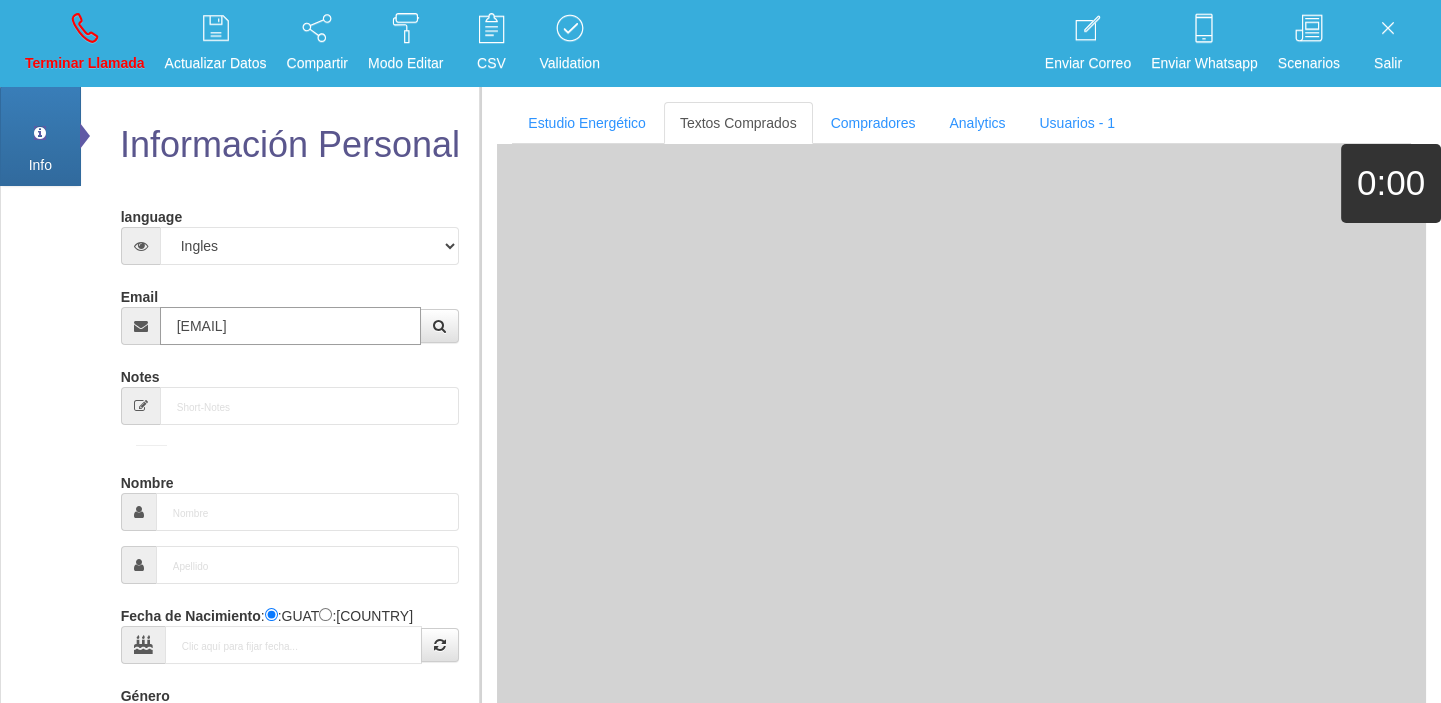 type on "[EMAIL]" 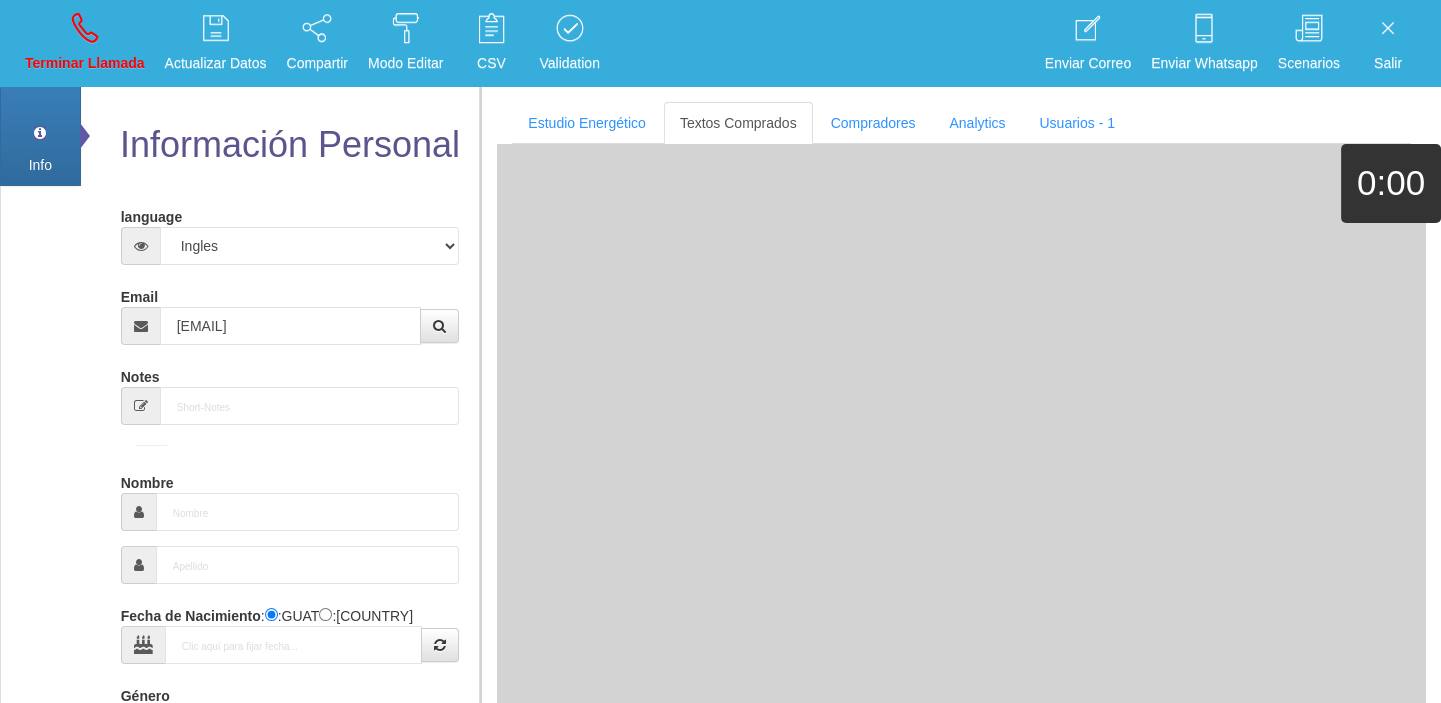 type on "[DAY] [MONTH] [YEAR]" 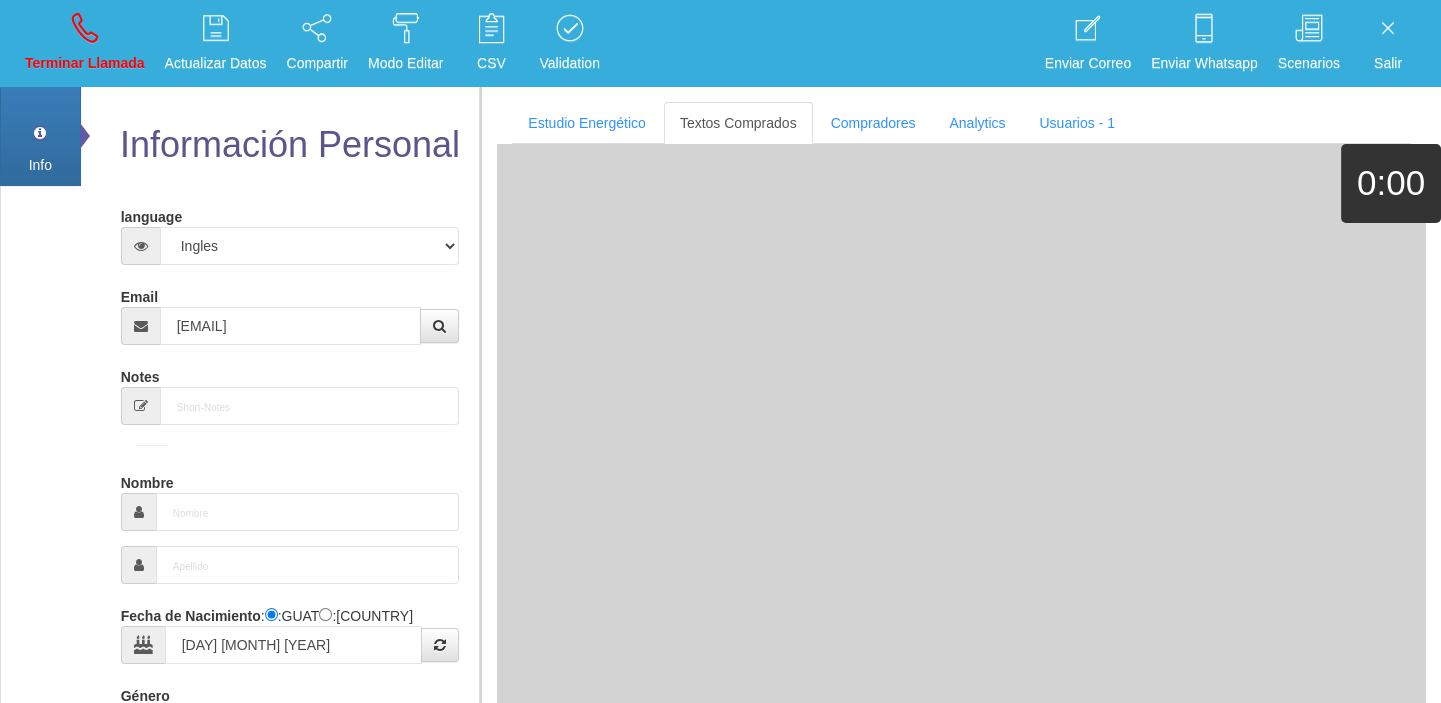 type on "Comprador simple" 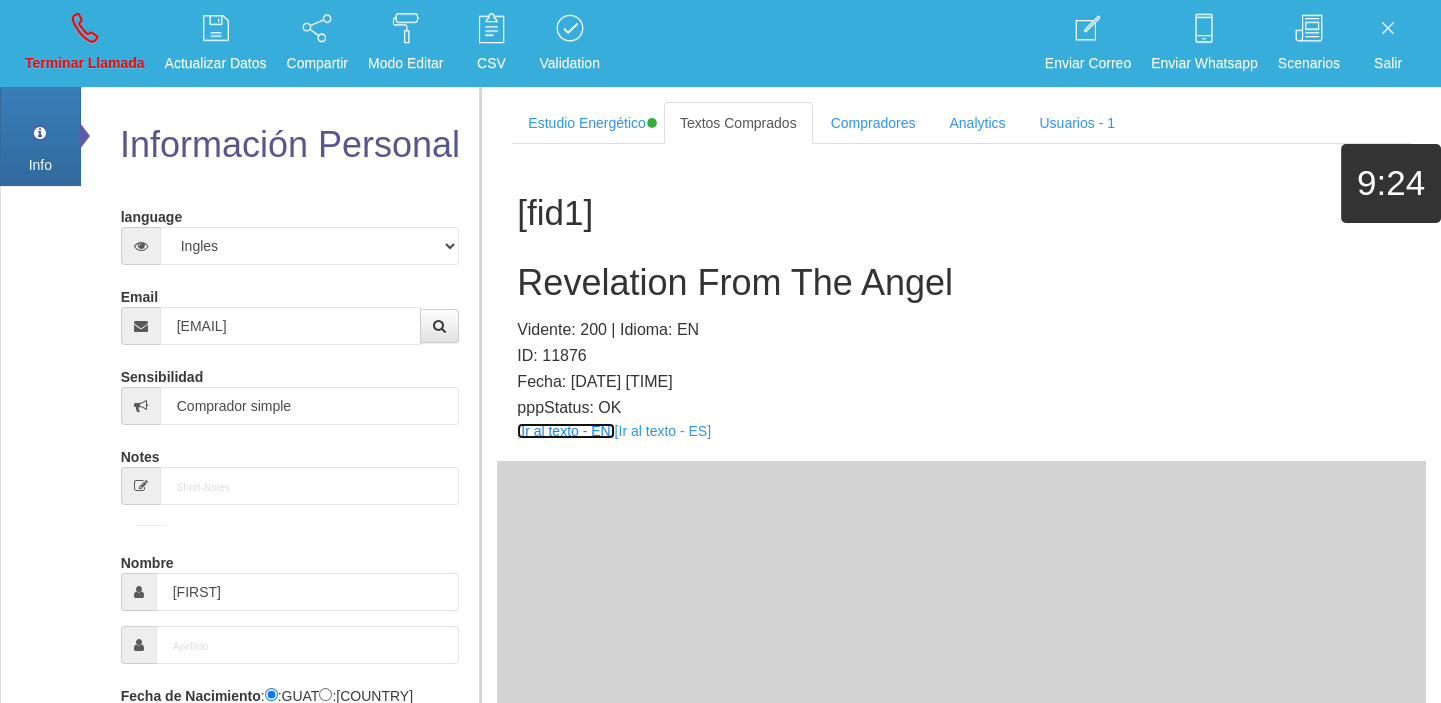 click on "[Ir al texto - EN]" at bounding box center [565, 431] 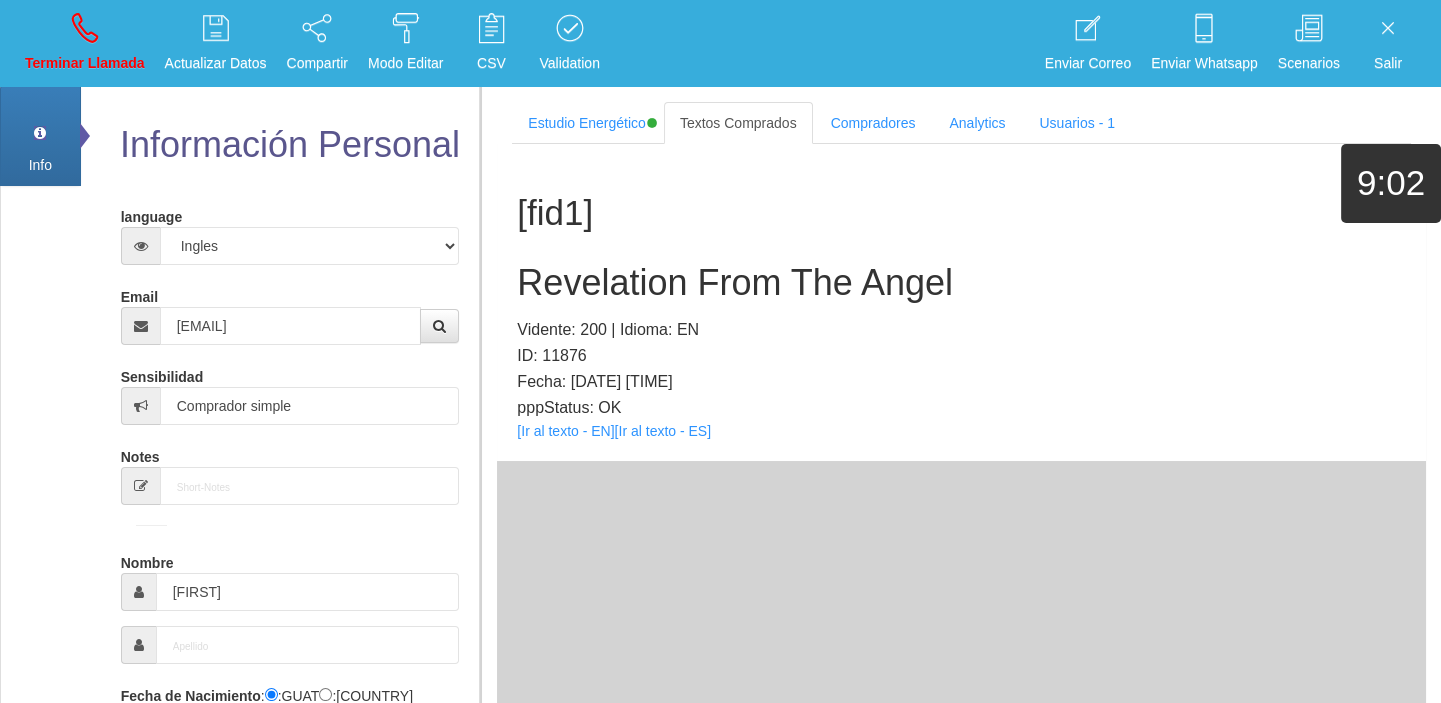 click on "Revelation From The Angel" at bounding box center (961, 283) 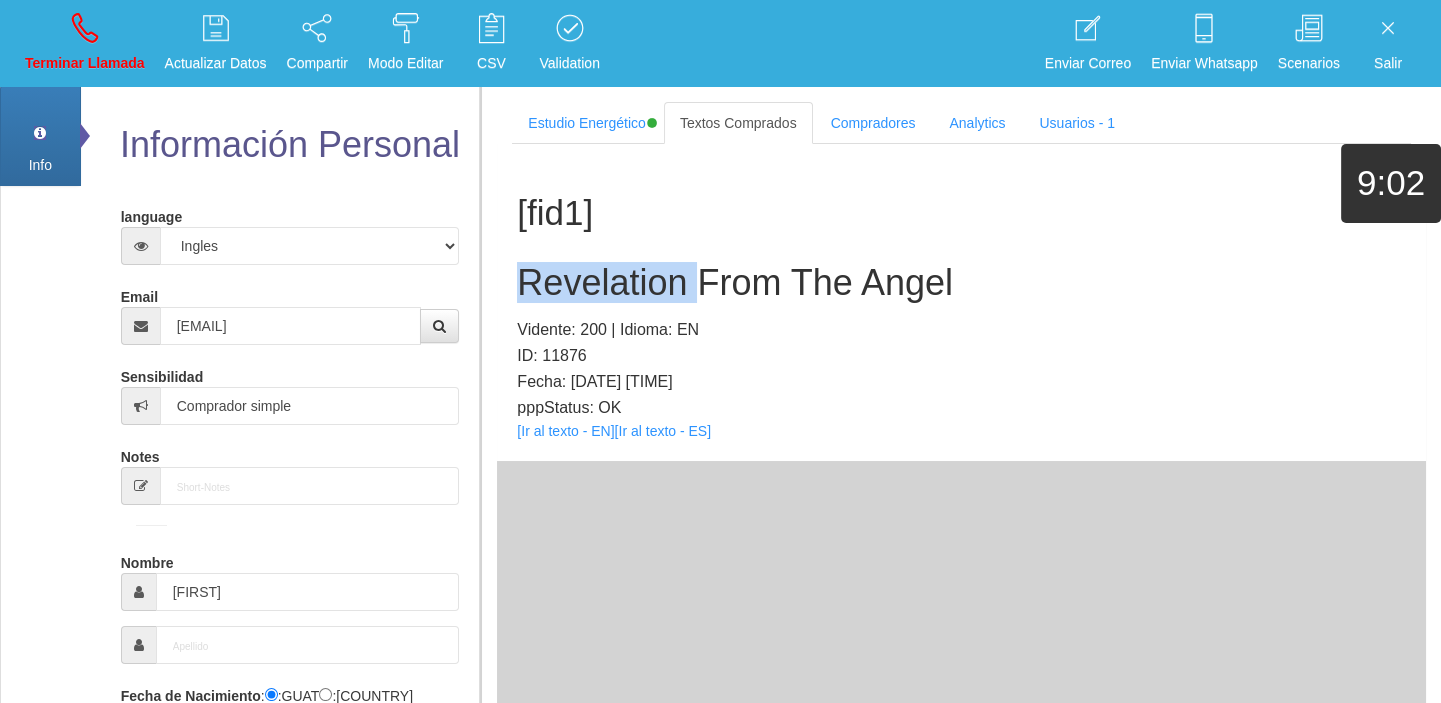 click on "Revelation From The Angel" at bounding box center (961, 283) 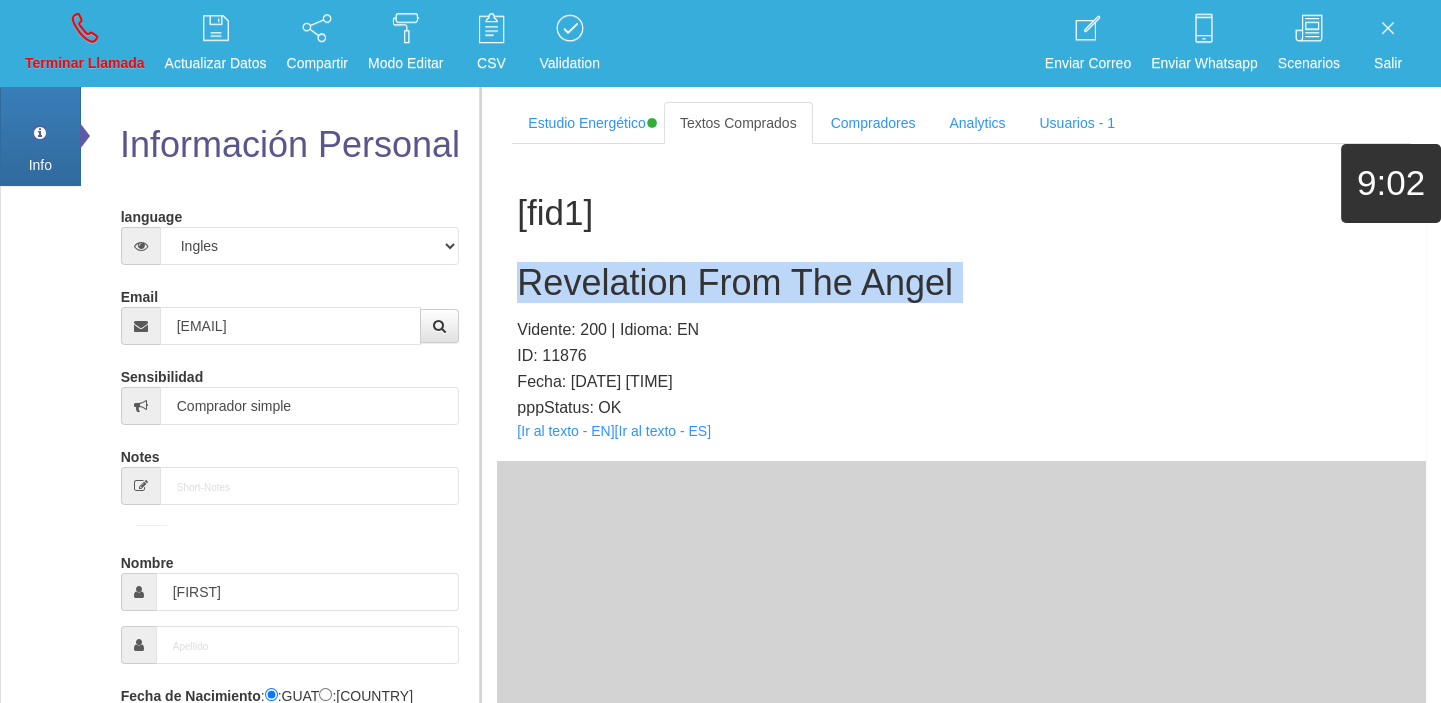 click on "Revelation From The Angel" at bounding box center [961, 283] 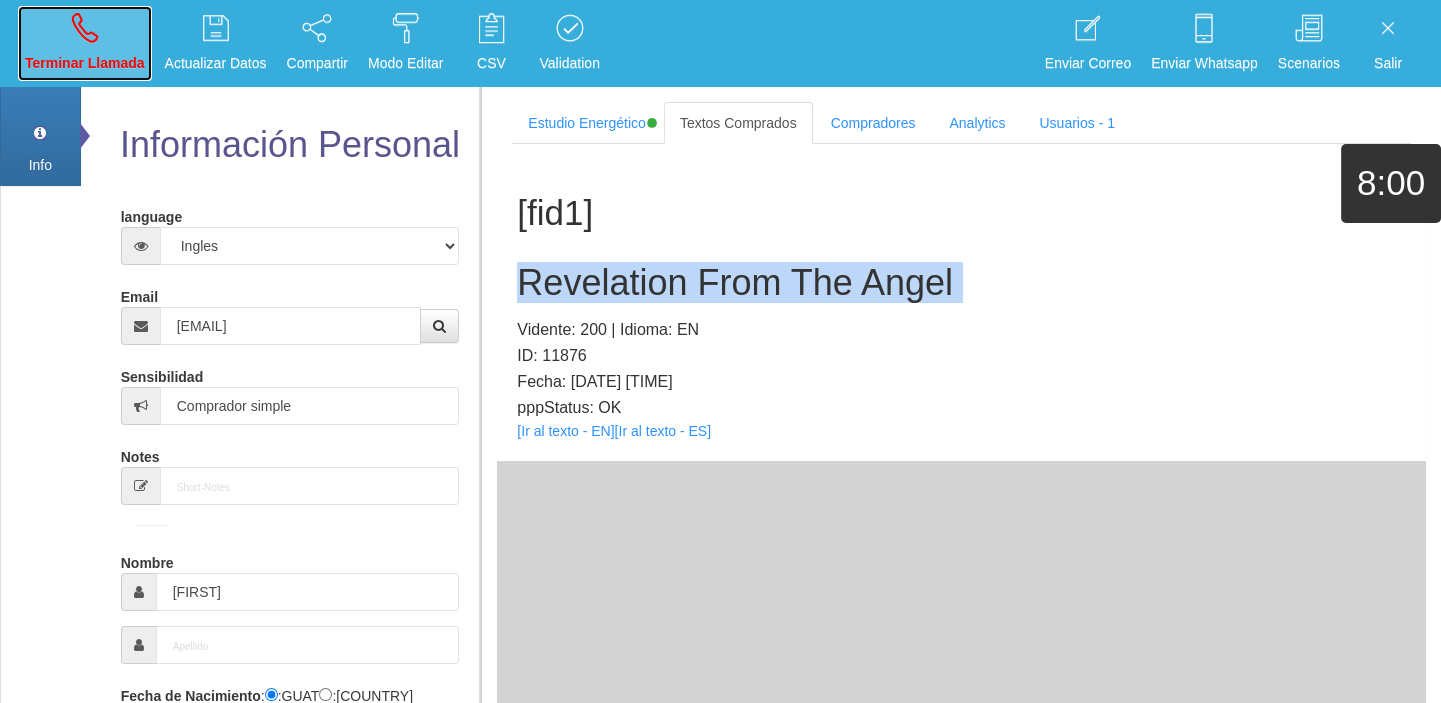 click on "Terminar Llamada" at bounding box center (85, 43) 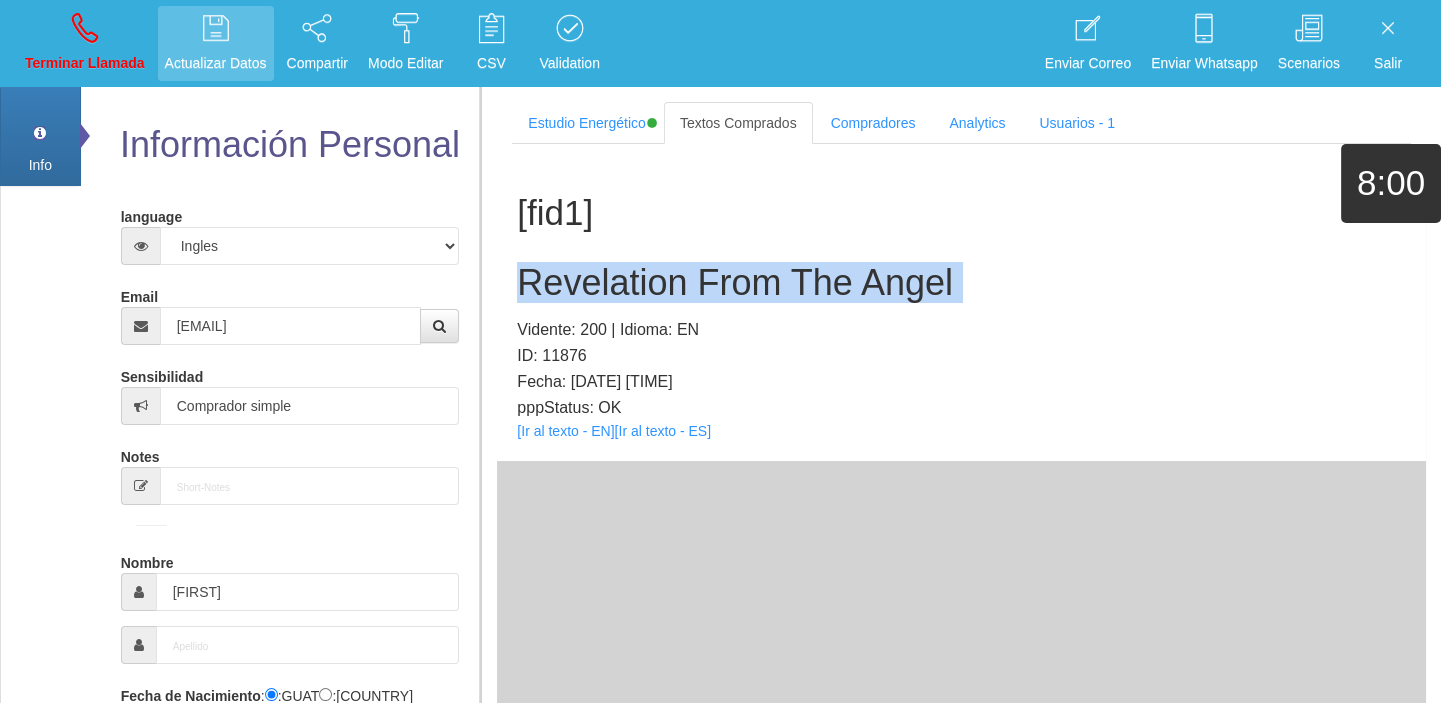 type 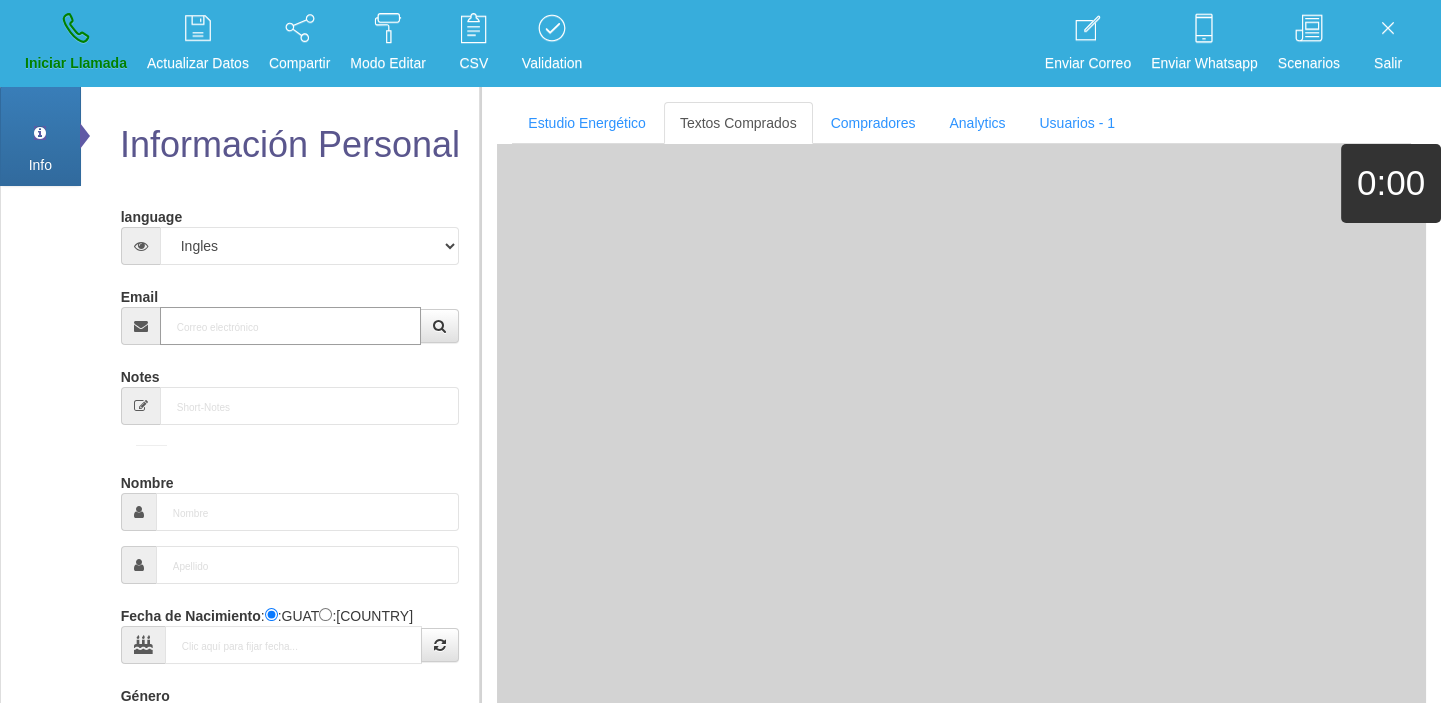 paste on "[EMAIL]" 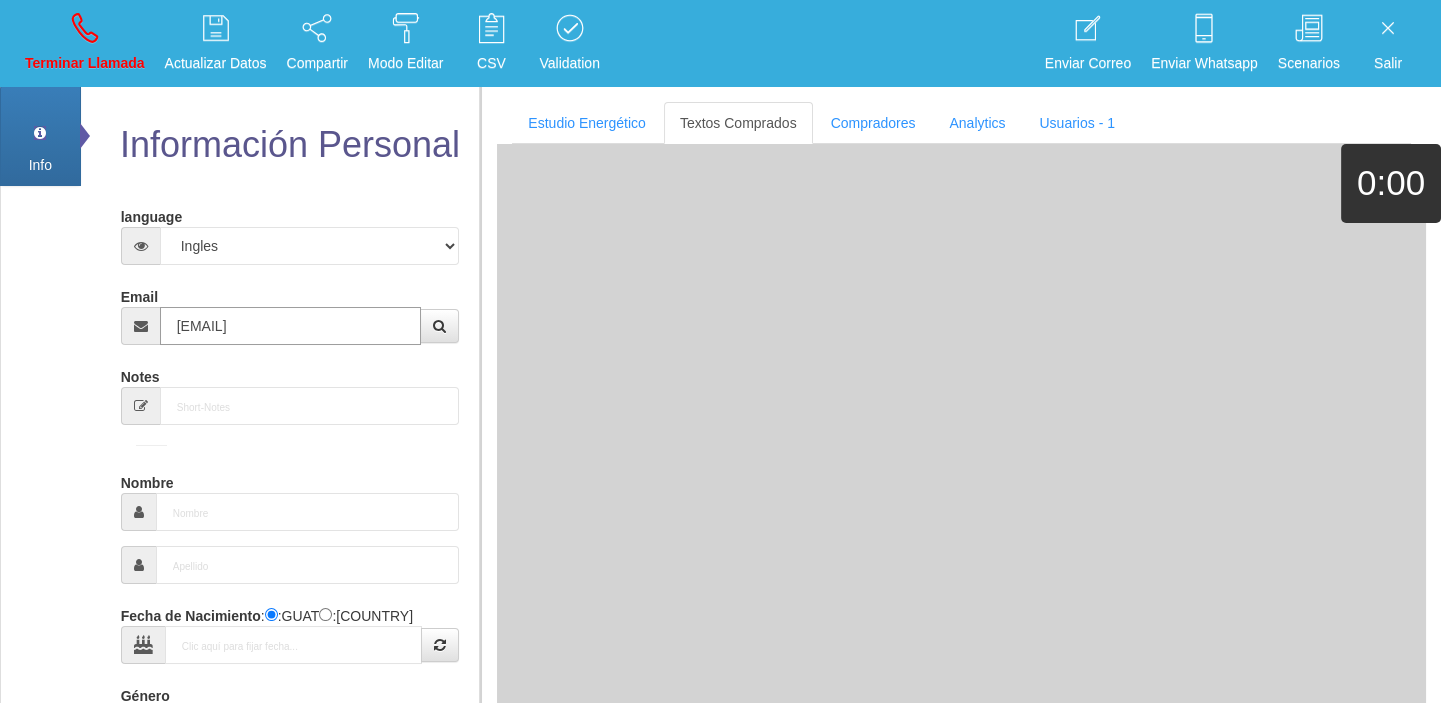 type on "[EMAIL]" 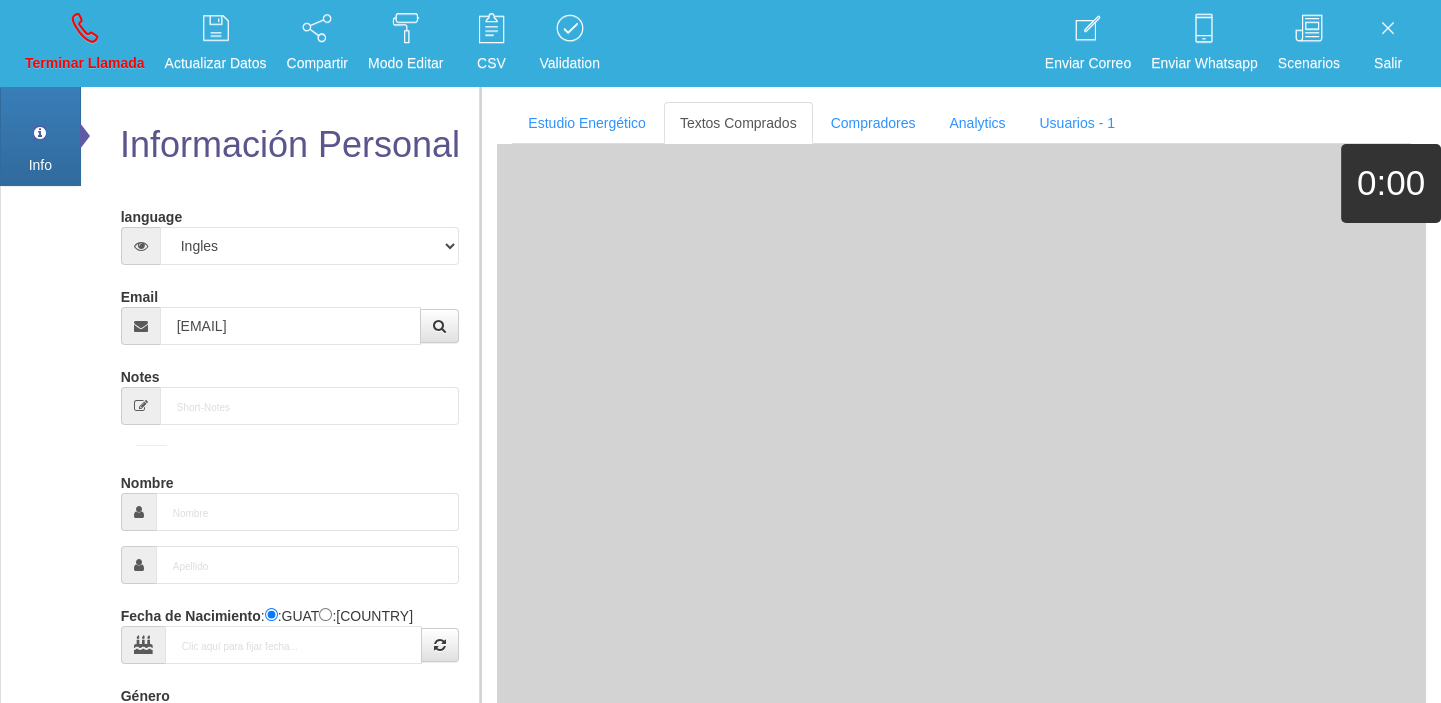 type on "[DATE] [MONTH] [YEAR]" 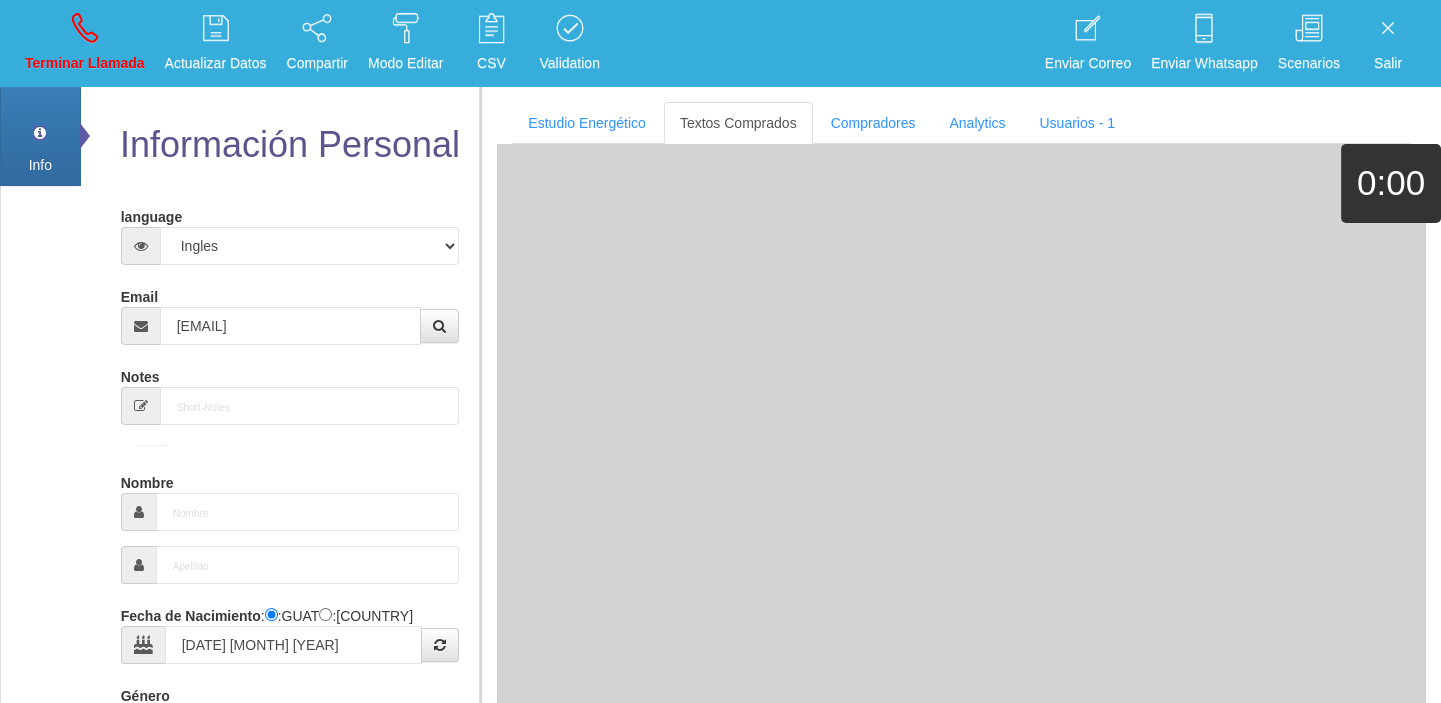 select on "1" 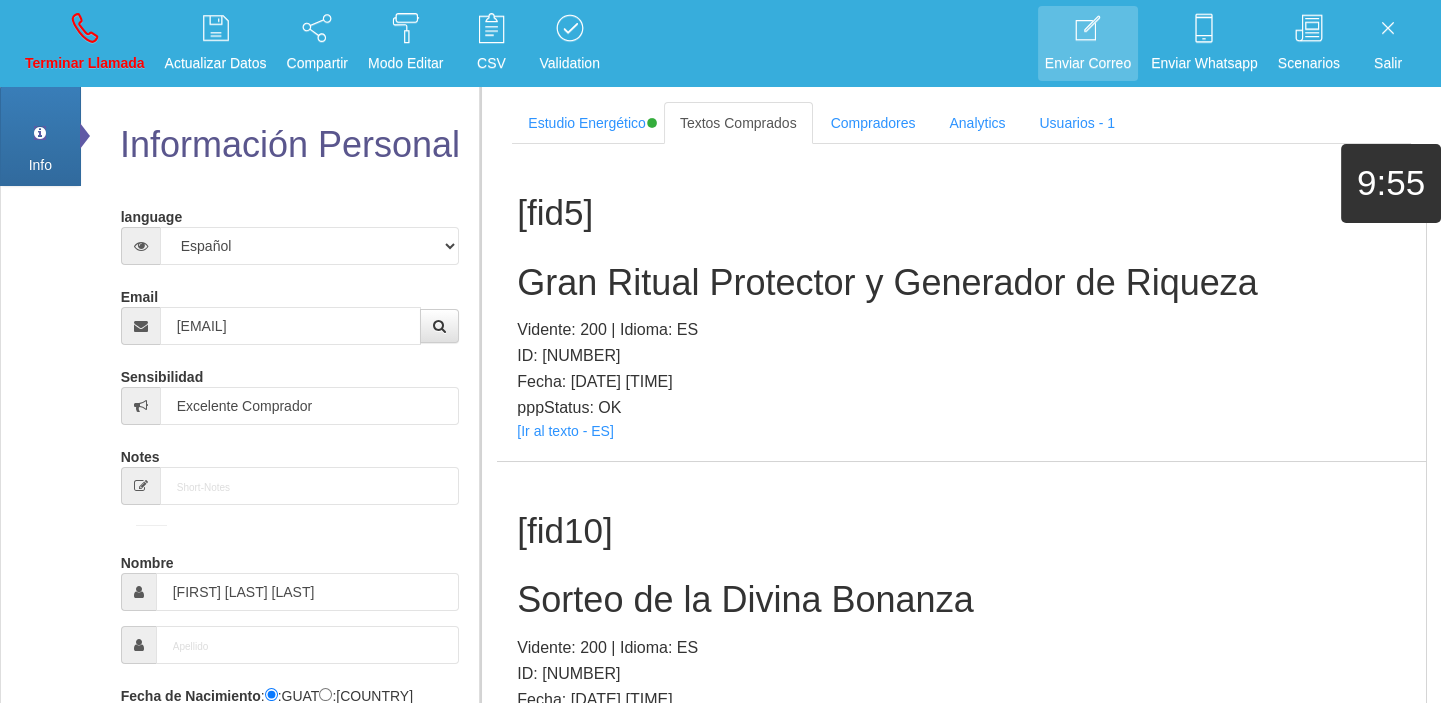 scroll, scrollTop: 2441, scrollLeft: 0, axis: vertical 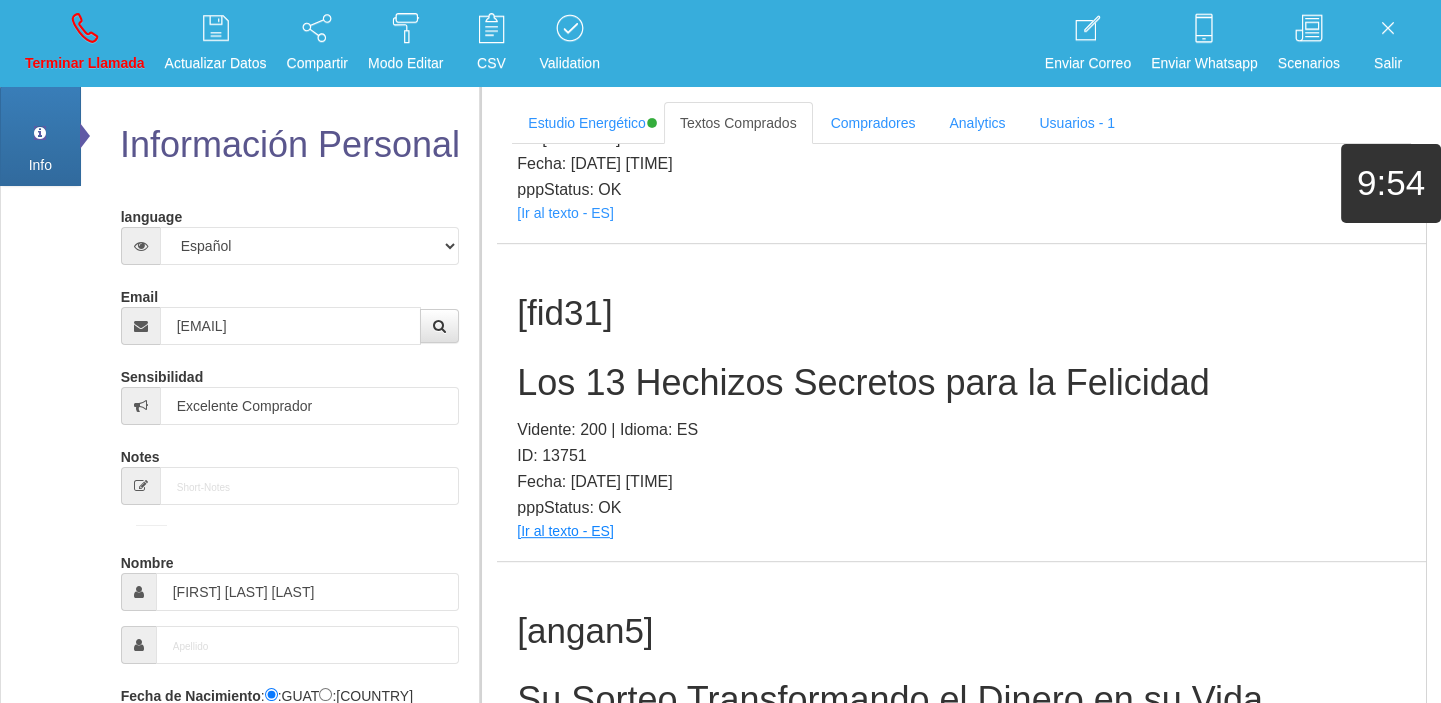 click on "[TEXT] [YEAR] | Idioma: ES ID: [ID] Fecha: [DATE] [TIME] pppStatus: OK [Ir al texto - ES]" at bounding box center [961, 402] 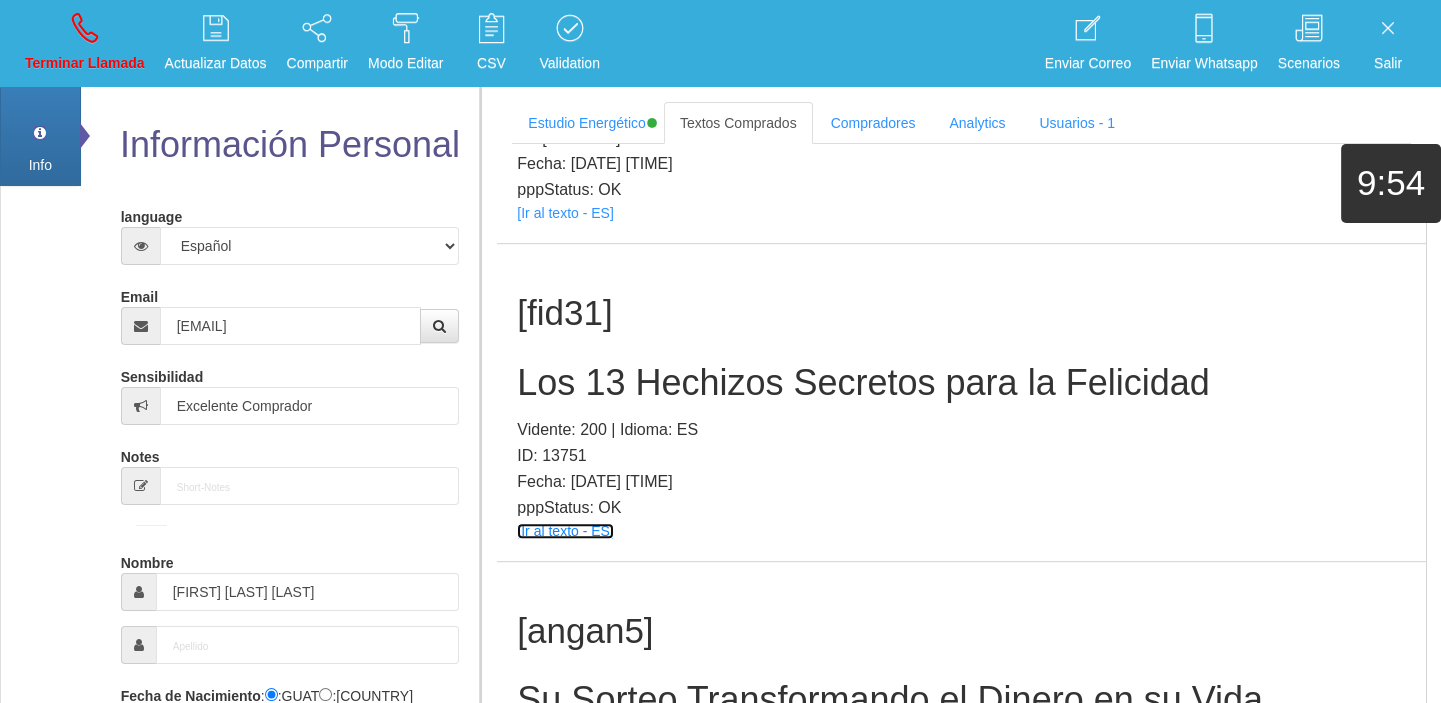 click on "[Ir al texto - ES]" at bounding box center (565, 531) 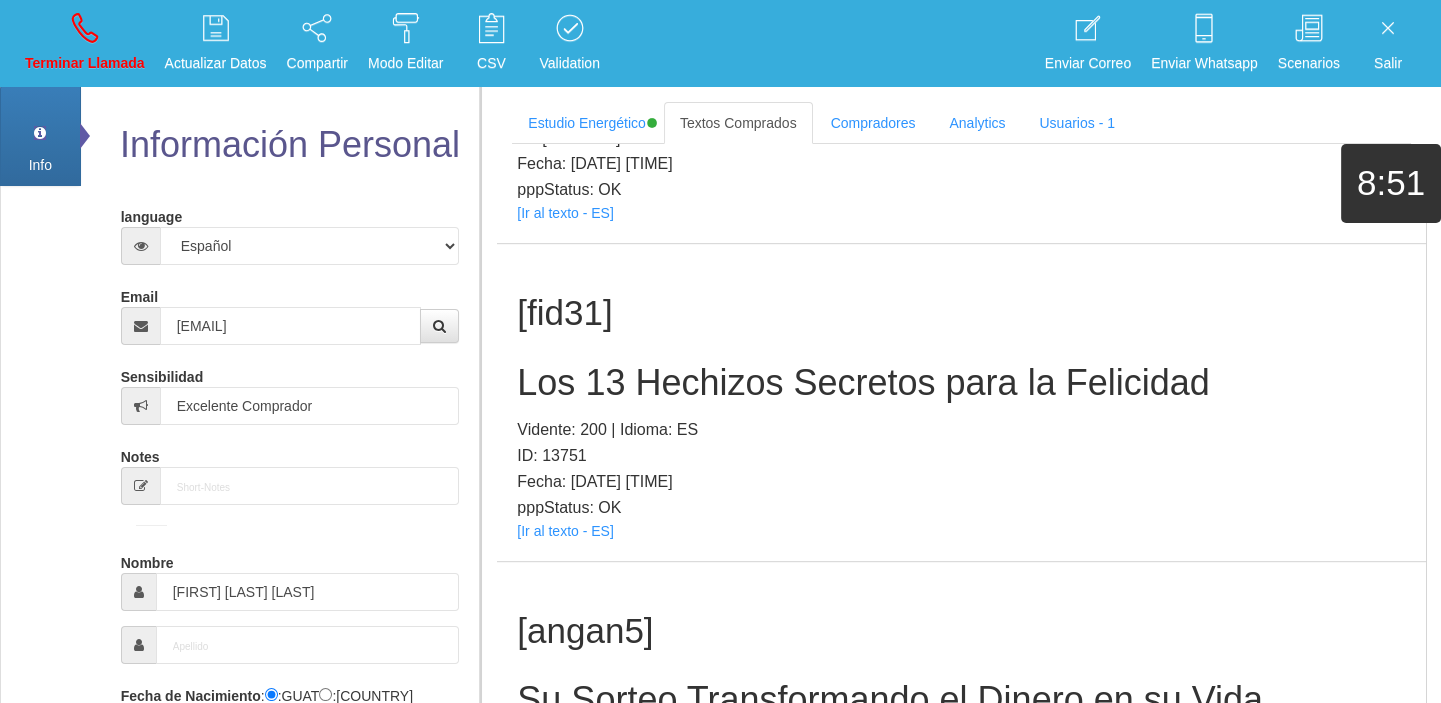 click on "Vidente: 200 | Idioma: ES" at bounding box center (961, 430) 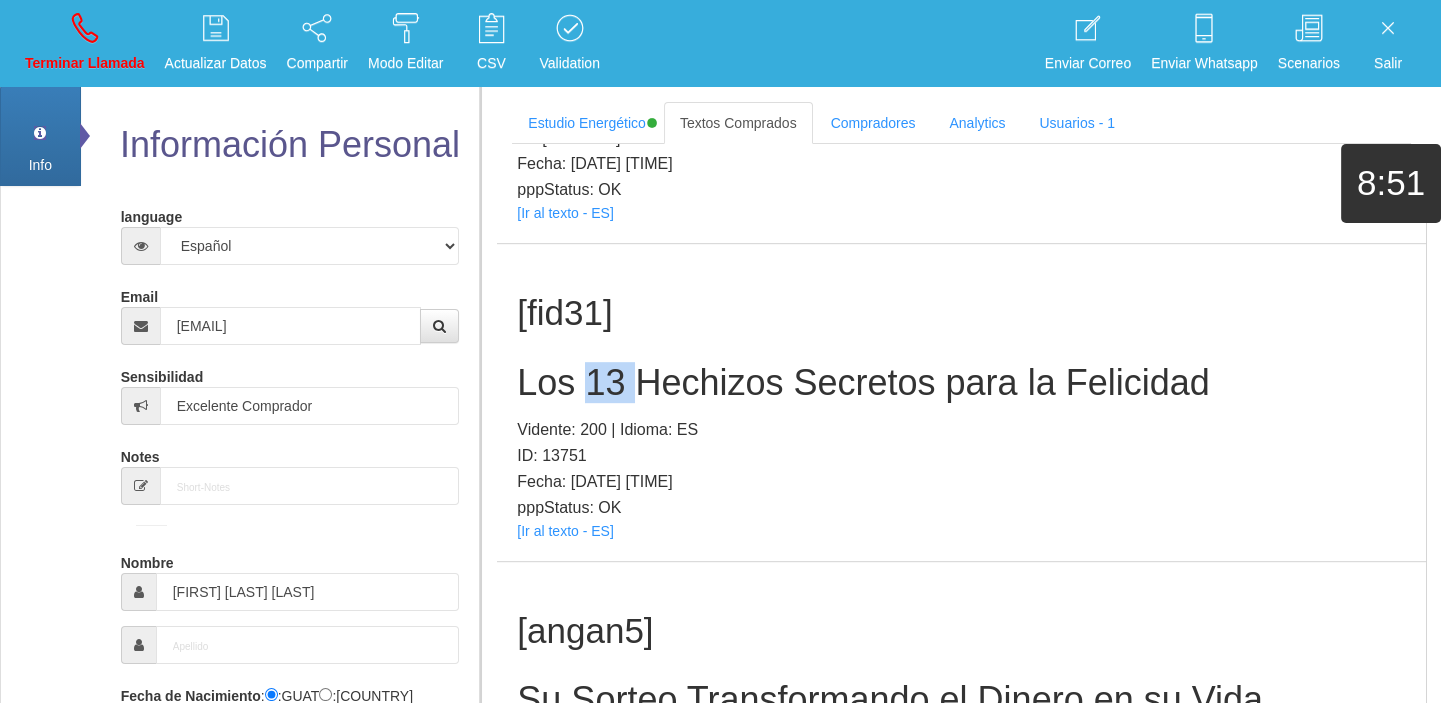 click on "Los 13 Hechizos Secretos para la Felicidad" at bounding box center [961, 383] 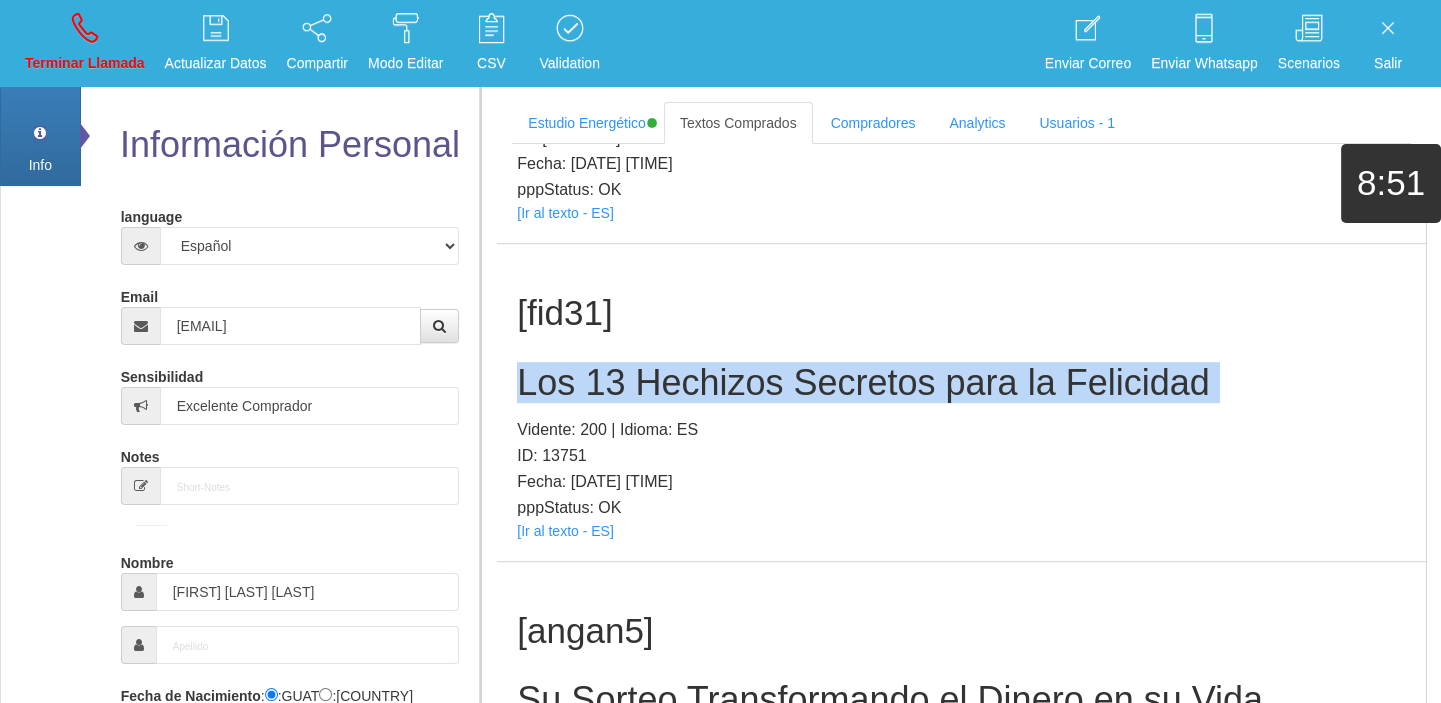click on "Los 13 Hechizos Secretos para la Felicidad" at bounding box center [961, 383] 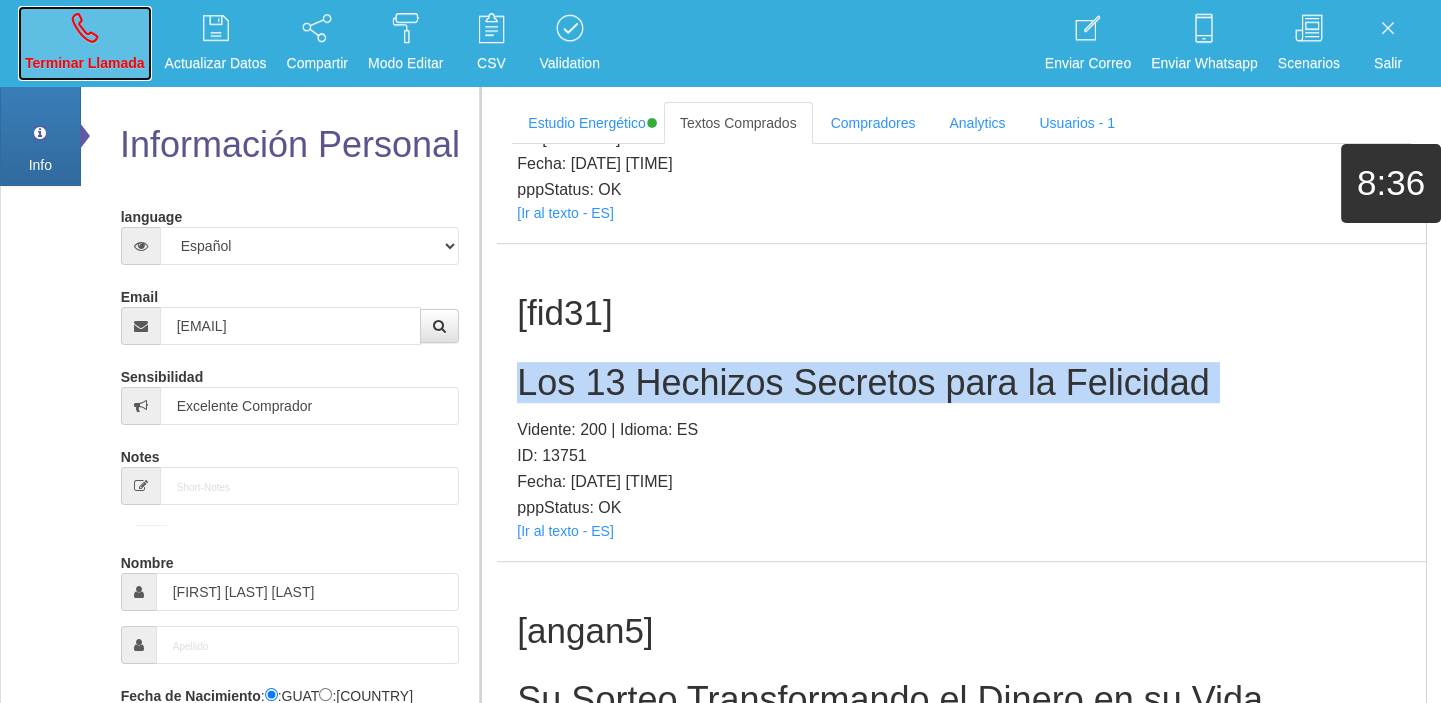 drag, startPoint x: 86, startPoint y: 51, endPoint x: 770, endPoint y: 99, distance: 685.6821 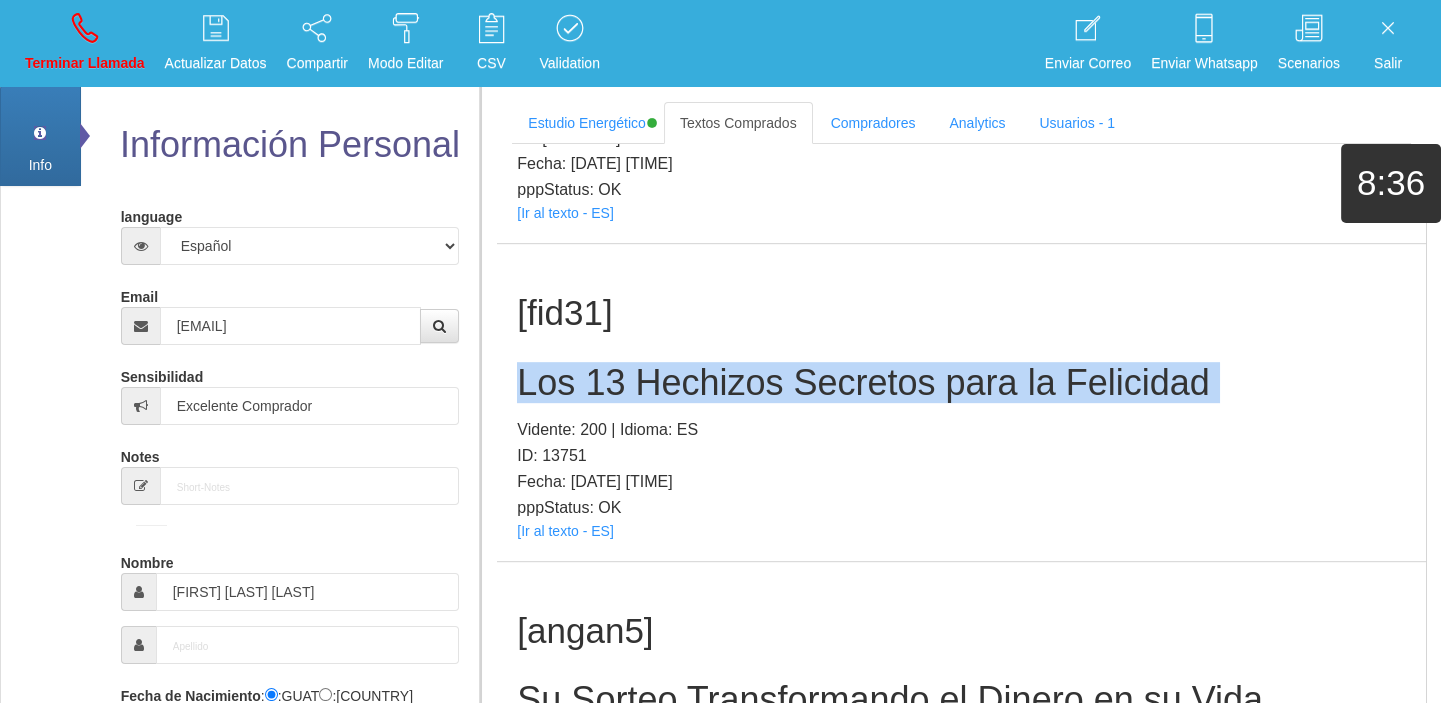 type 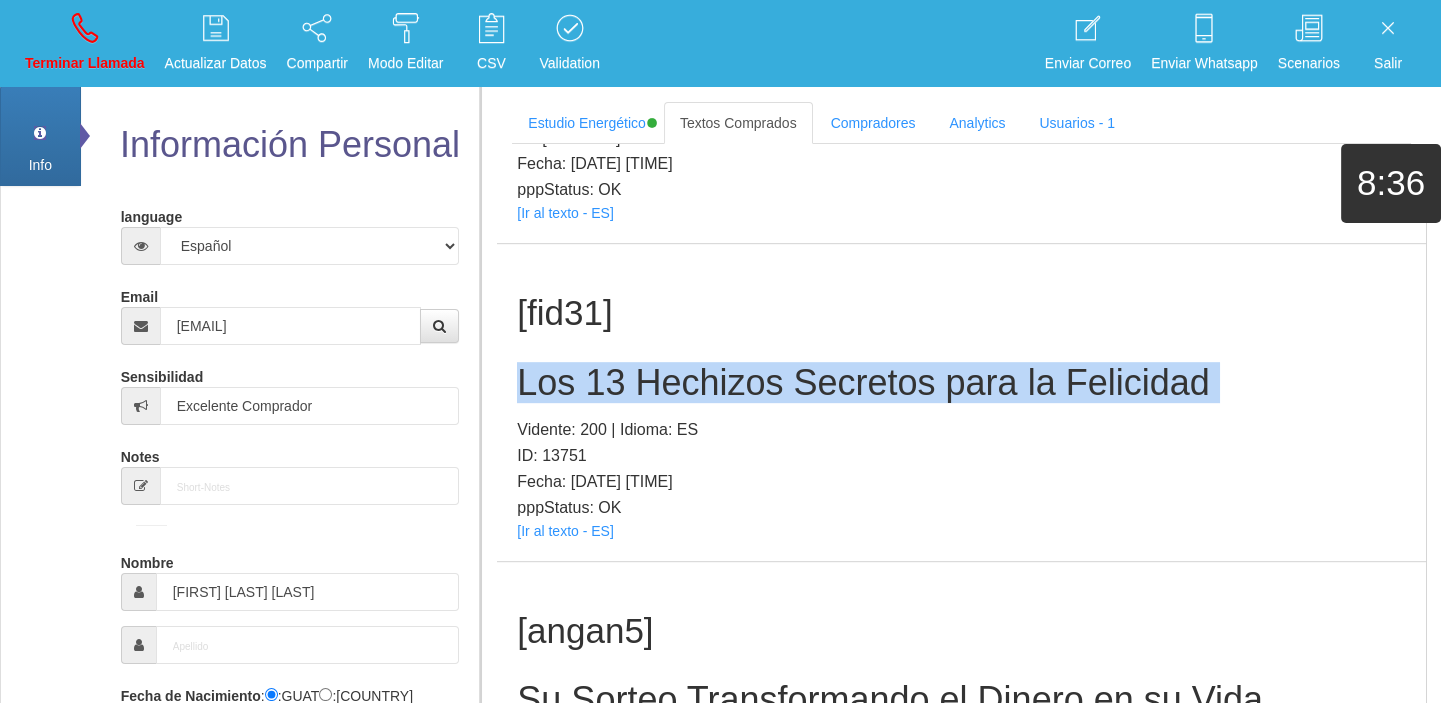 type 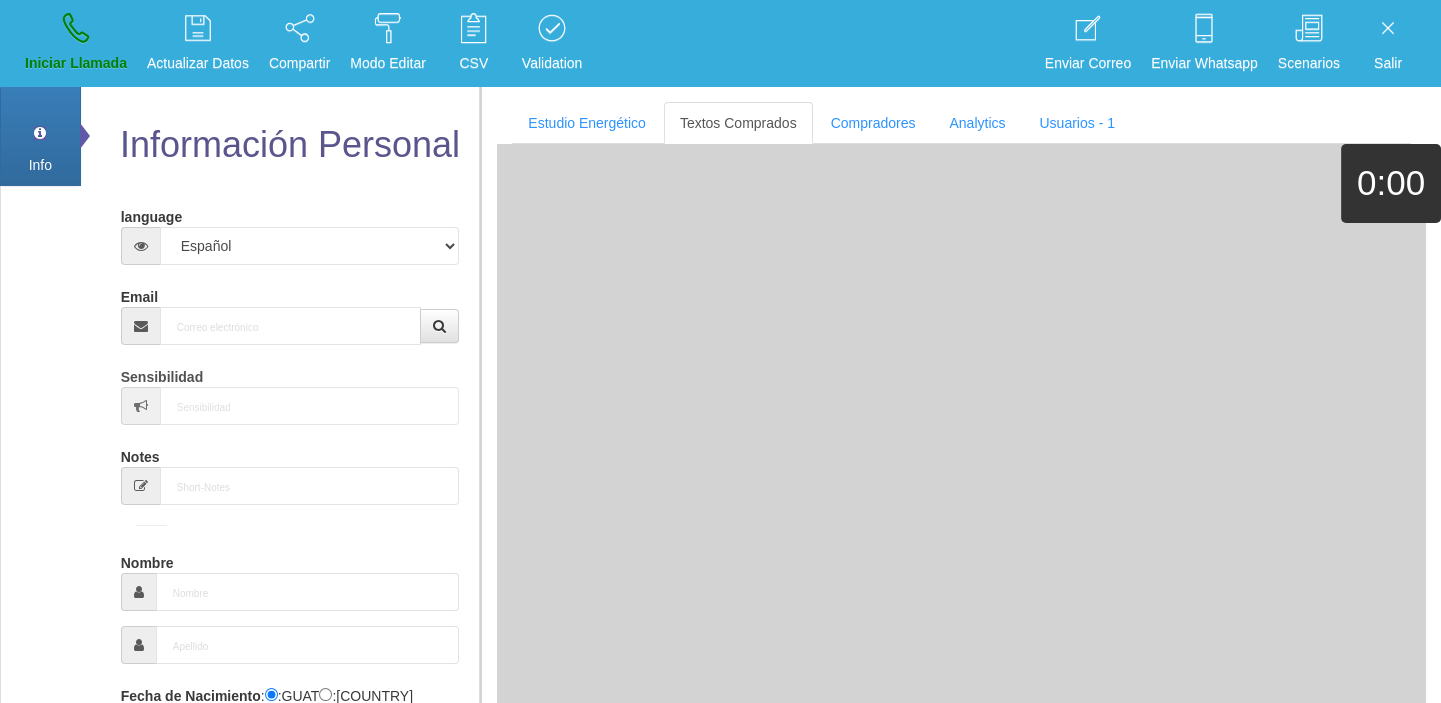 scroll, scrollTop: 0, scrollLeft: 0, axis: both 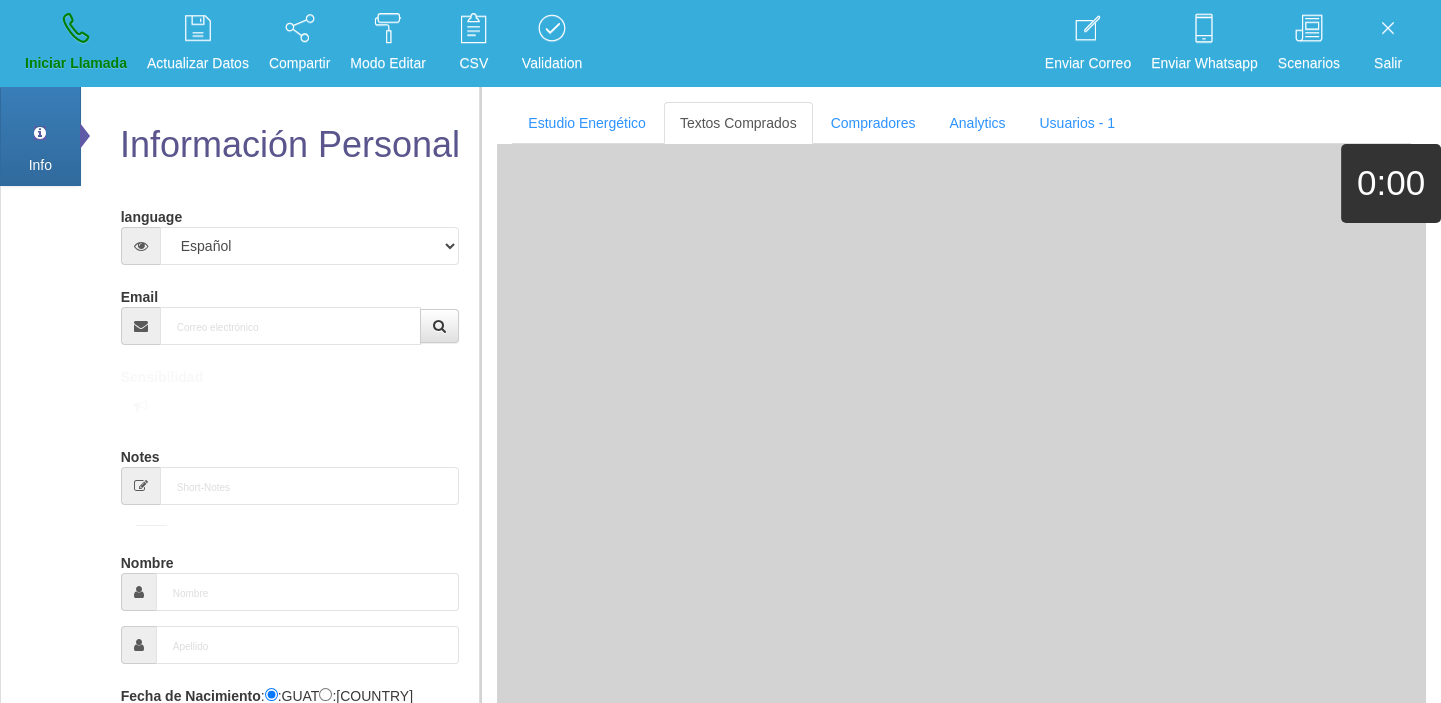 drag, startPoint x: 298, startPoint y: 273, endPoint x: 293, endPoint y: 300, distance: 27.45906 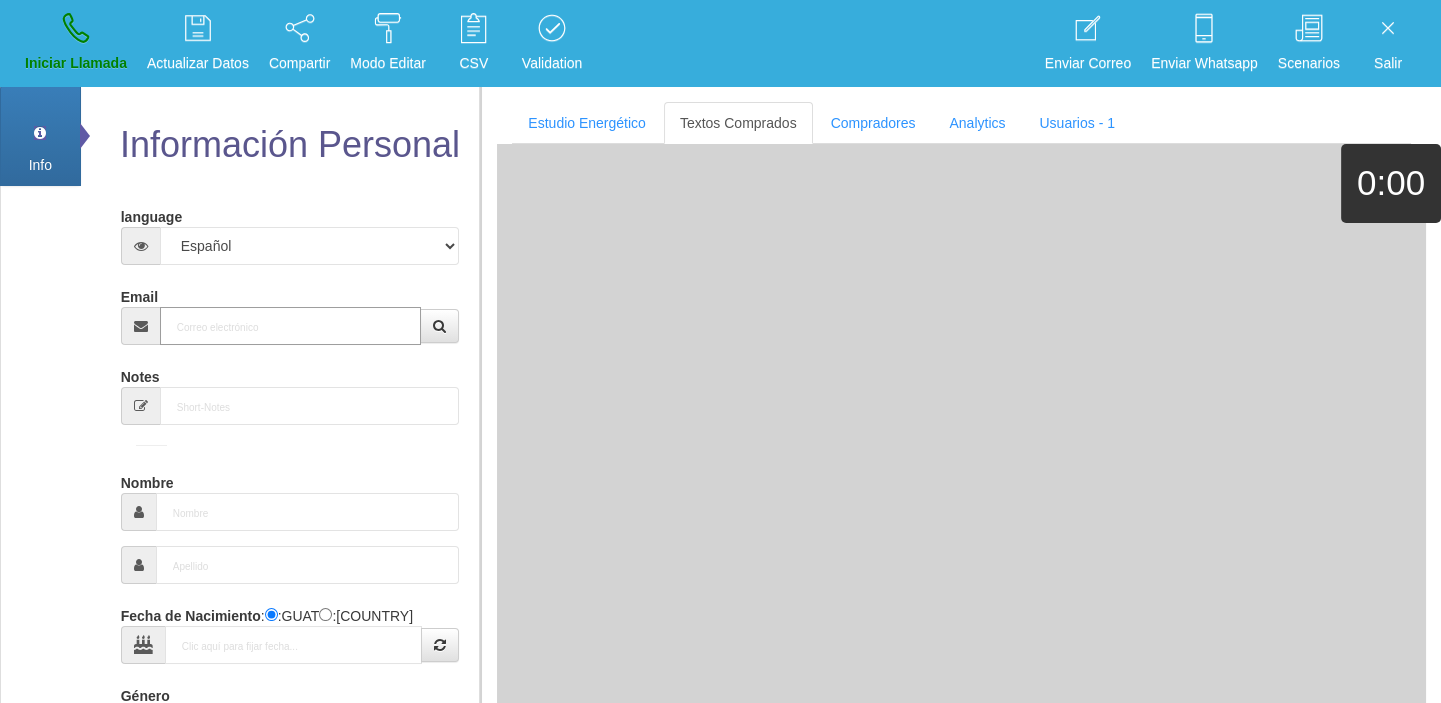 click on "Email" at bounding box center (291, 326) 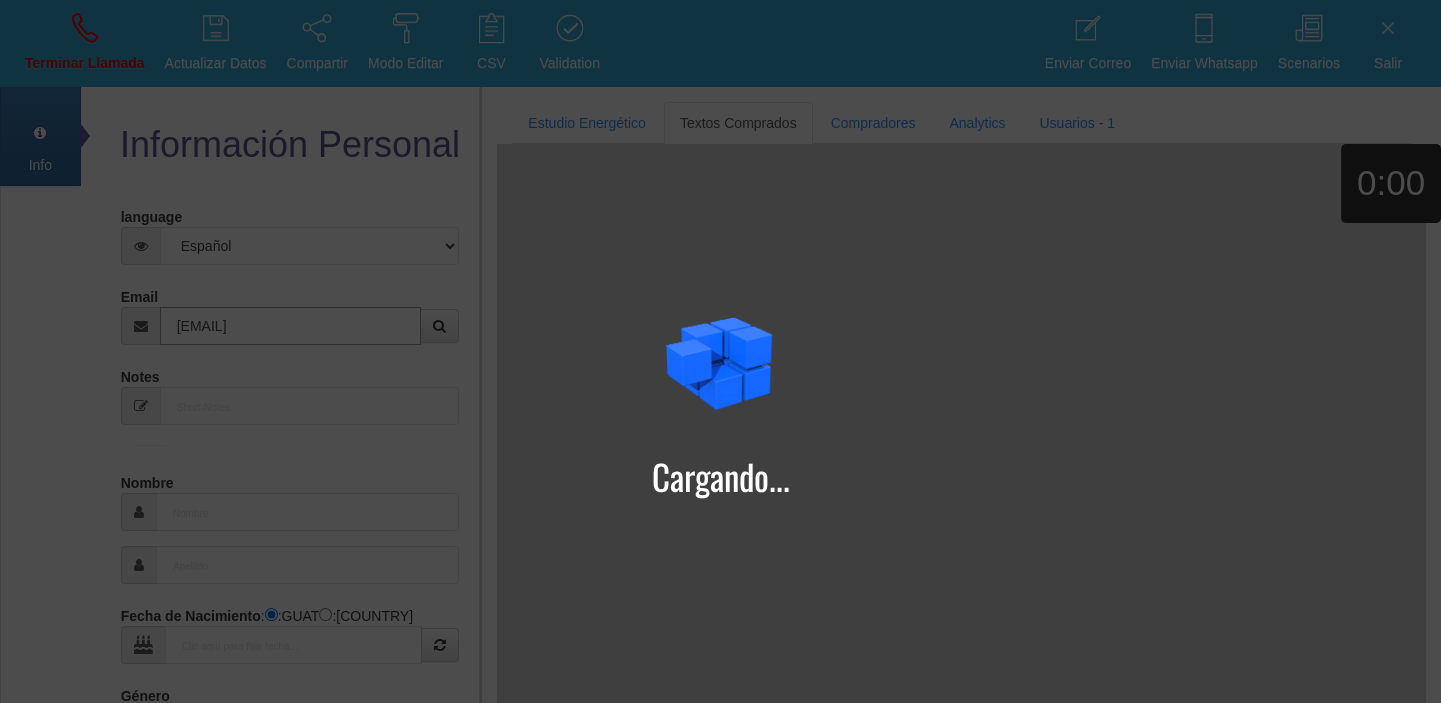 type on "[EMAIL]" 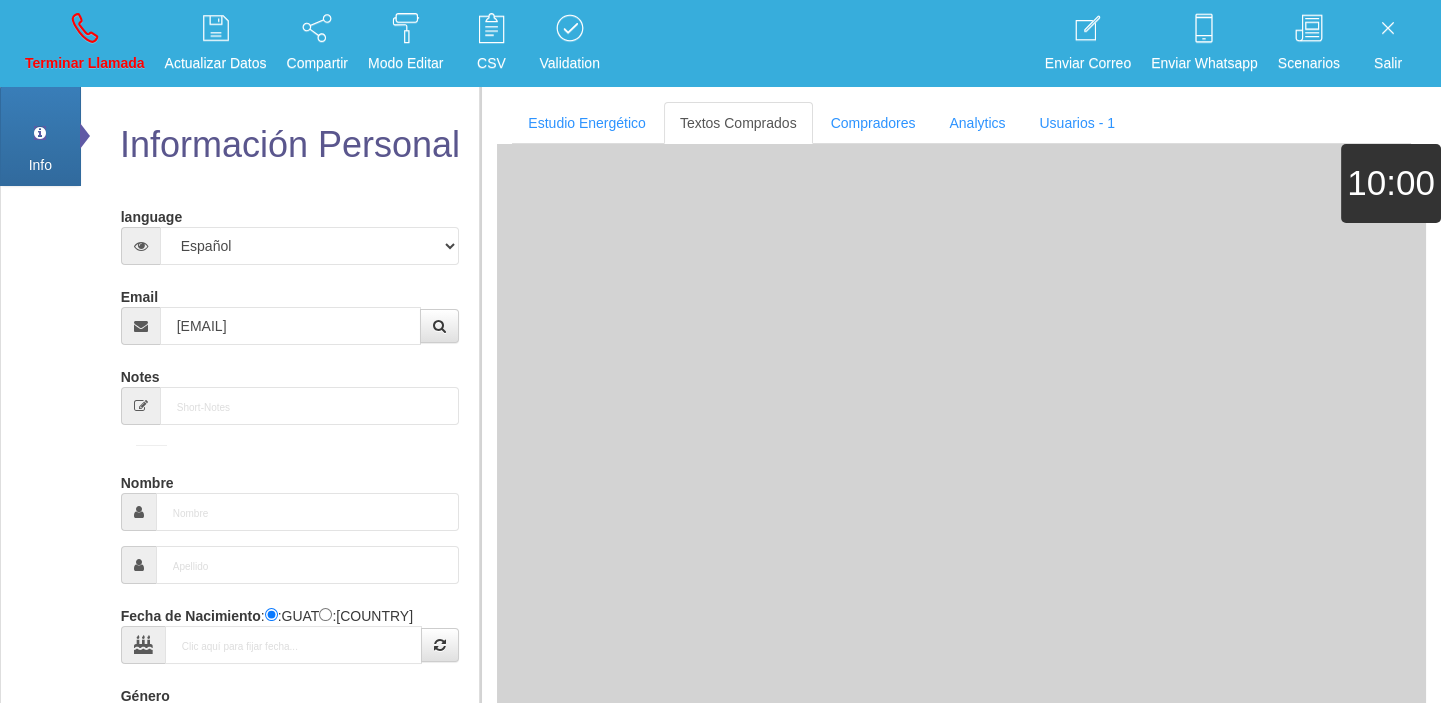 type on "[DAY] [MONTH] [YEAR]" 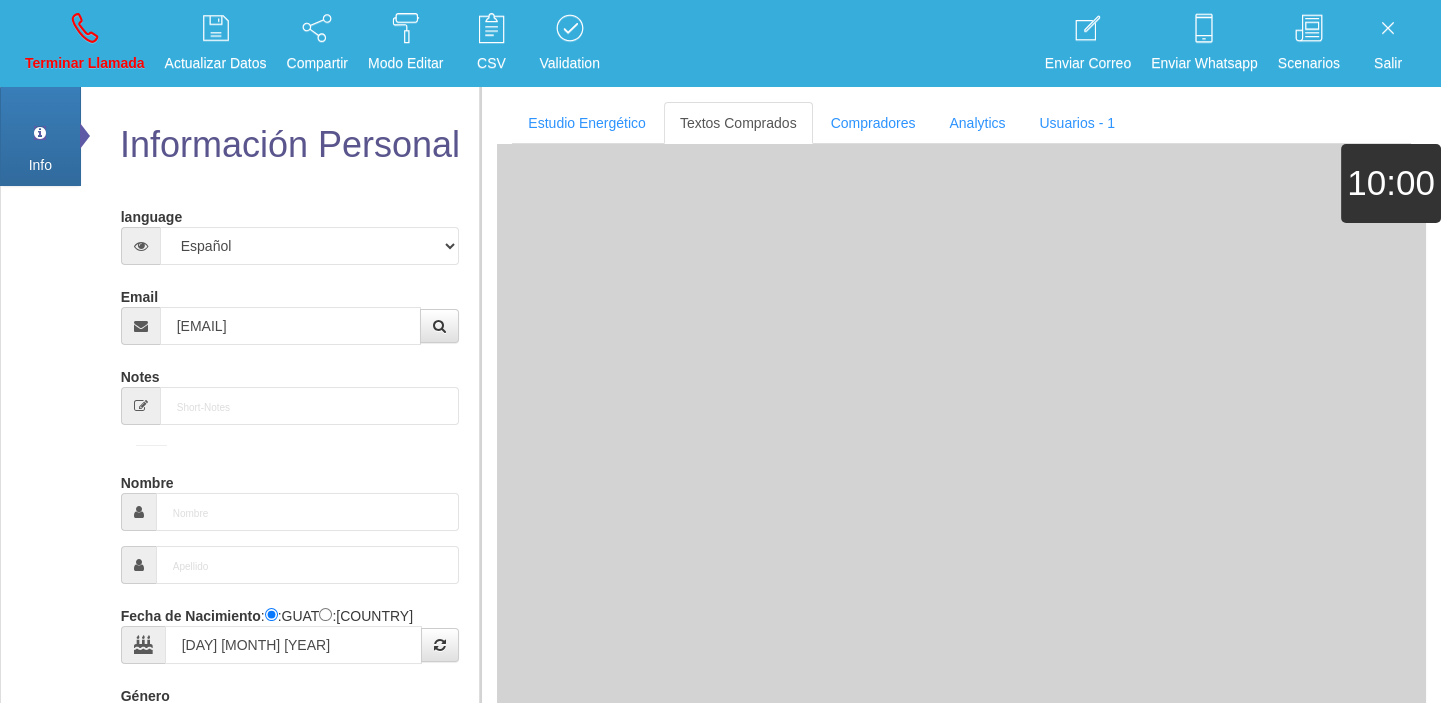 select on "4" 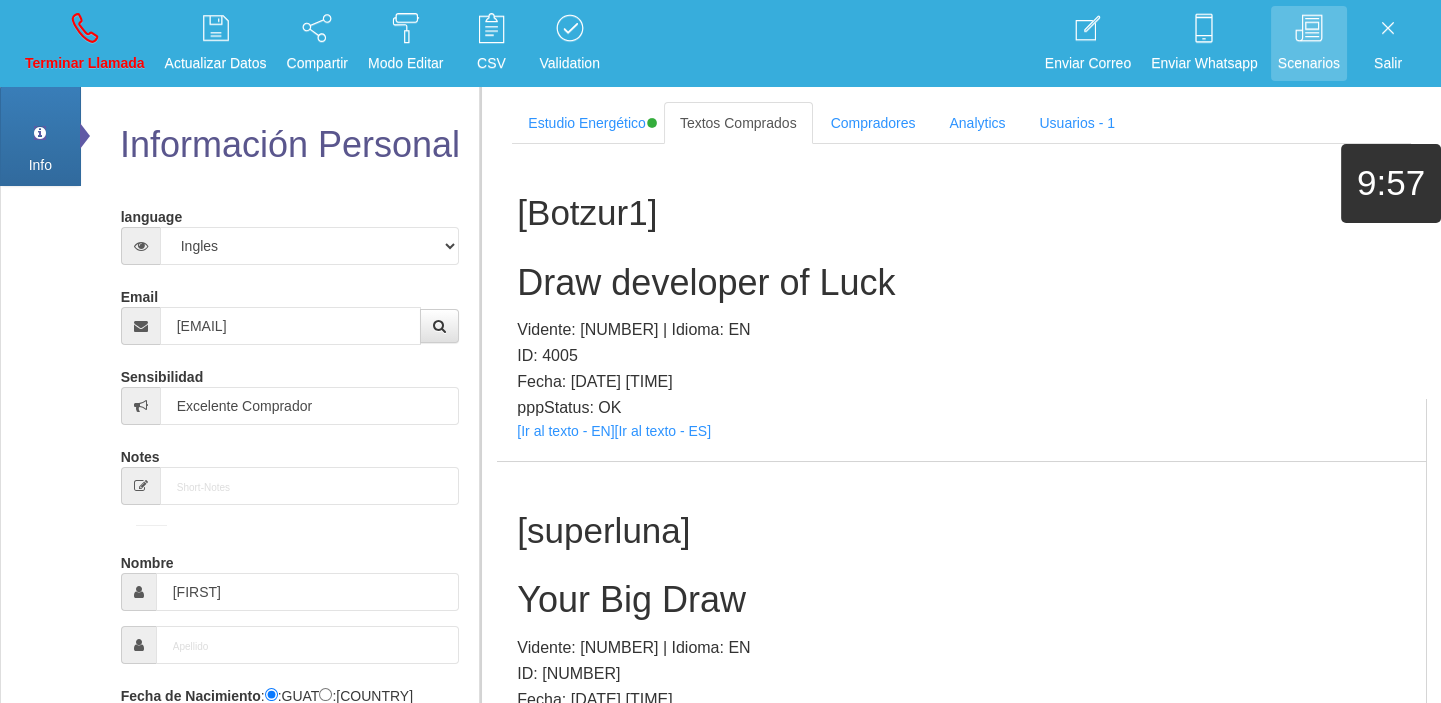 scroll, scrollTop: 6253, scrollLeft: 0, axis: vertical 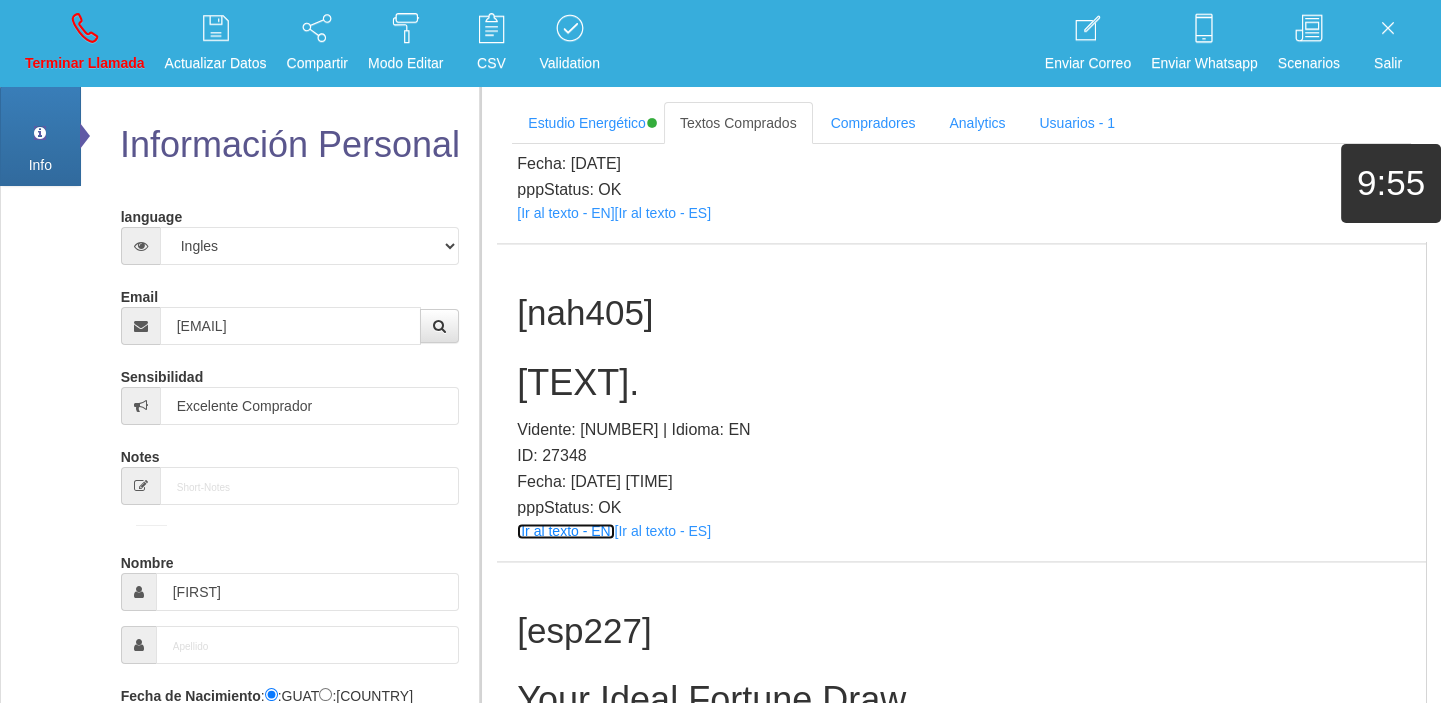 click on "[Ir al texto - EN]" at bounding box center [565, 531] 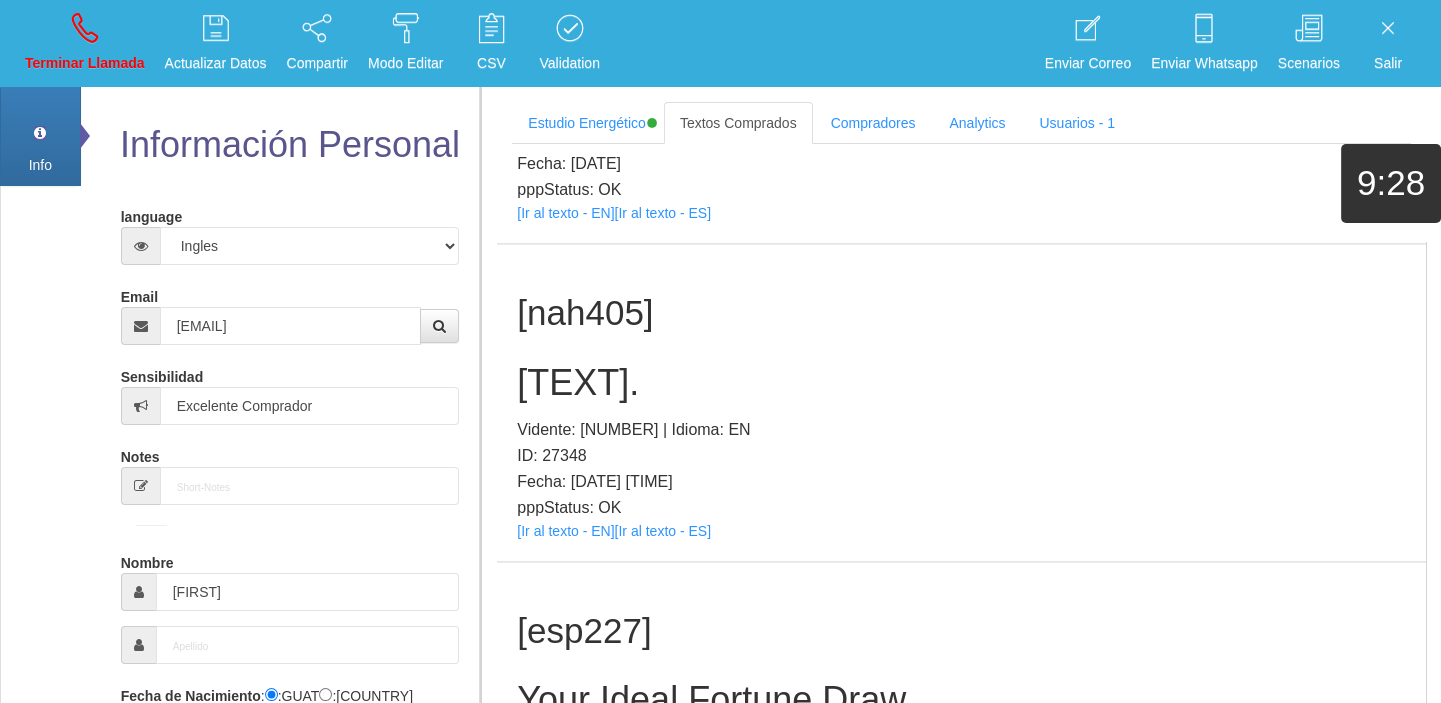 click on "[TEXT] [TEXT]. Vidente: [NUMBER] | Idioma: EN ID: [NUMBER] Fecha: [DATE] pppStatus: OK [Ir al texto - EN] [Ir al texto - ES]" at bounding box center (961, 402) 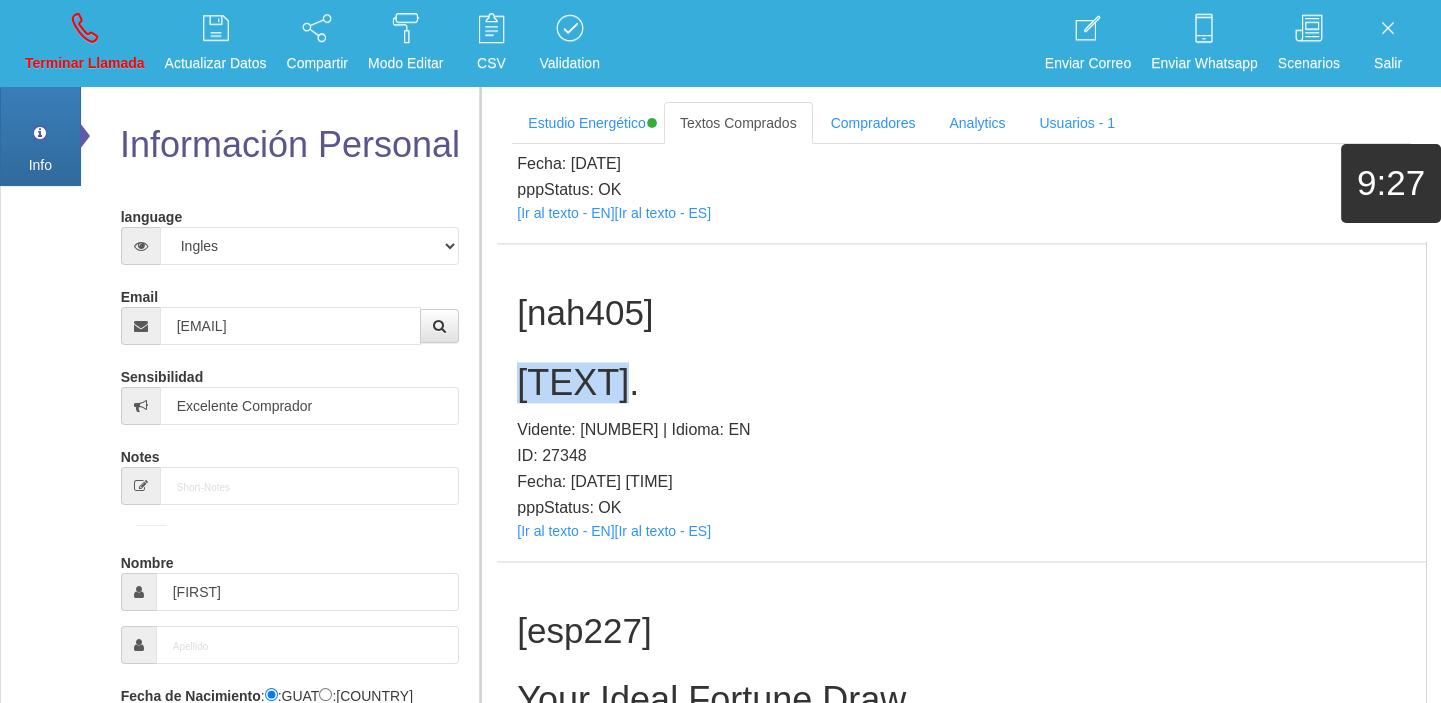 click on "[TEXT] [TEXT]. Vidente: [NUMBER] | Idioma: EN ID: [NUMBER] Fecha: [DATE] pppStatus: OK [Ir al texto - EN] [Ir al texto - ES]" at bounding box center [961, 402] 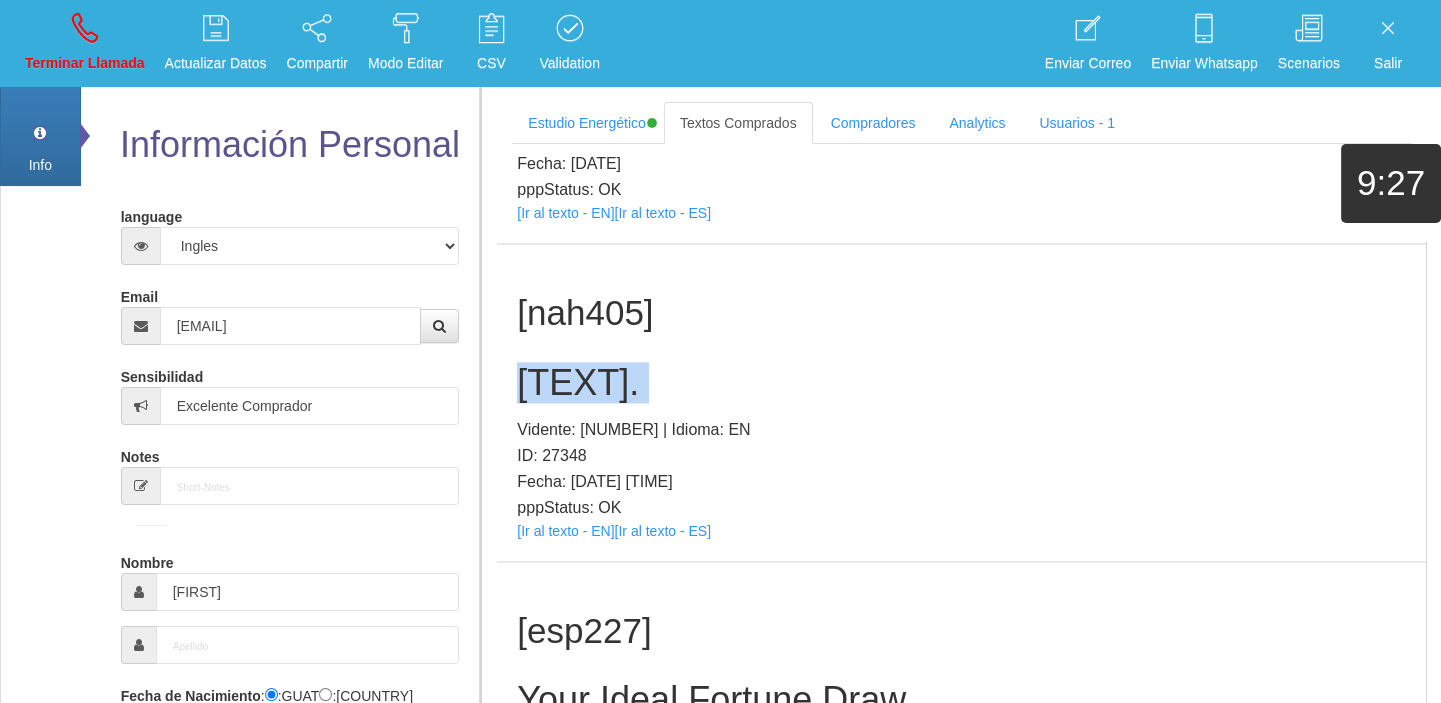 click on "[TEXT] [TEXT]. Vidente: [NUMBER] | Idioma: EN ID: [NUMBER] Fecha: [DATE] pppStatus: OK [Ir al texto - EN] [Ir al texto - ES]" at bounding box center (961, 402) 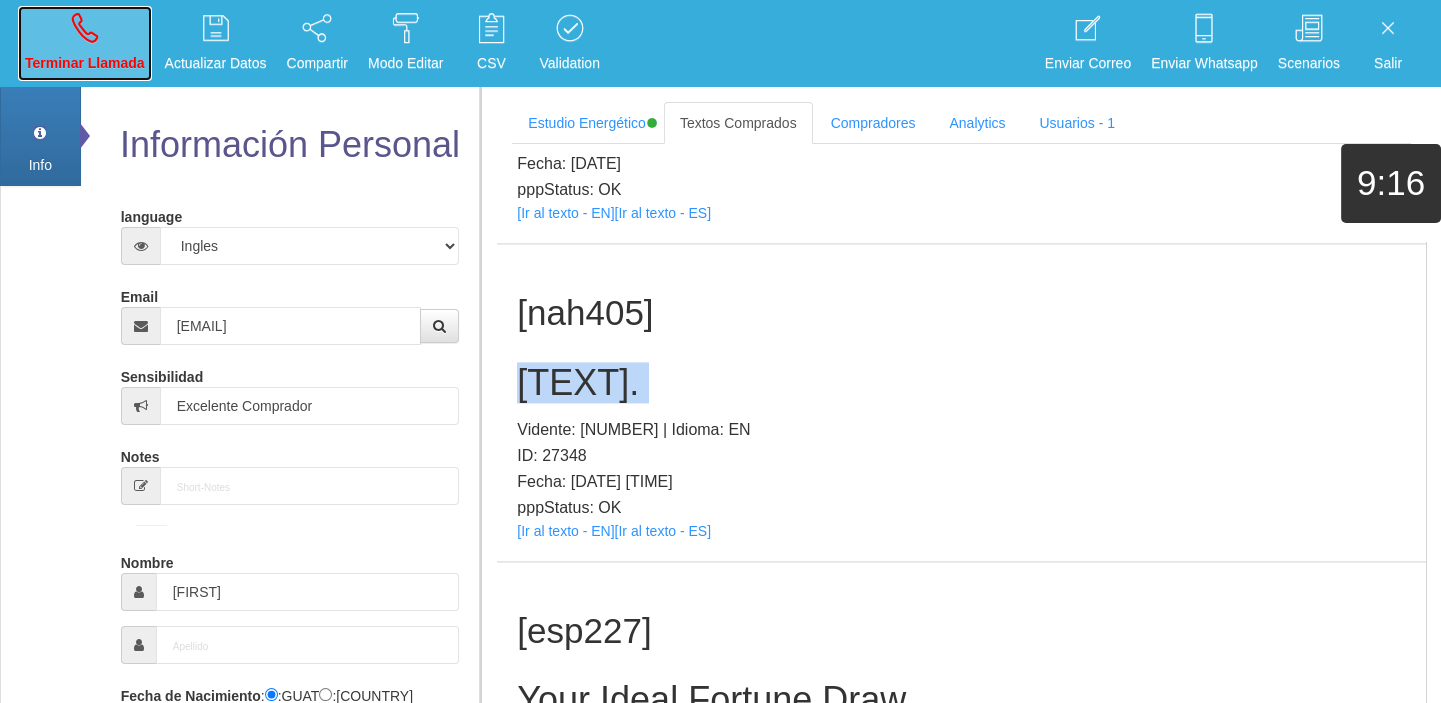 drag, startPoint x: 119, startPoint y: 32, endPoint x: 131, endPoint y: 88, distance: 57.271286 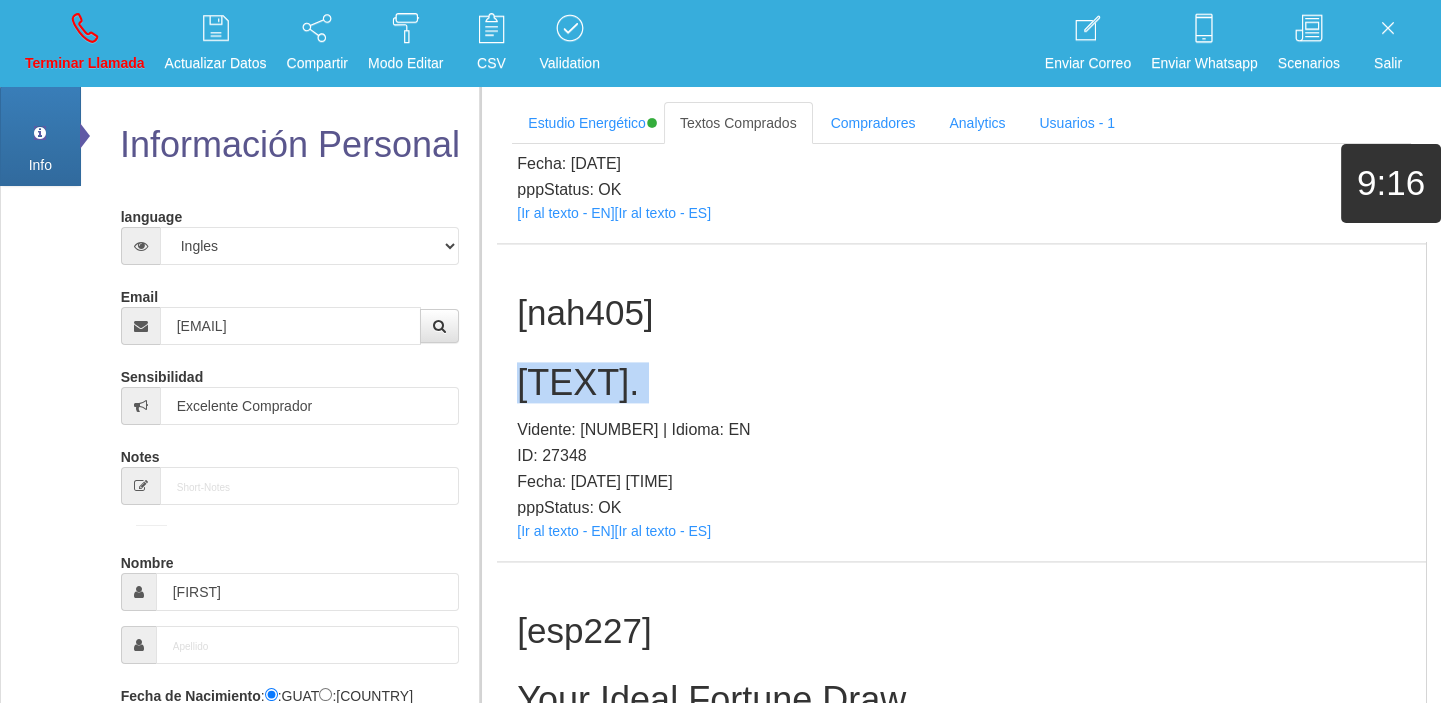 type 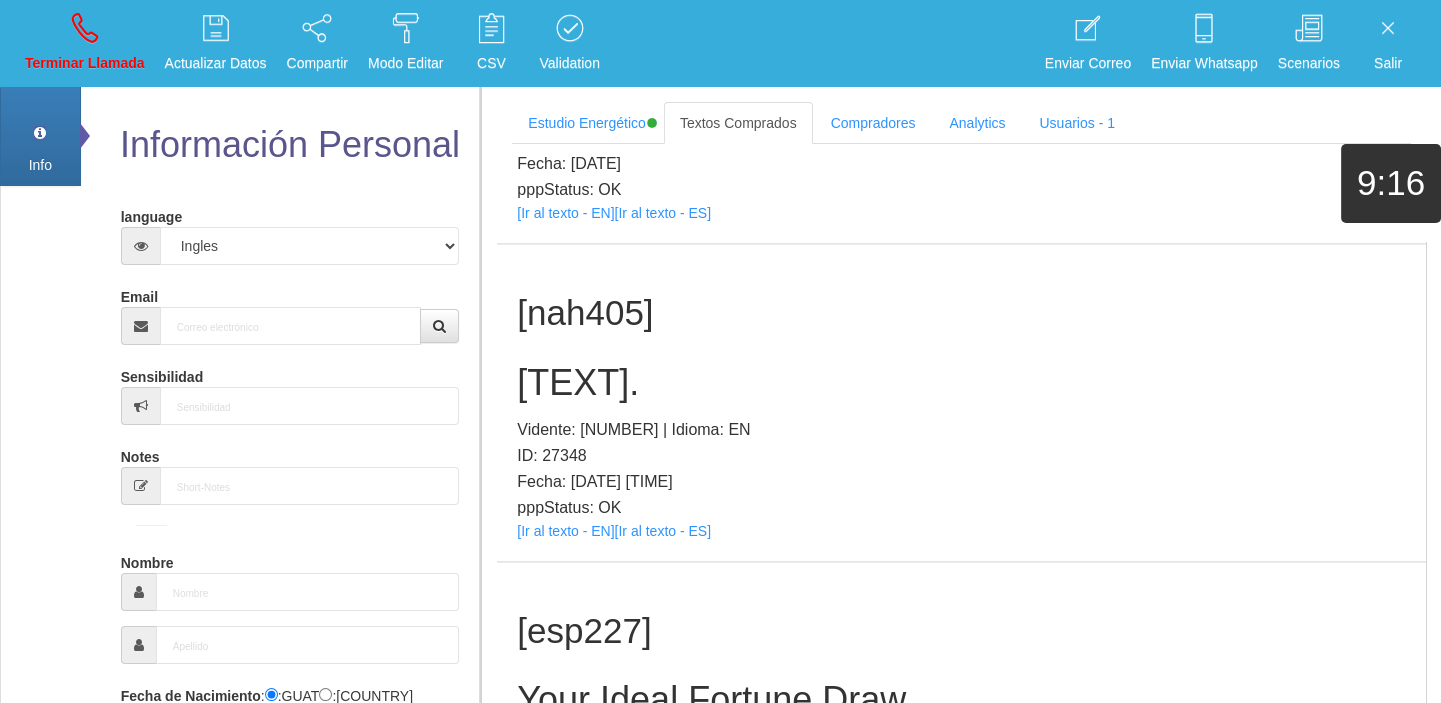 scroll, scrollTop: 0, scrollLeft: 0, axis: both 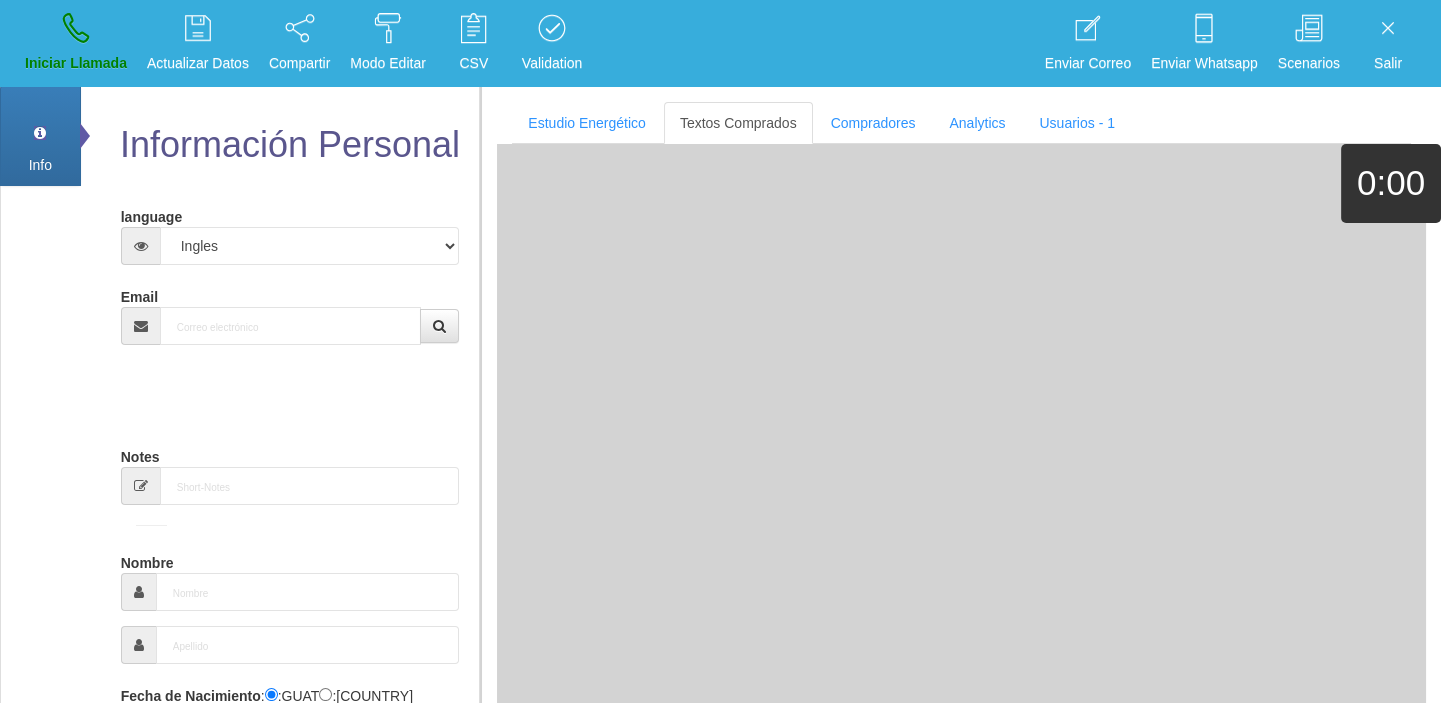 drag, startPoint x: 205, startPoint y: 289, endPoint x: 211, endPoint y: 320, distance: 31.575306 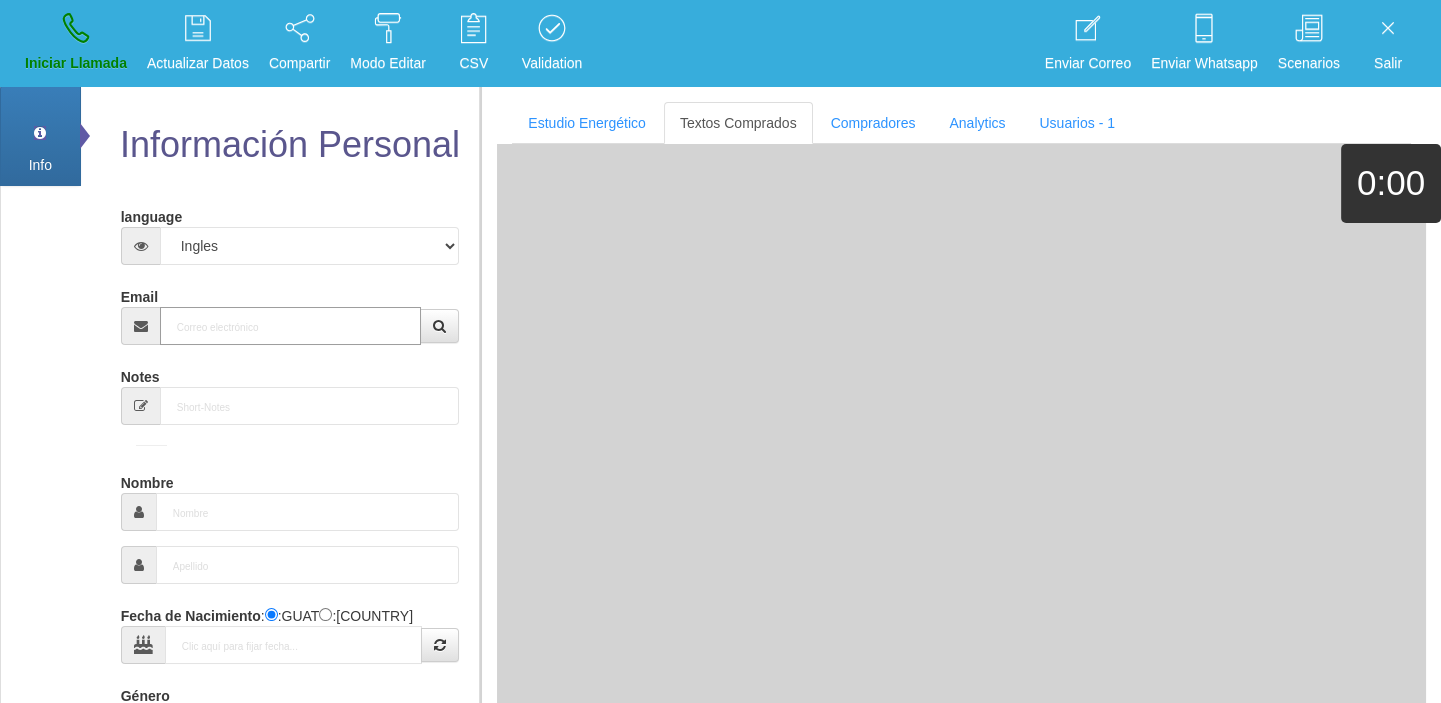 paste on "[EMAIL]" 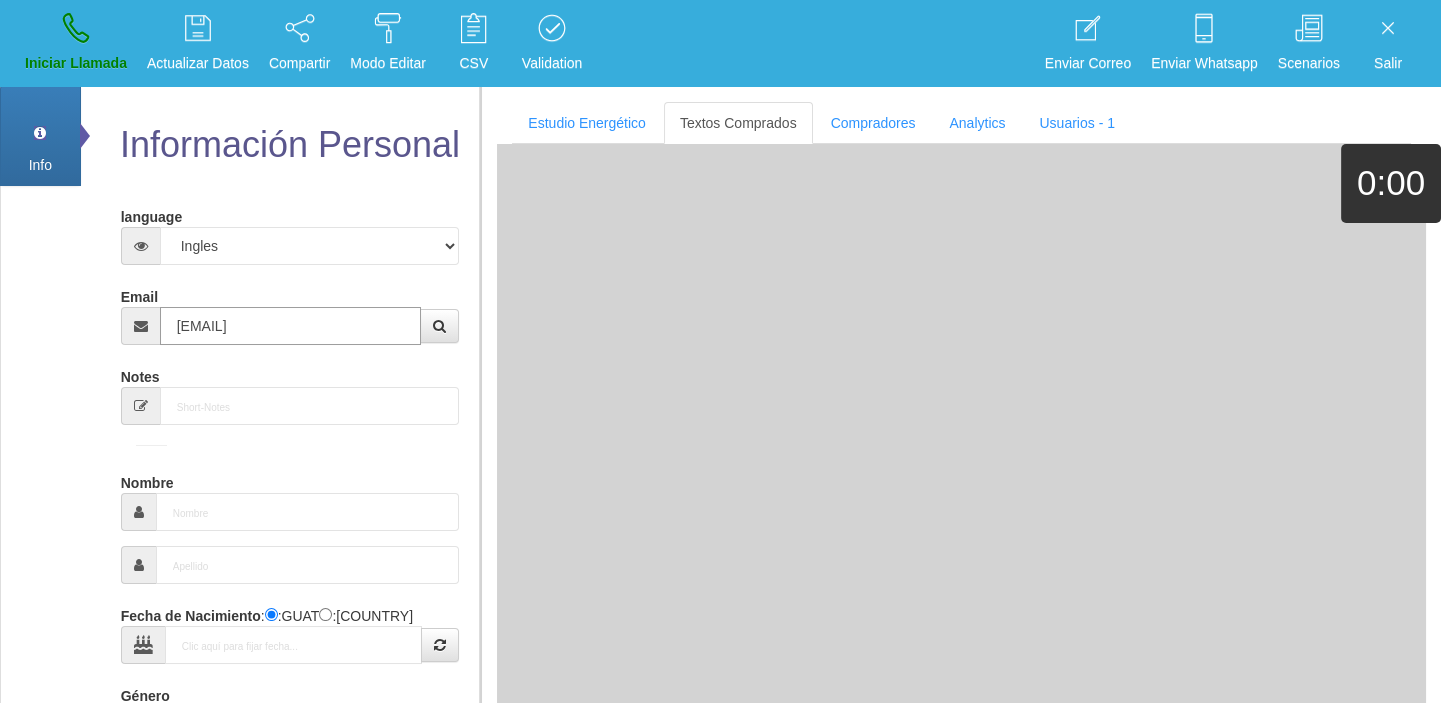 click on "[EMAIL]" at bounding box center [291, 326] 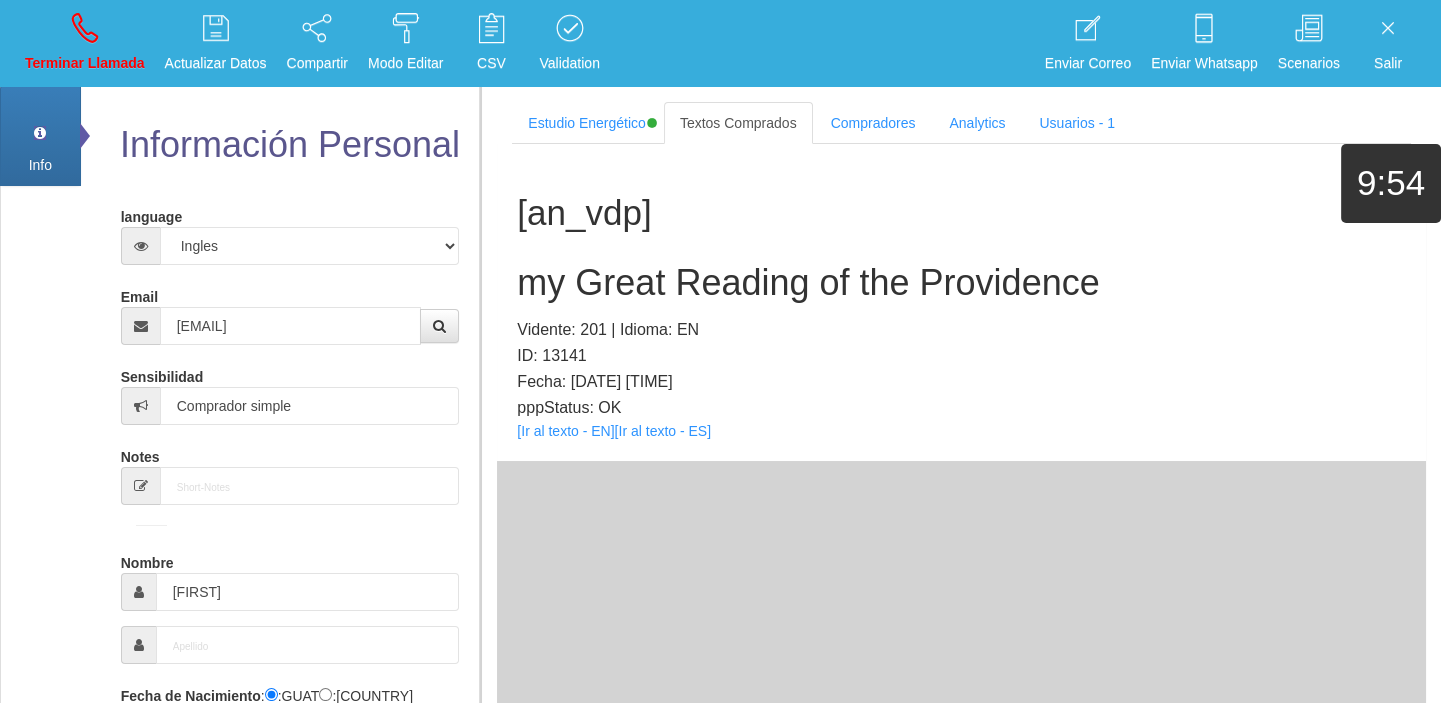 click on "[an_vdp] my Great Reading of the Providence Vidente: [NUMBER] | Idioma: EN ID: [NUMBER] Fecha: [DATE] [TIME] pppStatus: OK [Ir al texto - EN] [Ir al texto - ES]" at bounding box center (961, 302) 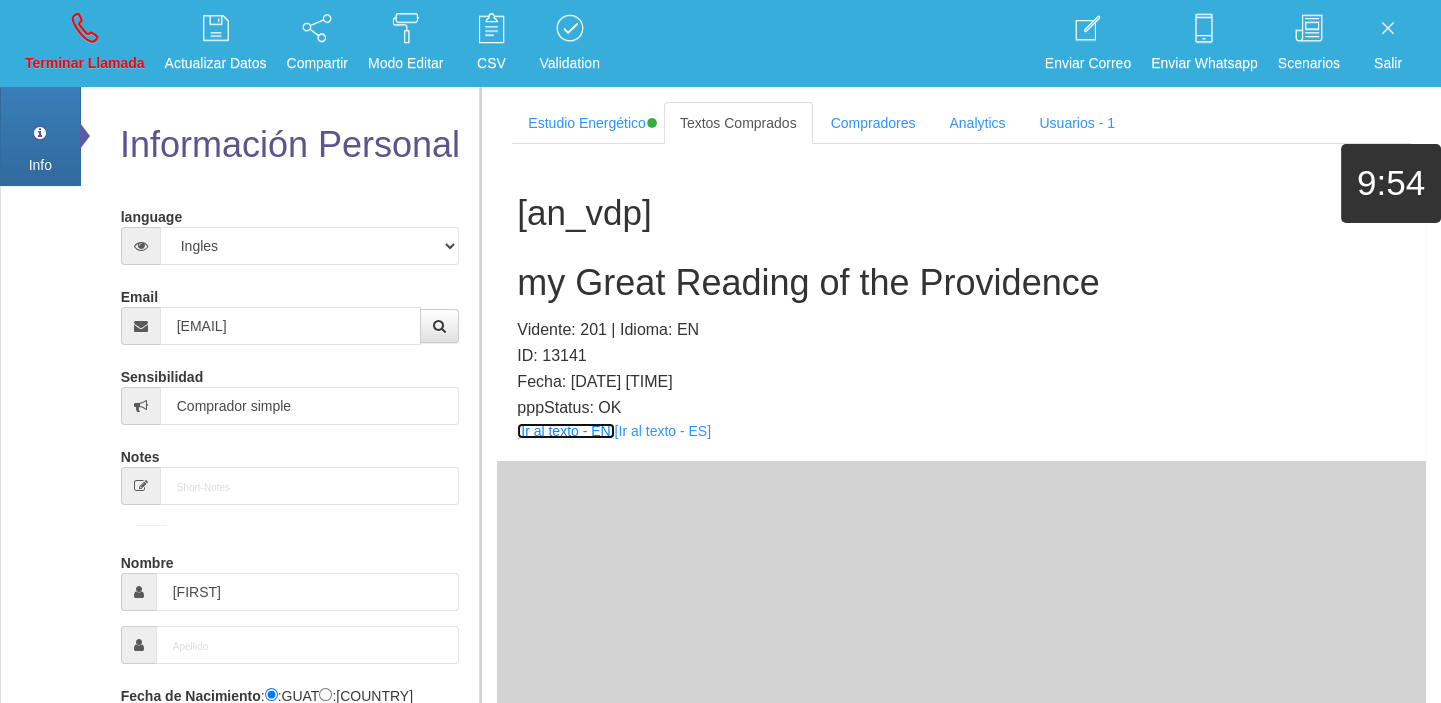 click on "[Ir al texto - EN]" at bounding box center [565, 431] 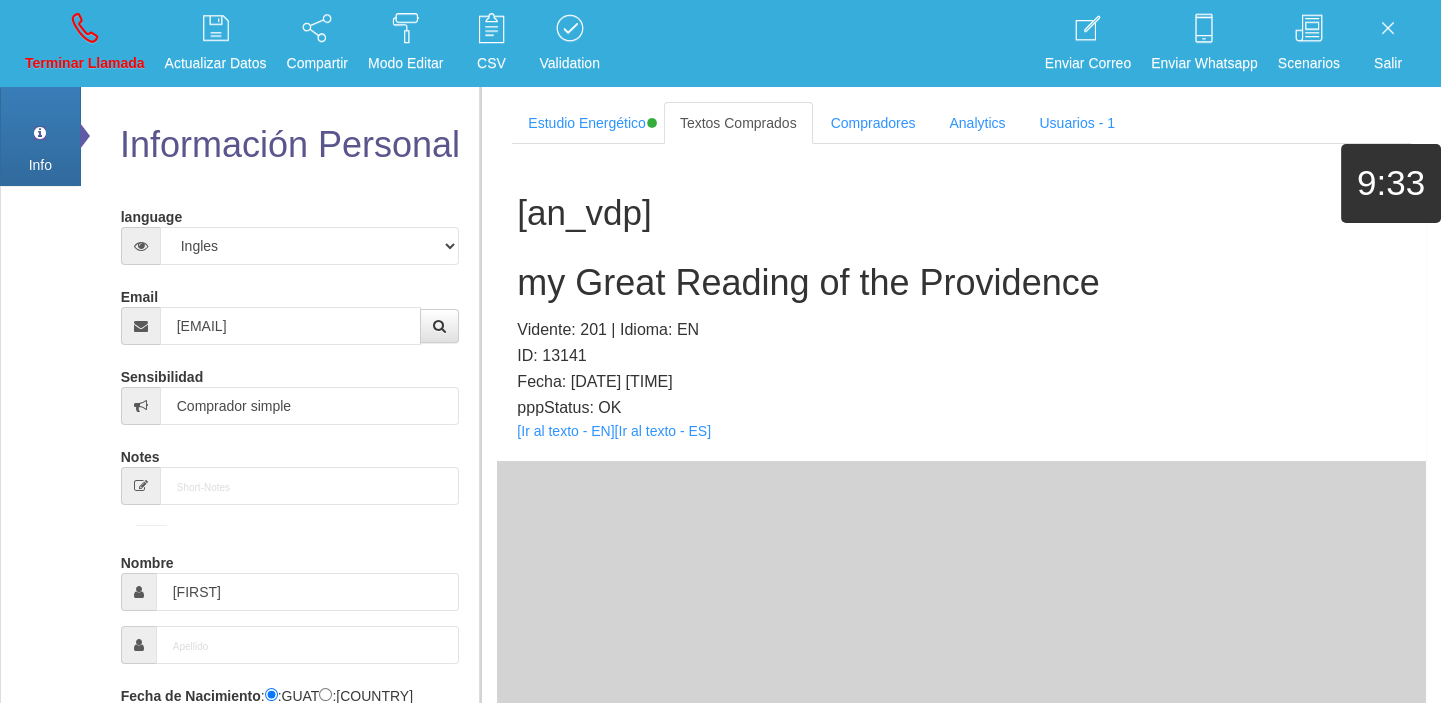 click on "my Great Reading of the Providence" at bounding box center (961, 283) 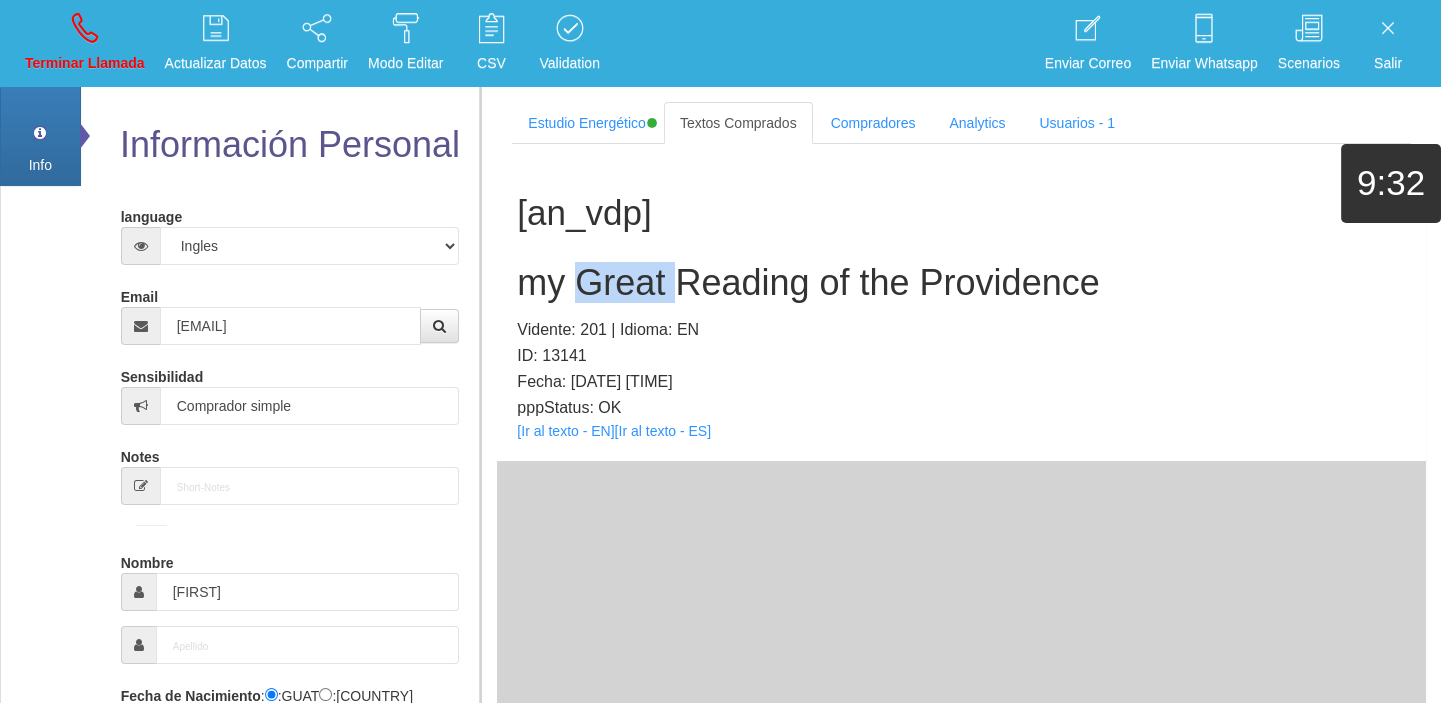 click on "my Great Reading of the Providence" at bounding box center (961, 283) 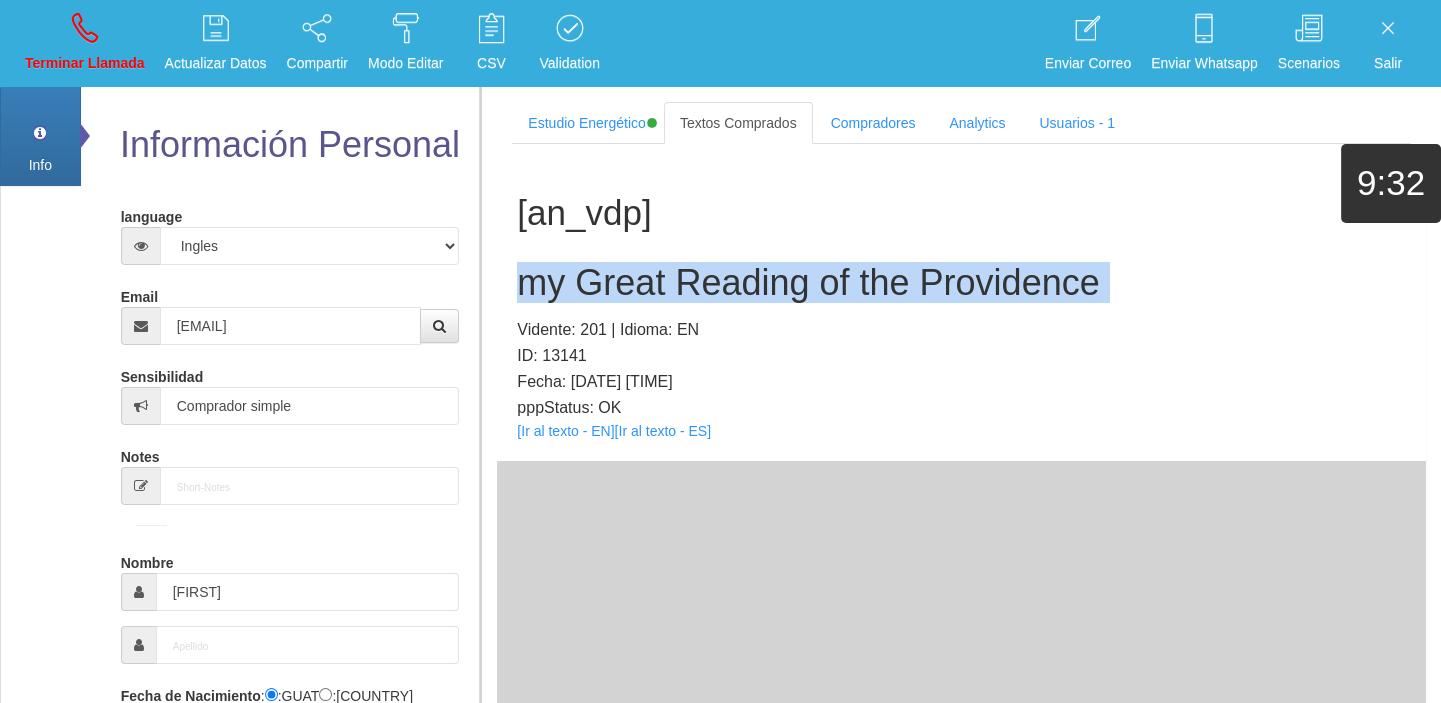click on "my Great Reading of the Providence" at bounding box center (961, 283) 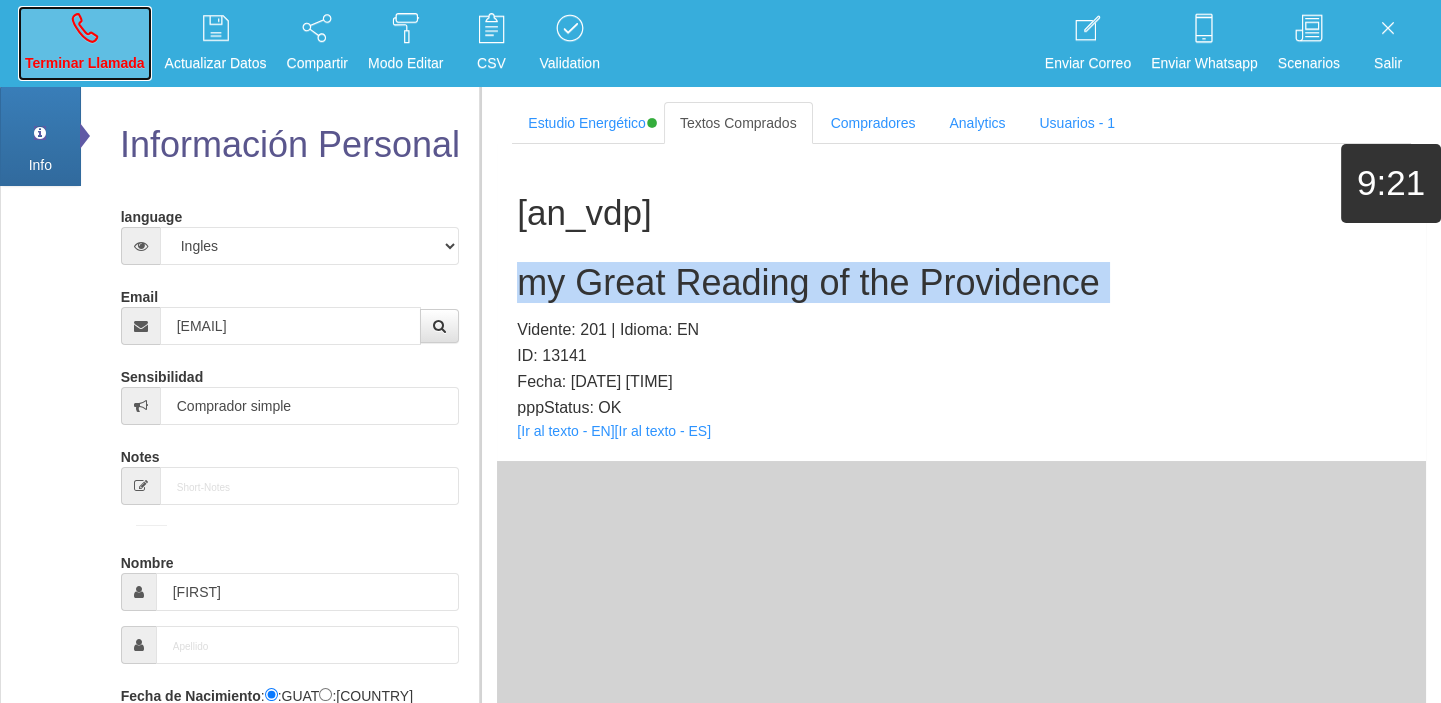 drag, startPoint x: 116, startPoint y: 45, endPoint x: 166, endPoint y: 126, distance: 95.189285 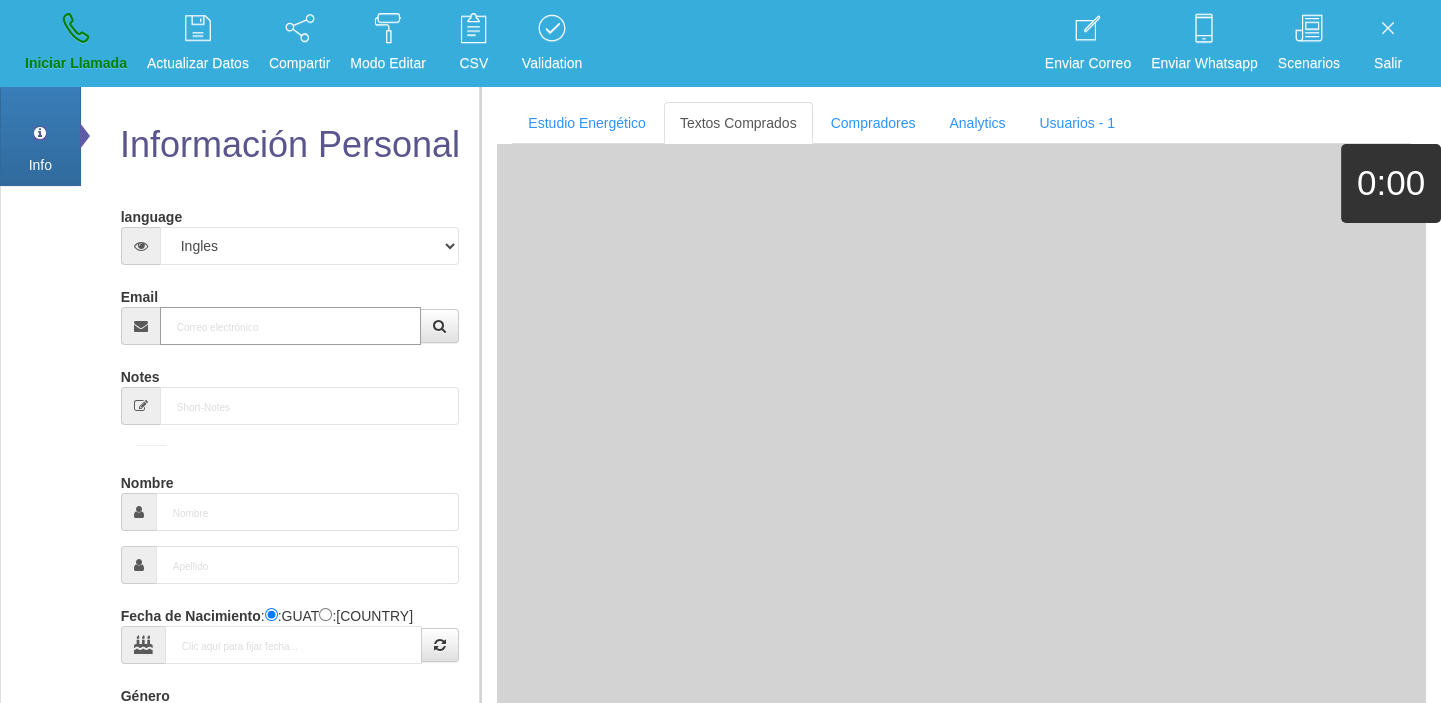 paste on "[EMAIL]" 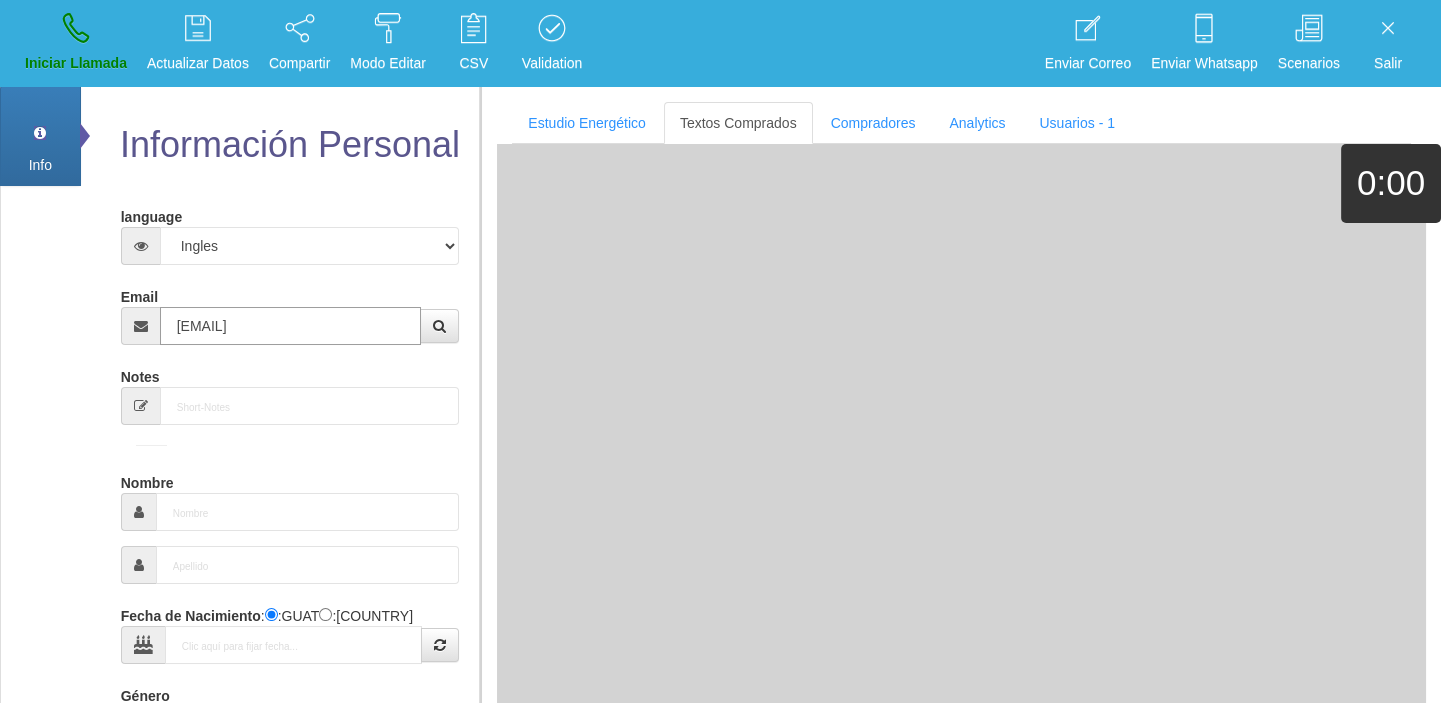 click on "[EMAIL]" at bounding box center (291, 326) 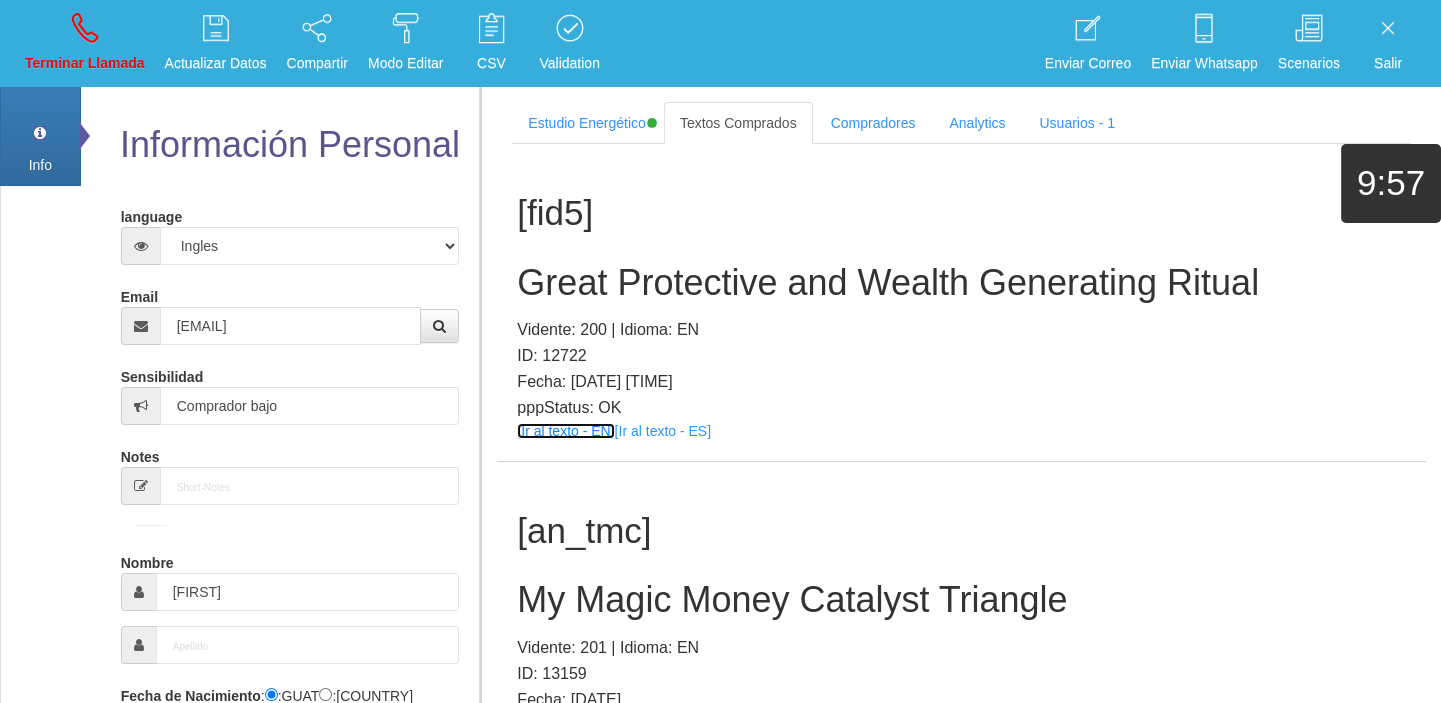 click on "[Ir al texto - EN]" at bounding box center (565, 431) 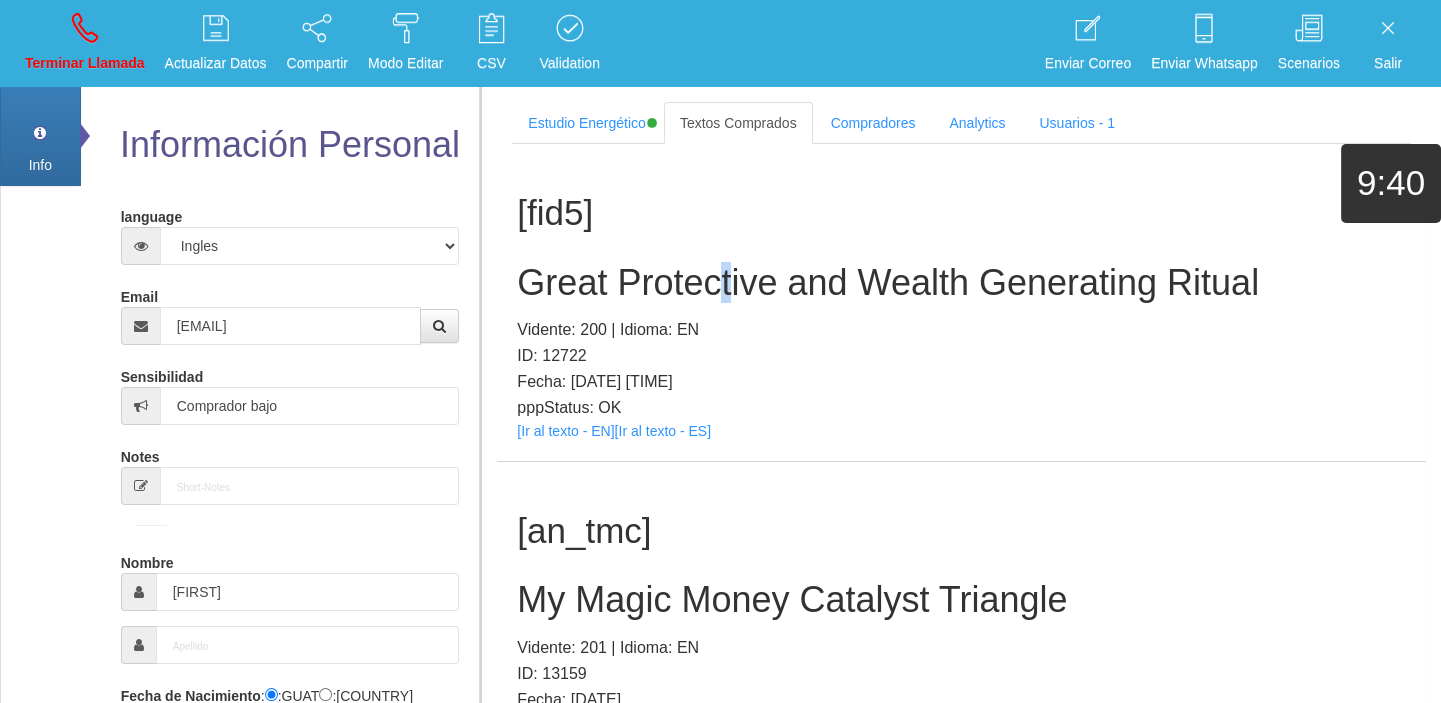 click on "[TEXT] [TEXT] [TEXT]: [NUMBER] | Idioma: EN ID: [NUMBER] Fecha: [DATE] pppStatus: OK [Ir al texto - EN] [Ir al texto - ES]" at bounding box center [961, 302] 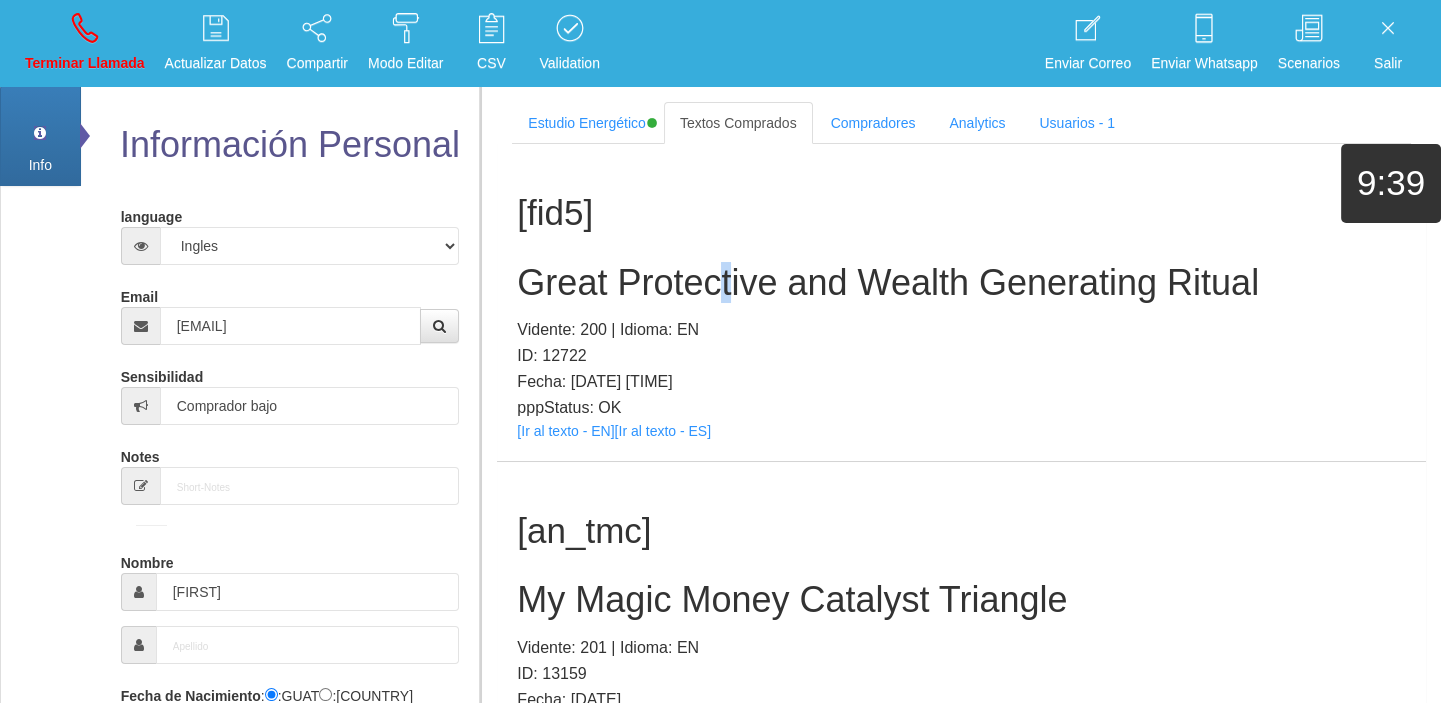 click on "[TEXT] [TEXT] [TEXT]: [NUMBER] | Idioma: EN ID: [NUMBER] Fecha: [DATE] pppStatus: OK [Ir al texto - EN] [Ir al texto - ES]" at bounding box center (961, 302) 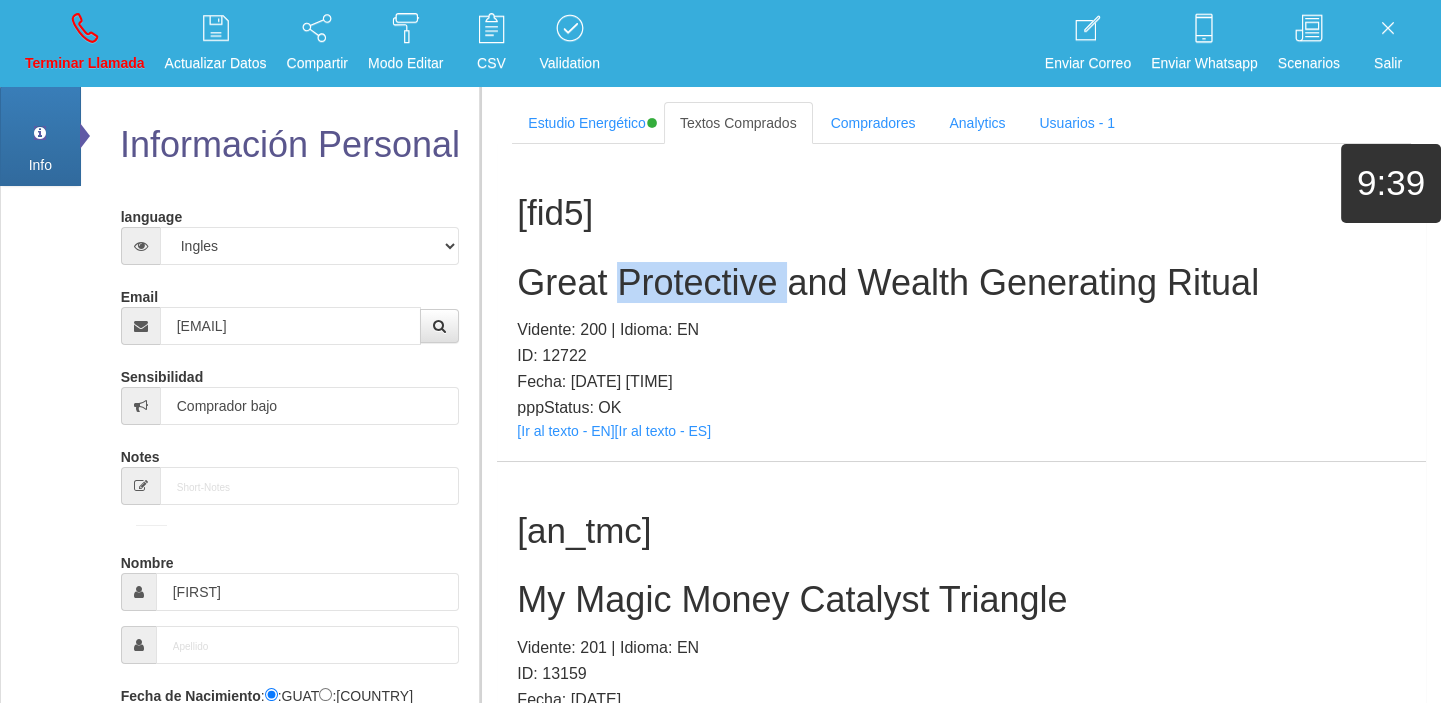 click on "[TEXT] [TEXT] [TEXT]: [NUMBER] | Idioma: EN ID: [NUMBER] Fecha: [DATE] pppStatus: OK [Ir al texto - EN] [Ir al texto - ES]" at bounding box center [961, 302] 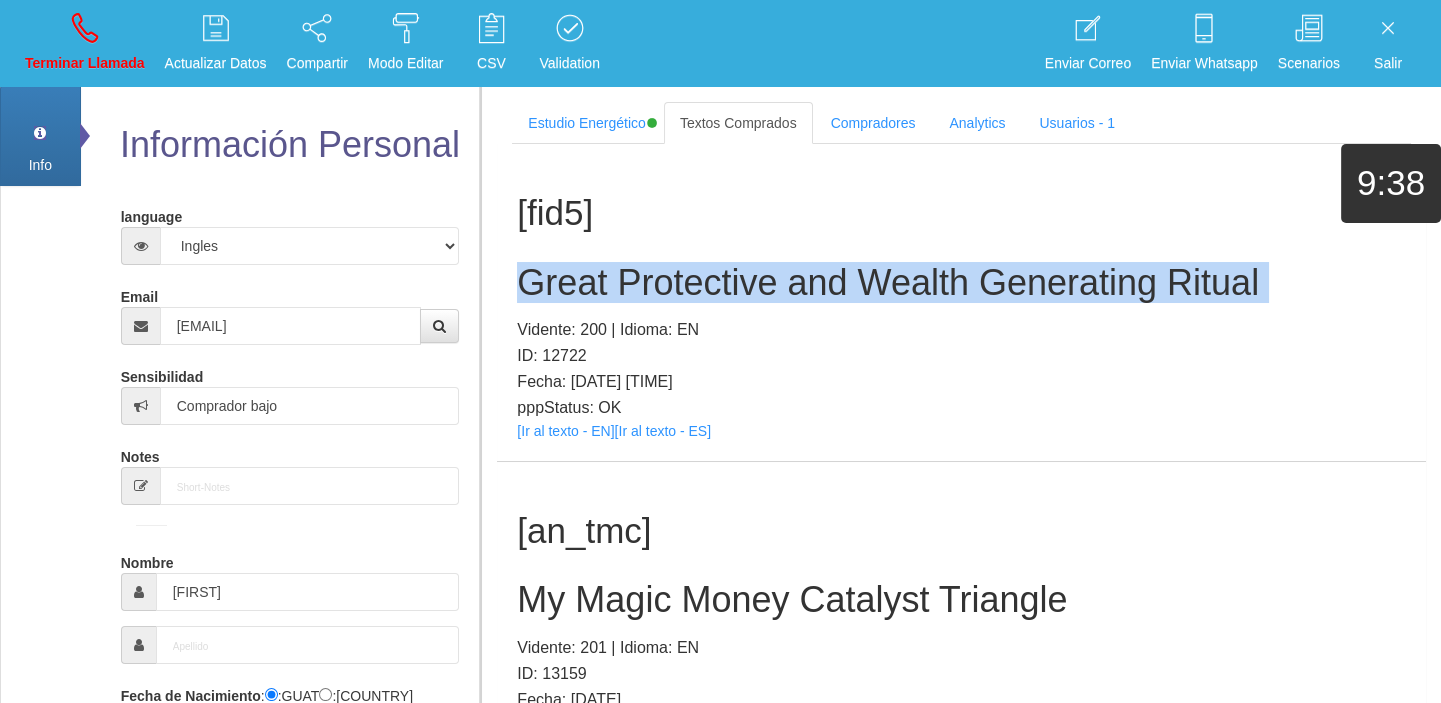 click on "Great Protective and Wealth Generating Ritual" at bounding box center (961, 283) 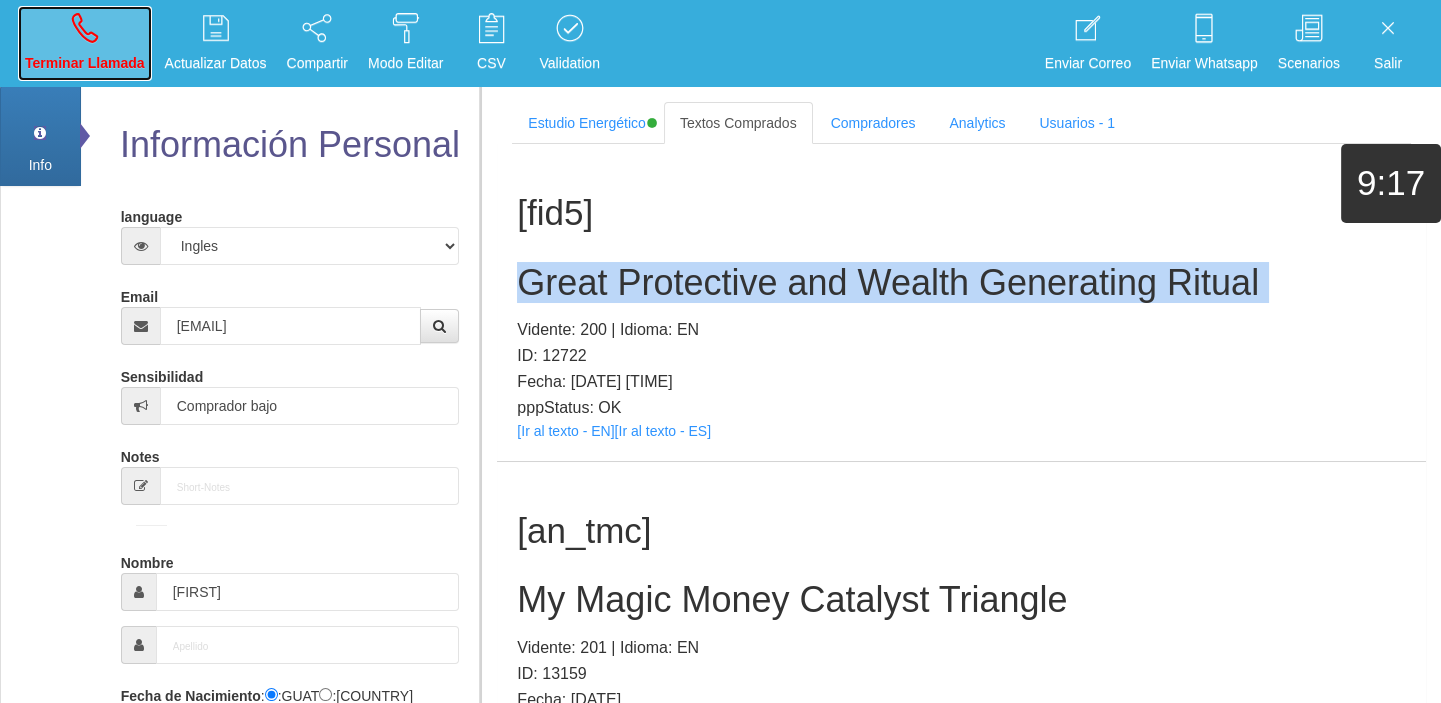 drag, startPoint x: 83, startPoint y: 53, endPoint x: 224, endPoint y: 285, distance: 271.48663 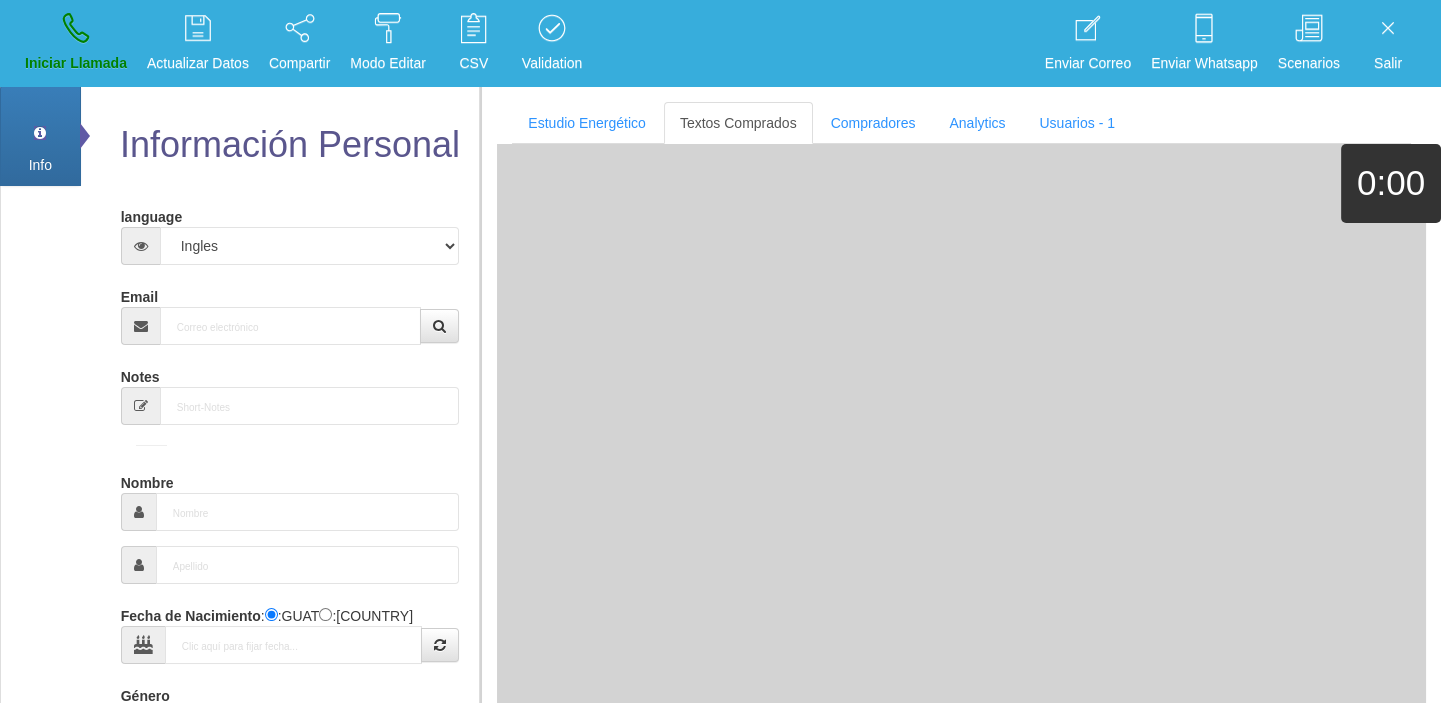 click on "language Español Portugues Frances Ingles
Email
Sensibilidad
Notes
Comprador de lotería
Nombre
Fecha de Nacimiento :  :[COUNTRY]  :[COUNTRY]
Género
-seleccionar-
Masculino
Femenino
Teléfono
[COUNTRY] +[PHONE] [COUNTRY] +[PHONE] [COUNTRY] +[PHONE] [COUNTRY] +[PHONE] [COUNTRY] +[PHONE]" at bounding box center [290, 660] 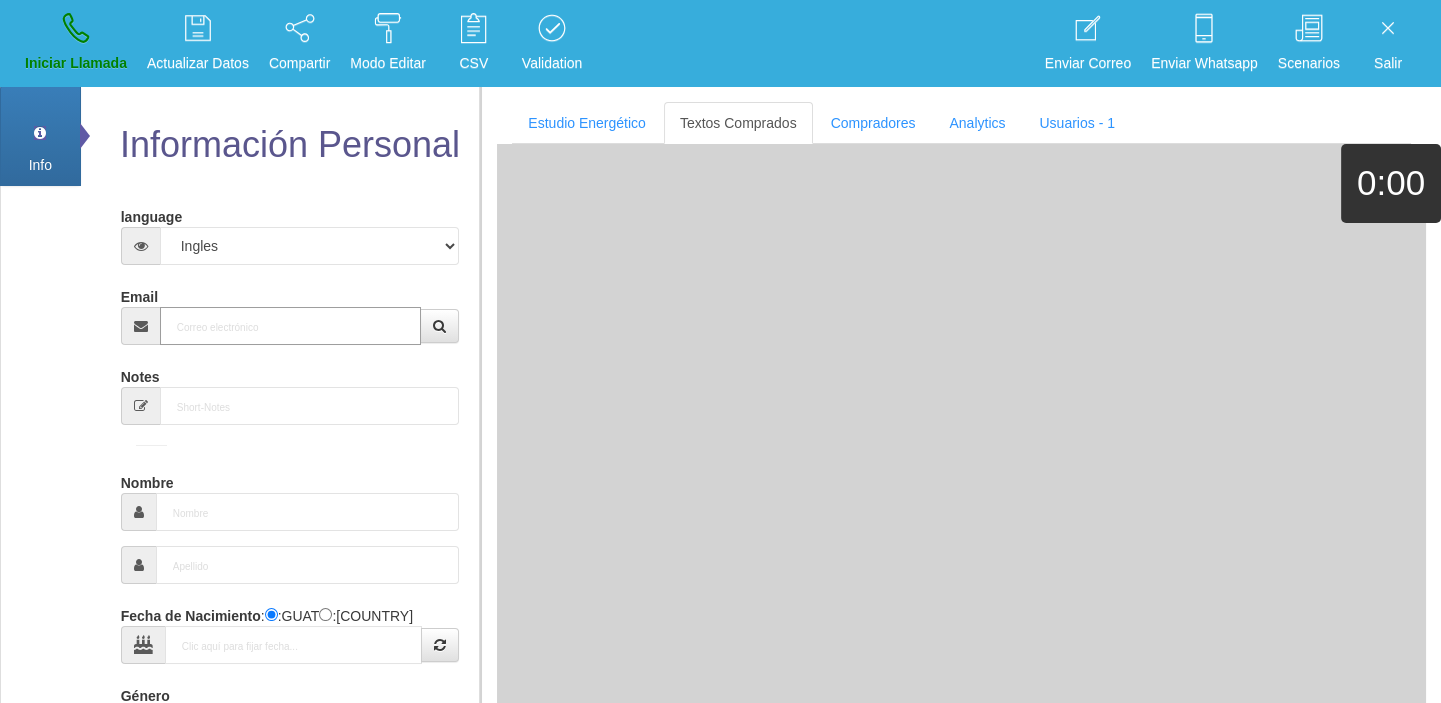 click on "Email" at bounding box center (291, 326) 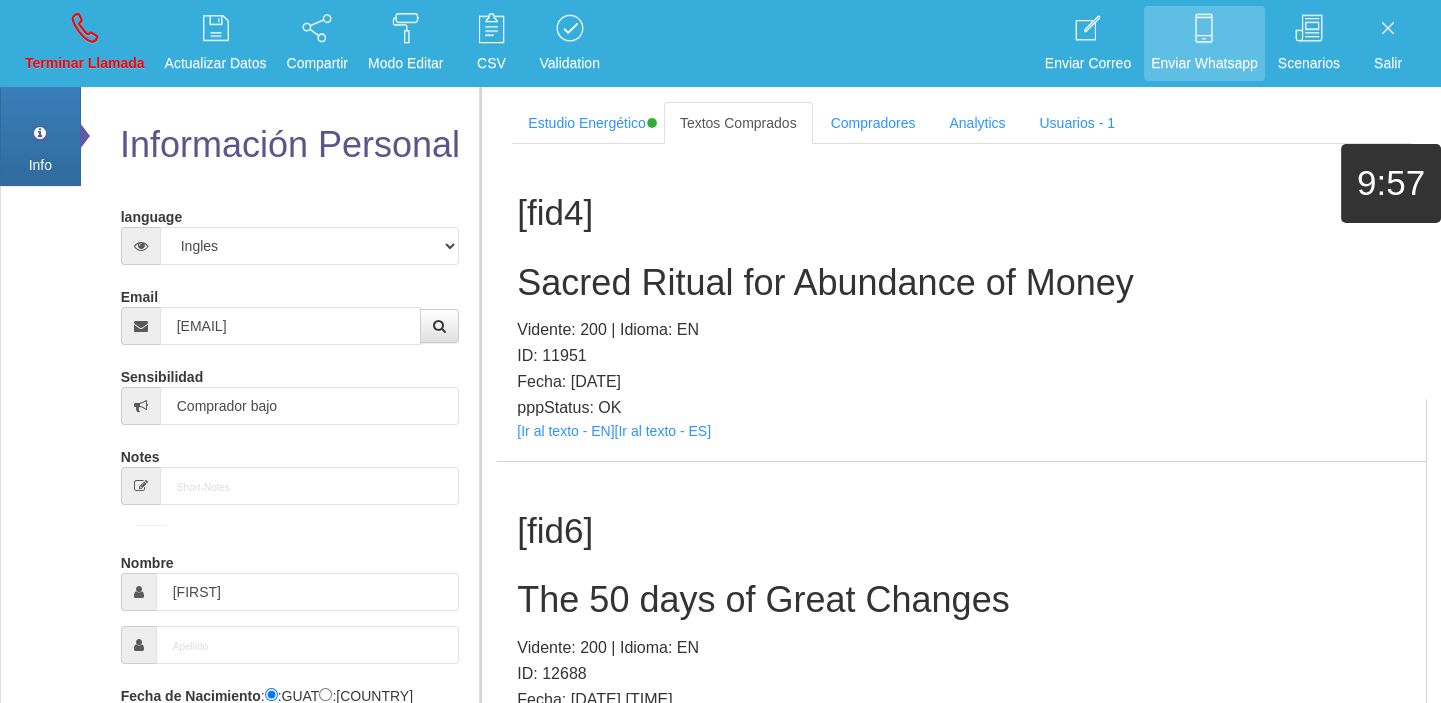scroll, scrollTop: 5, scrollLeft: 0, axis: vertical 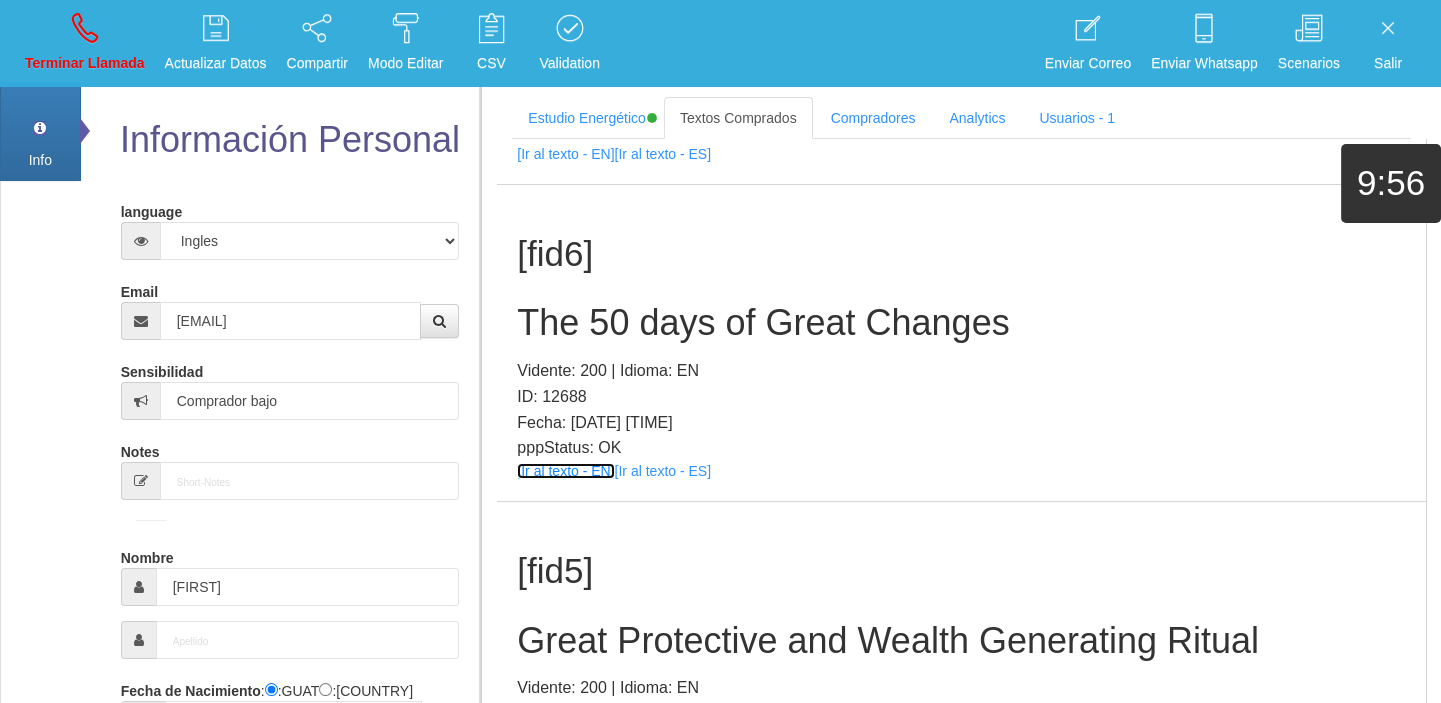 click on "[Ir al texto - EN]" at bounding box center (565, 471) 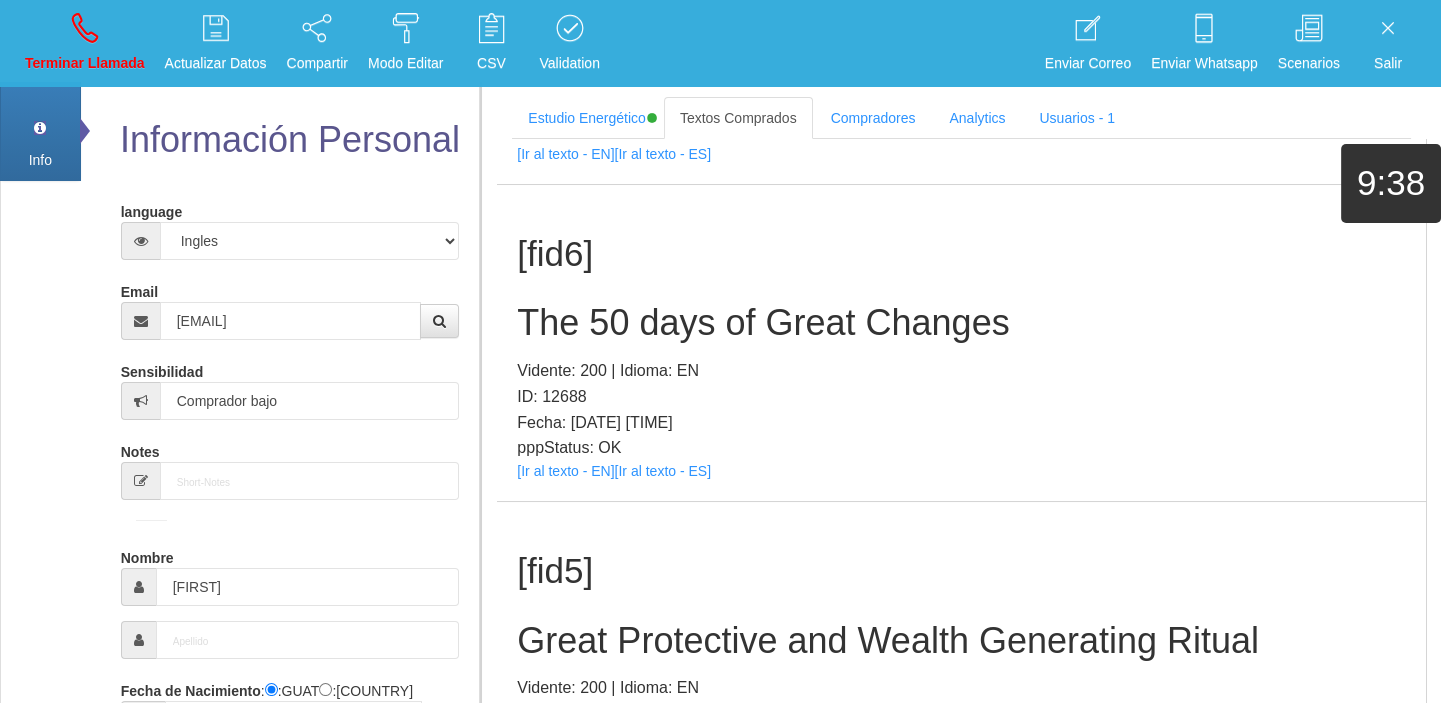 click on "The 50 days of Great Changes" at bounding box center [961, 323] 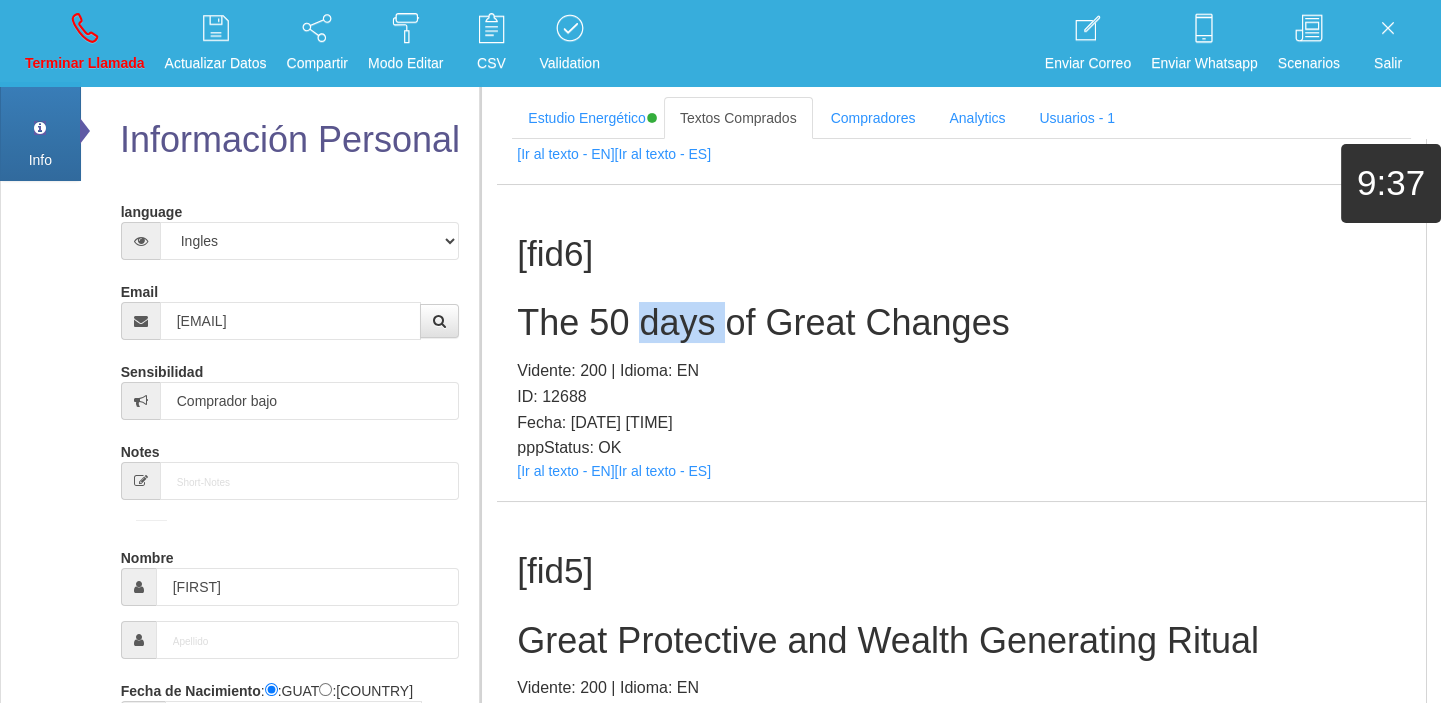 click on "The 50 days of Great Changes" at bounding box center (961, 323) 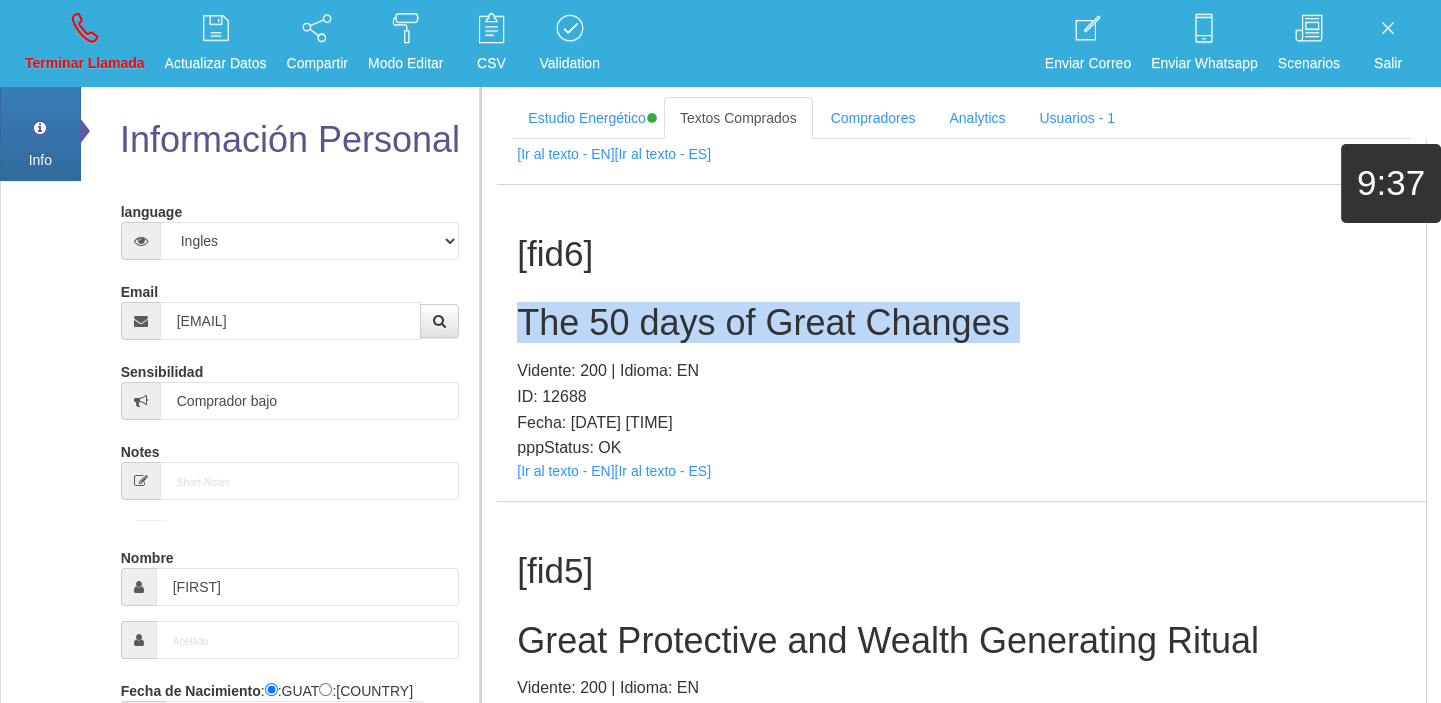 click on "The 50 days of Great Changes" at bounding box center (961, 323) 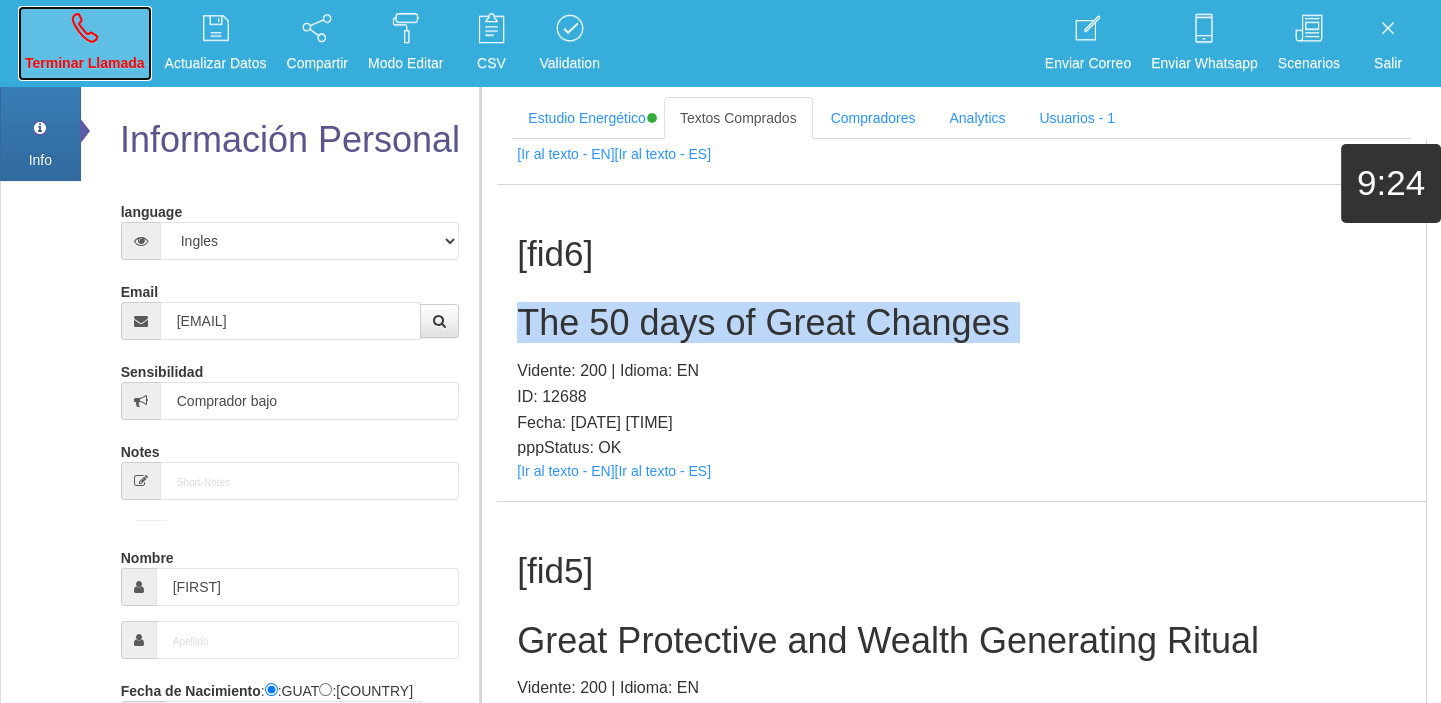 click on "Terminar Llamada" at bounding box center [85, 63] 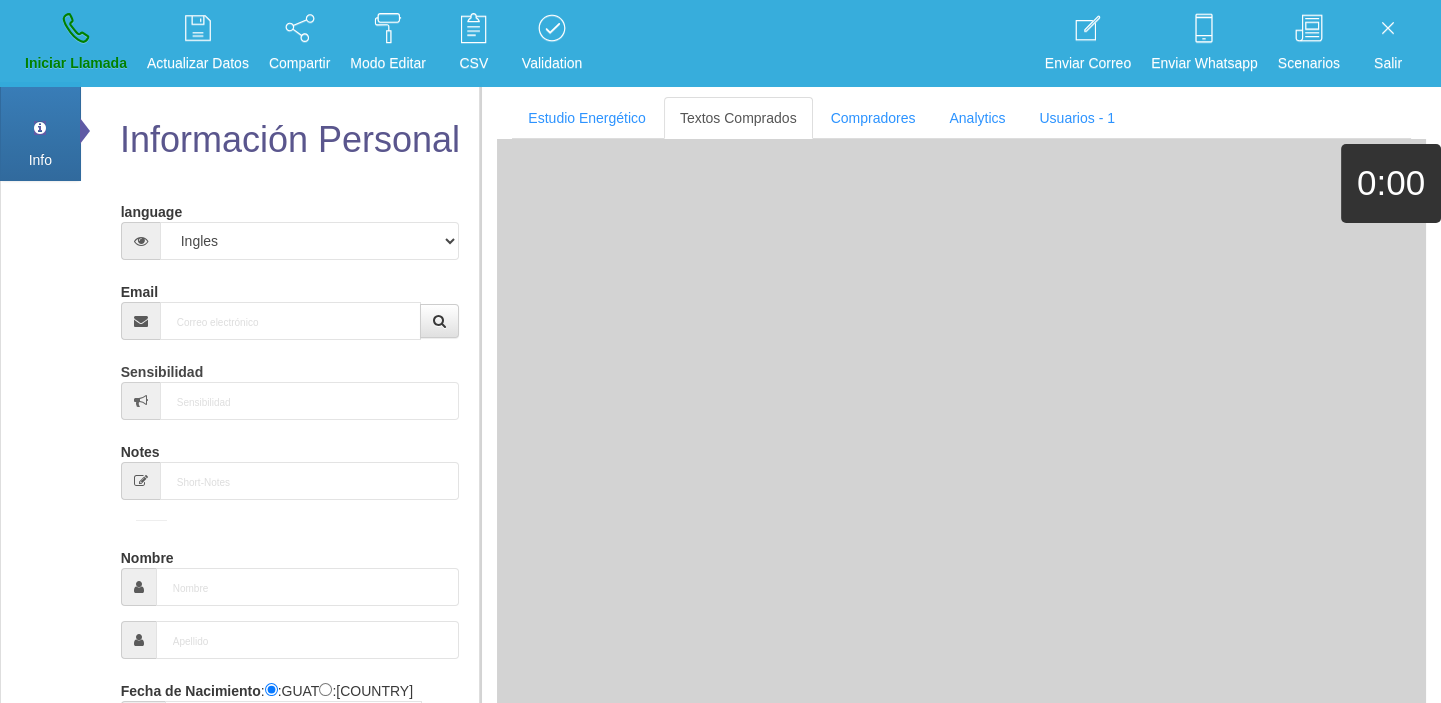 scroll, scrollTop: 0, scrollLeft: 0, axis: both 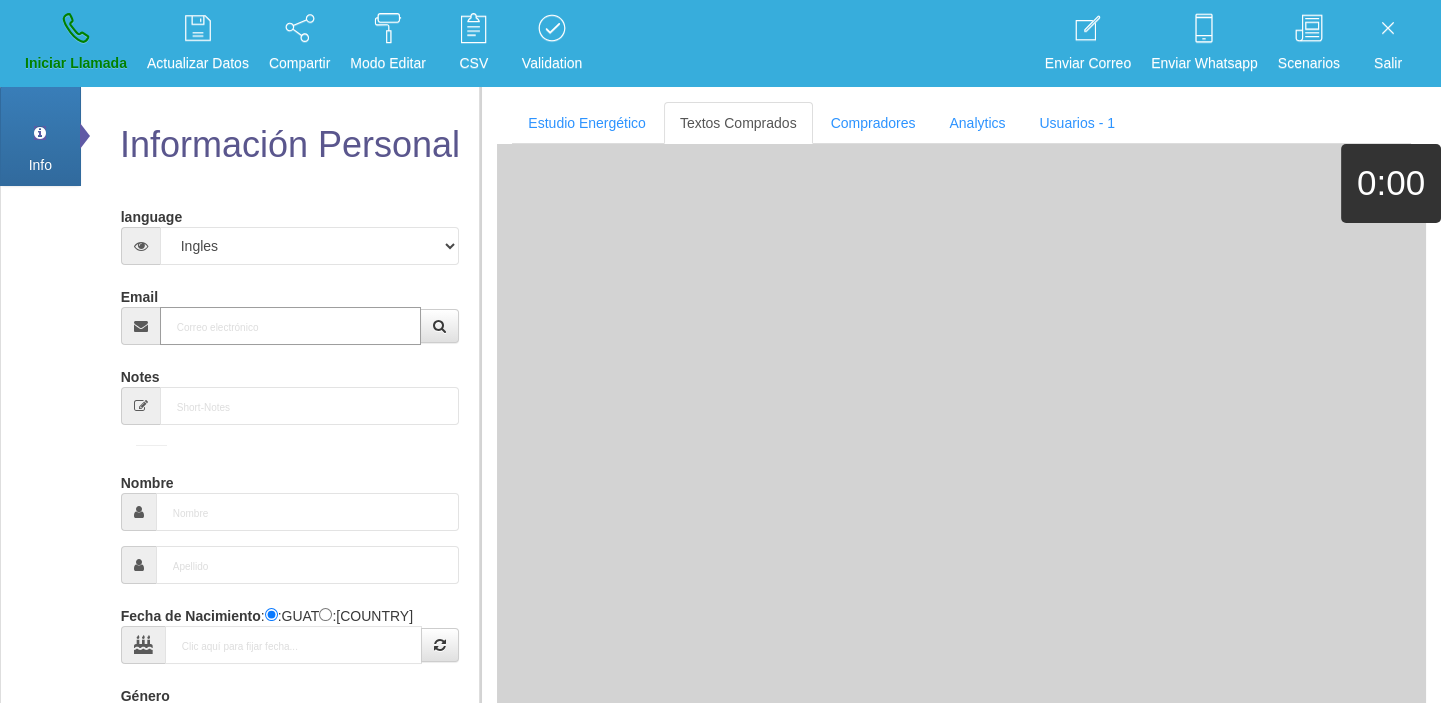 click on "Email" at bounding box center (291, 326) 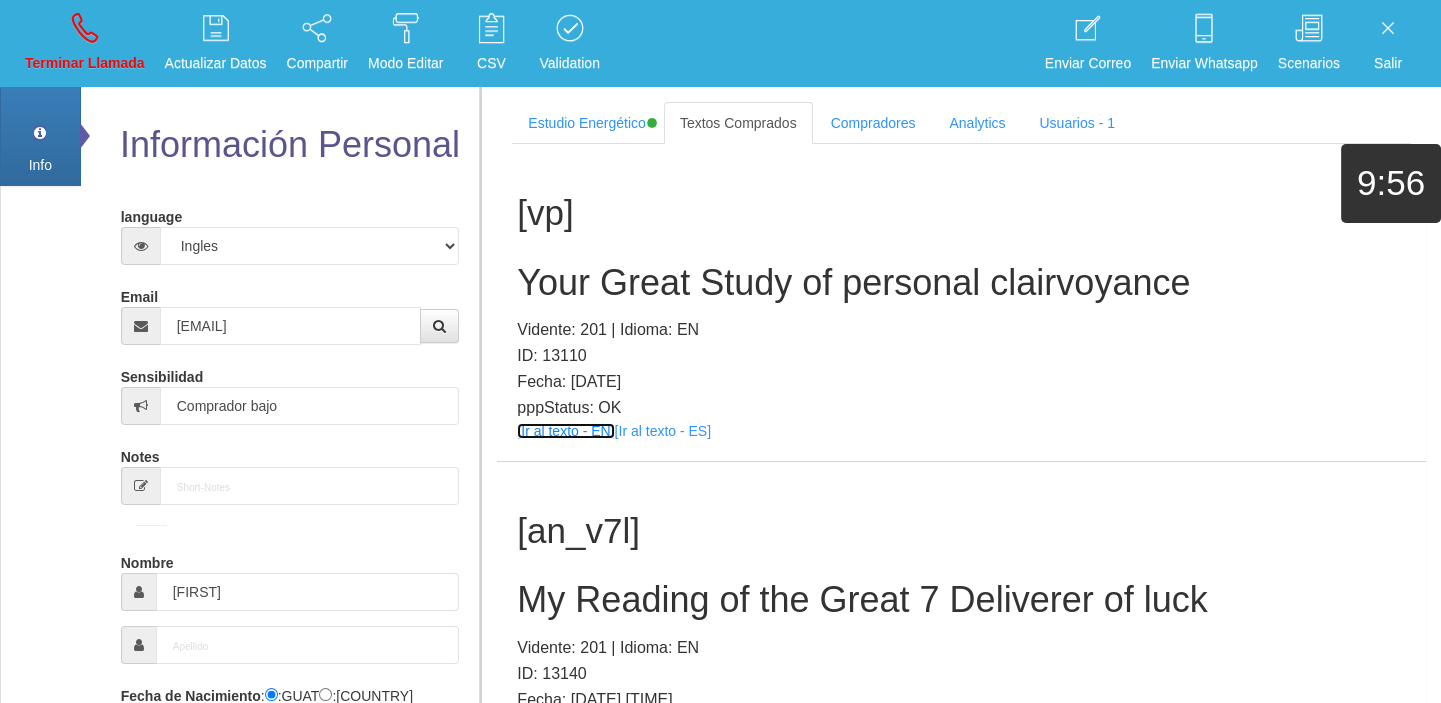 click on "[Ir al texto - EN]" at bounding box center (565, 431) 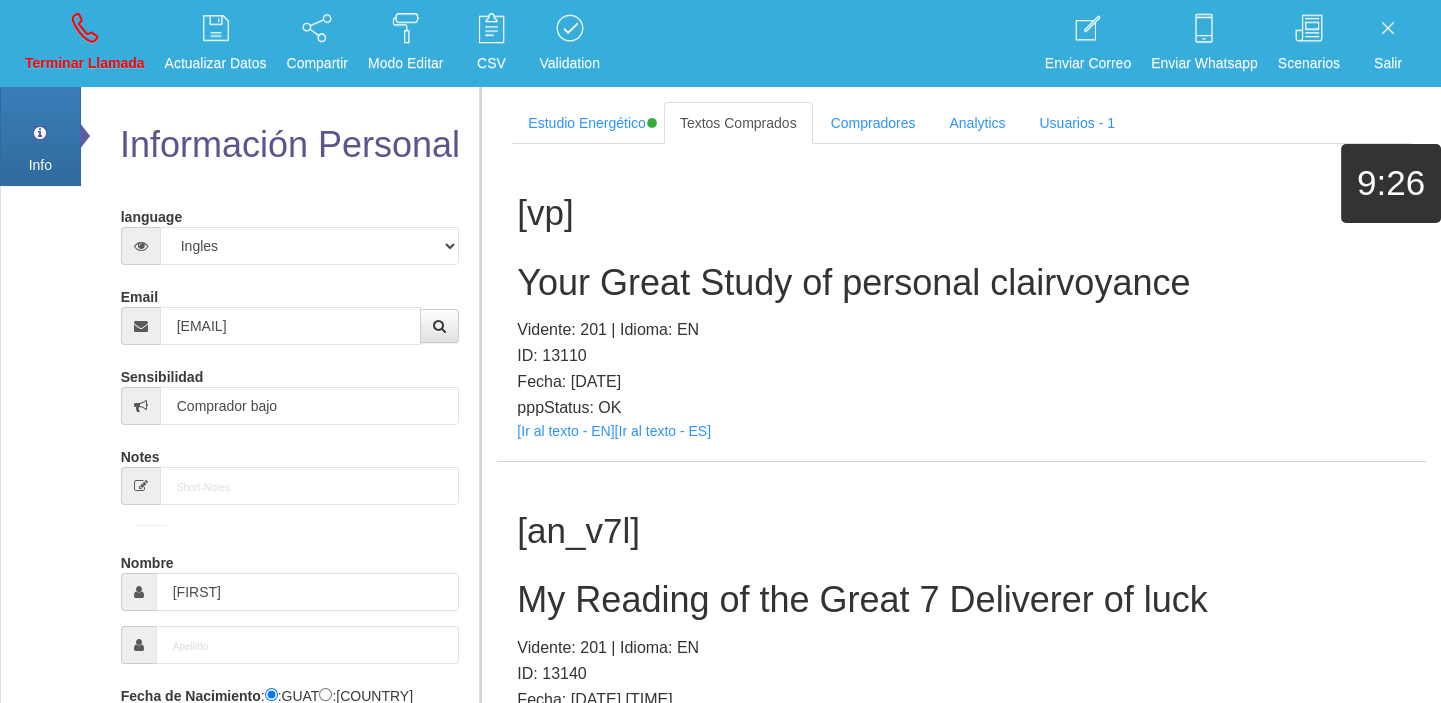 click on "Your Great Study of personal clairvoyance" at bounding box center (961, 283) 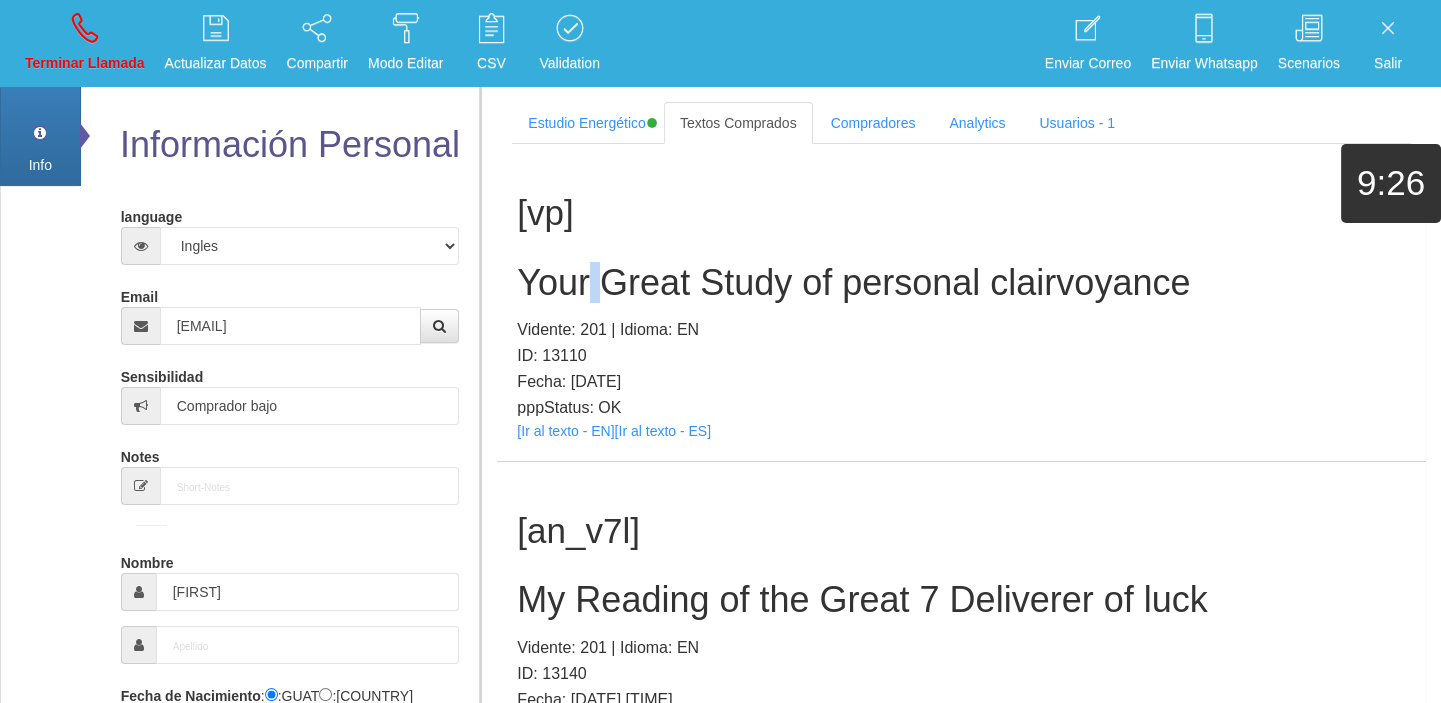 click on "Your Great Study of personal clairvoyance" at bounding box center (961, 283) 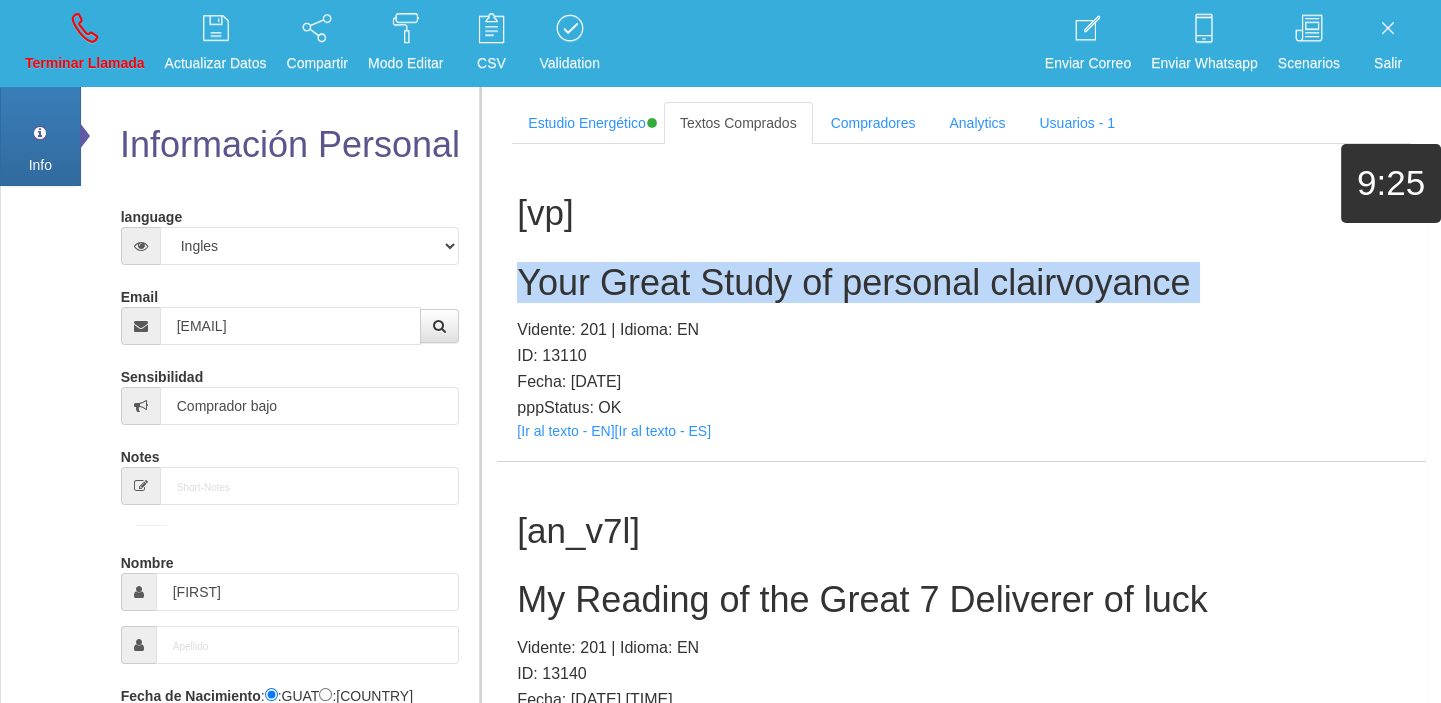 click on "Your Great Study of personal clairvoyance" at bounding box center [961, 283] 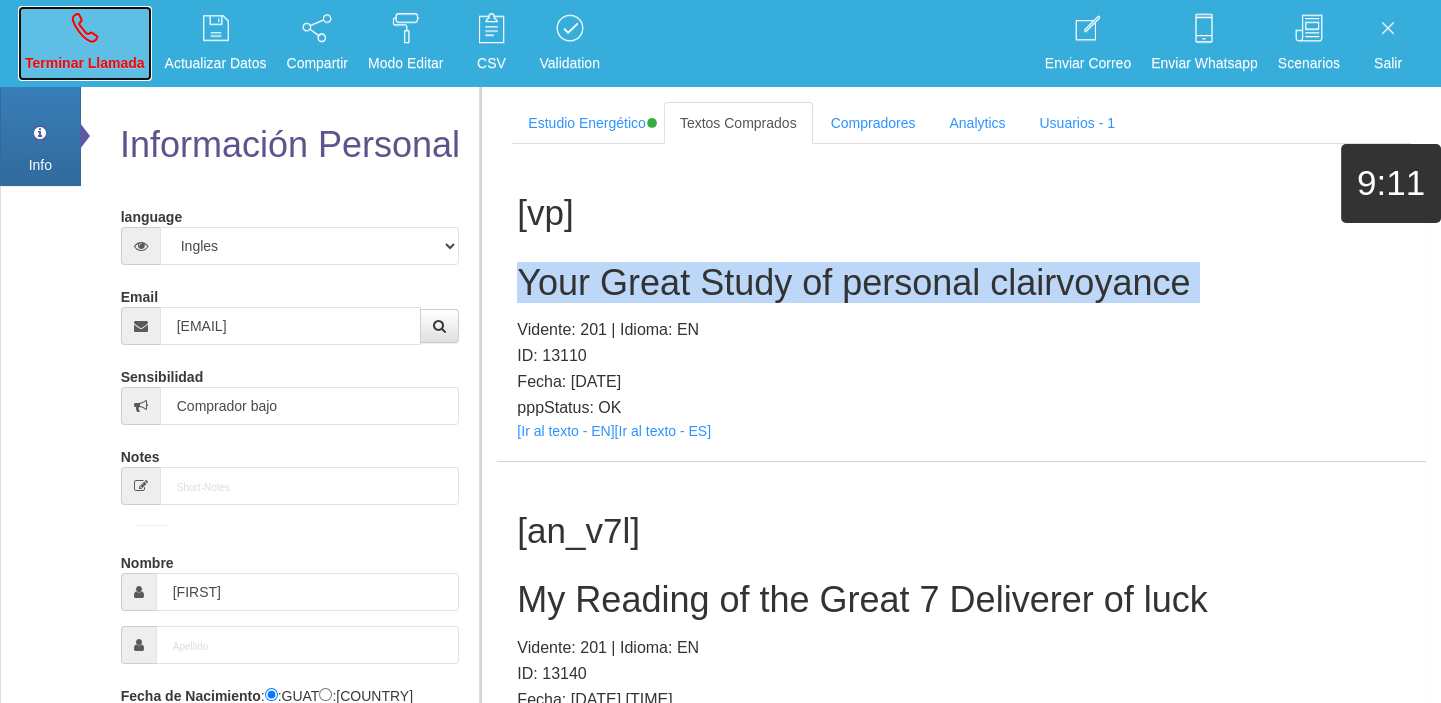 drag, startPoint x: 111, startPoint y: 55, endPoint x: 226, endPoint y: 252, distance: 228.10962 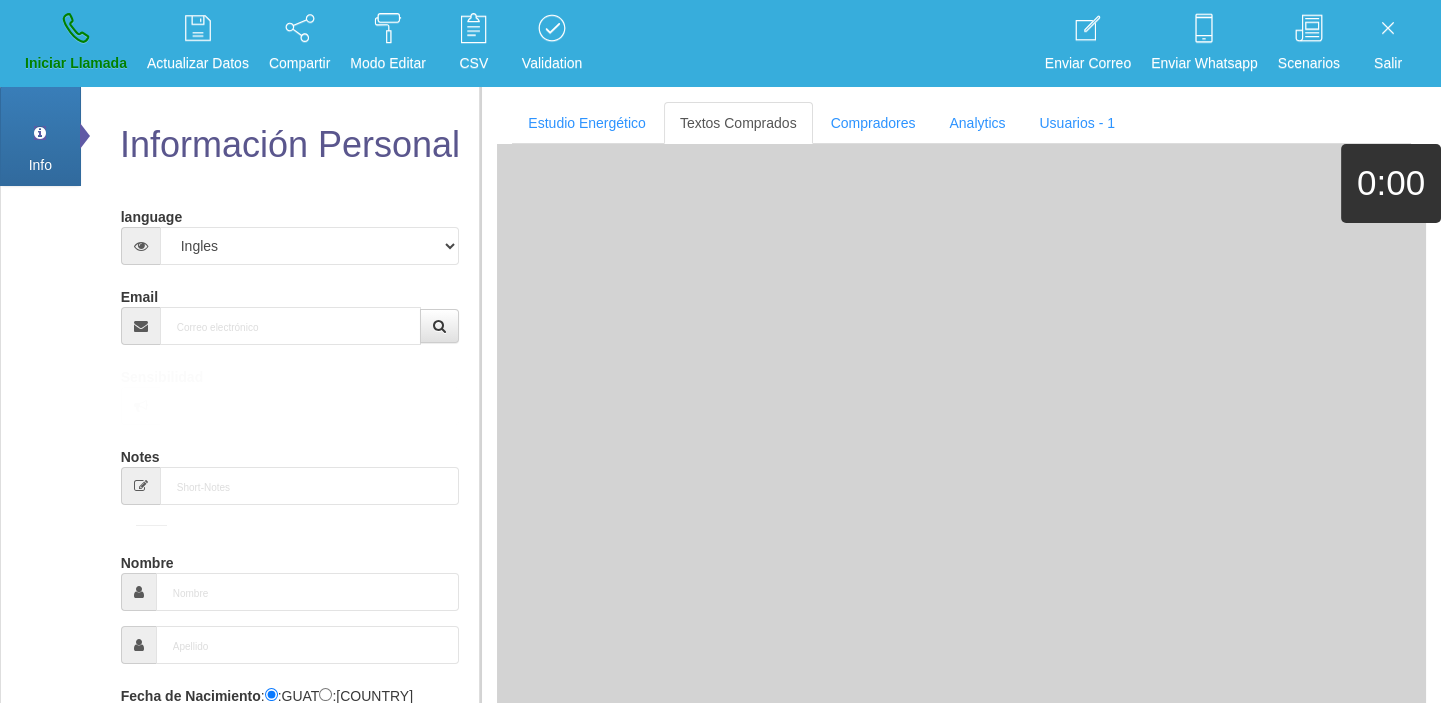 click on "language Español Portugues Frances Ingles
Email
Sensibilidad
Notes
Comprador de lotería
Nombre
Fecha de Nacimiento :  :[COUNTRY]  :[COUNTRY]
Género
-seleccionar-
Masculino
Femenino
Teléfono
[COUNTRY] +[PHONE] [COUNTRY] +[PHONE] [COUNTRY] +[PHONE] [COUNTRY] +[PHONE] [COUNTRY] +[PHONE]" at bounding box center (290, 740) 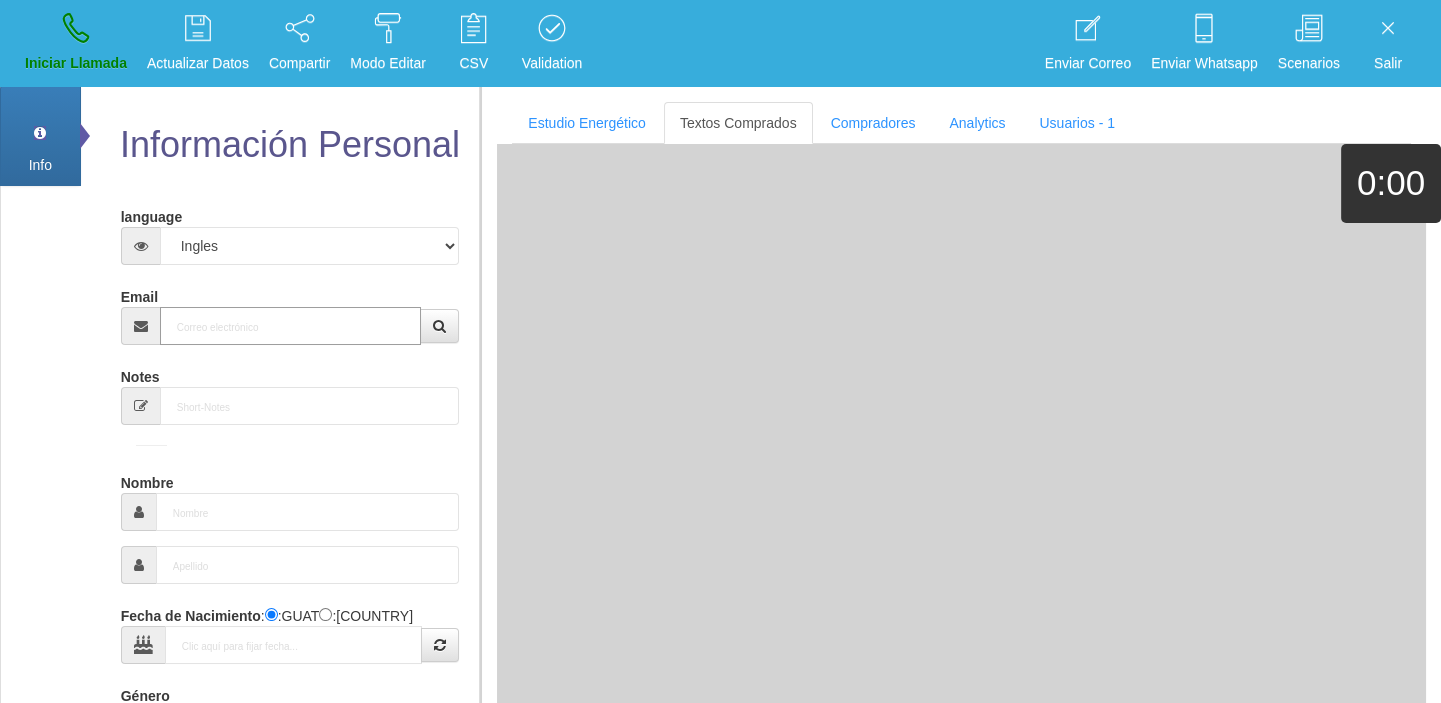 click on "Email" at bounding box center (291, 326) 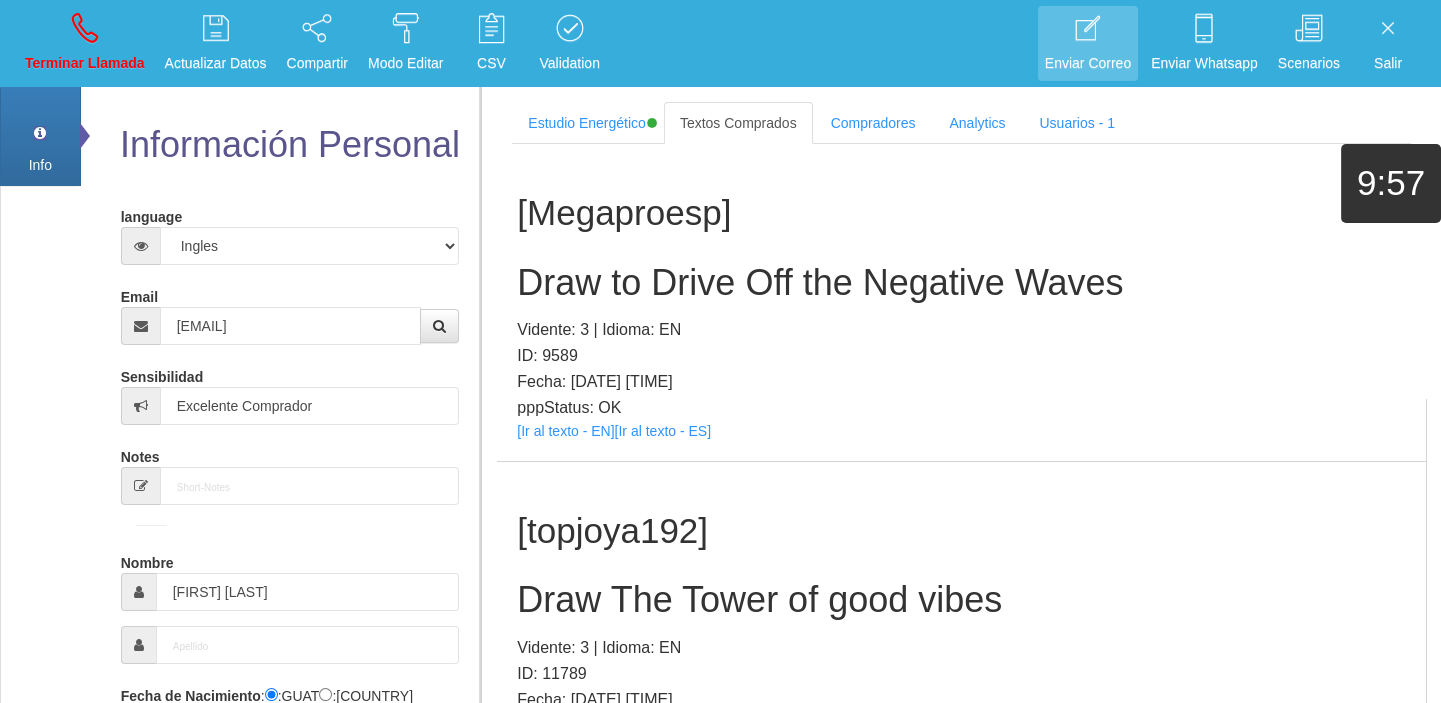 scroll, scrollTop: 52314, scrollLeft: 0, axis: vertical 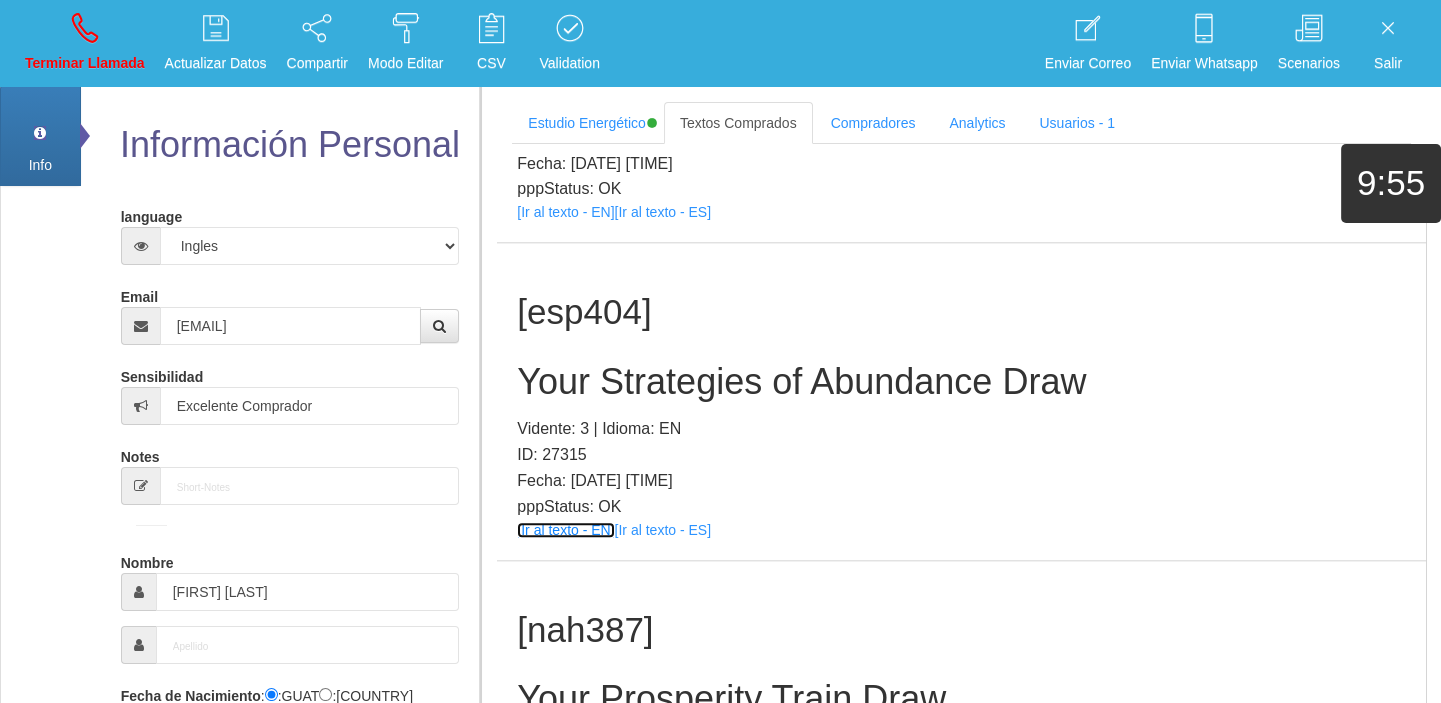 click on "[Ir al texto - EN]" at bounding box center [565, 530] 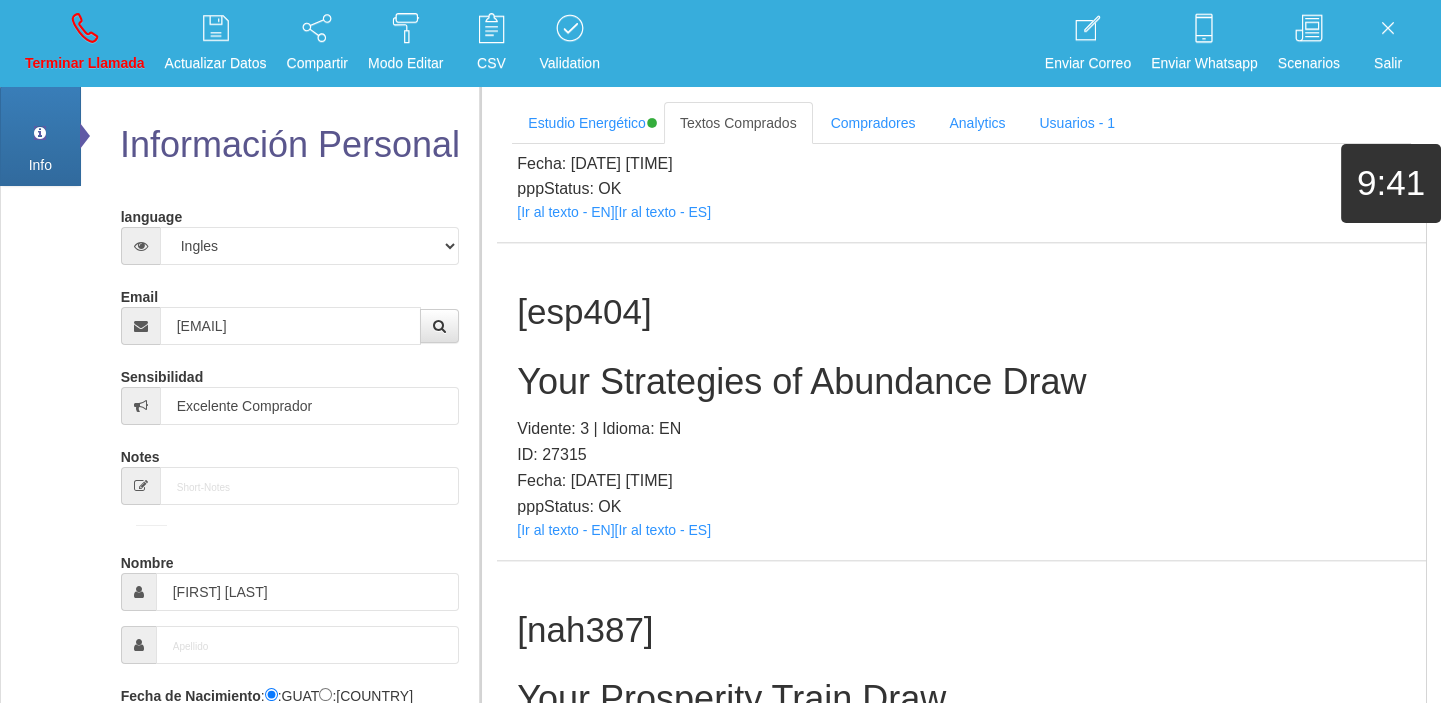 click on "Your Strategies of Abundance Draw" at bounding box center (961, 382) 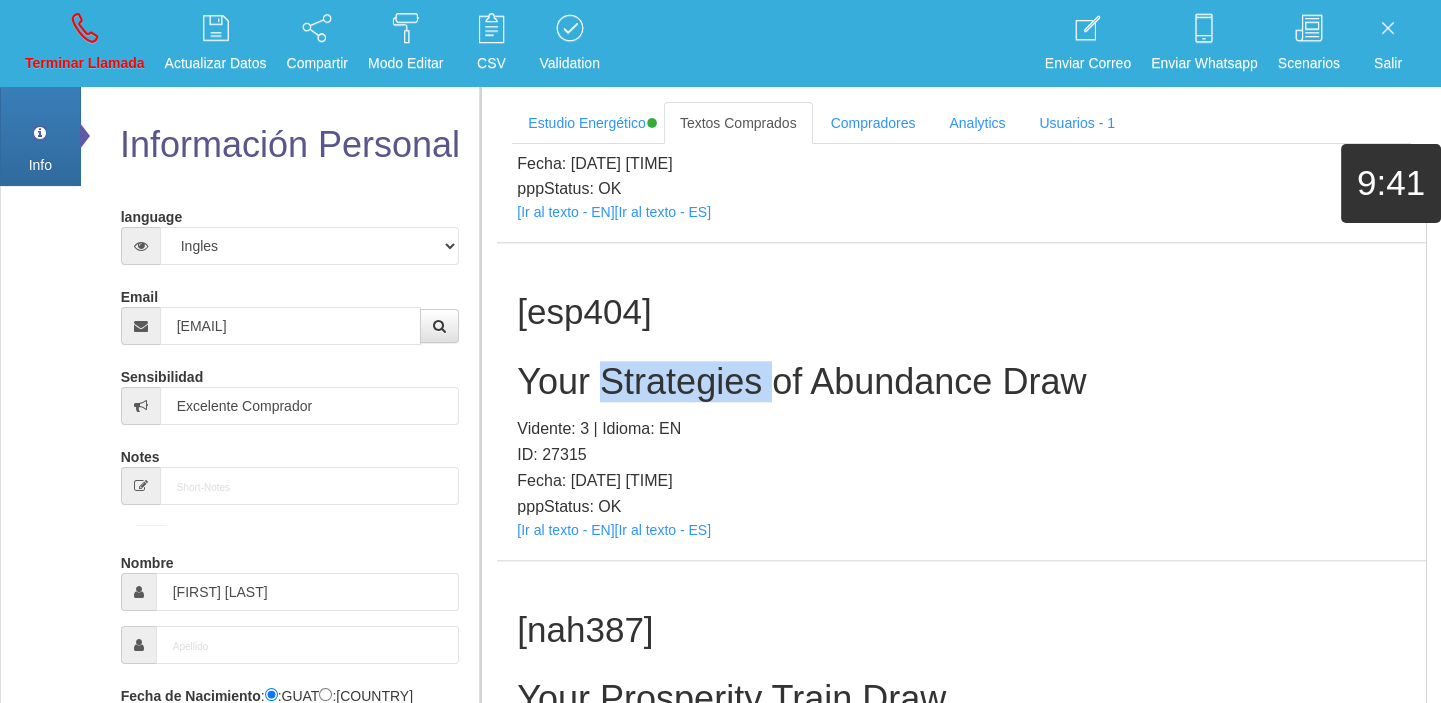 click on "Your Strategies of Abundance Draw" at bounding box center [961, 382] 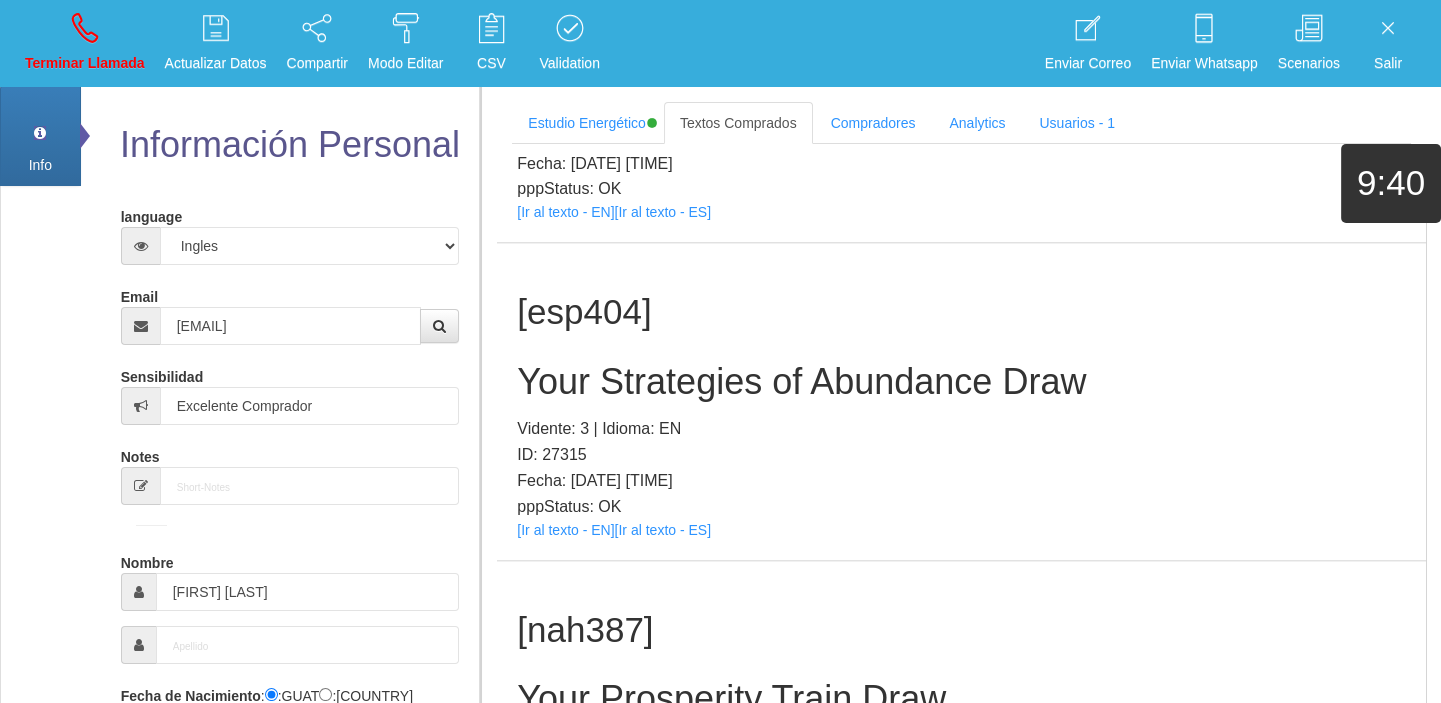 click on "Your Strategies of Abundance Draw" at bounding box center (961, 382) 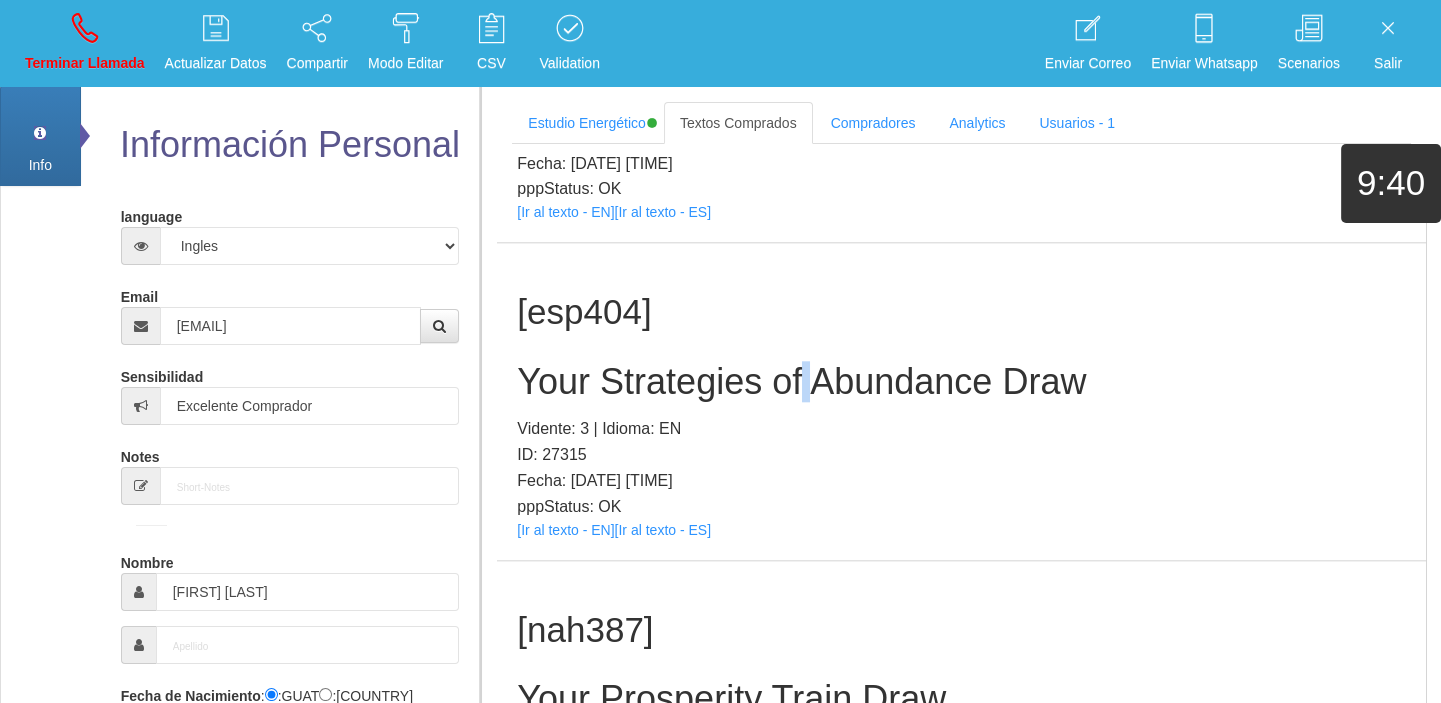 click on "Your Strategies of Abundance Draw" at bounding box center (961, 382) 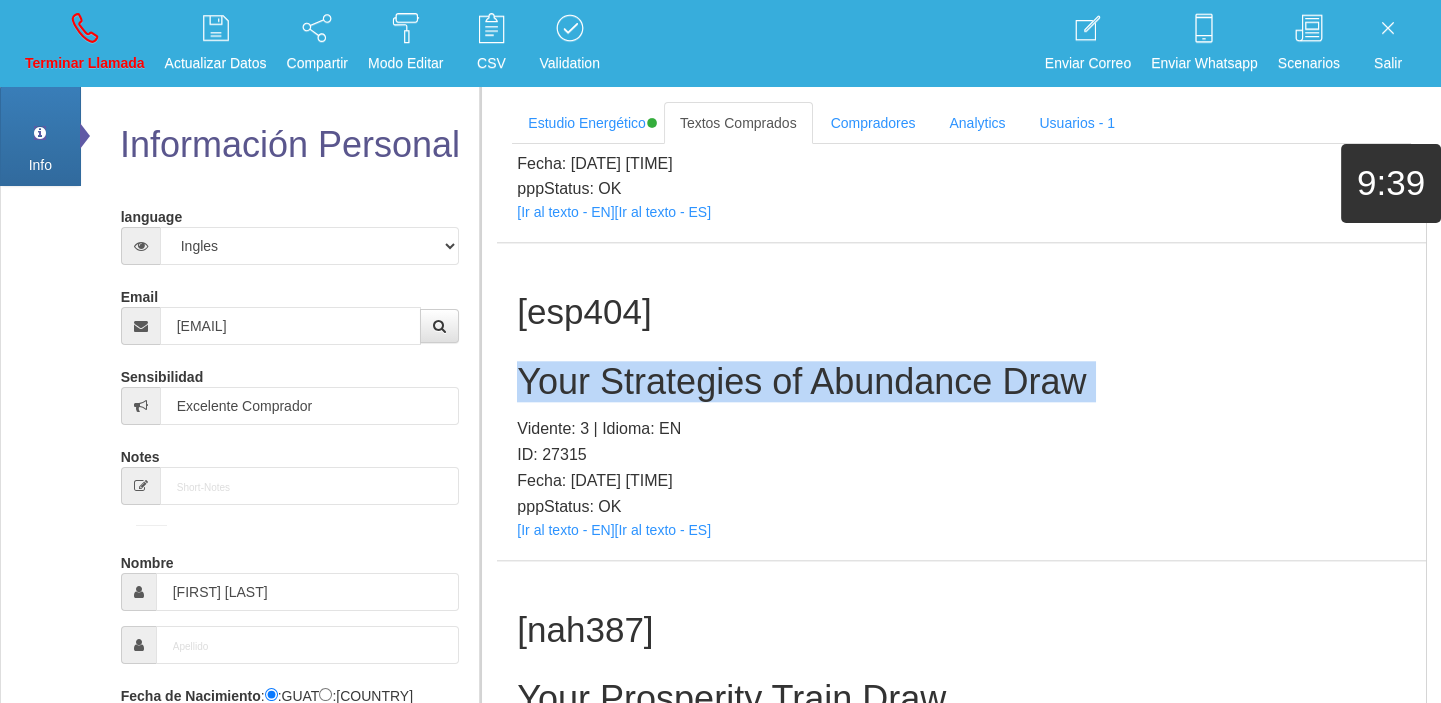 click on "Your Strategies of Abundance Draw" at bounding box center (961, 382) 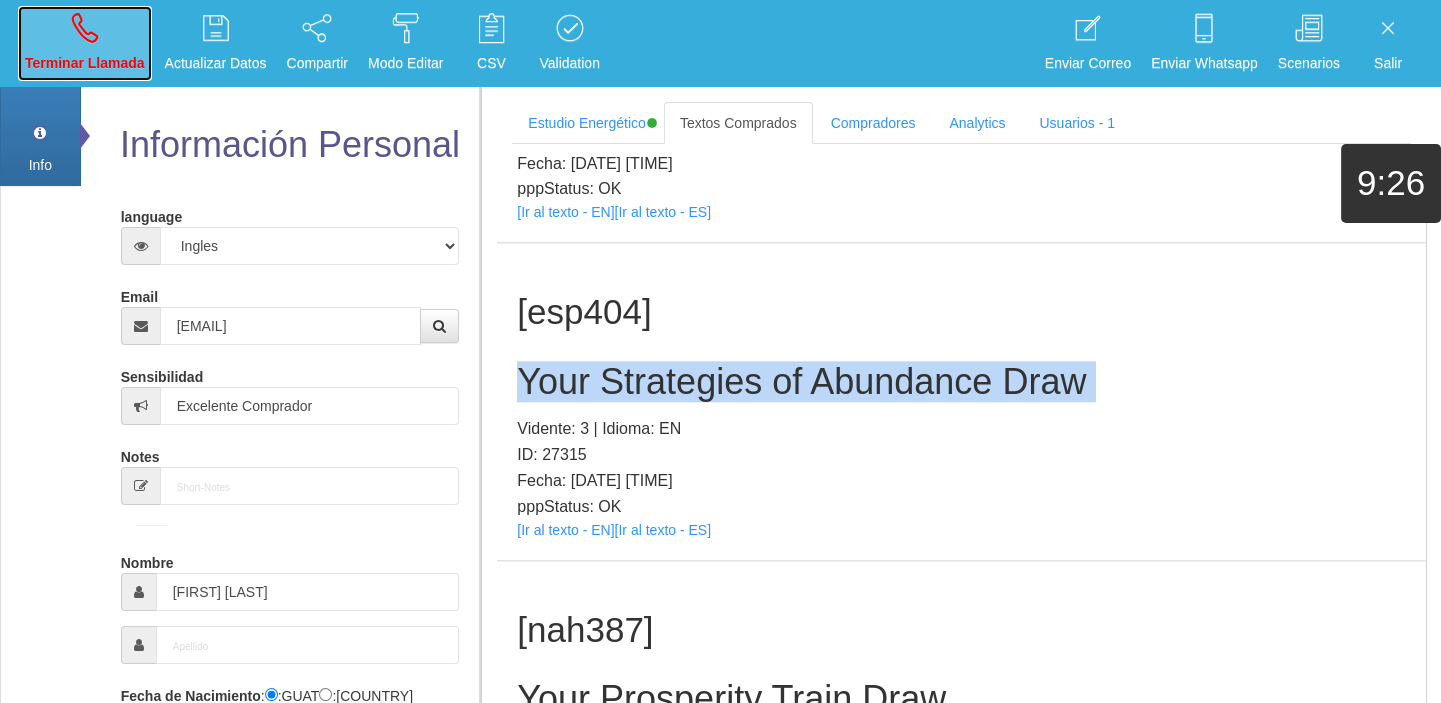 click at bounding box center [85, 28] 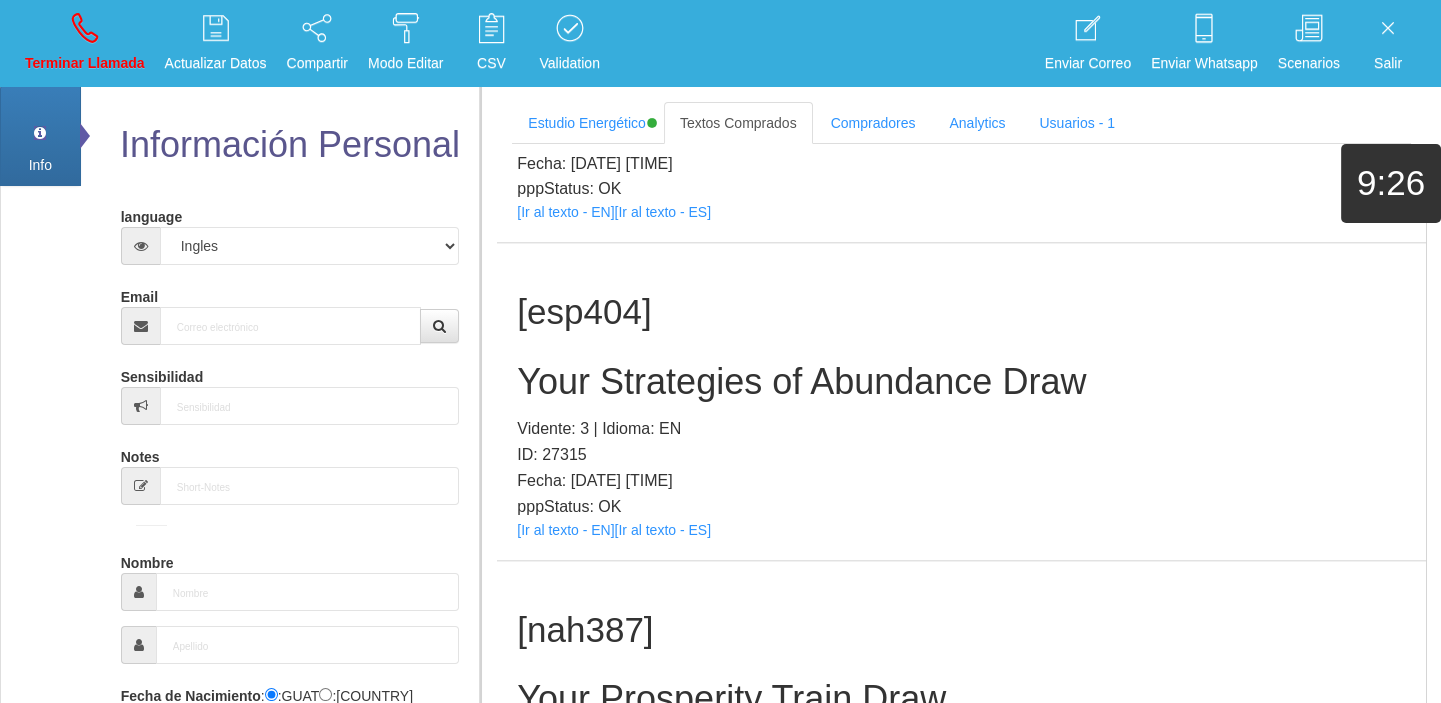 scroll, scrollTop: 0, scrollLeft: 0, axis: both 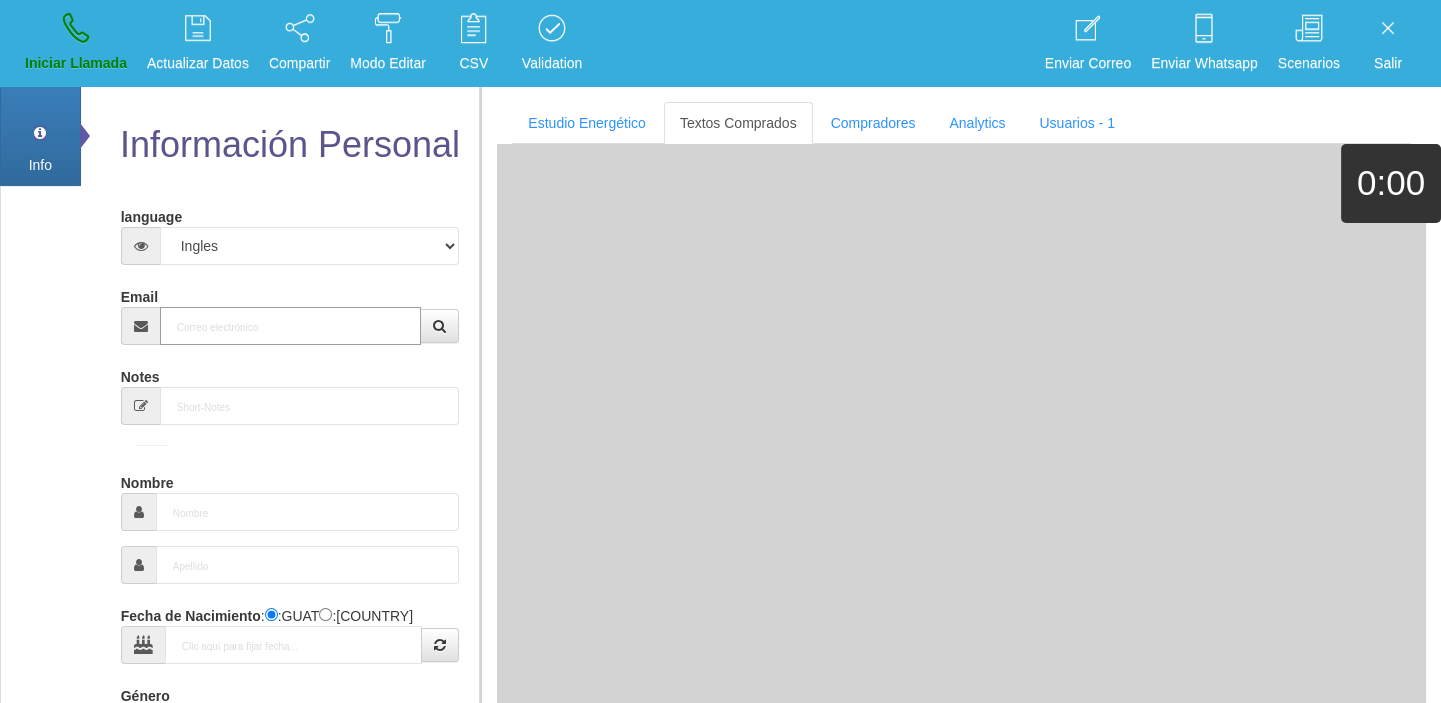 click on "Email" at bounding box center [291, 326] 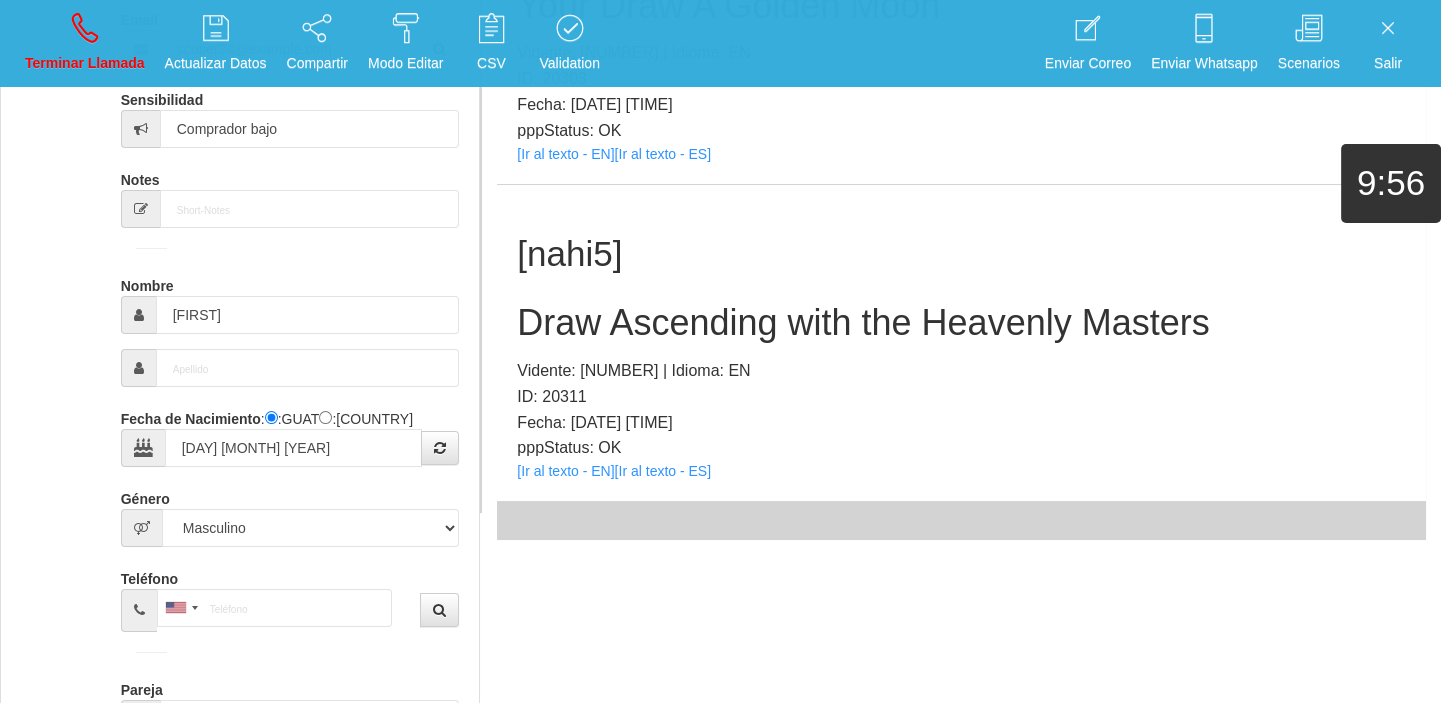 scroll, scrollTop: 278, scrollLeft: 0, axis: vertical 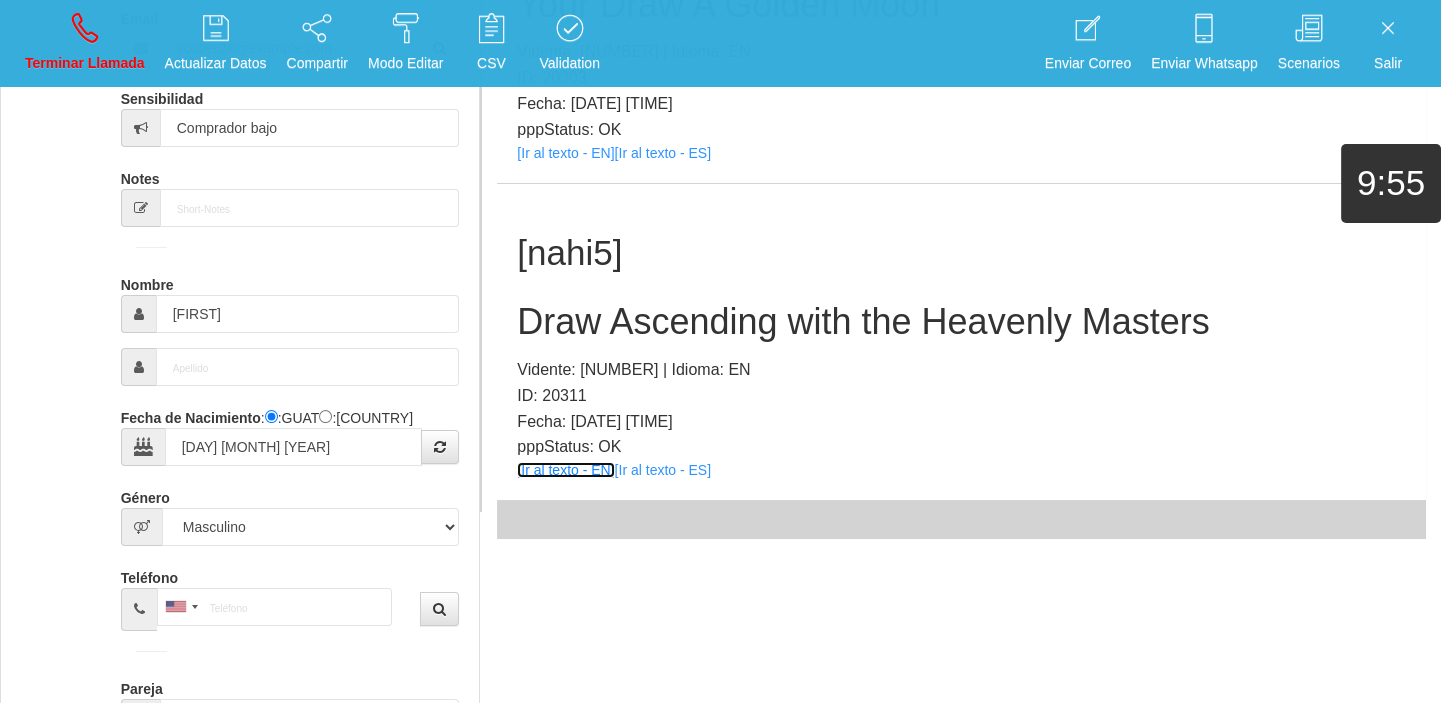 click on "[Ir al texto - EN]" at bounding box center [565, 470] 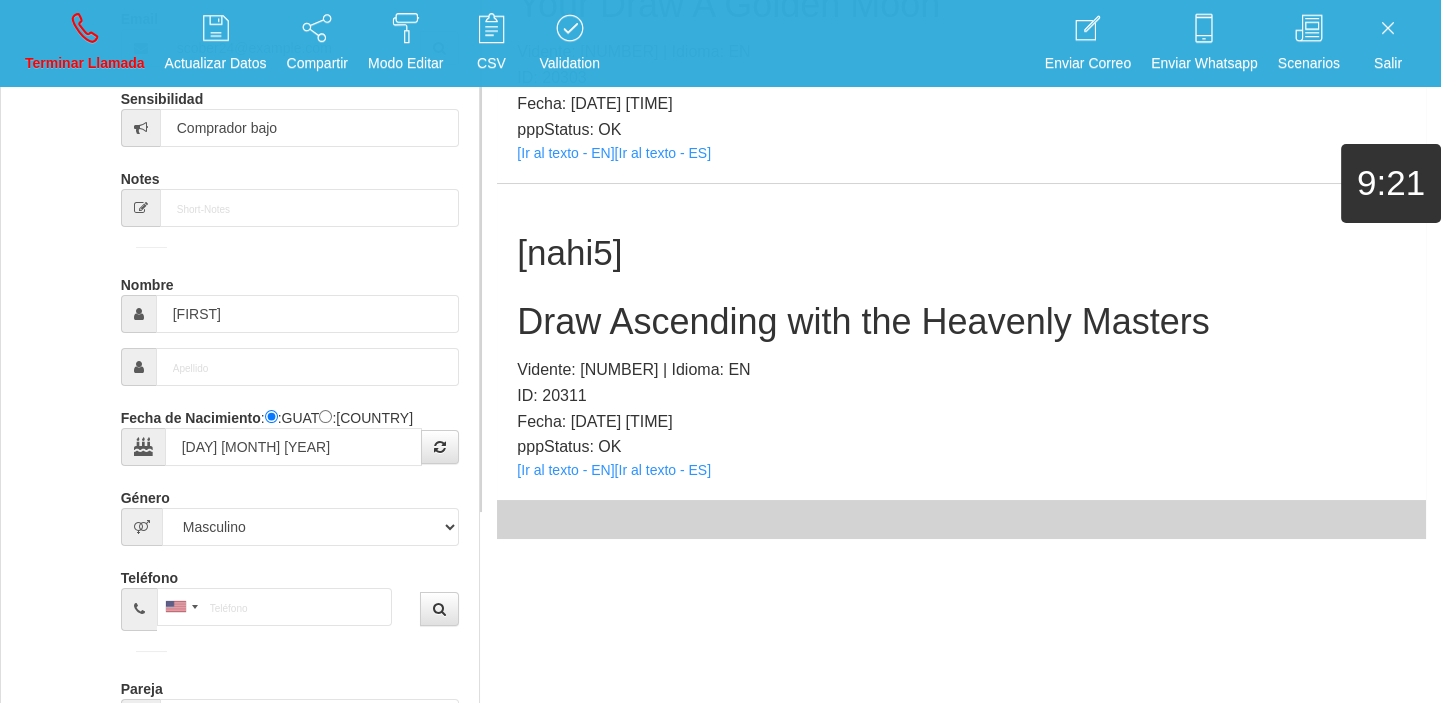 click on "Draw Ascending with the Heavenly Masters" at bounding box center [961, 322] 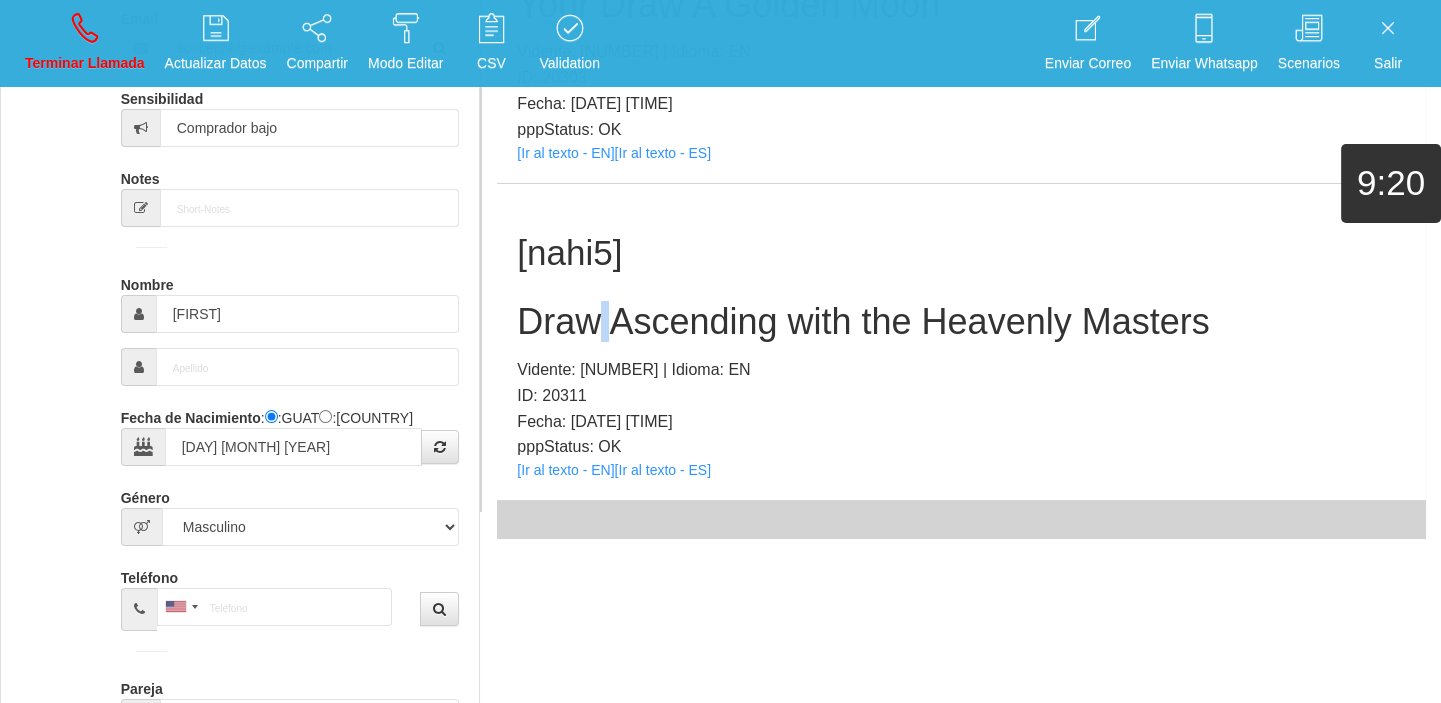 click on "Draw Ascending with the Heavenly Masters" at bounding box center (961, 322) 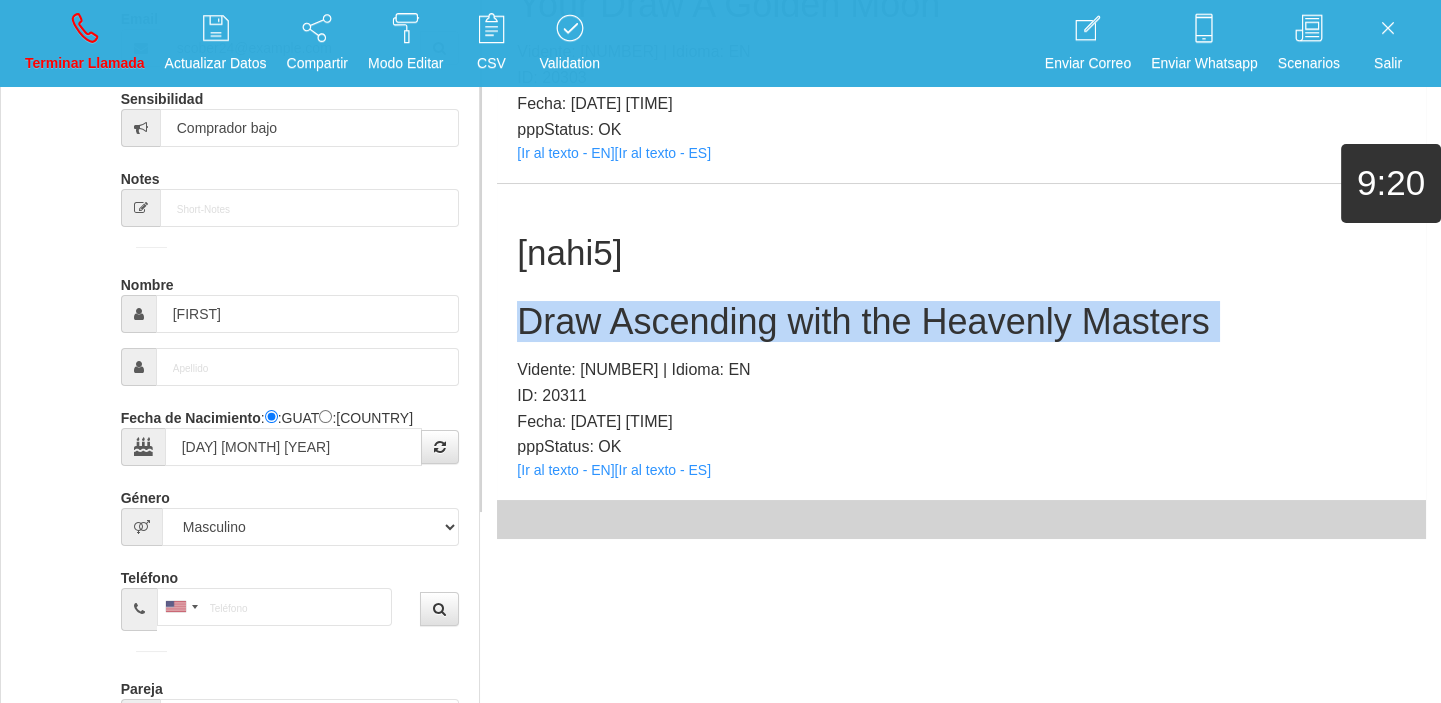 click on "Draw Ascending with the Heavenly Masters" at bounding box center (961, 322) 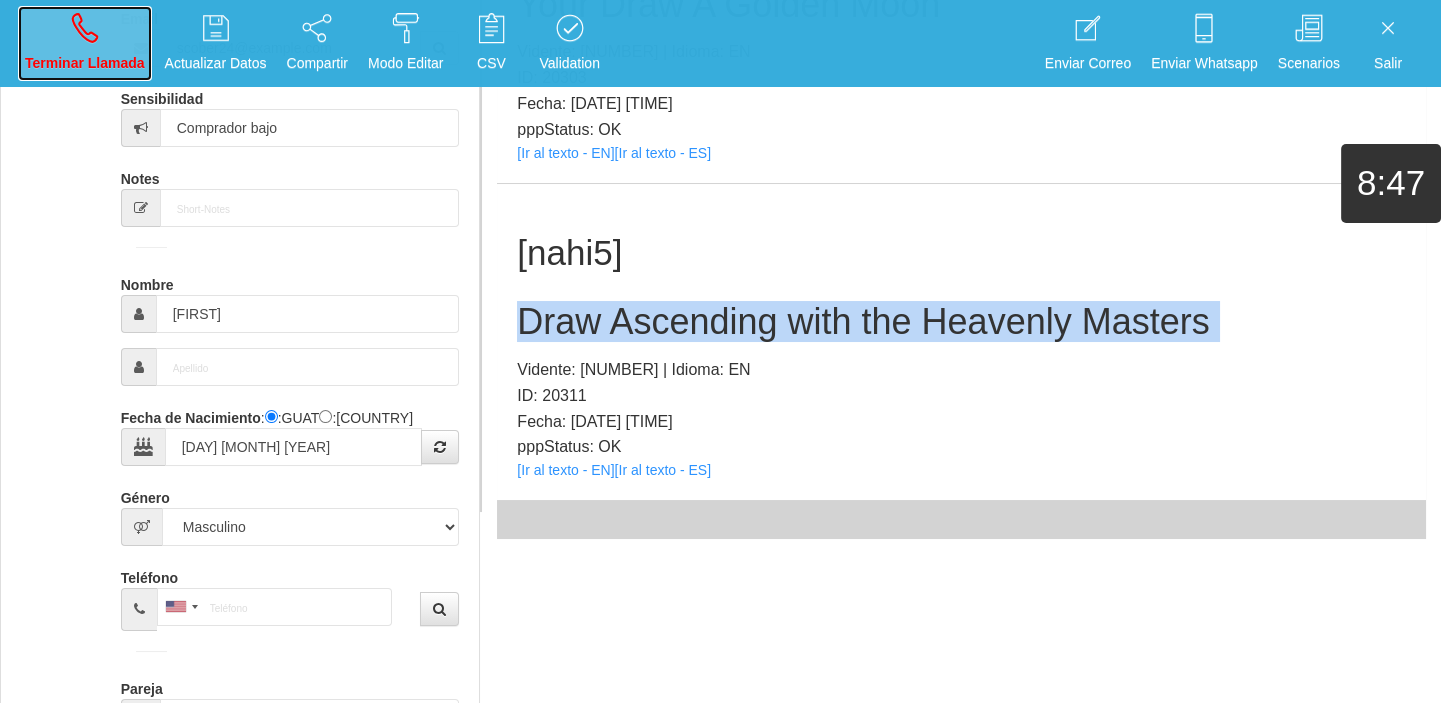 click on "Terminar Llamada" at bounding box center [85, 43] 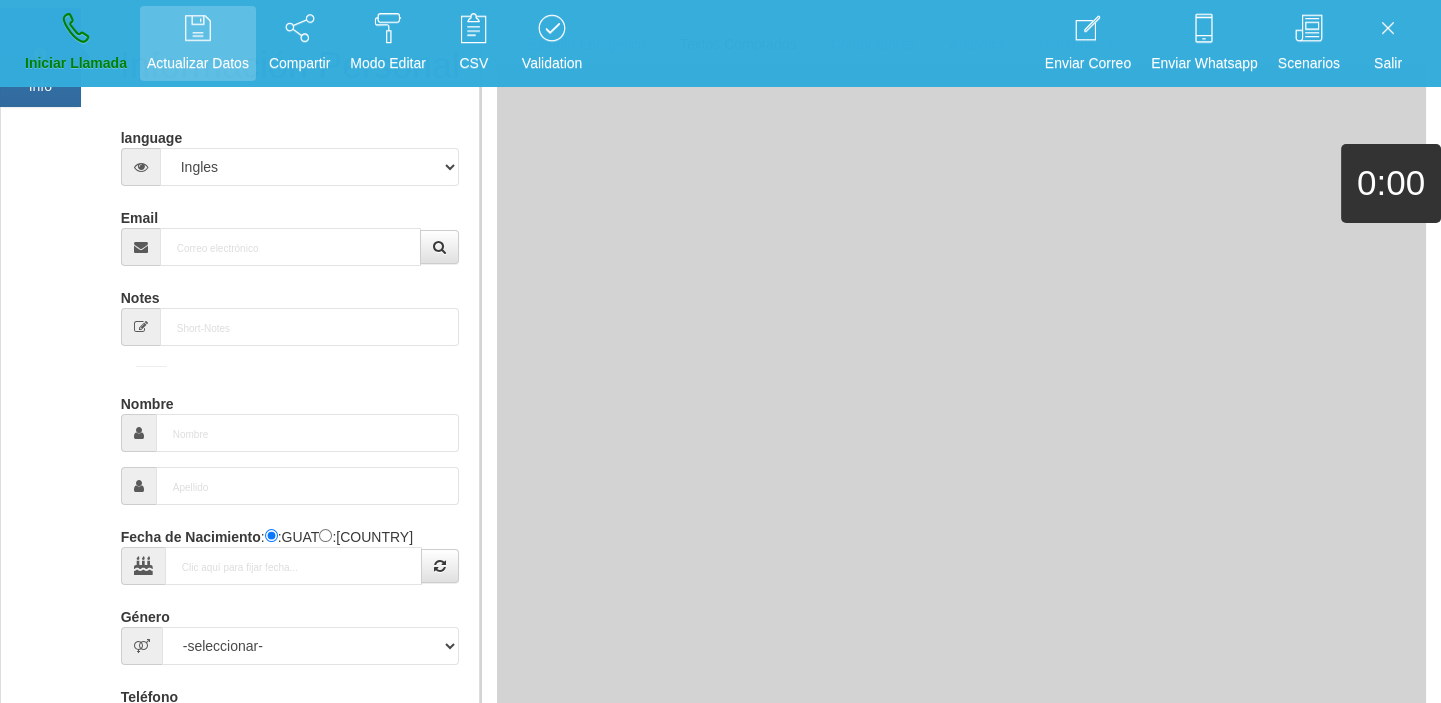 scroll, scrollTop: 0, scrollLeft: 0, axis: both 